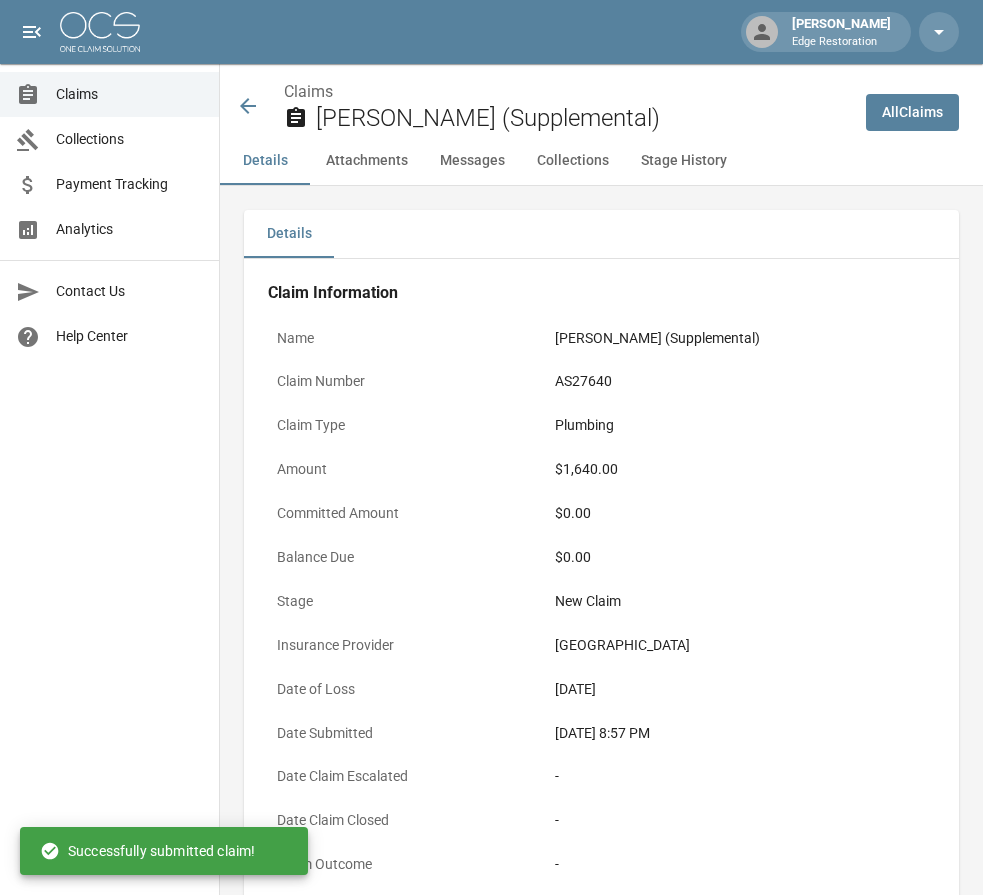 click at bounding box center [100, 32] 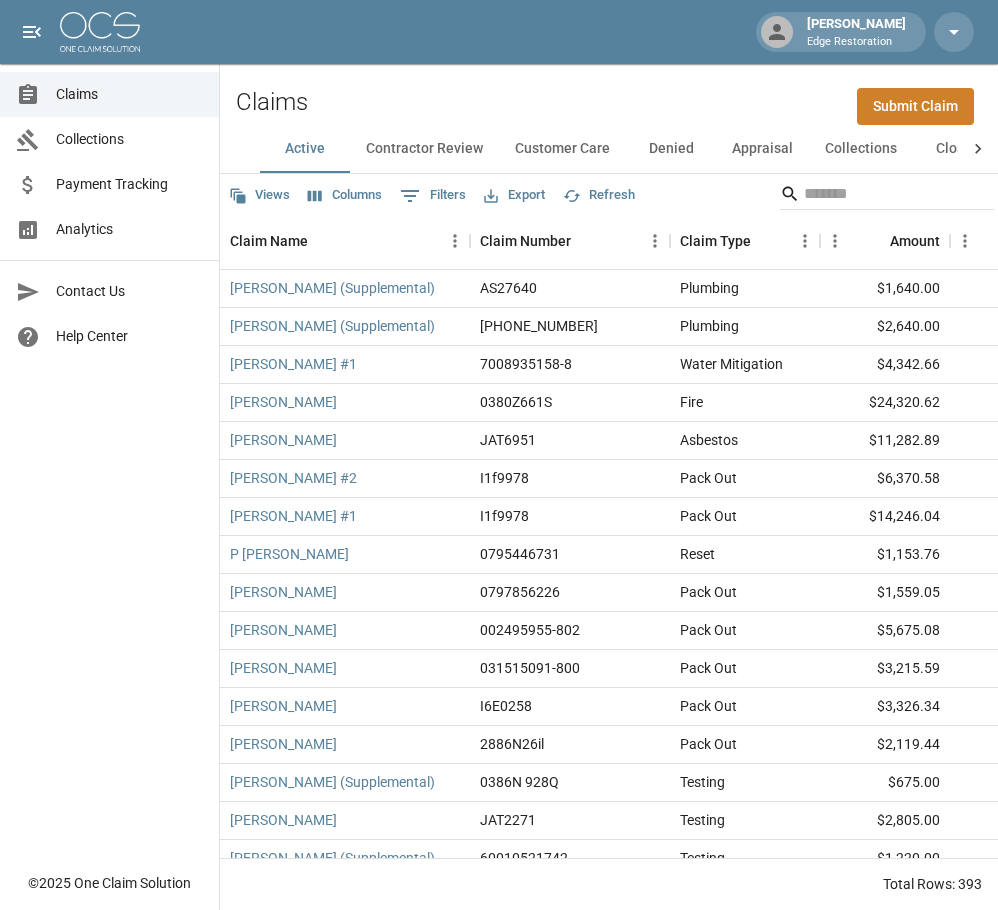 click on "Submit Claim" at bounding box center [915, 106] 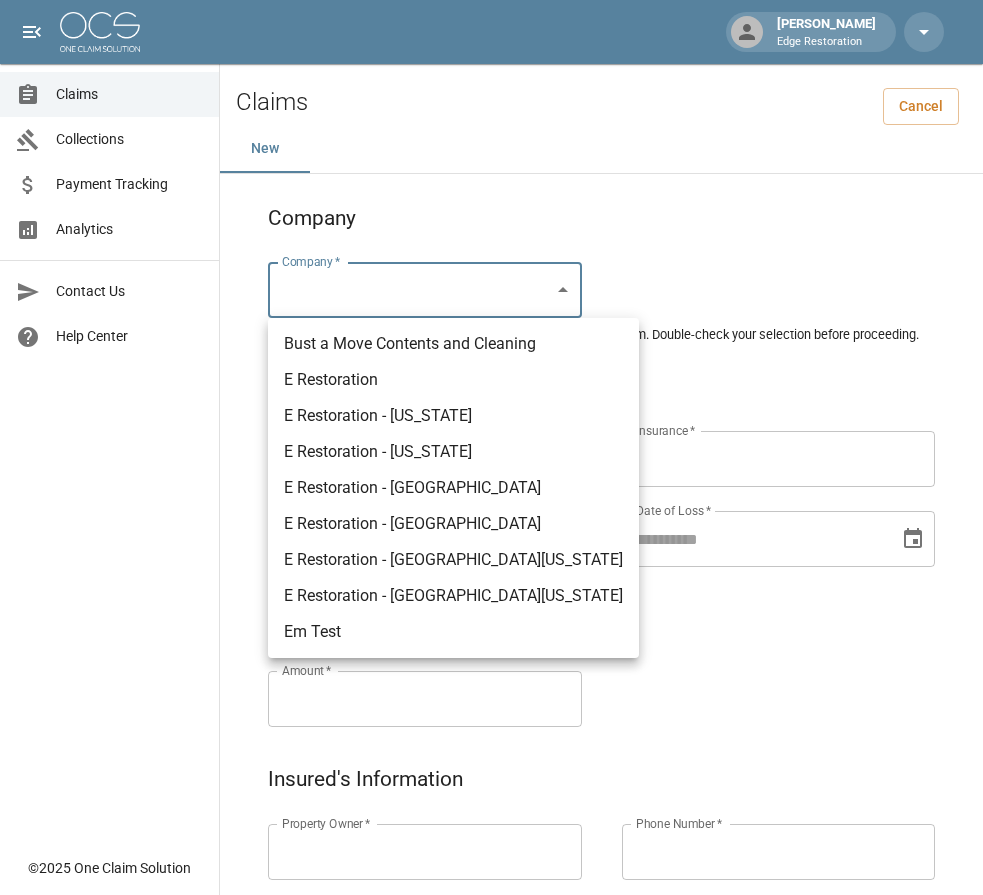 click on "[PERSON_NAME] Edge Restoration Claims Collections Payment Tracking Analytics Contact Us Help Center ©  2025   One Claim Solution Claims Cancel New Company Company   * ​ Company   * Please ensure you select the correct company to submit your claim. Double-check your selection before proceeding. Claim Information Claim Type   * ​ Claim Type   * Claim Name   * Claim Name   * Claim Number   * Claim Number   * Amount   * Amount   * Insurance   * Insurance   * Date of Loss   * Date of Loss   * Insured's Information Property Owner   * Property Owner   * Mailing Address   * Mailing Address   * Mailing City   * Mailing City   * Mailing State   * Mailing State   * Mailing Zip   * Mailing Zip   * Phone Number   * Phone Number   * Alt. Phone Number Alt. Phone Number Email Email Documentation Invoice (PDF)* ​ Upload file(s) Invoice (PDF)* Work Authorization* ​ Upload file(s) Work Authorization* Photo Link Photo Link ​ Upload file(s) Testing ​ ​" at bounding box center (491, 921) 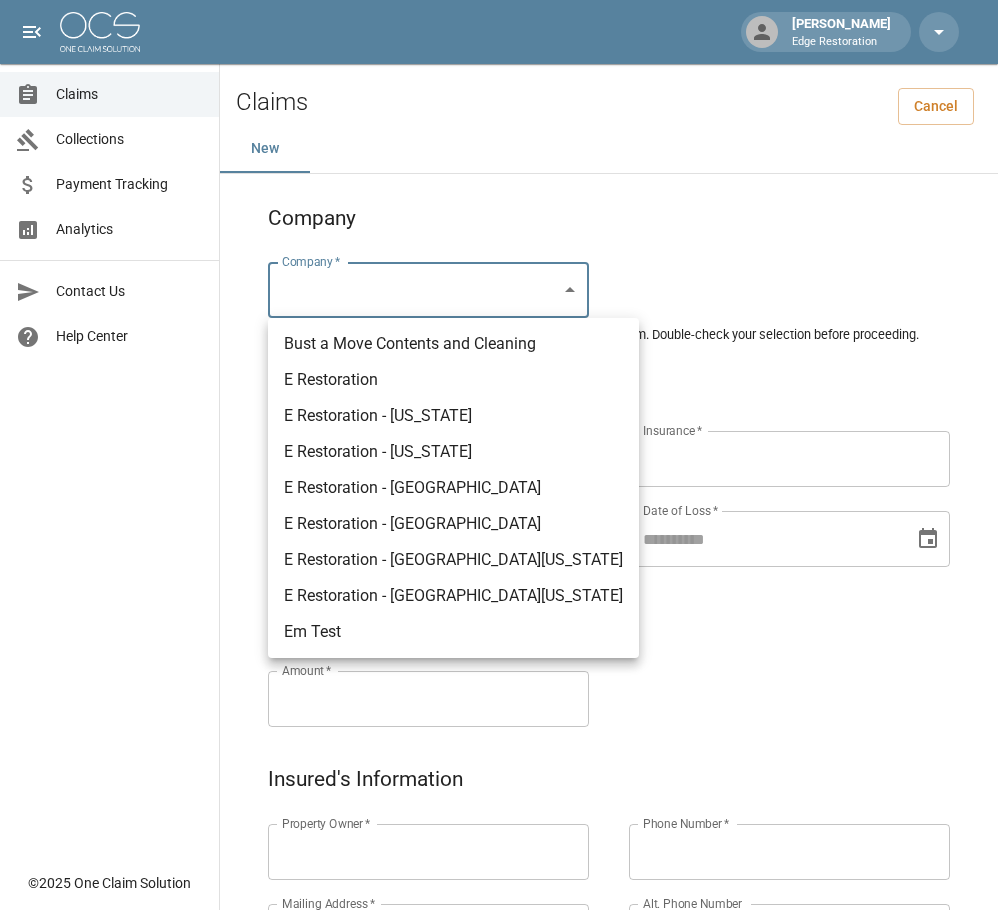 click on "E Restoration" at bounding box center (453, 380) 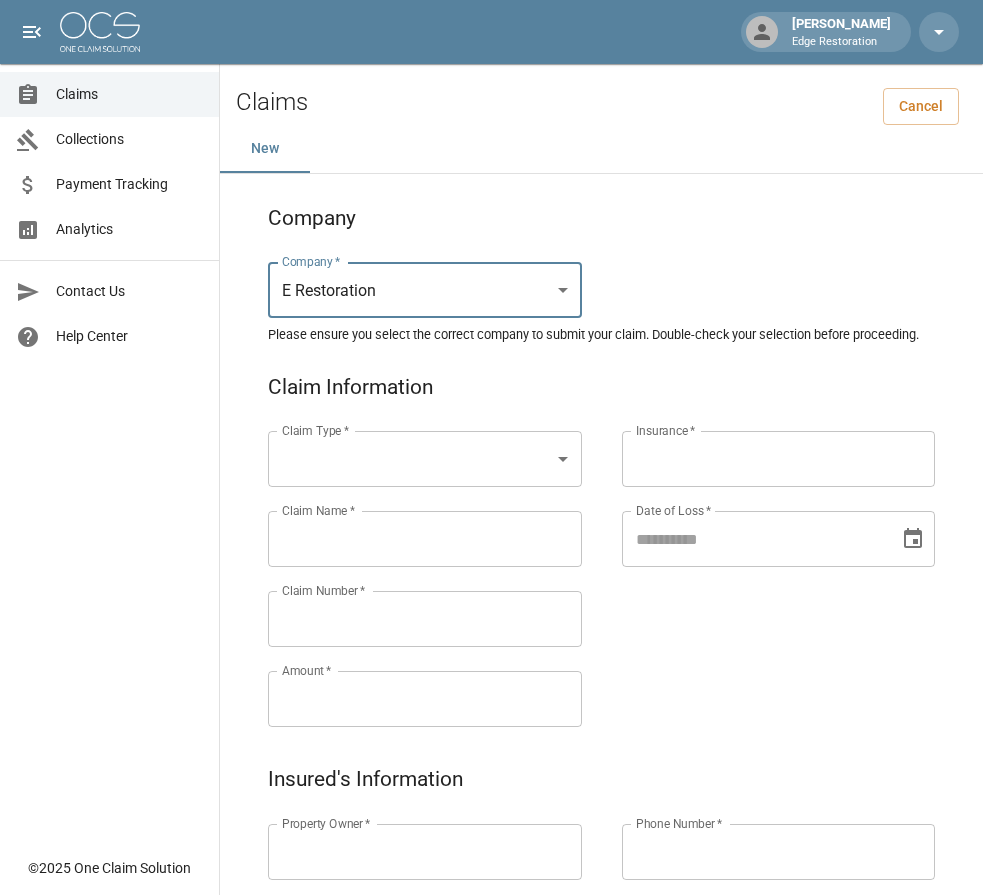 click on "[PERSON_NAME] Edge Restoration Claims Collections Payment Tracking Analytics Contact Us Help Center ©  2025   One Claim Solution Claims Cancel New Company Company   * E Restoration *** Company   * Please ensure you select the correct company to submit your claim. Double-check your selection before proceeding. Claim Information Claim Type   * ​ Claim Type   * Claim Name   * Claim Name   * Claim Number   * Claim Number   * Amount   * Amount   * Insurance   * Insurance   * Date of Loss   * Date of Loss   * Insured's Information Property Owner   * Property Owner   * Mailing Address   * Mailing Address   * Mailing City   * Mailing City   * Mailing State   * Mailing State   * Mailing Zip   * Mailing Zip   * Phone Number   * Phone Number   * Alt. Phone Number Alt. Phone Number Email Email Documentation Invoice (PDF)* ​ Upload file(s) Invoice (PDF)* Work Authorization* ​ Upload file(s) Work Authorization* Photo Link Photo Link ​ Upload file(s) *" at bounding box center [491, 921] 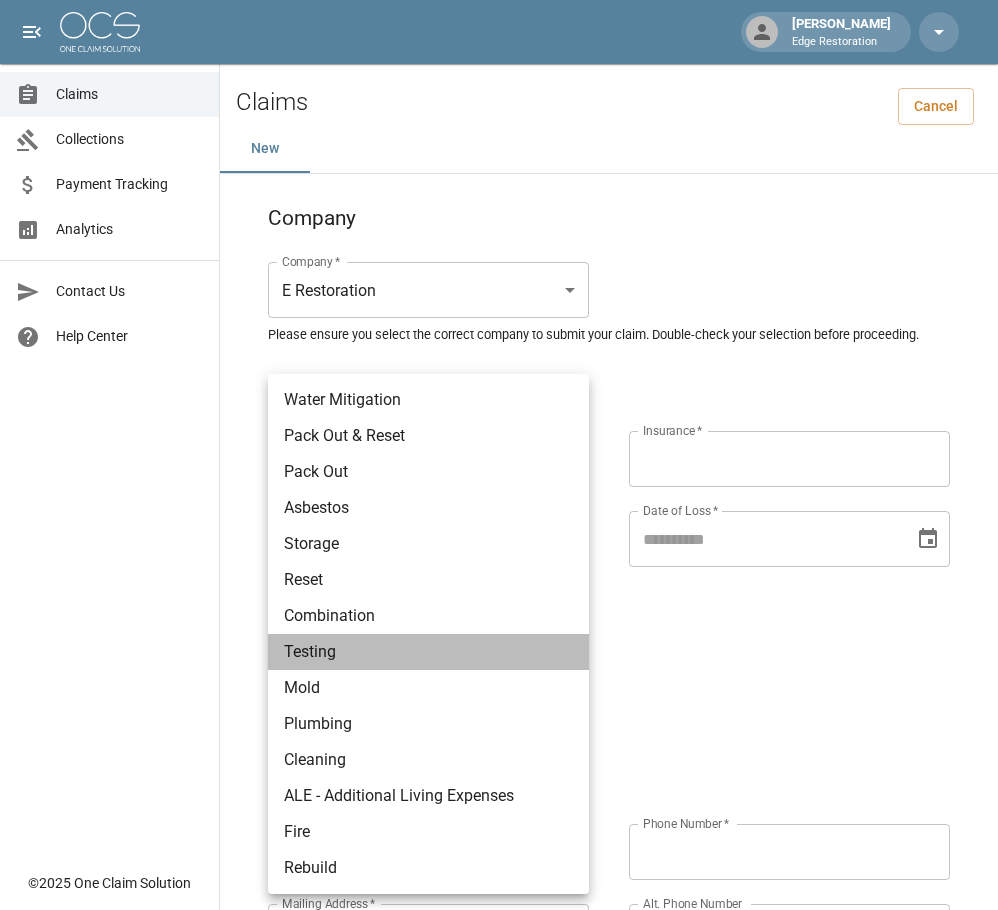 click on "Testing" at bounding box center [428, 652] 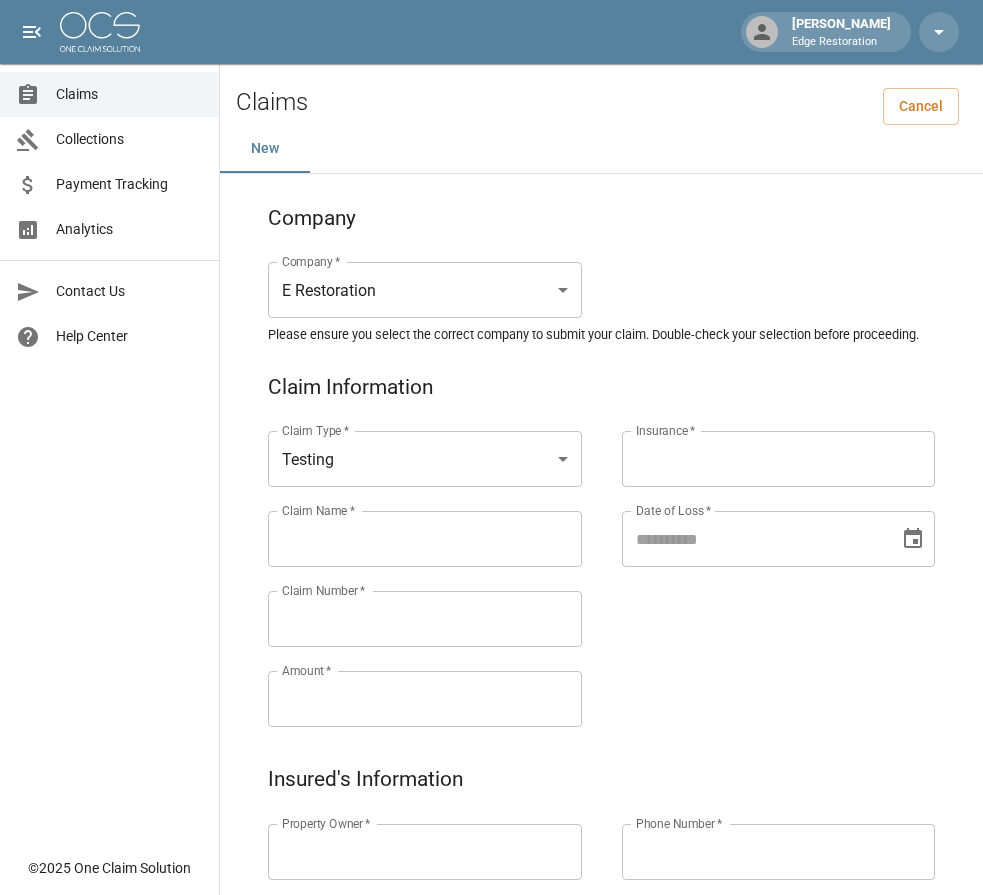 click on "Claim Name   *" at bounding box center (425, 539) 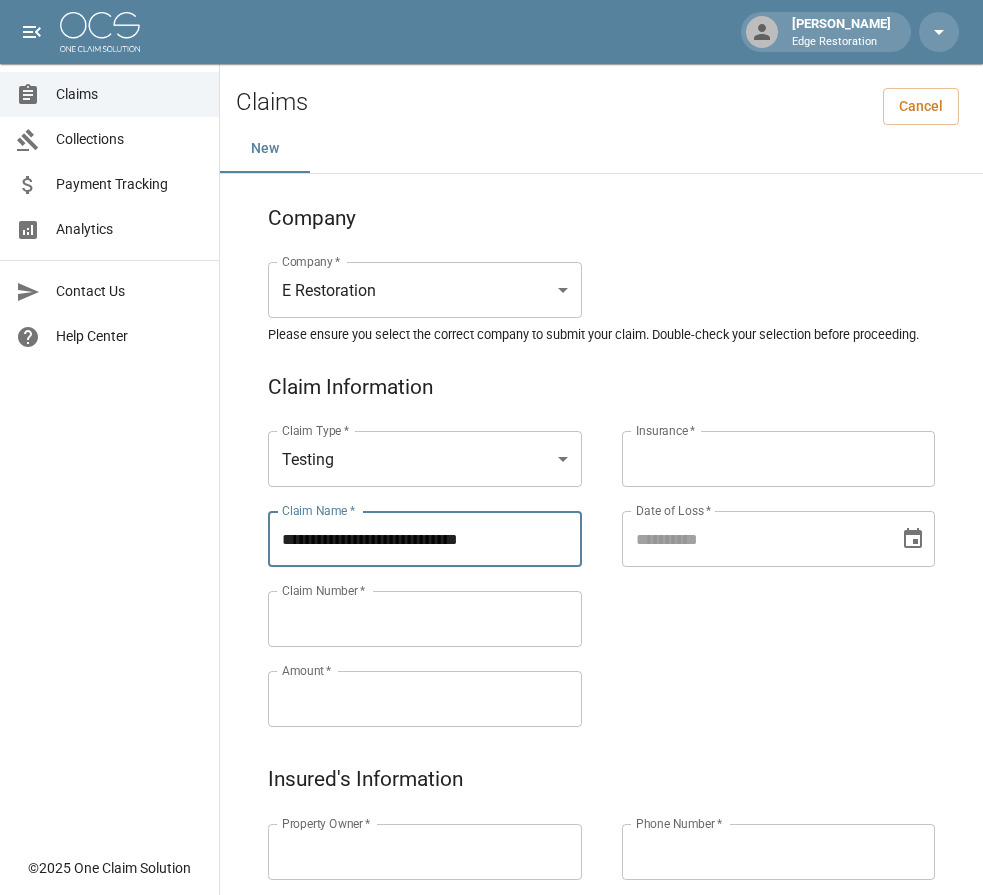type on "**********" 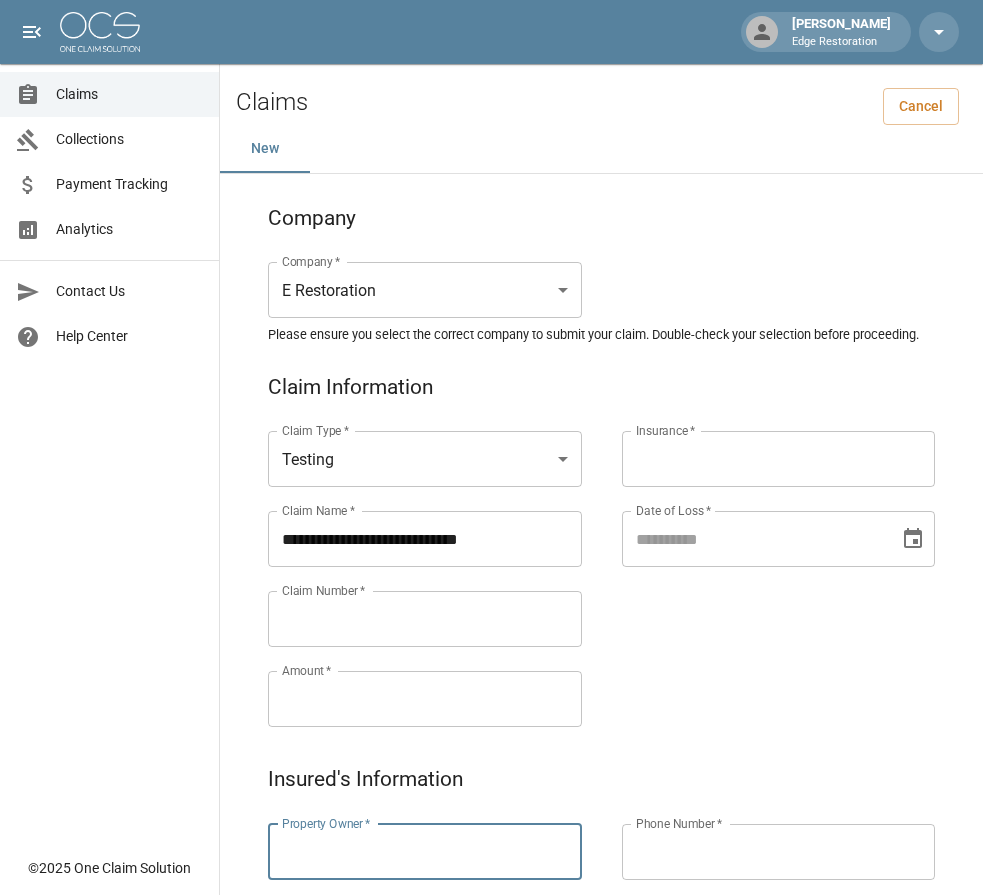 type on "*" 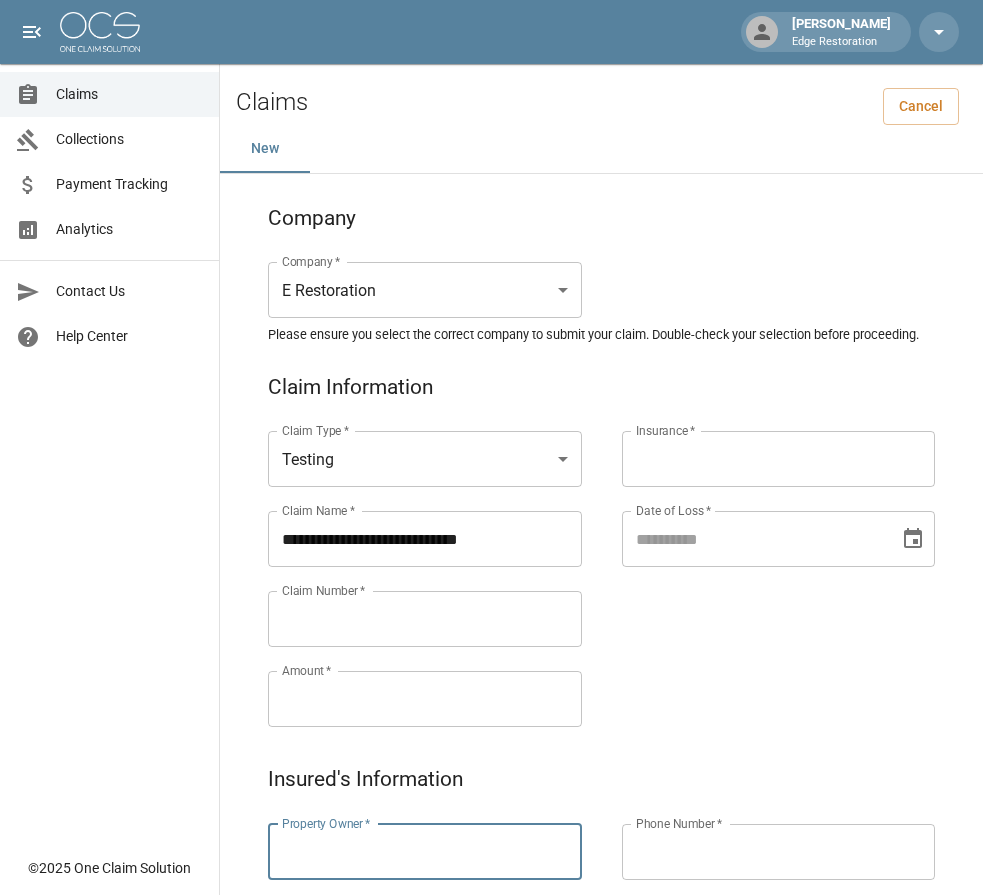 paste on "**********" 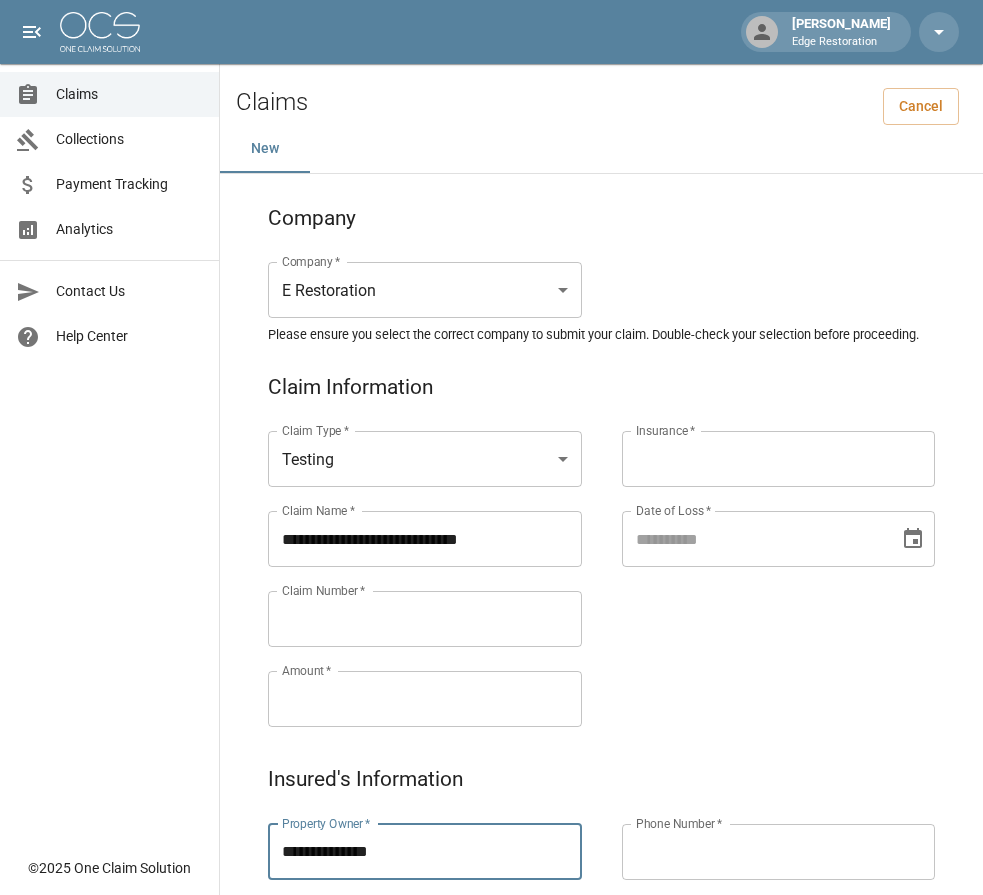 type on "**********" 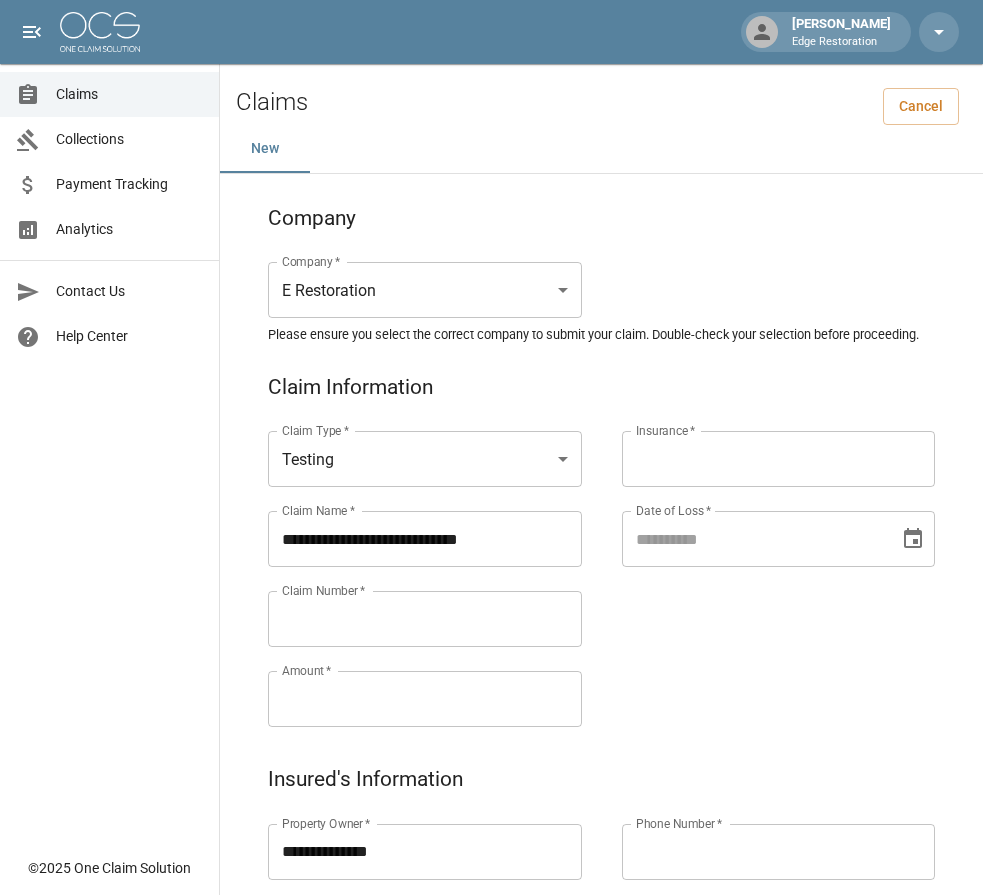 click on "Claim Number   *" at bounding box center [425, 619] 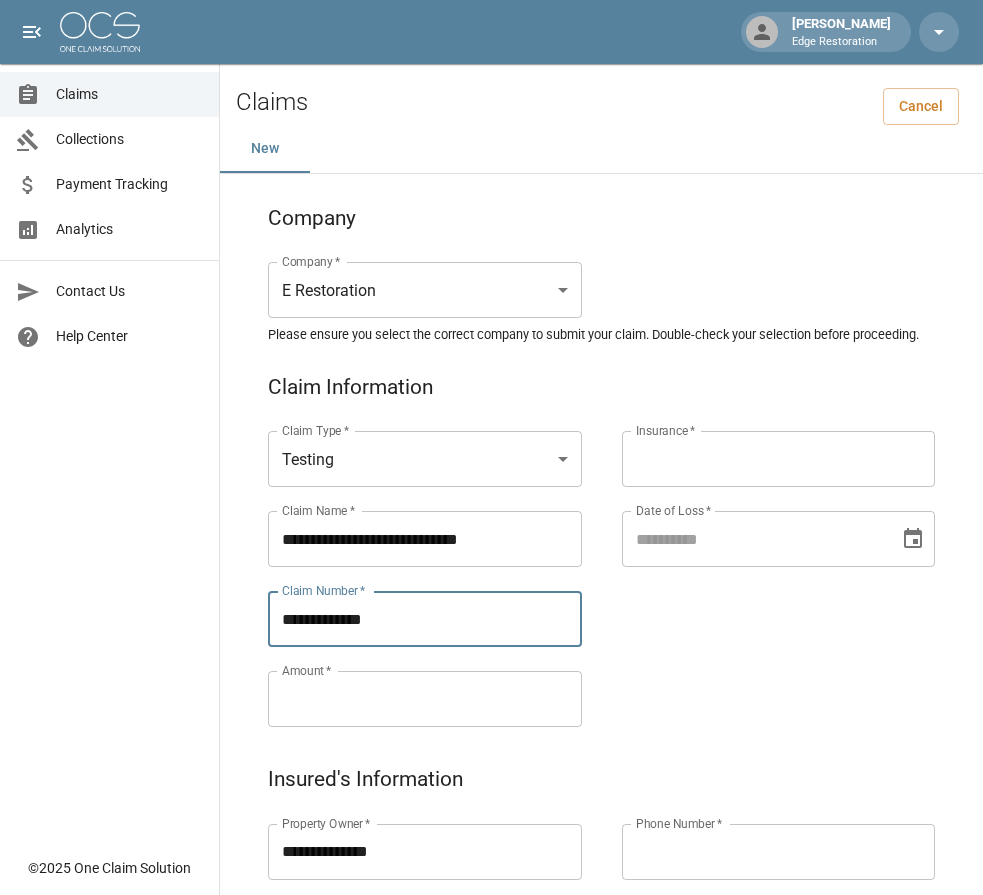 type on "**********" 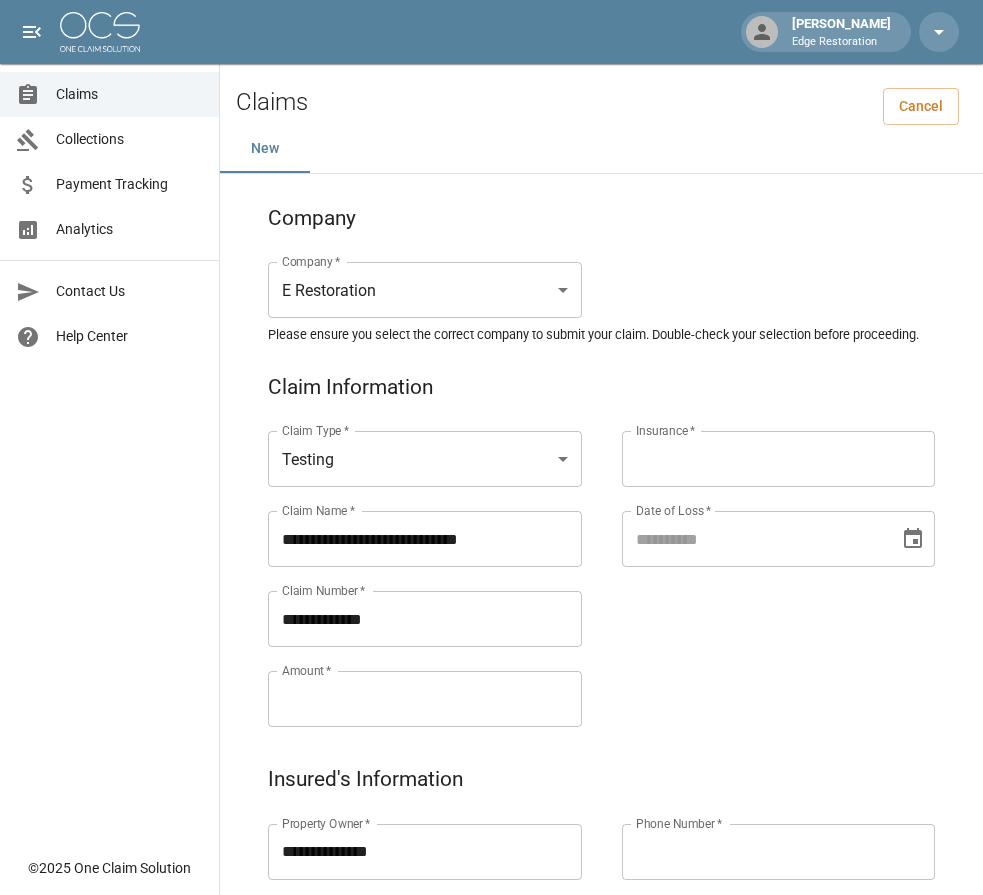 paste on "*******" 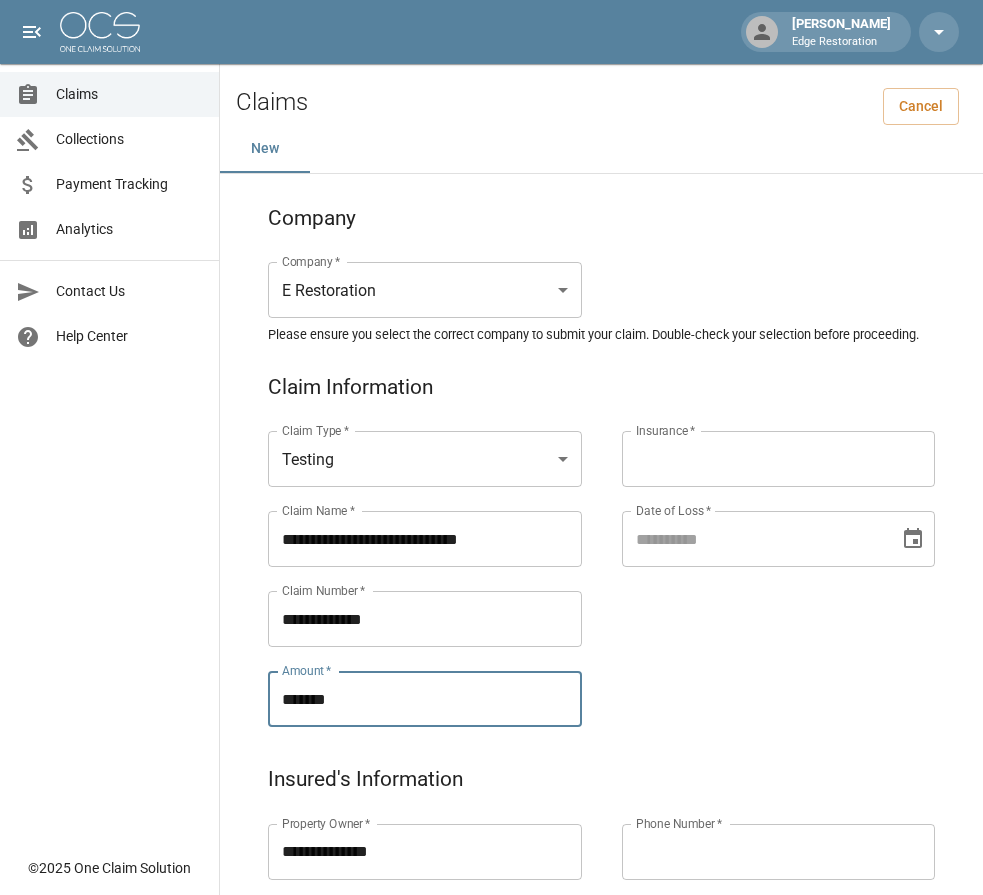 type on "*******" 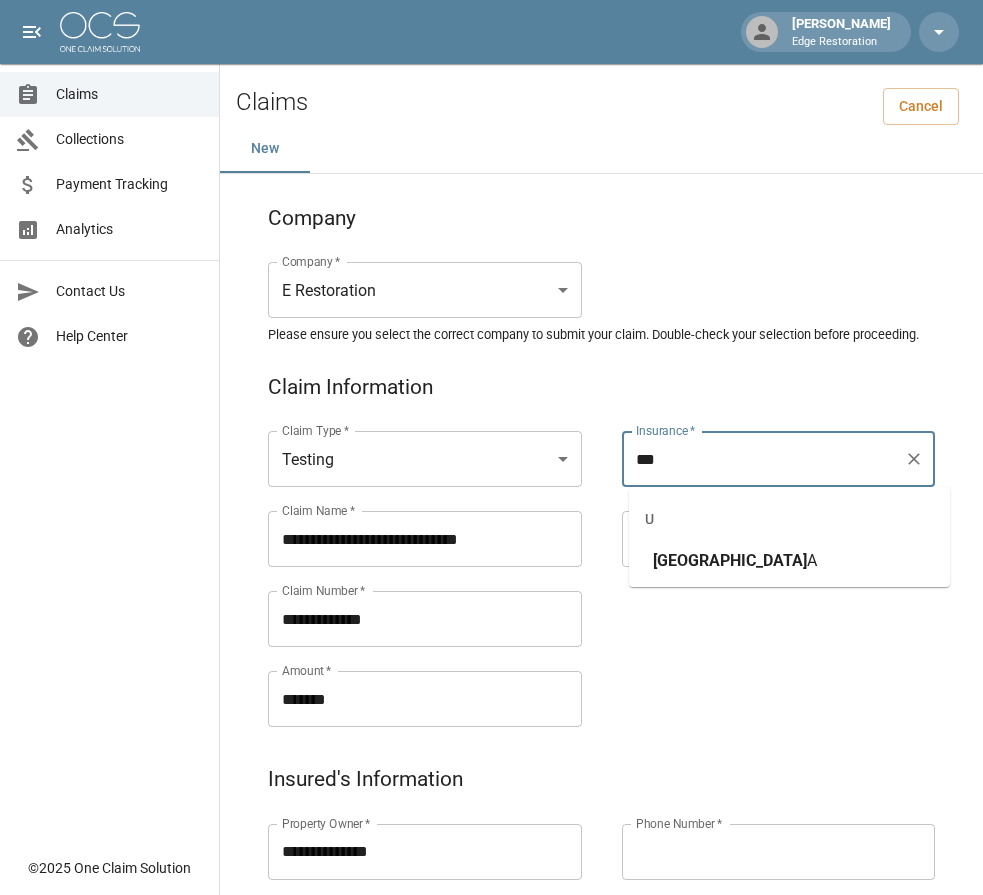 click on "A" at bounding box center (812, 560) 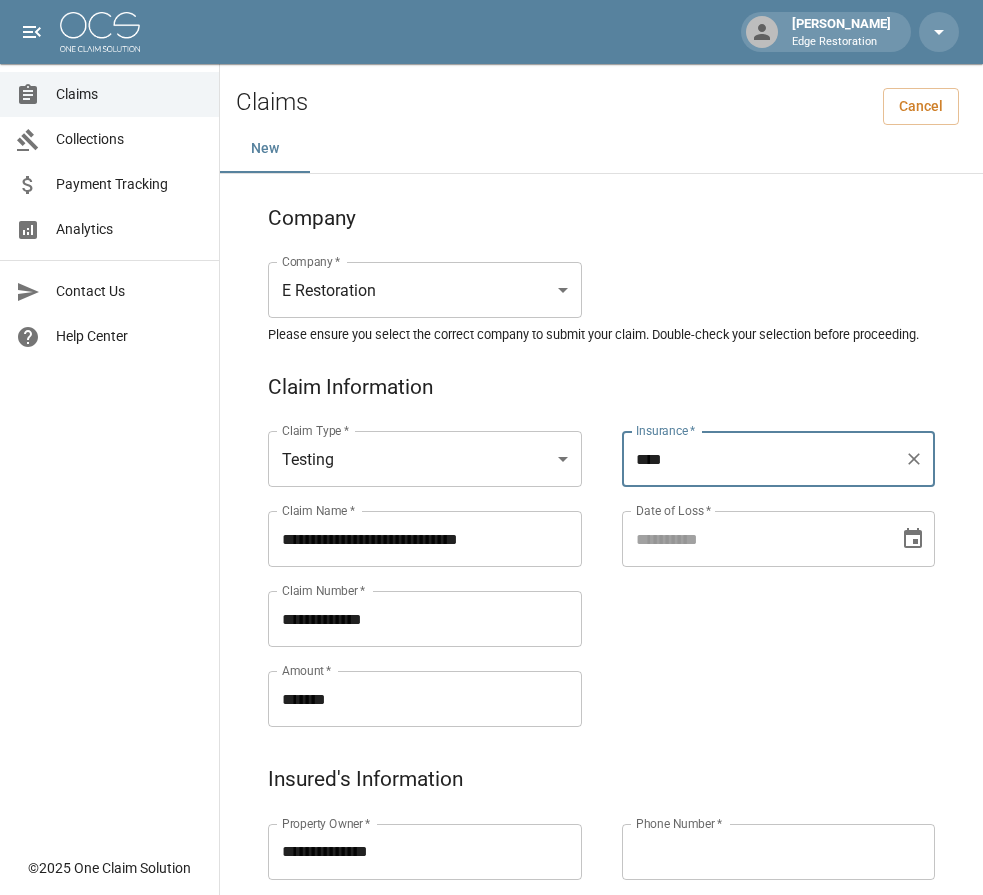 type on "****" 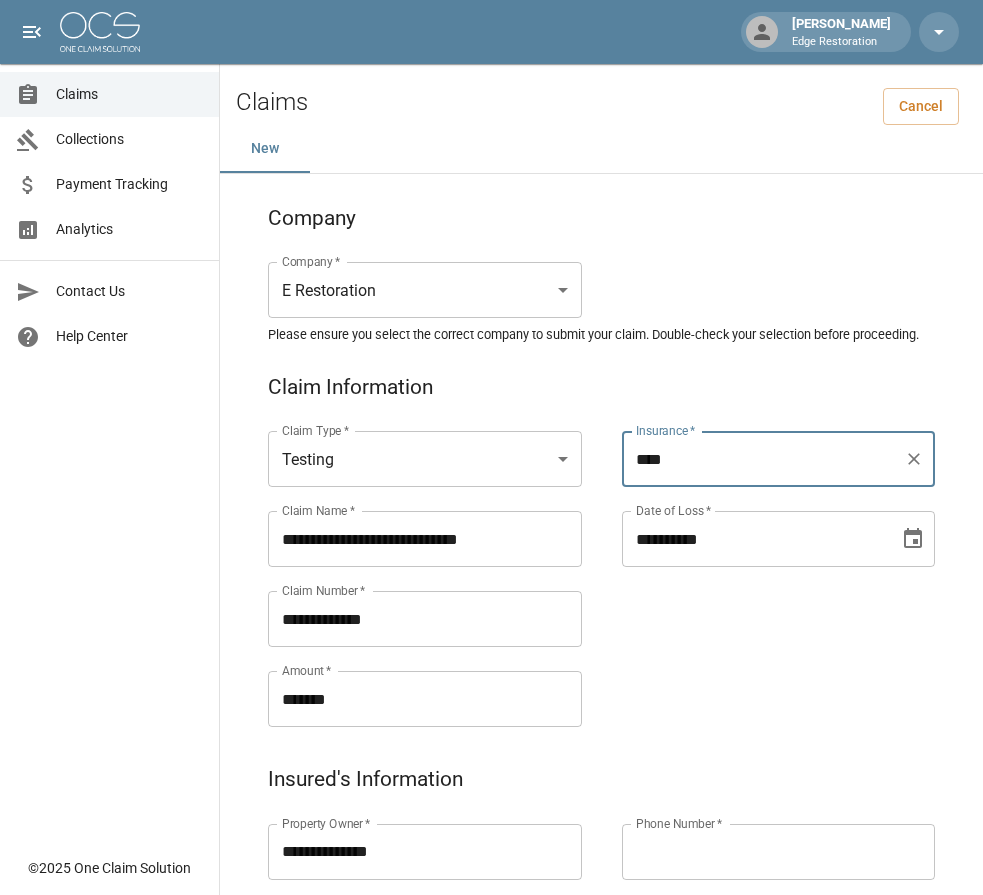 click on "**********" at bounding box center (754, 539) 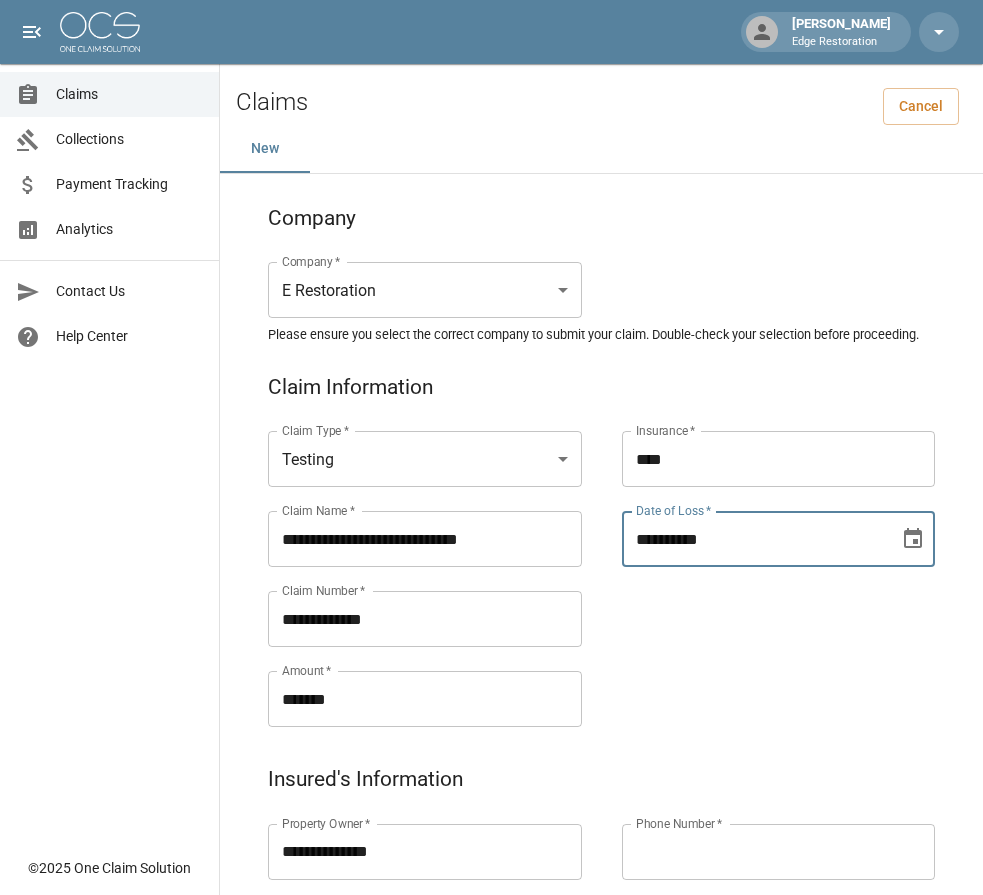 type on "**********" 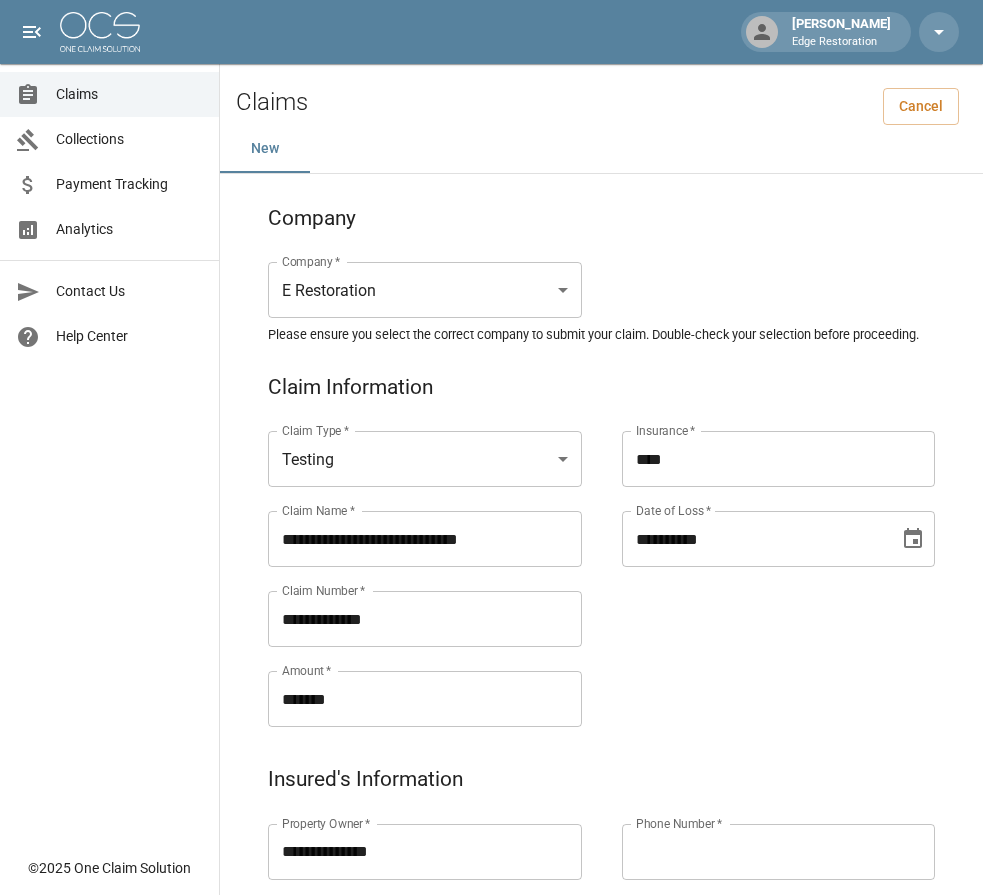 click on "**********" at bounding box center (759, 555) 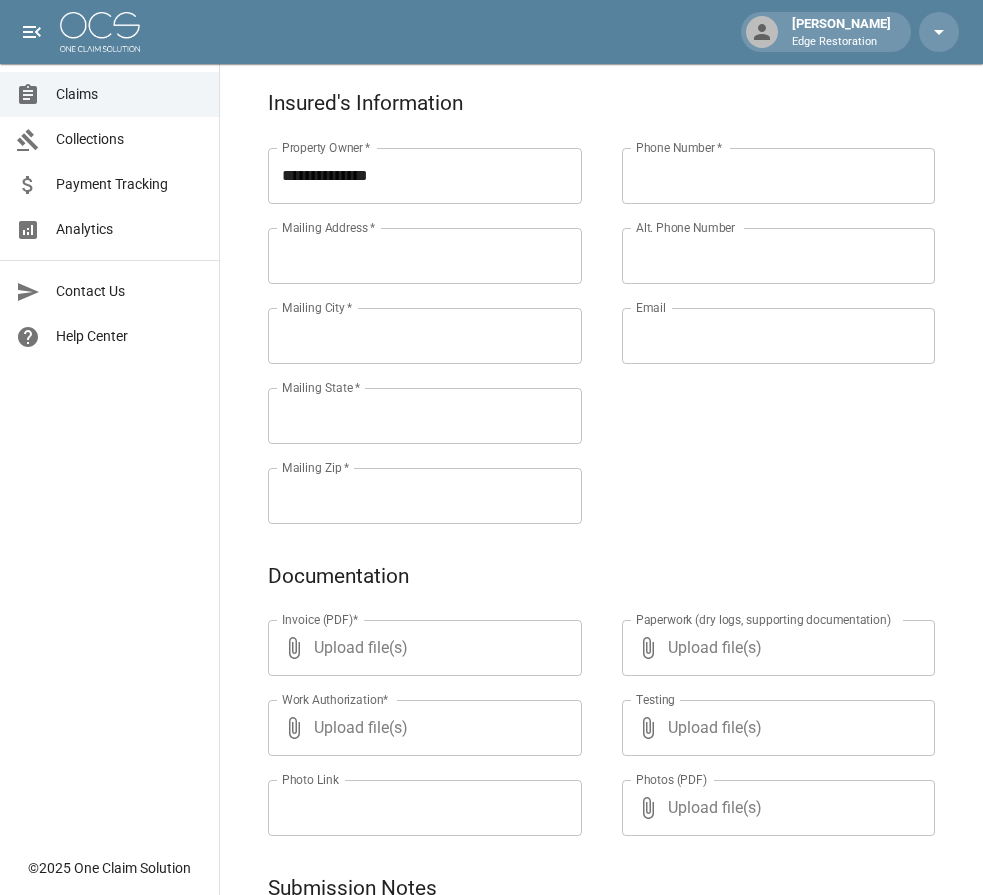 scroll, scrollTop: 677, scrollLeft: 0, axis: vertical 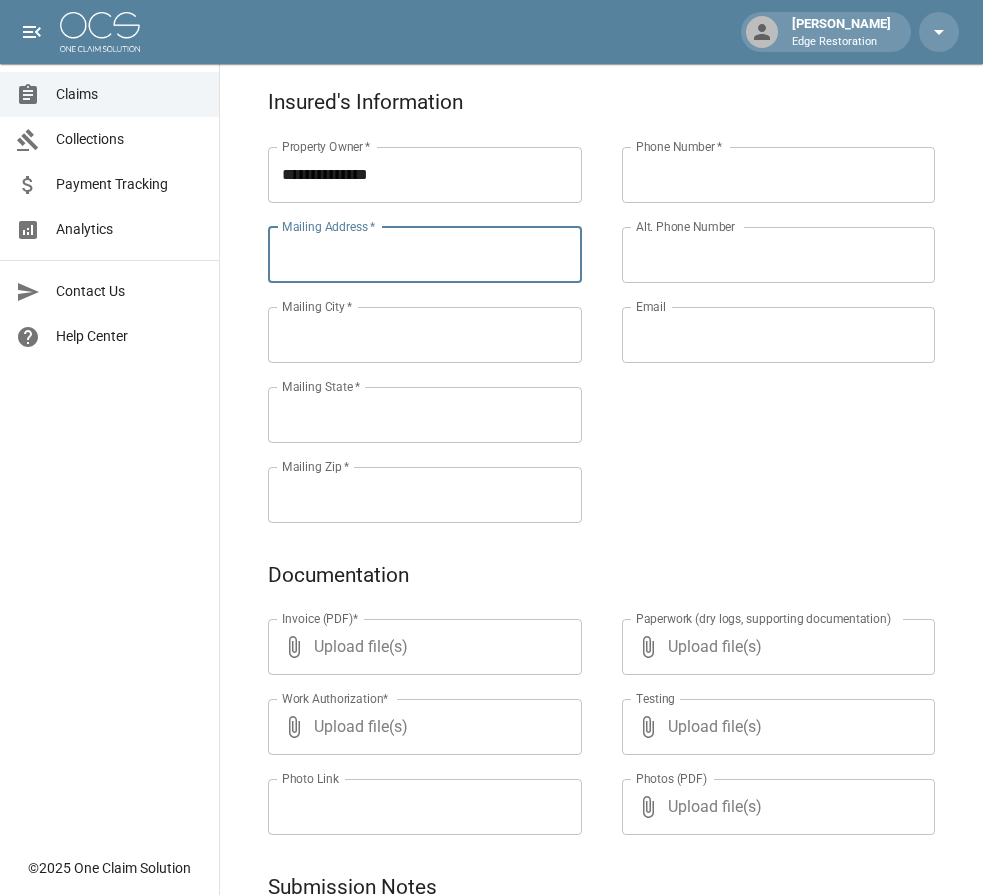 click on "Mailing Address   *" at bounding box center [425, 255] 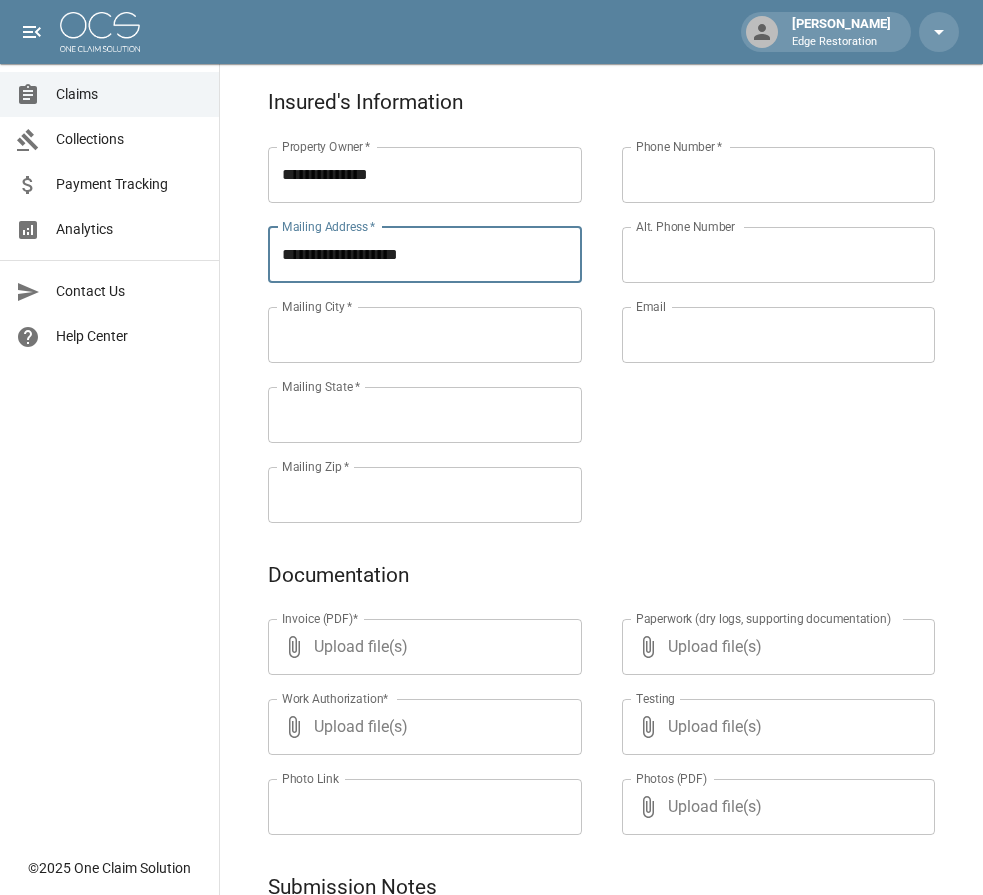 type on "**********" 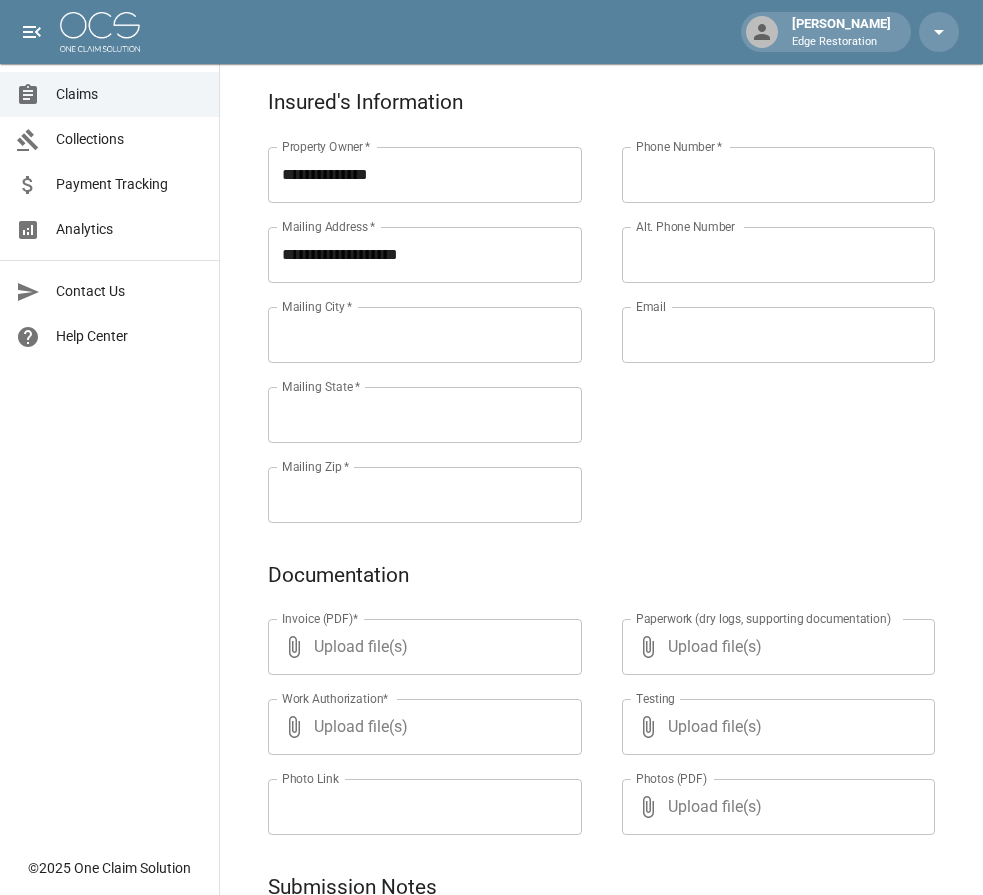 click on "Mailing City   *" at bounding box center (425, 335) 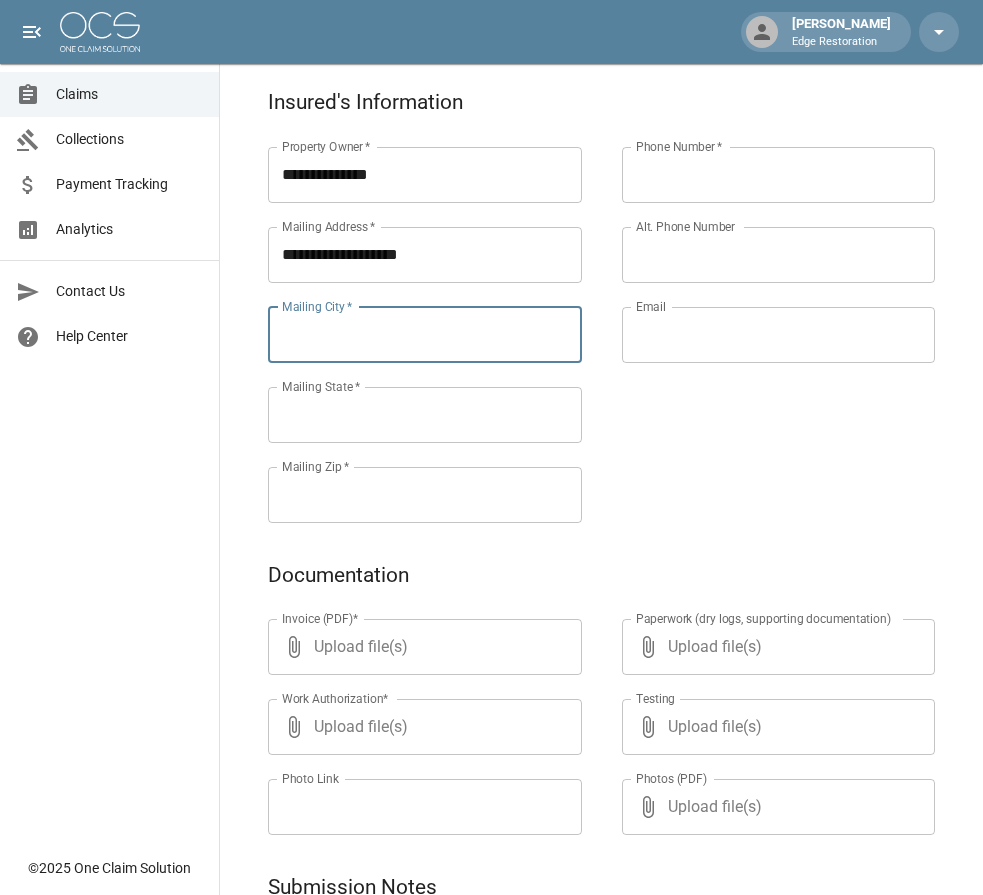 paste on "******" 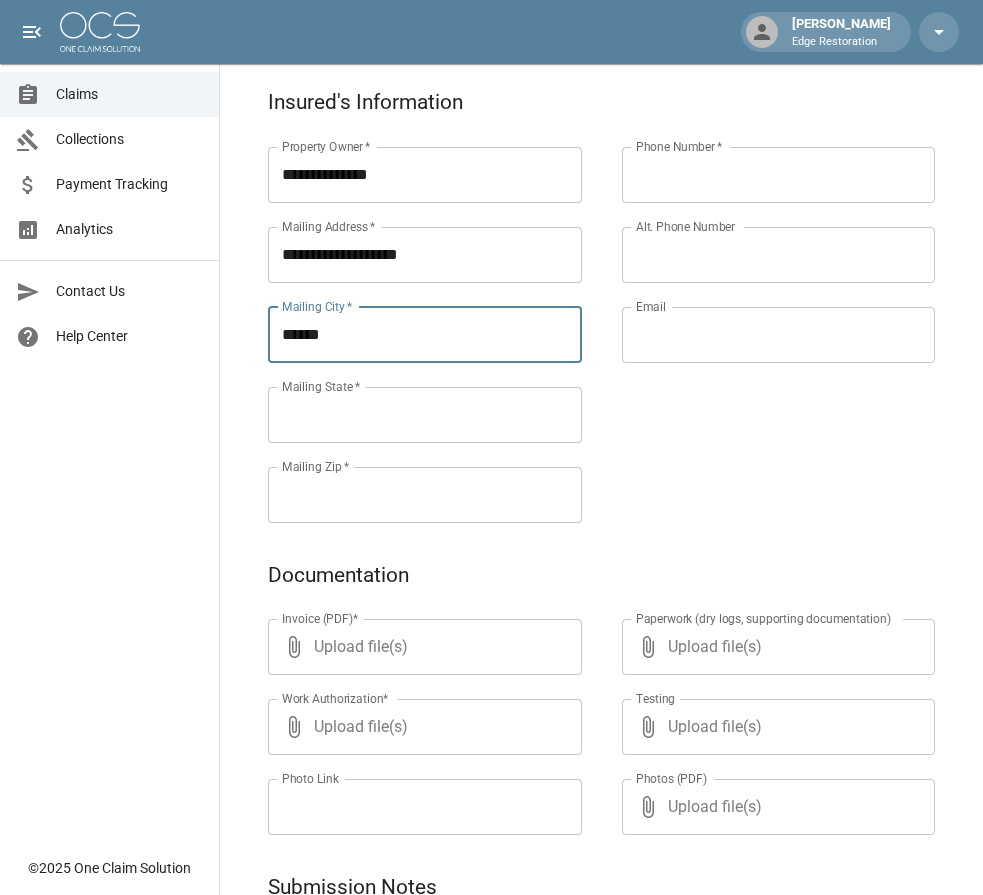 type on "******" 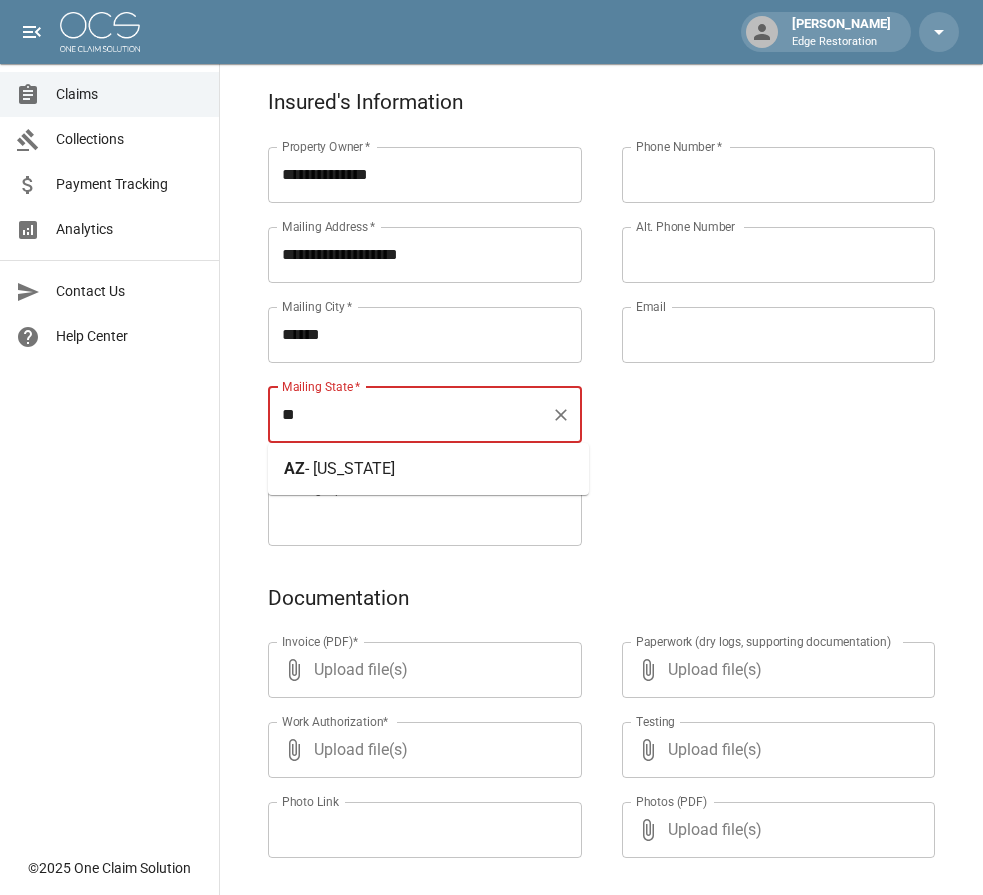 click on "AZ  - [US_STATE]" at bounding box center (339, 469) 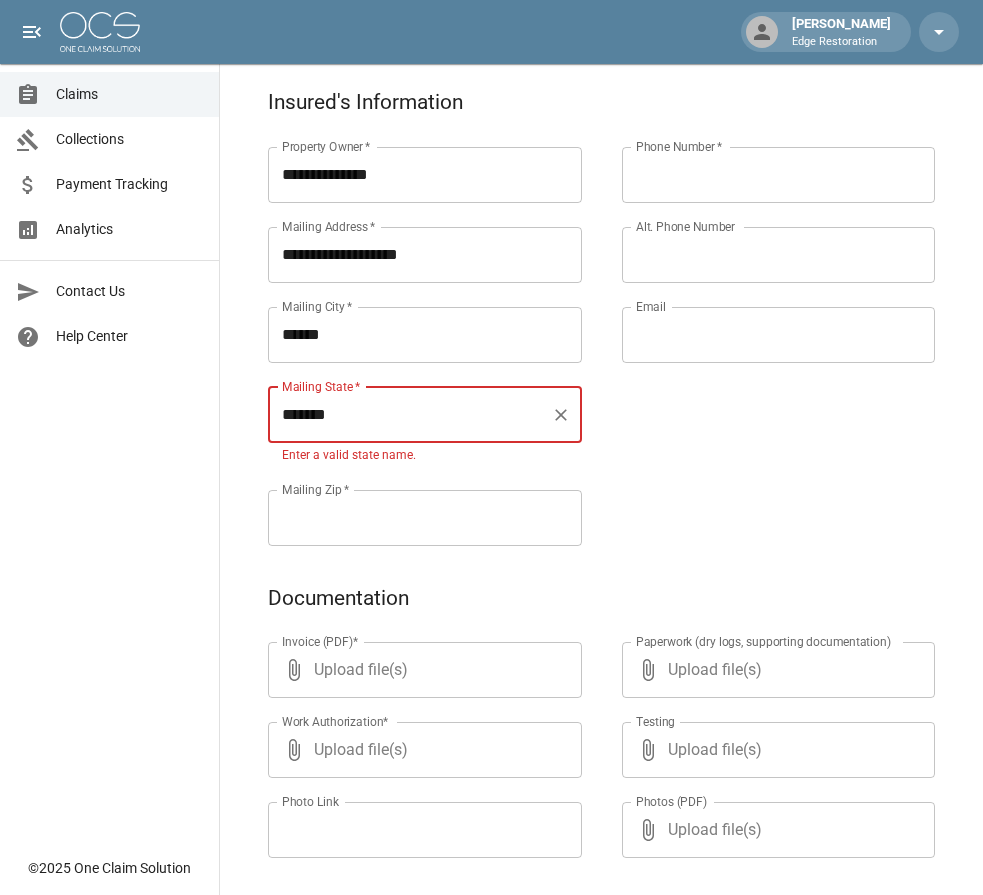 type on "*******" 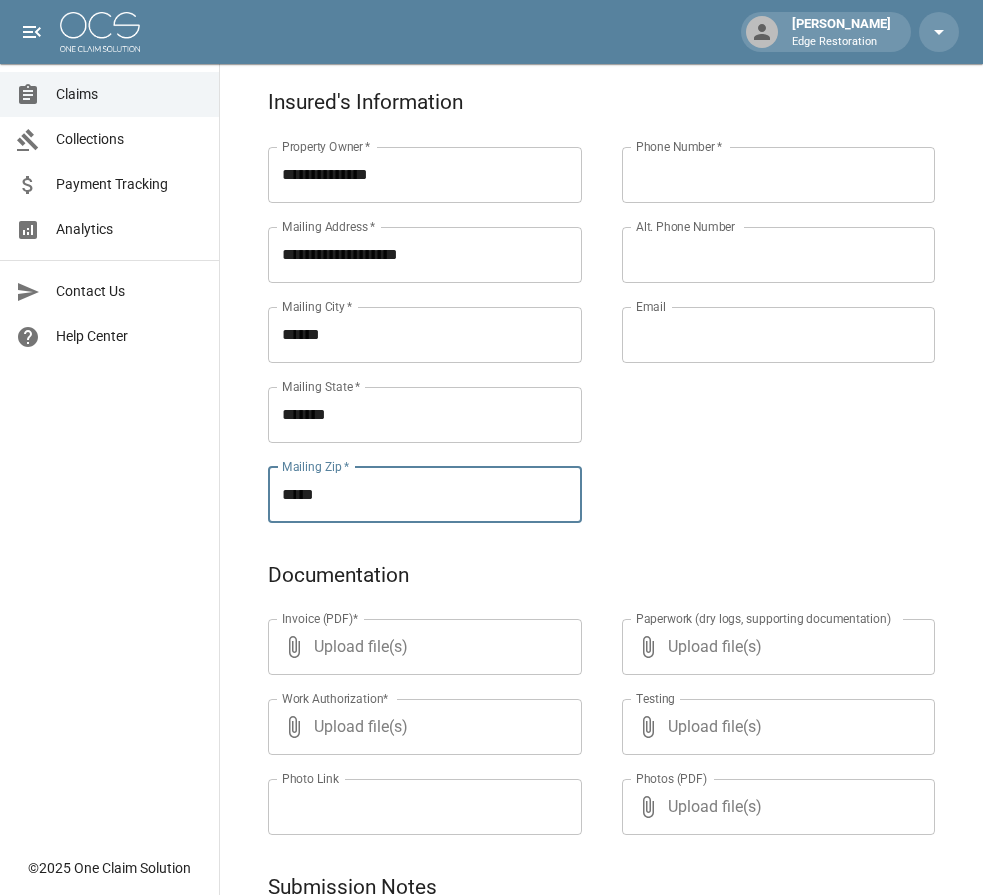 type on "*****" 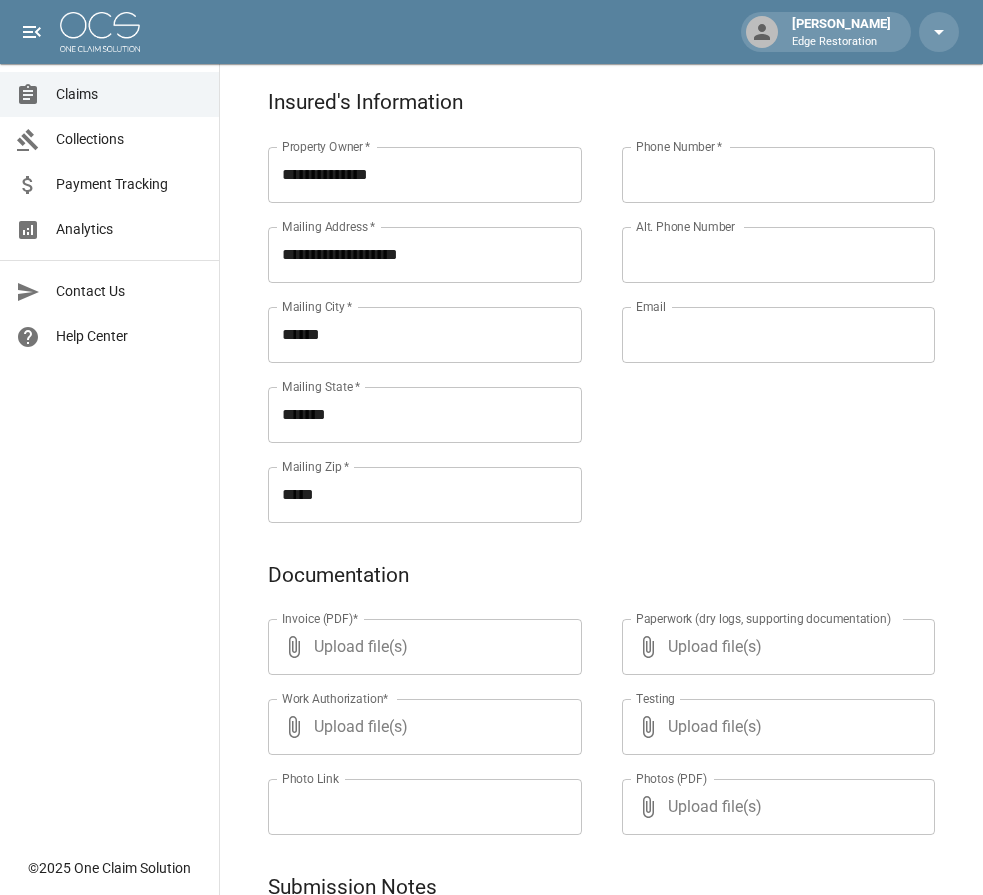 click on "Phone Number   *" at bounding box center (779, 175) 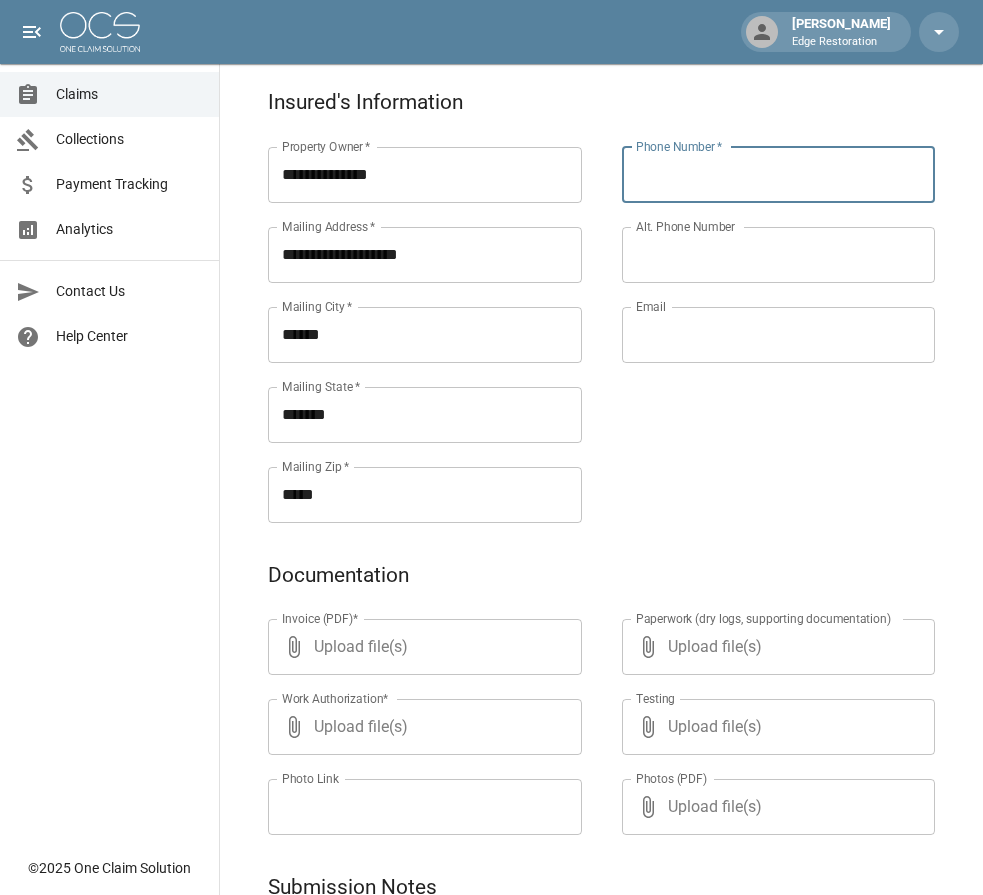 paste on "**********" 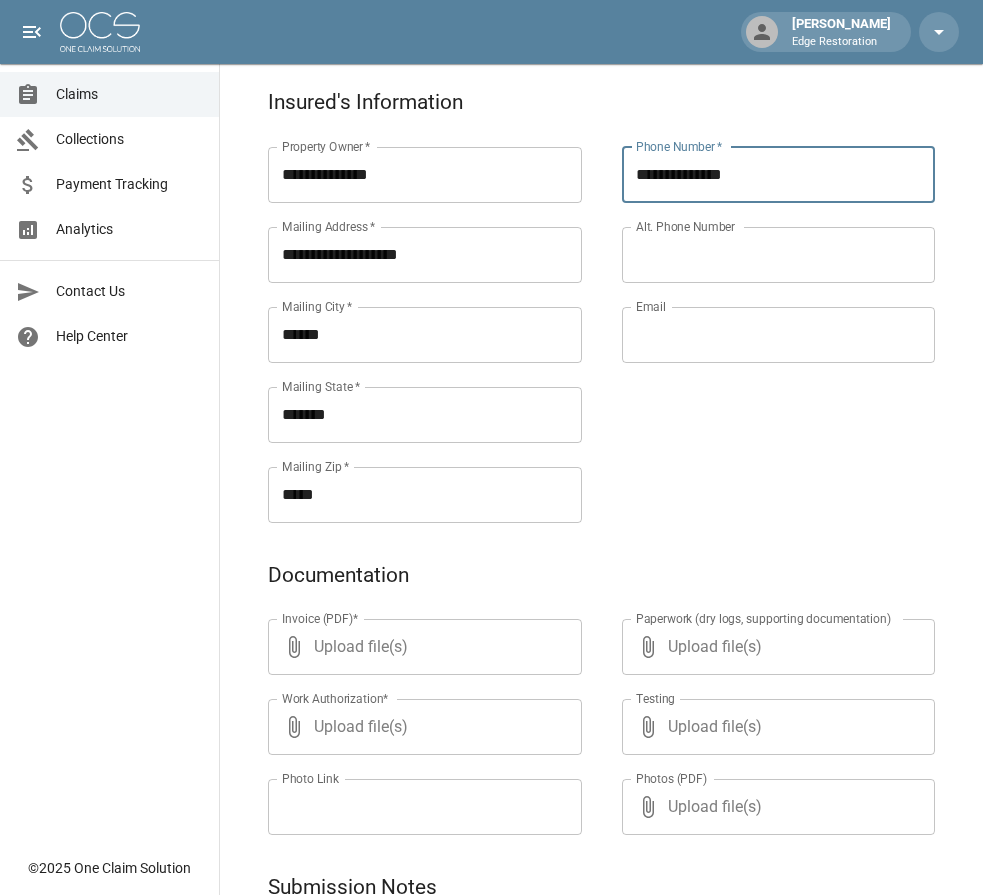 type on "**********" 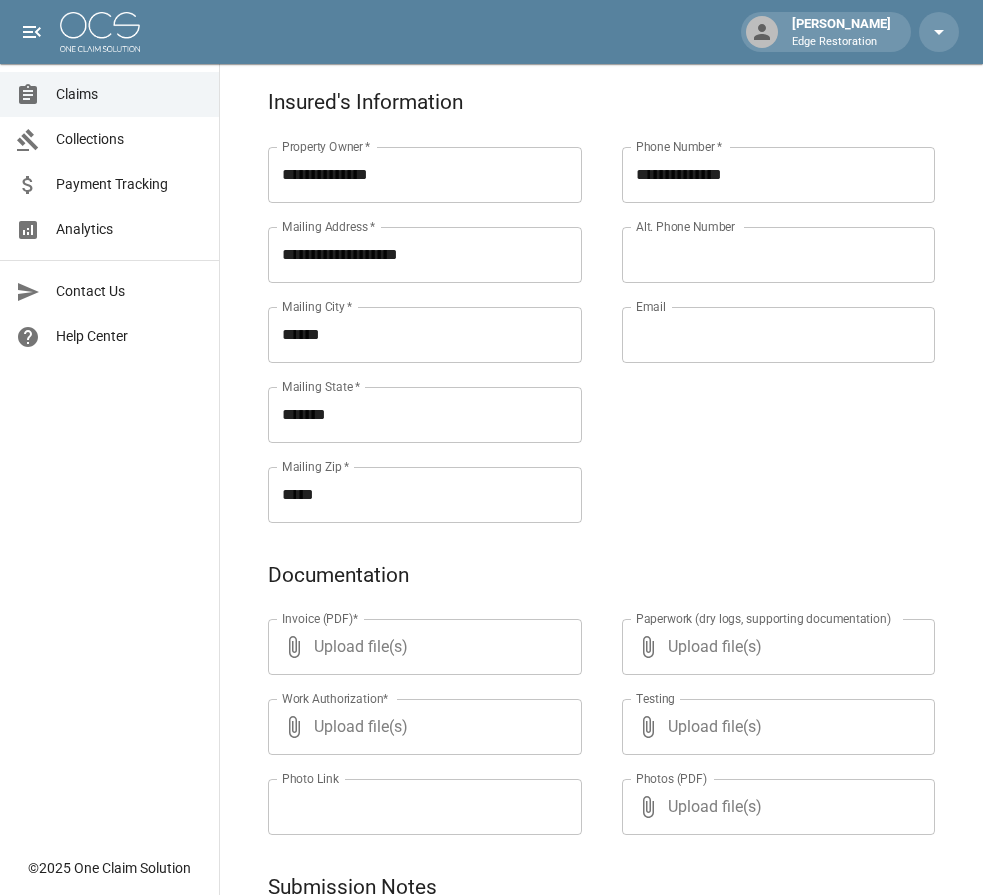 click on "**********" at bounding box center [759, 311] 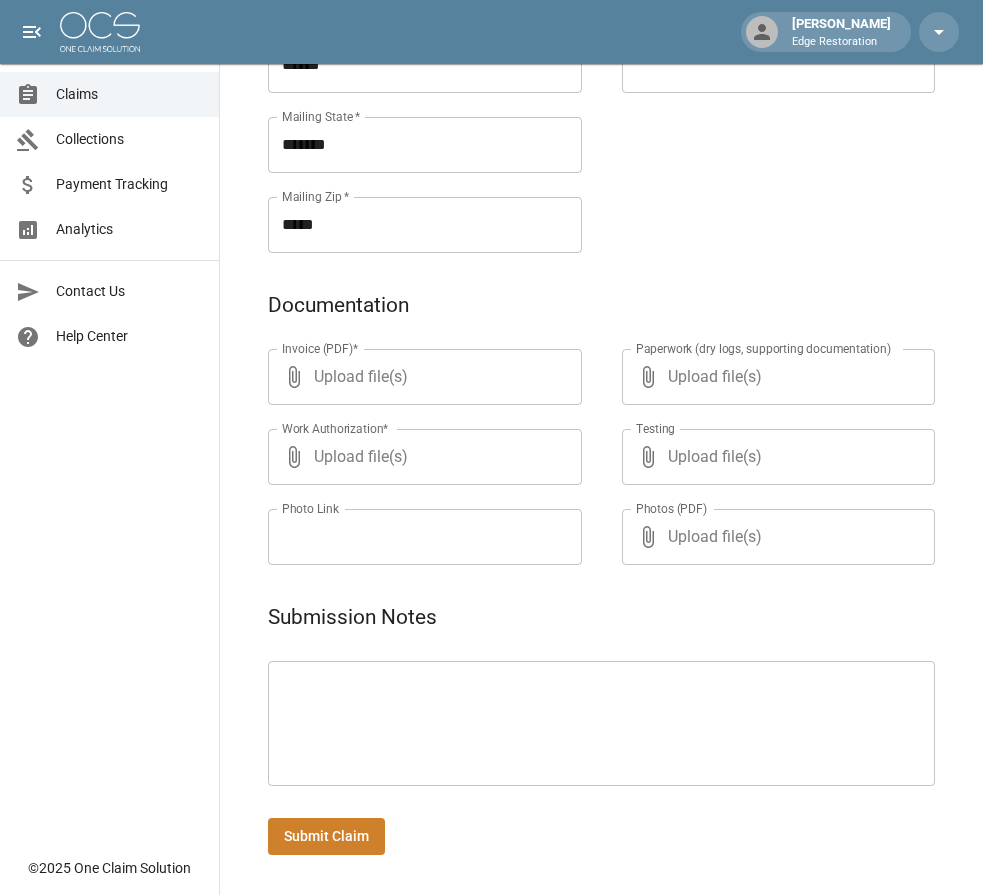 click at bounding box center (601, 724) 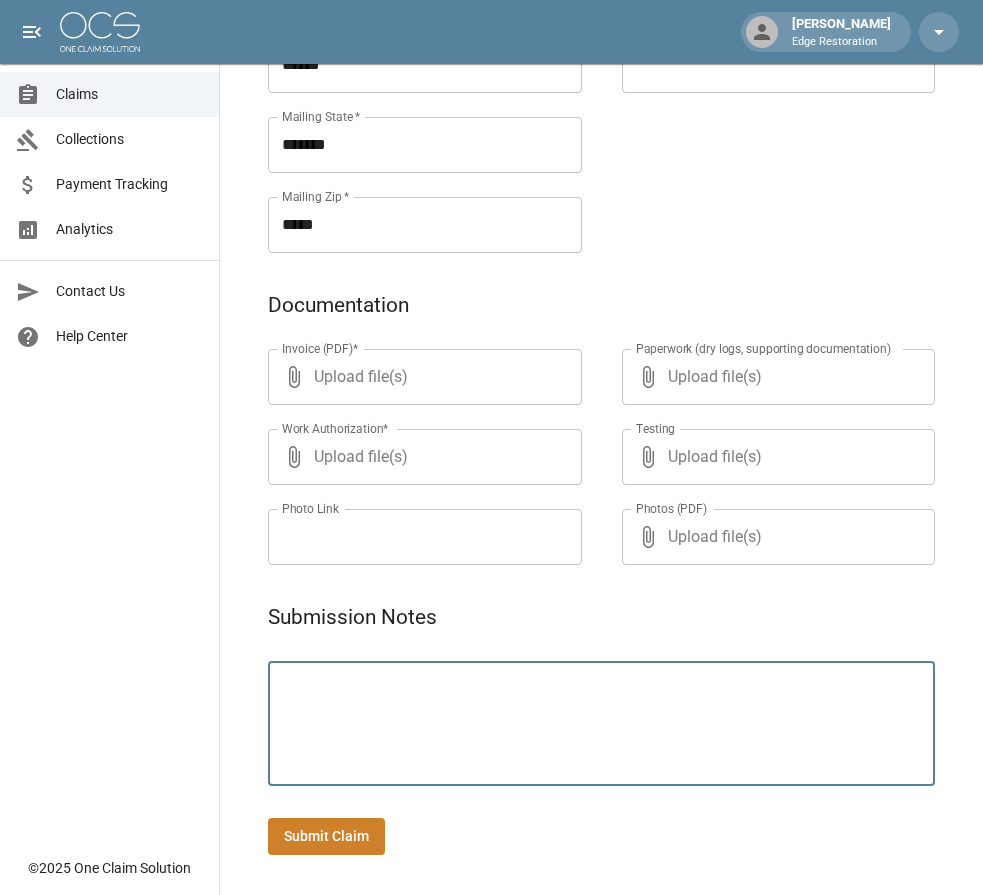 paste on "**********" 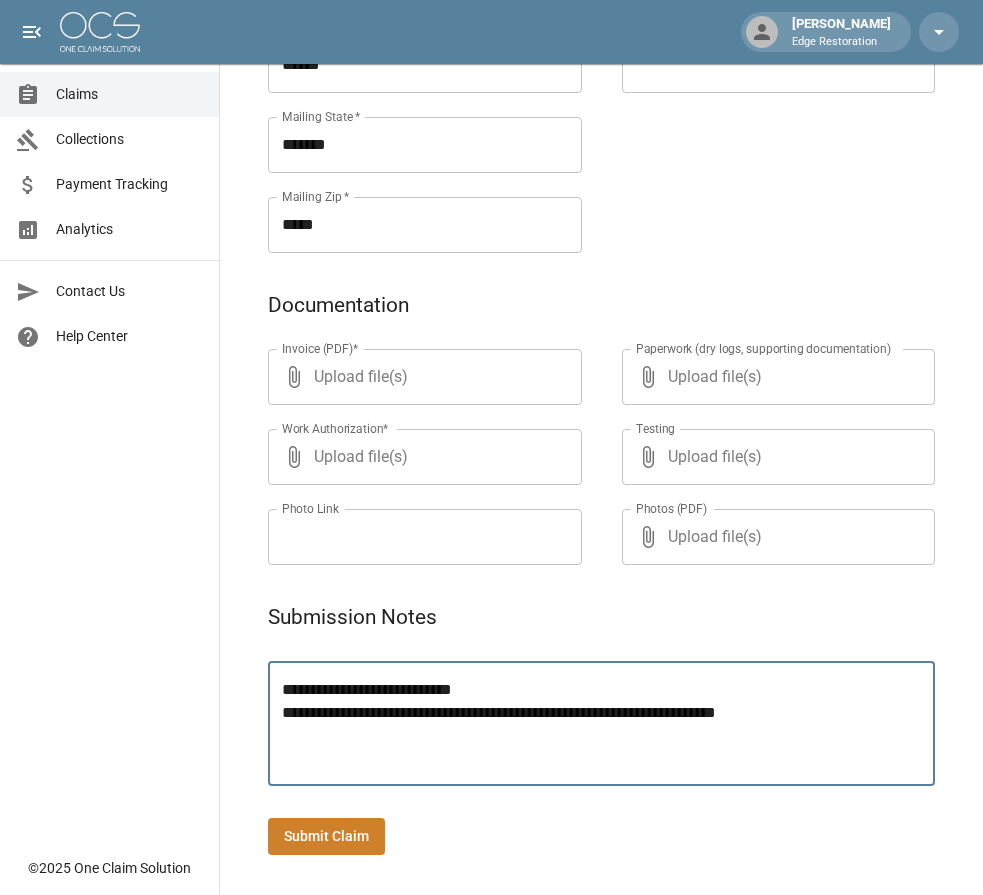 type on "**********" 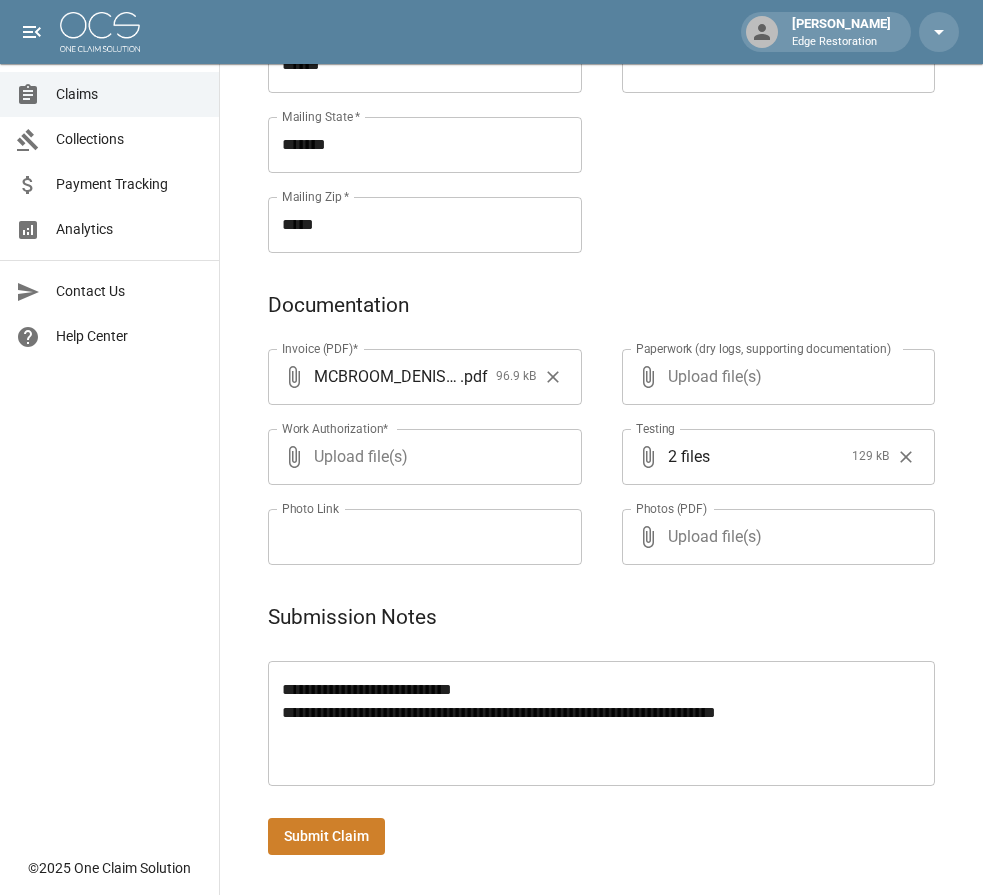 click on "Submit Claim" at bounding box center [326, 836] 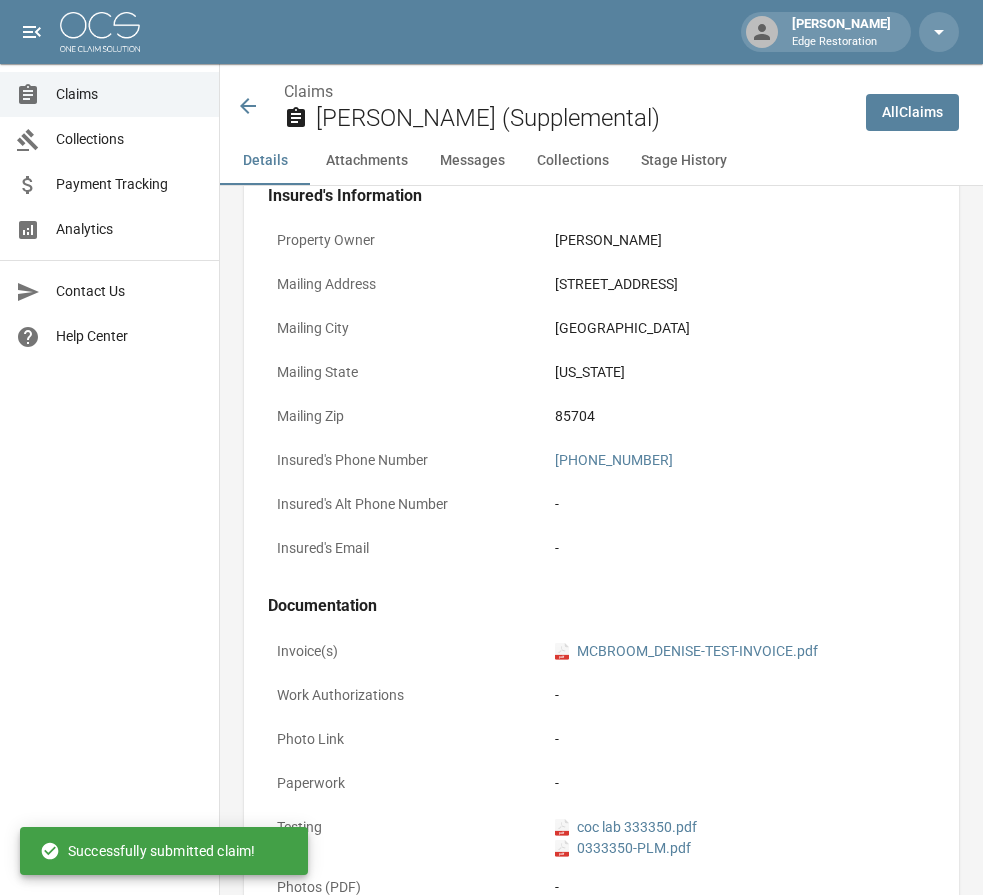 click at bounding box center [100, 32] 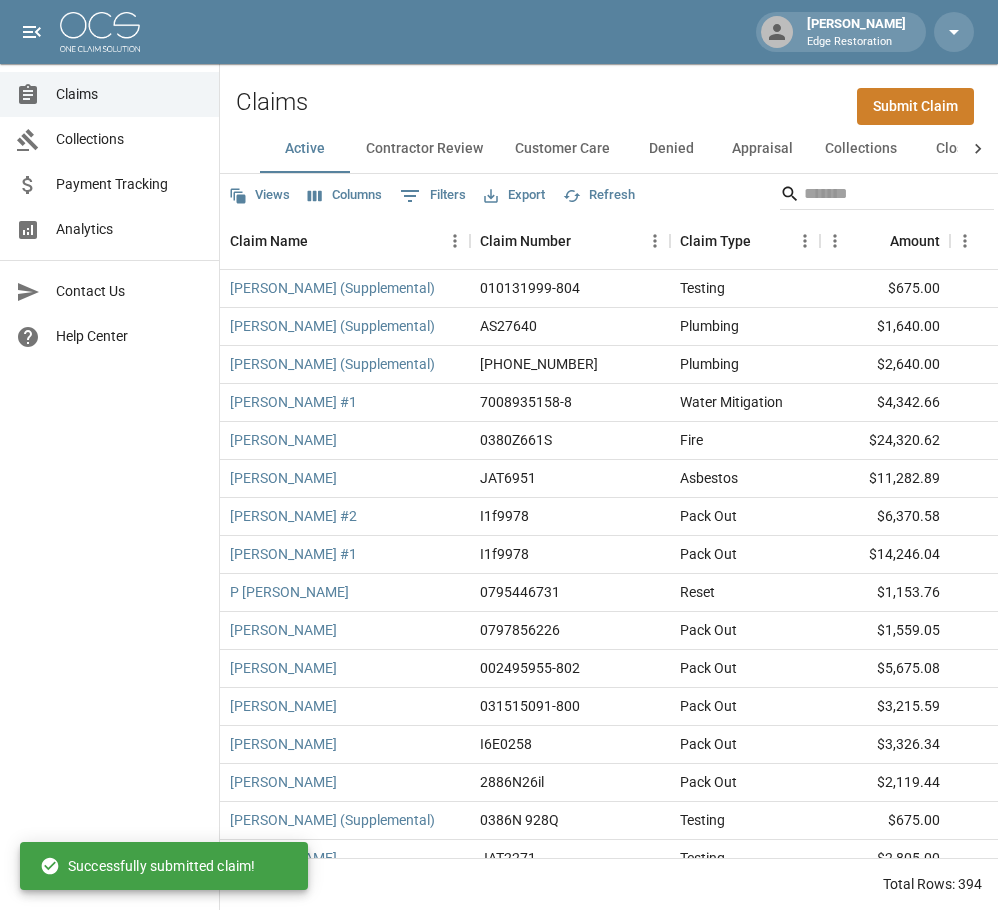click on "Submit Claim" at bounding box center [915, 106] 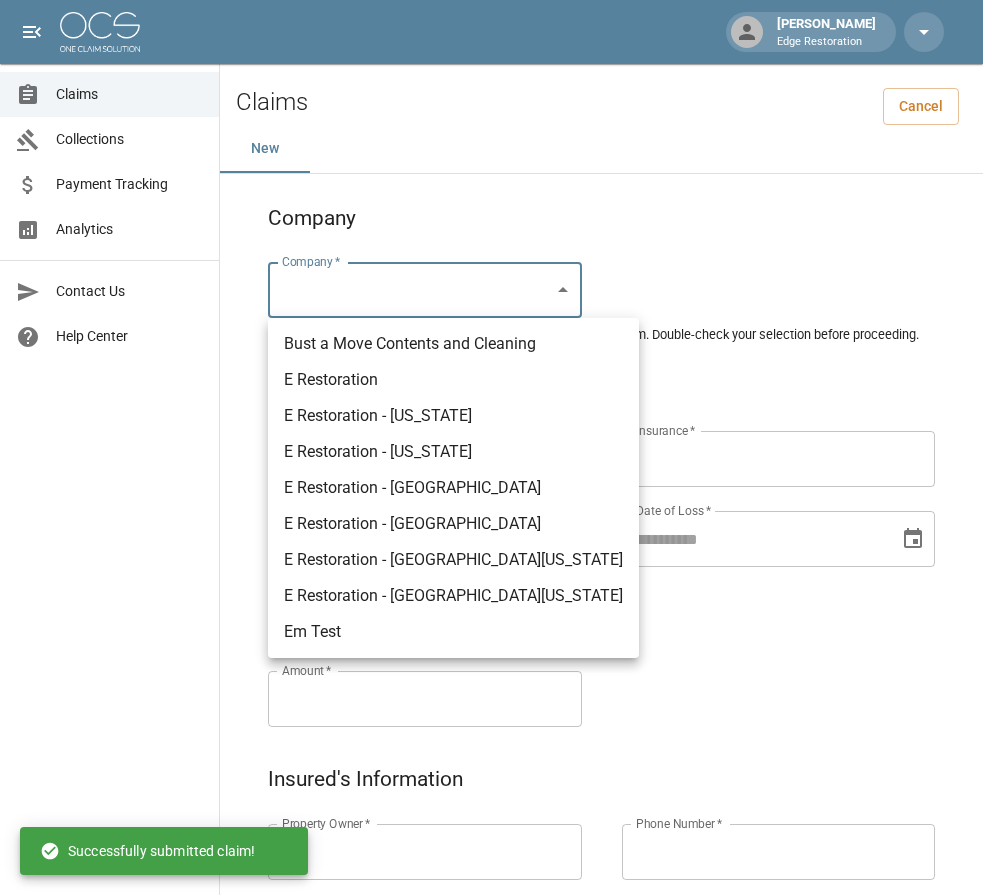click on "[PERSON_NAME] Edge Restoration Claims Collections Payment Tracking Analytics Contact Us Help Center ©  2025   One Claim Solution Claims Cancel New Company Company   * ​ Company   * Please ensure you select the correct company to submit your claim. Double-check your selection before proceeding. Claim Information Claim Type   * ​ Claim Type   * Claim Name   * Claim Name   * Claim Number   * Claim Number   * Amount   * Amount   * Insurance   * Insurance   * Date of Loss   * Date of Loss   * Insured's Information Property Owner   * Property Owner   * Mailing Address   * Mailing Address   * Mailing City   * Mailing City   * Mailing State   * Mailing State   * Mailing Zip   * Mailing Zip   * Phone Number   * Phone Number   * Alt. Phone Number Alt. Phone Number Email Email Documentation Invoice (PDF)* ​ Upload file(s) Invoice (PDF)* Work Authorization* ​ Upload file(s) Work Authorization* Photo Link Photo Link ​ Upload file(s) Testing ​ ​" at bounding box center [491, 921] 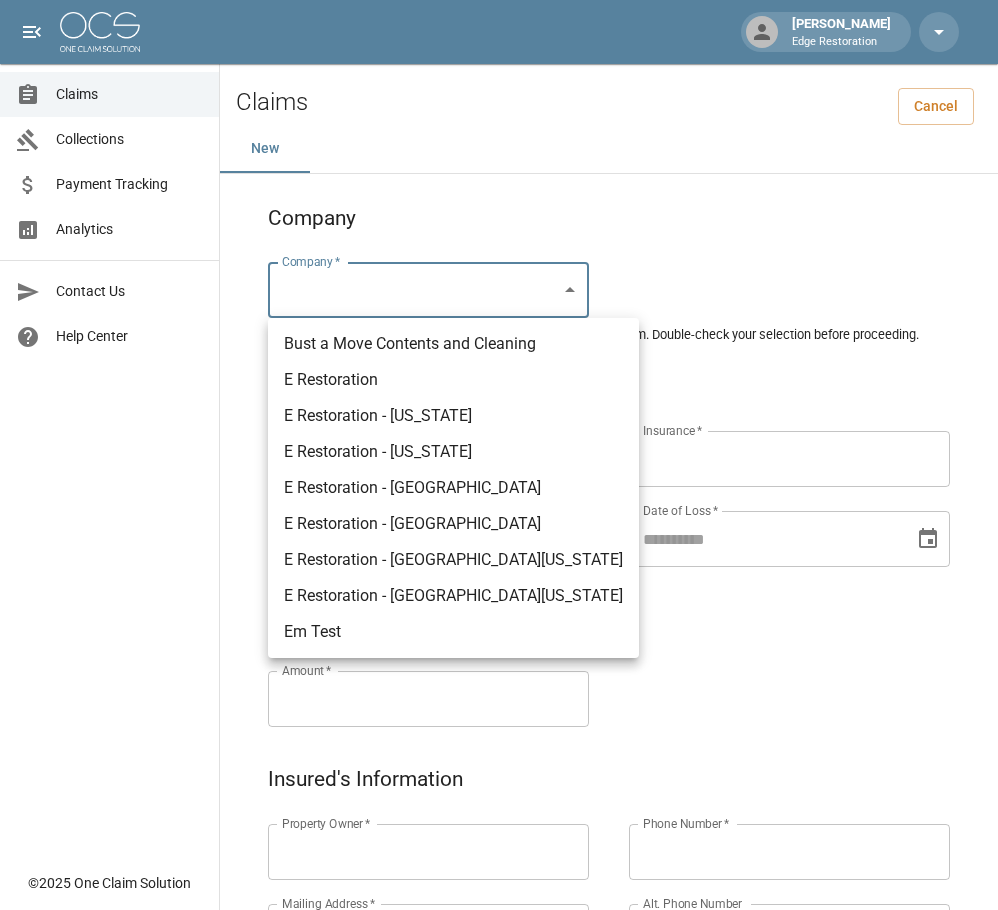 click on "E Restoration - [US_STATE]" at bounding box center (453, 452) 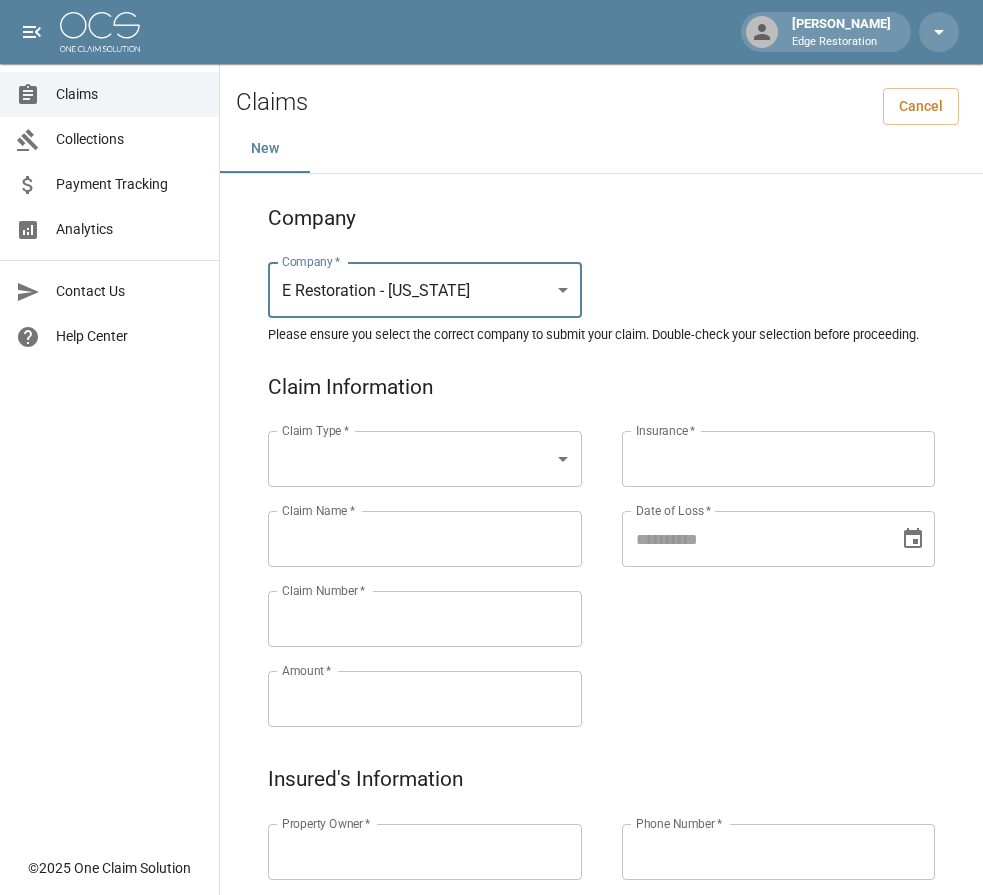 click on "[PERSON_NAME] Edge Restoration Claims Collections Payment Tracking Analytics Contact Us Help Center ©  2025   One Claim Solution Claims Cancel New Company Company   * E Restoration - [US_STATE] ****** Company   * Please ensure you select the correct company to submit your claim. Double-check your selection before proceeding. Claim Information Claim Type   * ​ Claim Type   * Claim Name   * Claim Name   * Claim Number   * Claim Number   * Amount   * Amount   * Insurance   * Insurance   * Date of Loss   * Date of Loss   * Insured's Information Property Owner   * Property Owner   * Mailing Address   * Mailing Address   * Mailing City   * Mailing City   * Mailing State   * Mailing State   * Mailing Zip   * Mailing Zip   * Phone Number   * Phone Number   * Alt. Phone Number Alt. Phone Number Email Email Documentation Invoice (PDF)* ​ Upload file(s) Invoice (PDF)* Work Authorization* ​ Upload file(s) Work Authorization* Photo Link Photo Link ​ ​ *" at bounding box center [491, 921] 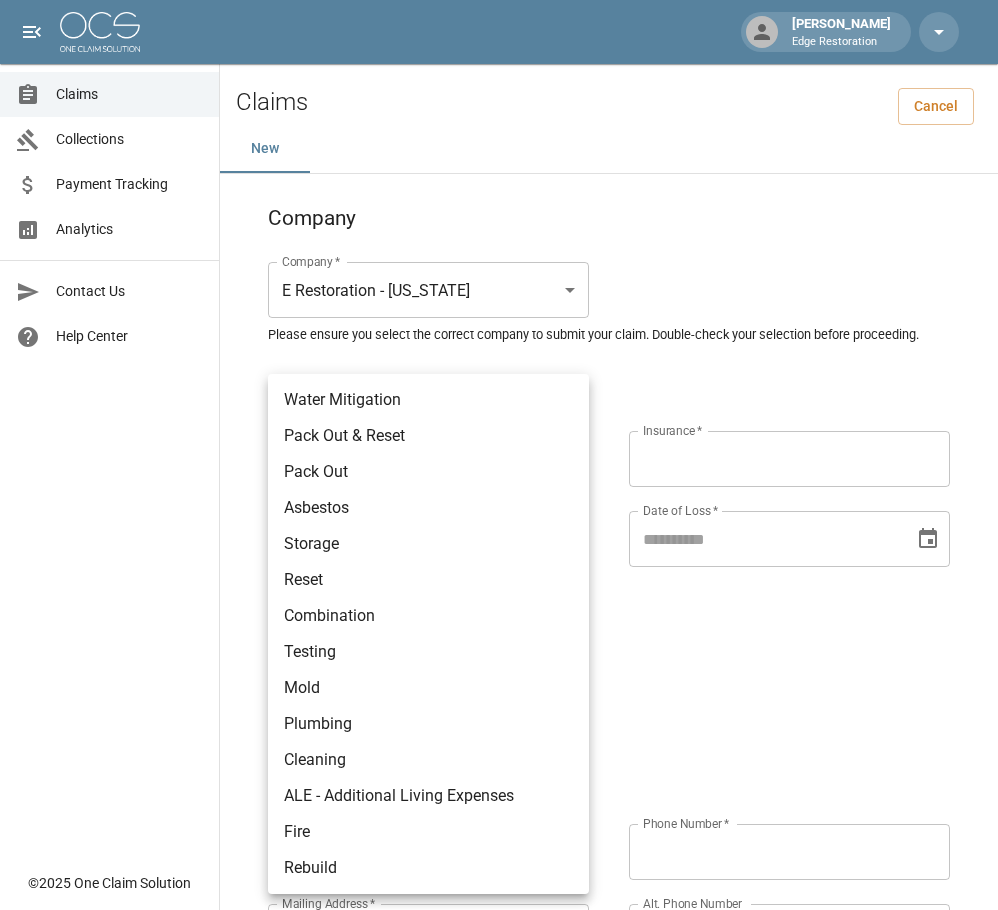 click on "Testing" at bounding box center [428, 652] 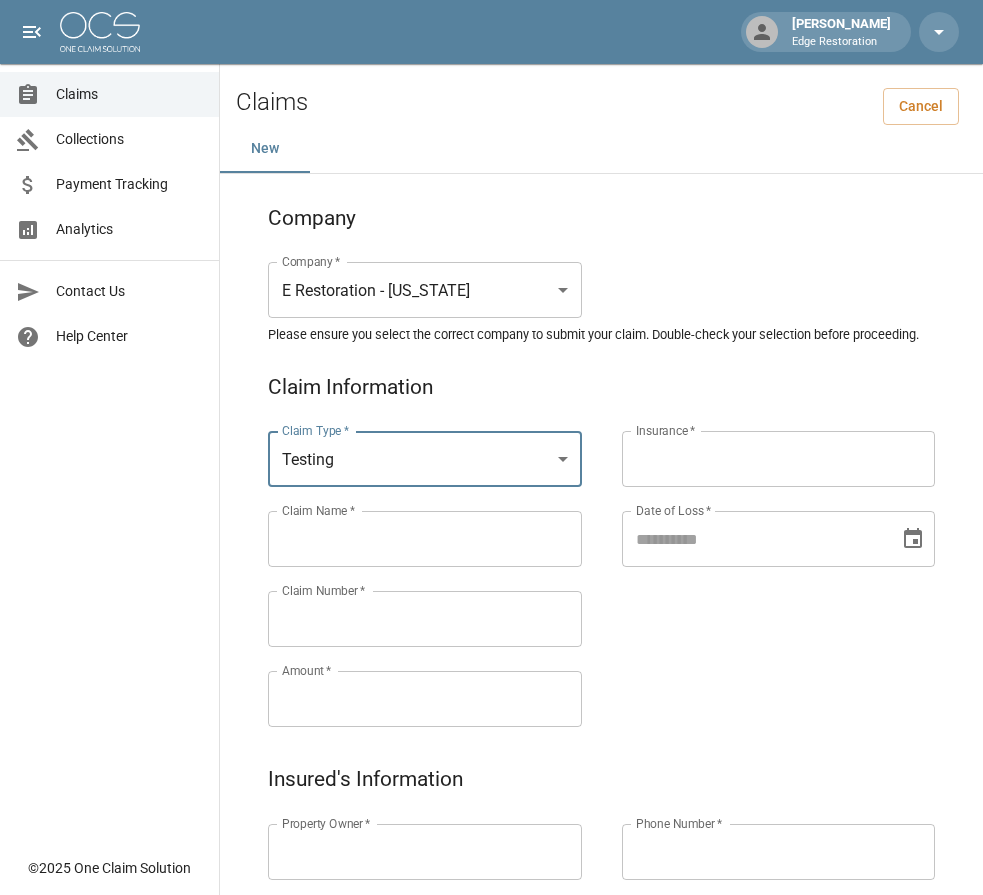 click on "Claims Collections Payment Tracking Analytics Contact Us Help Center" at bounding box center (109, 423) 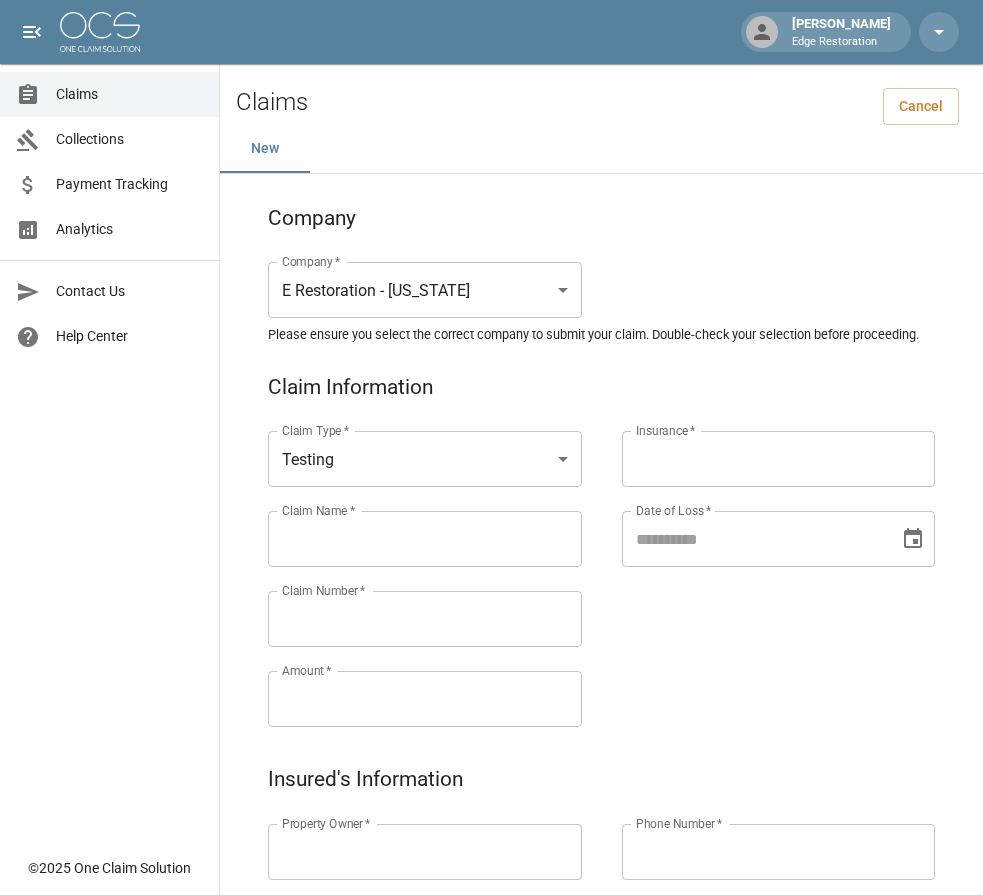 click on "Claim Name   *" at bounding box center [425, 539] 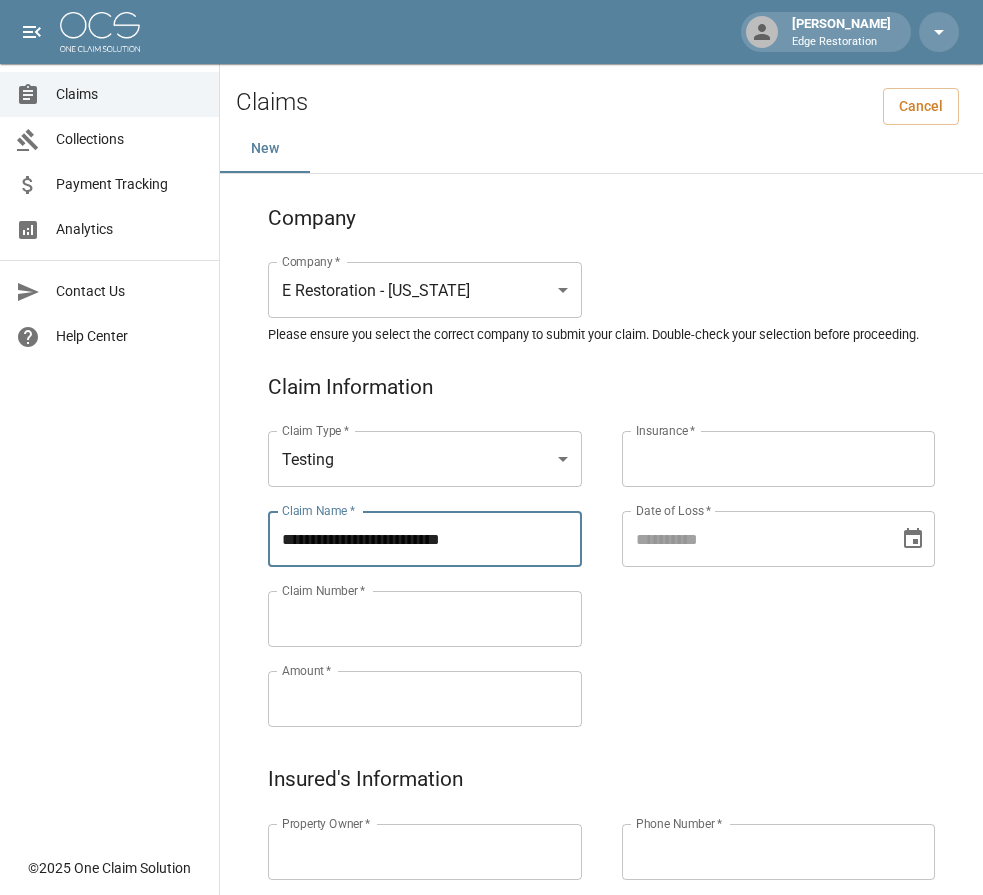 type on "**********" 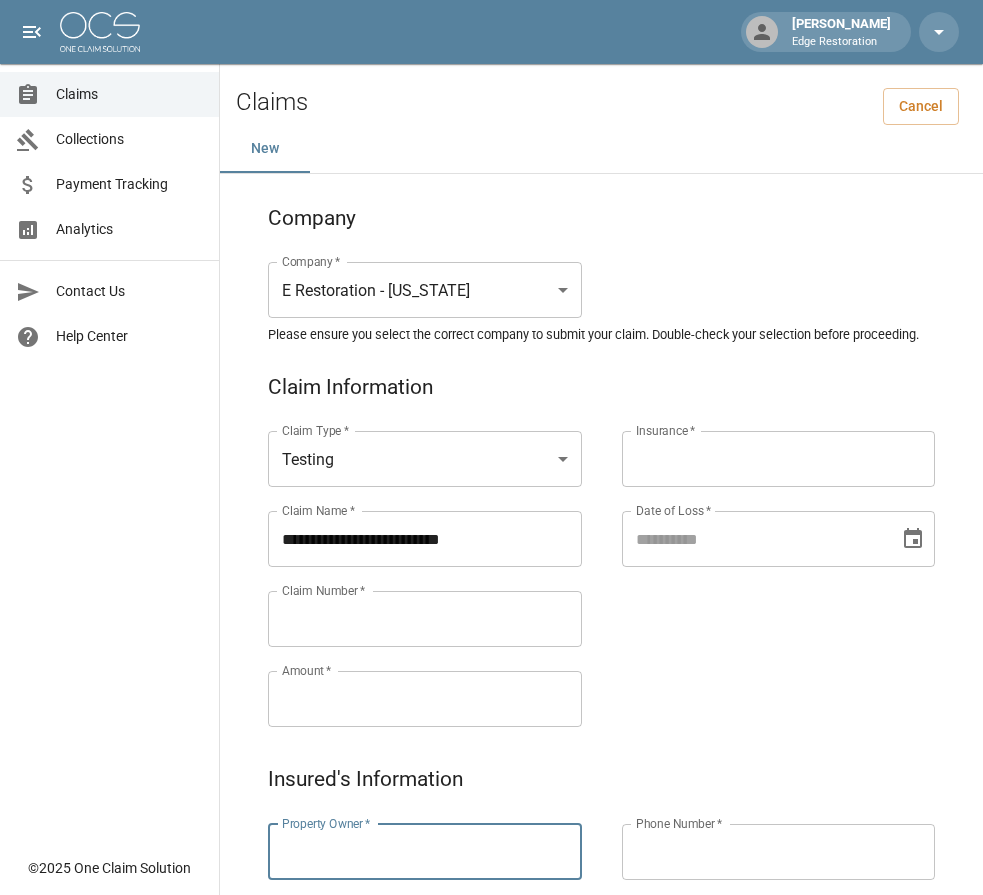 click on "Property Owner   *" at bounding box center [425, 852] 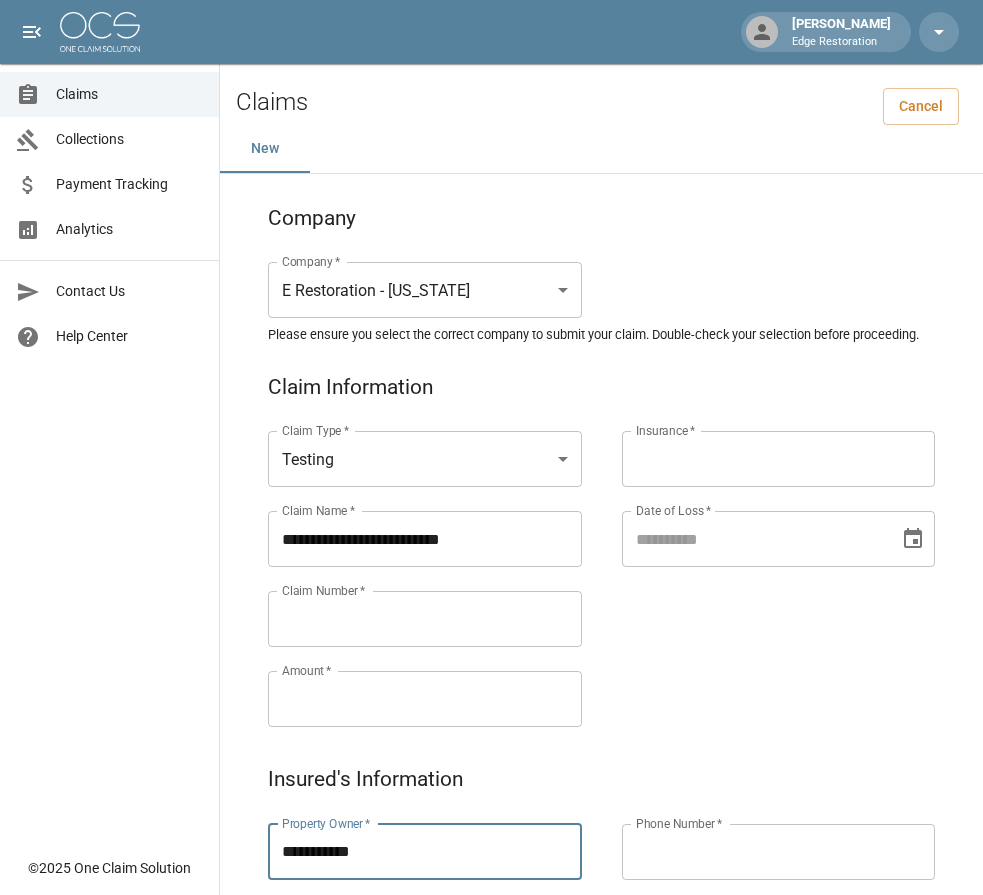 type on "**********" 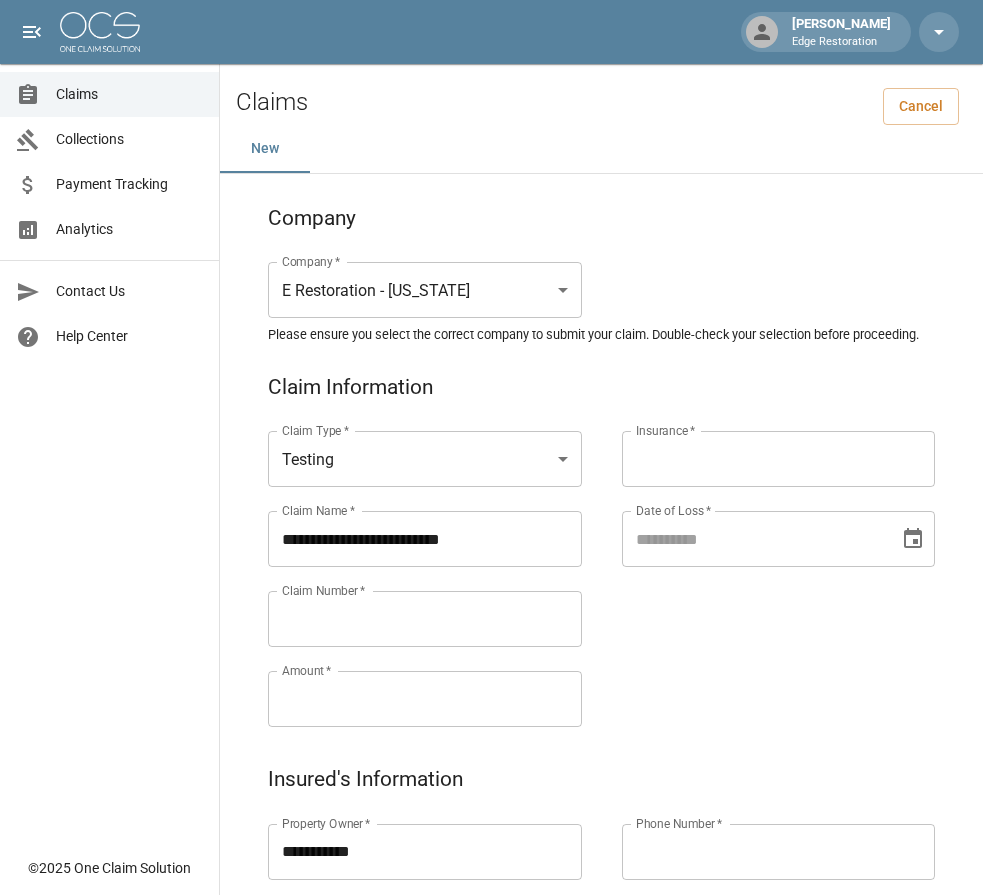 click on "Claim Number   *" at bounding box center [425, 619] 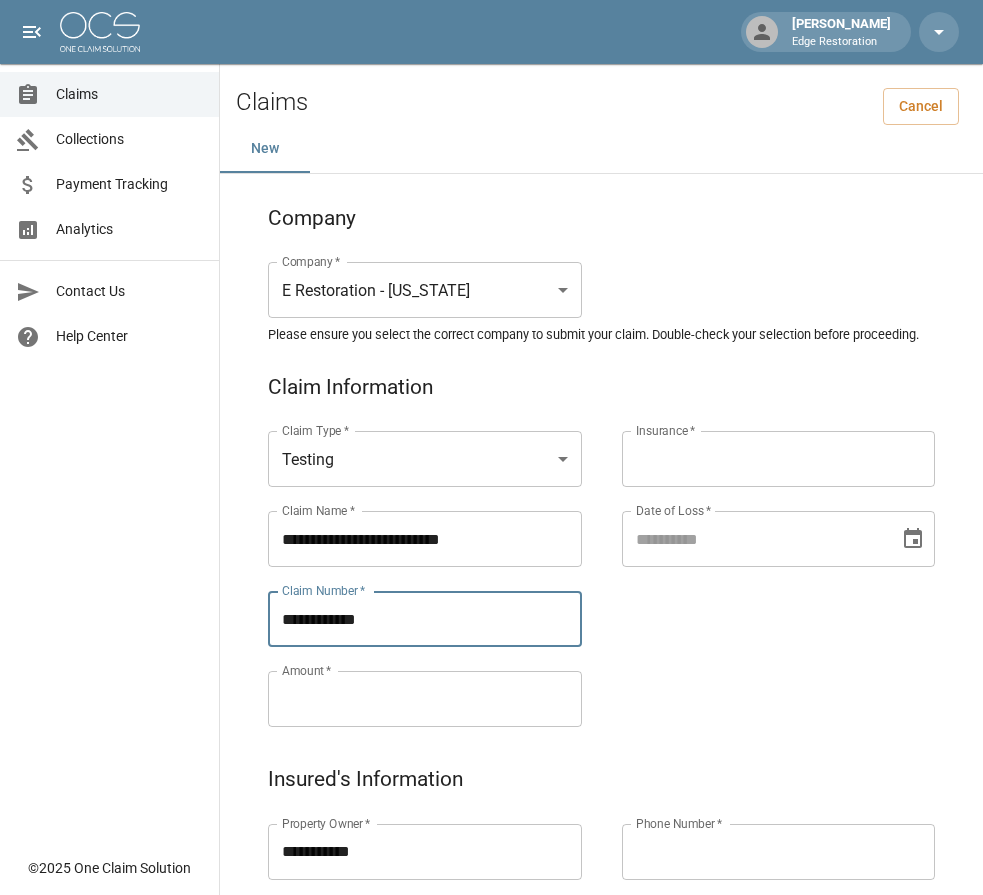 type on "**********" 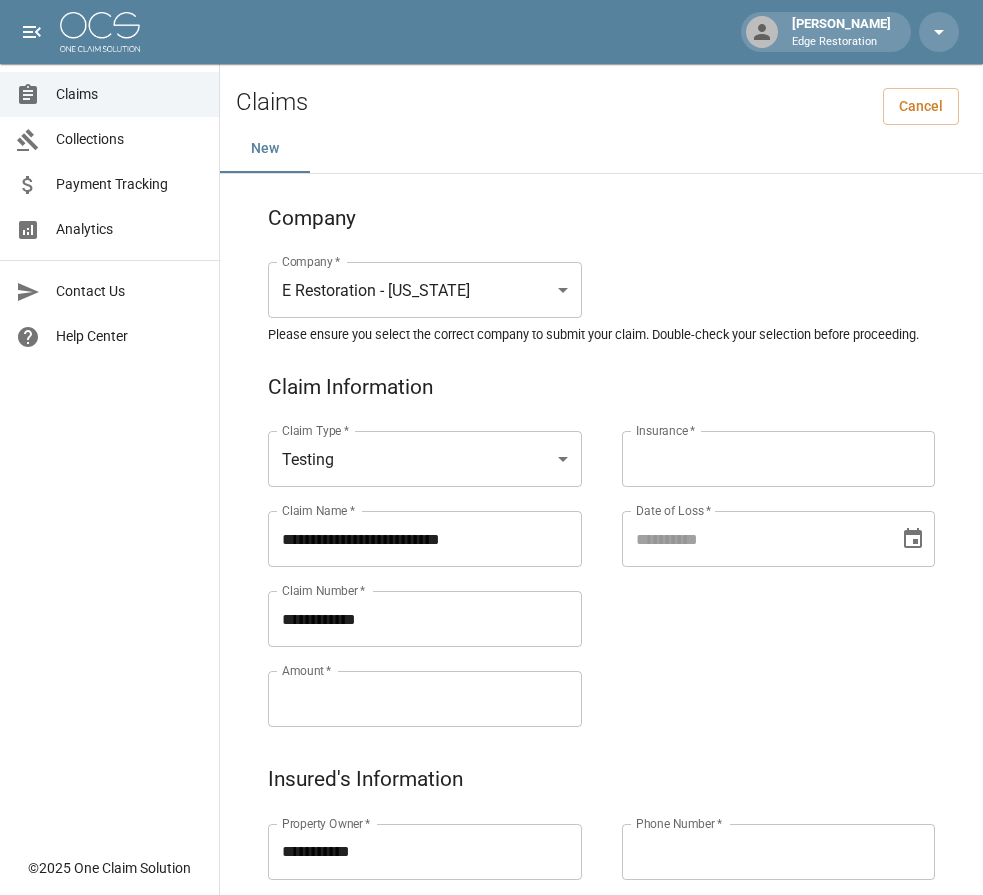 click on "Amount   *" at bounding box center [425, 699] 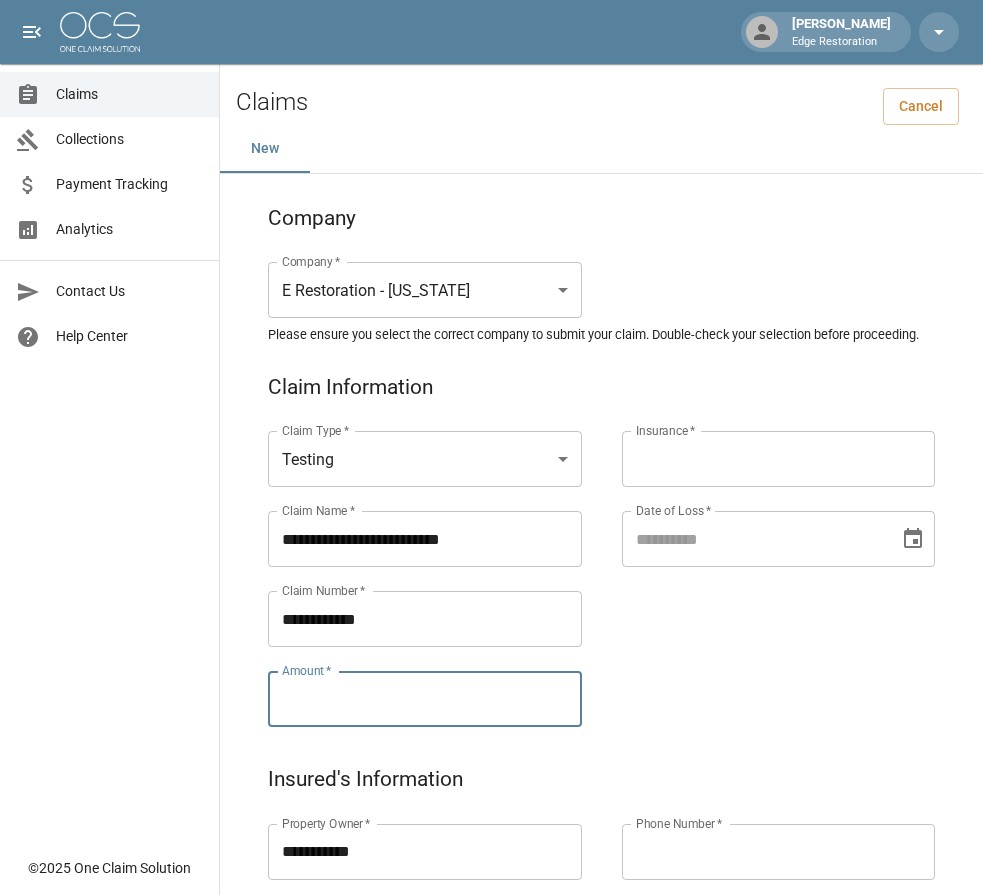 paste on "*******" 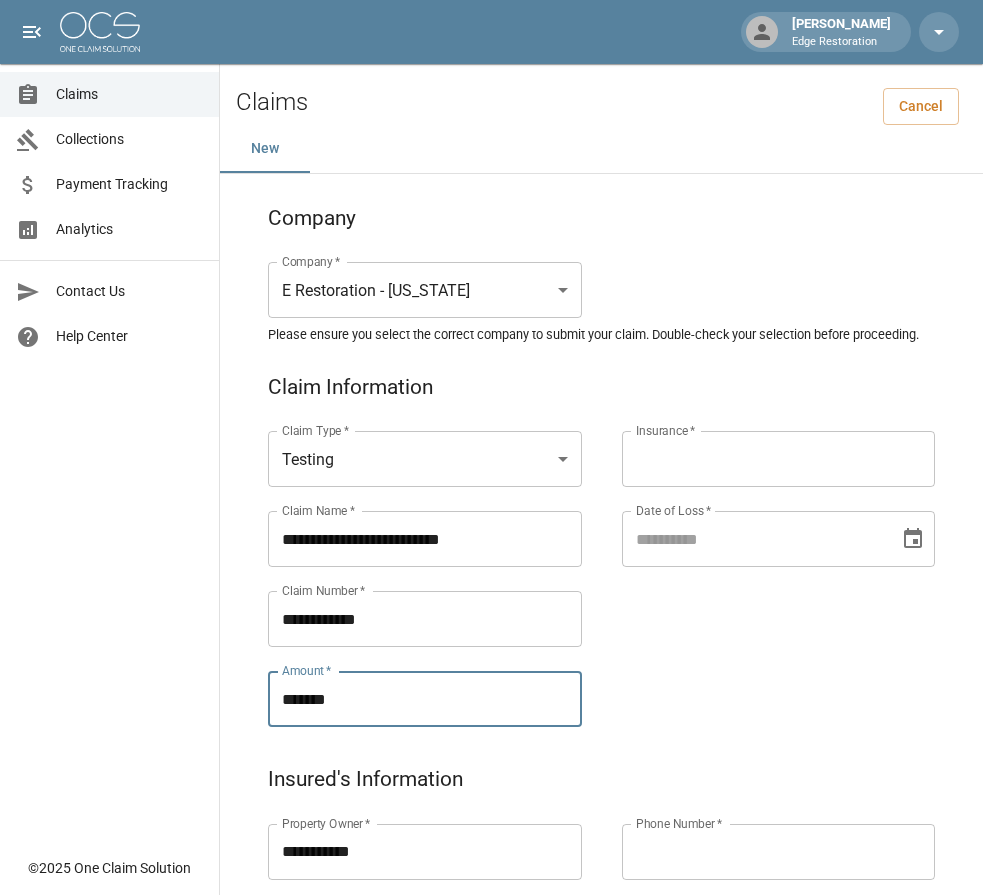 type on "*******" 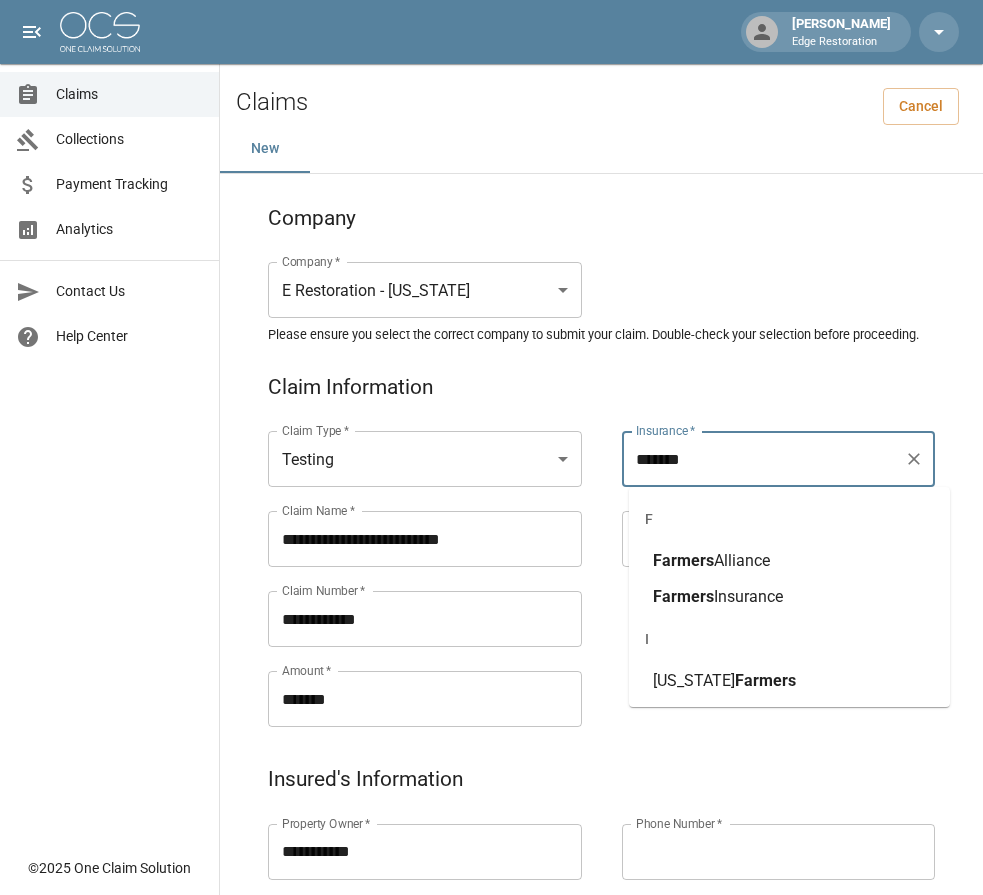 click on "Farmers" at bounding box center [683, 596] 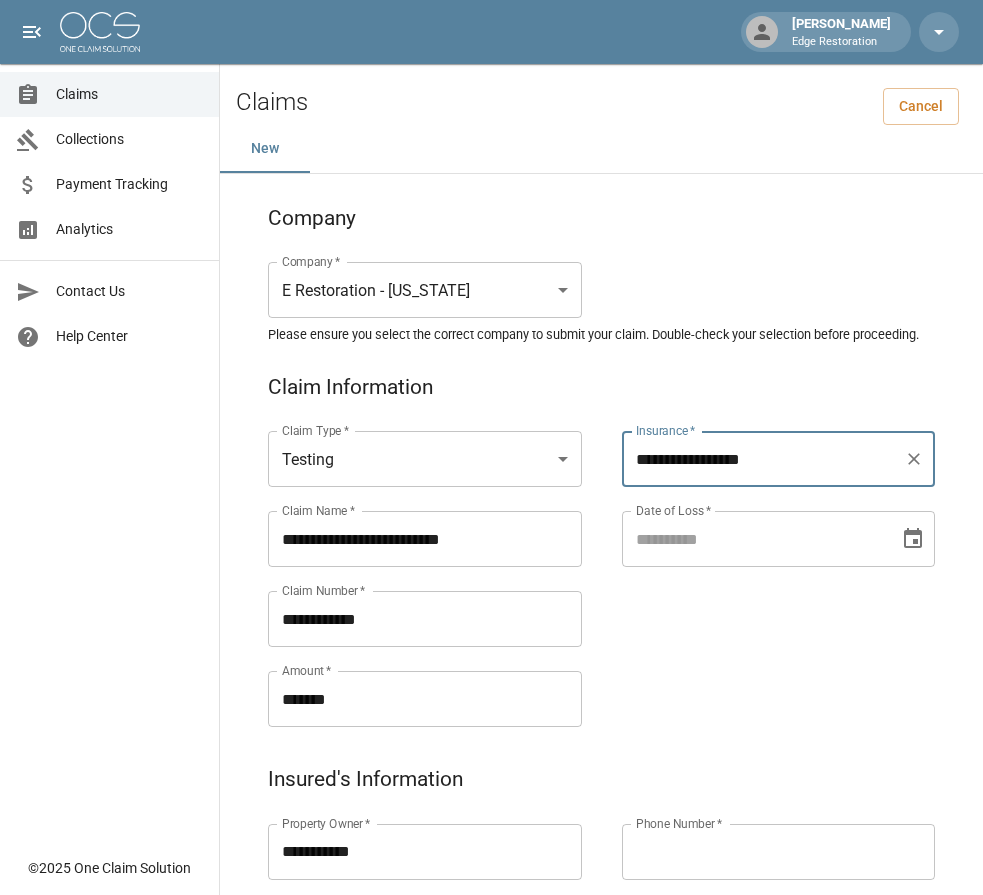 type on "**********" 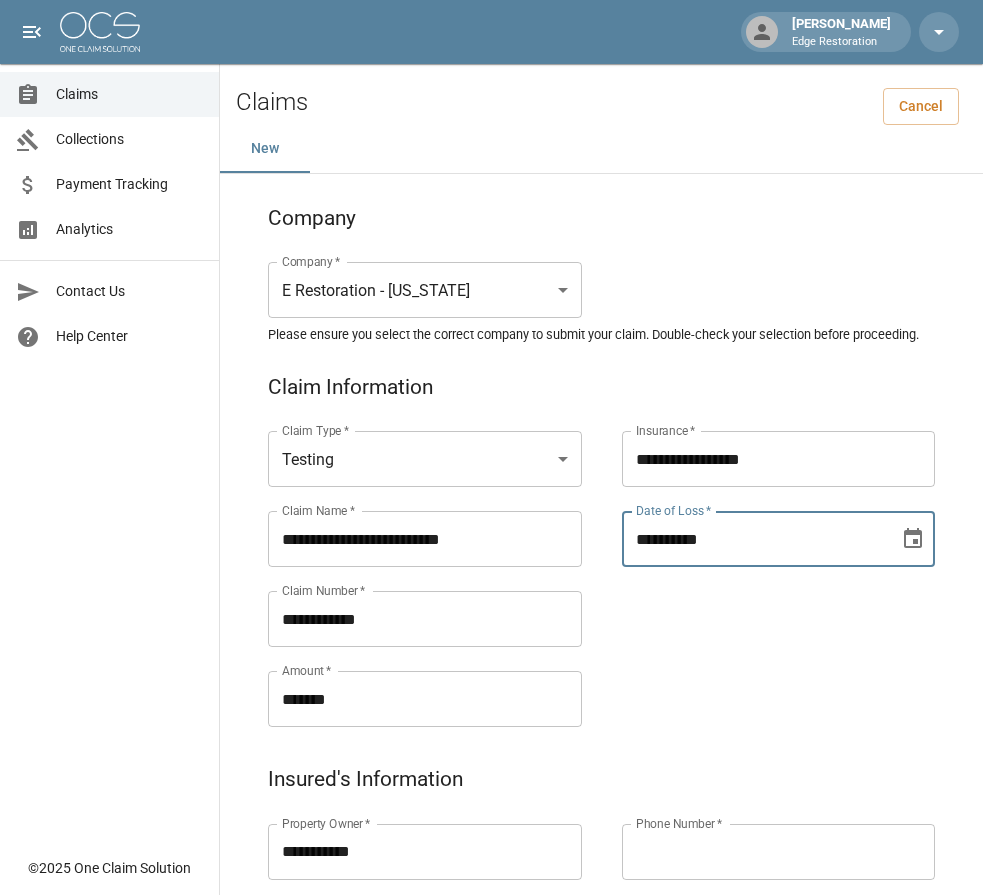 click on "**********" at bounding box center [754, 539] 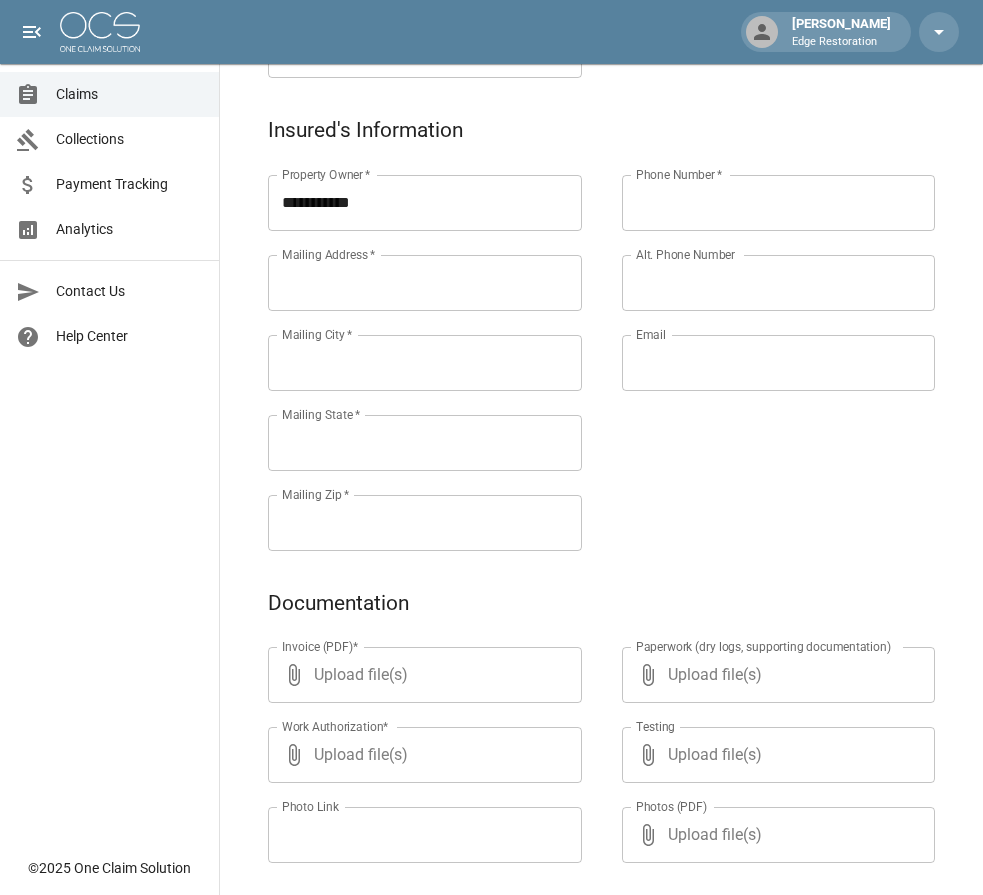 scroll, scrollTop: 651, scrollLeft: 0, axis: vertical 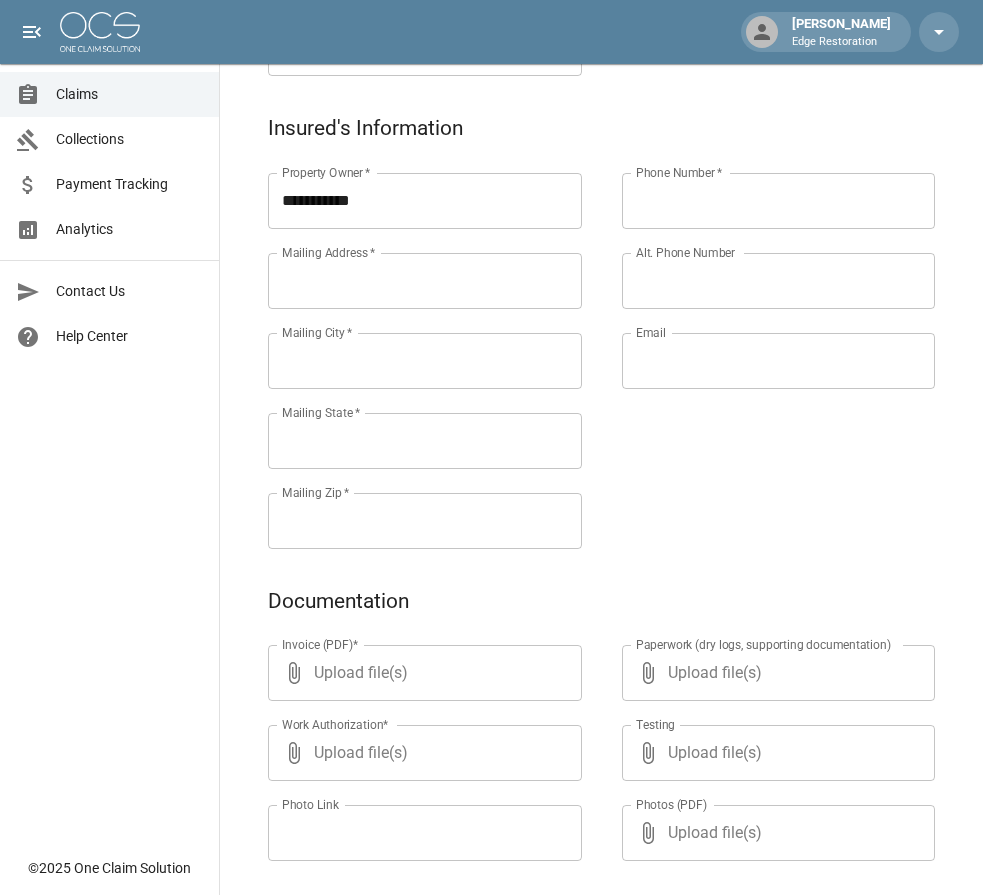 click on "Mailing Address   *" at bounding box center (425, 281) 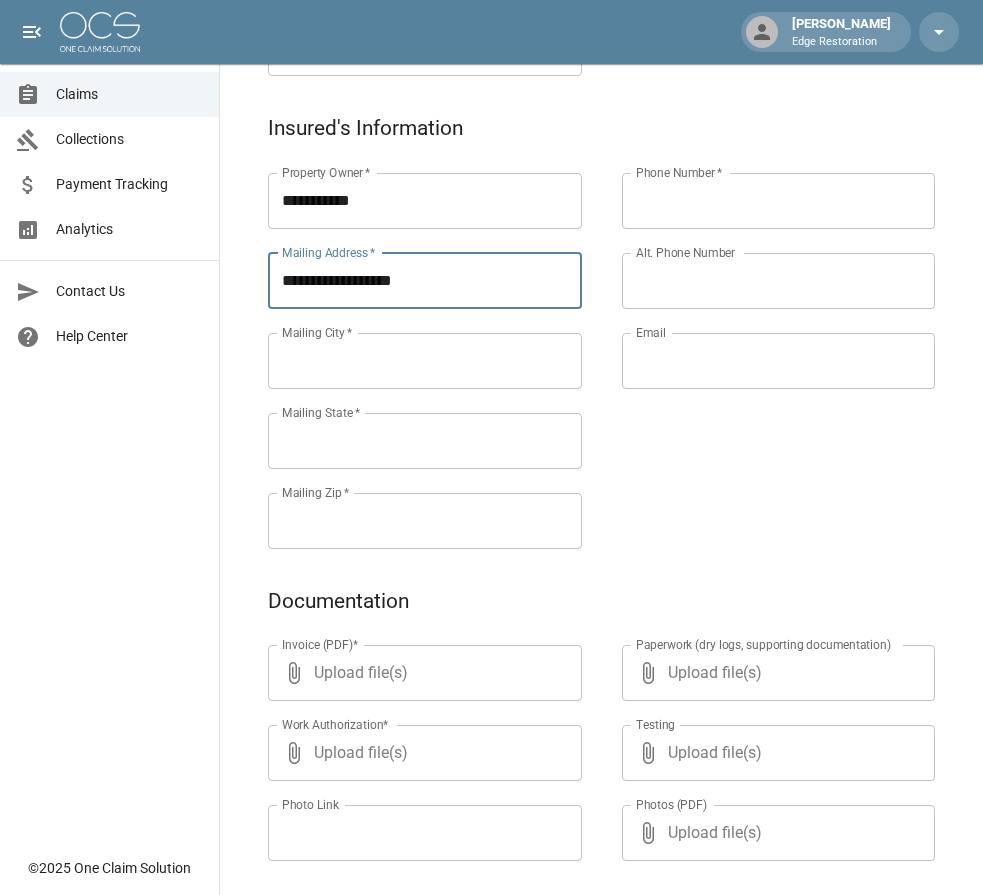 type on "**********" 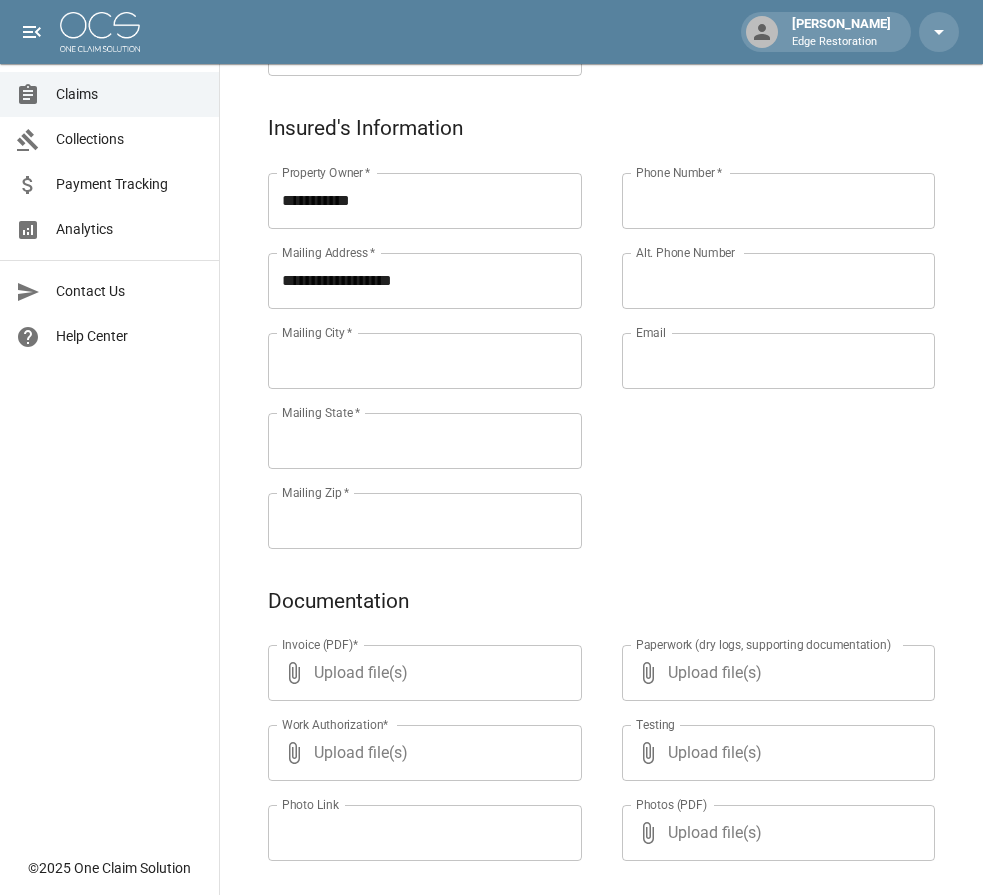 click on "Mailing City   *" at bounding box center (425, 361) 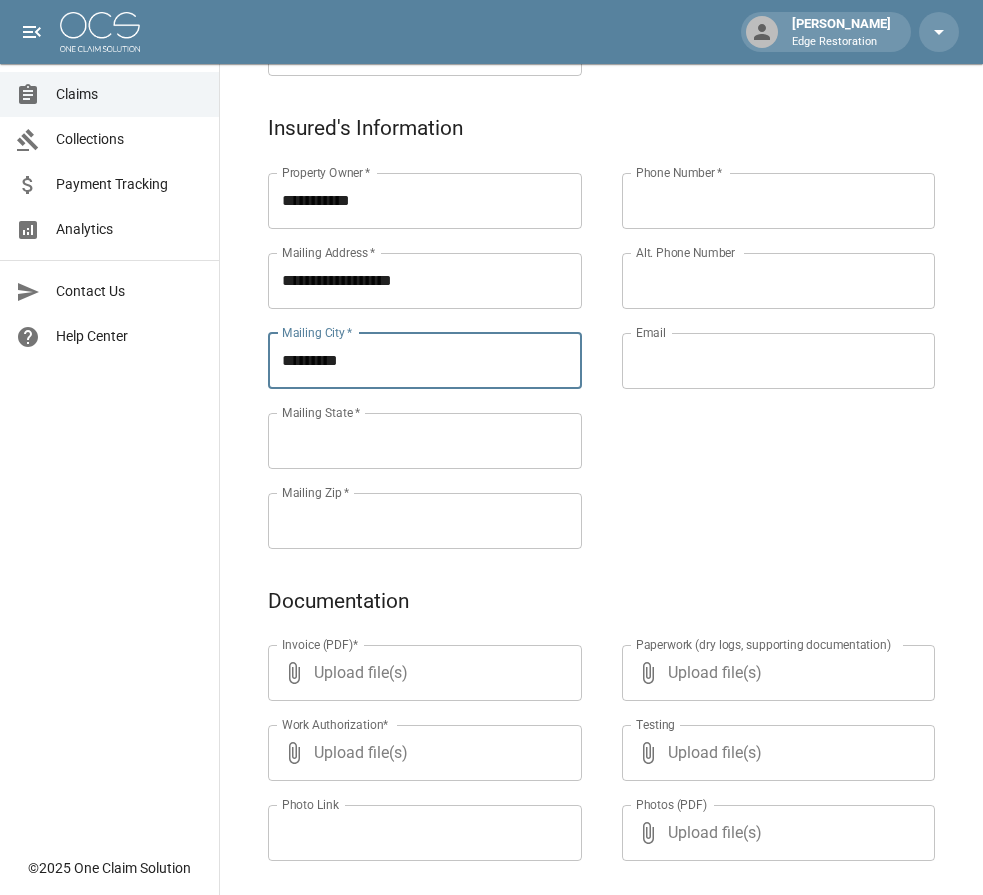 type on "*********" 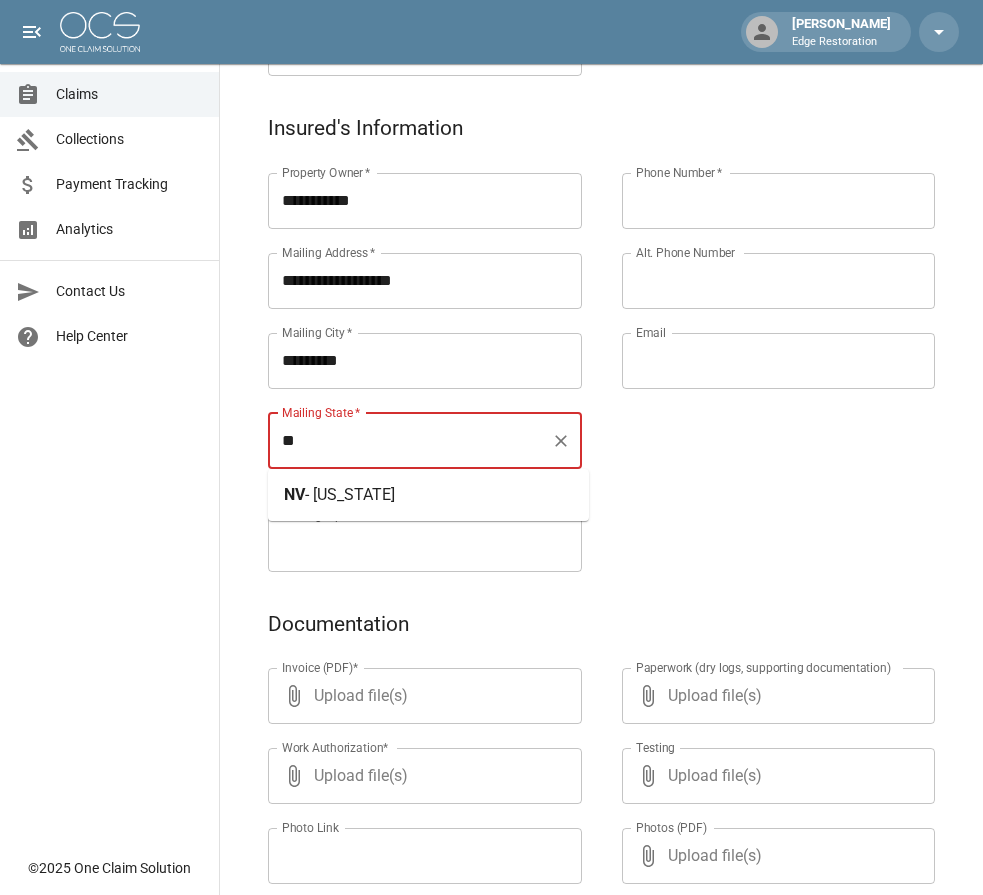 click on "- [US_STATE]" at bounding box center (350, 494) 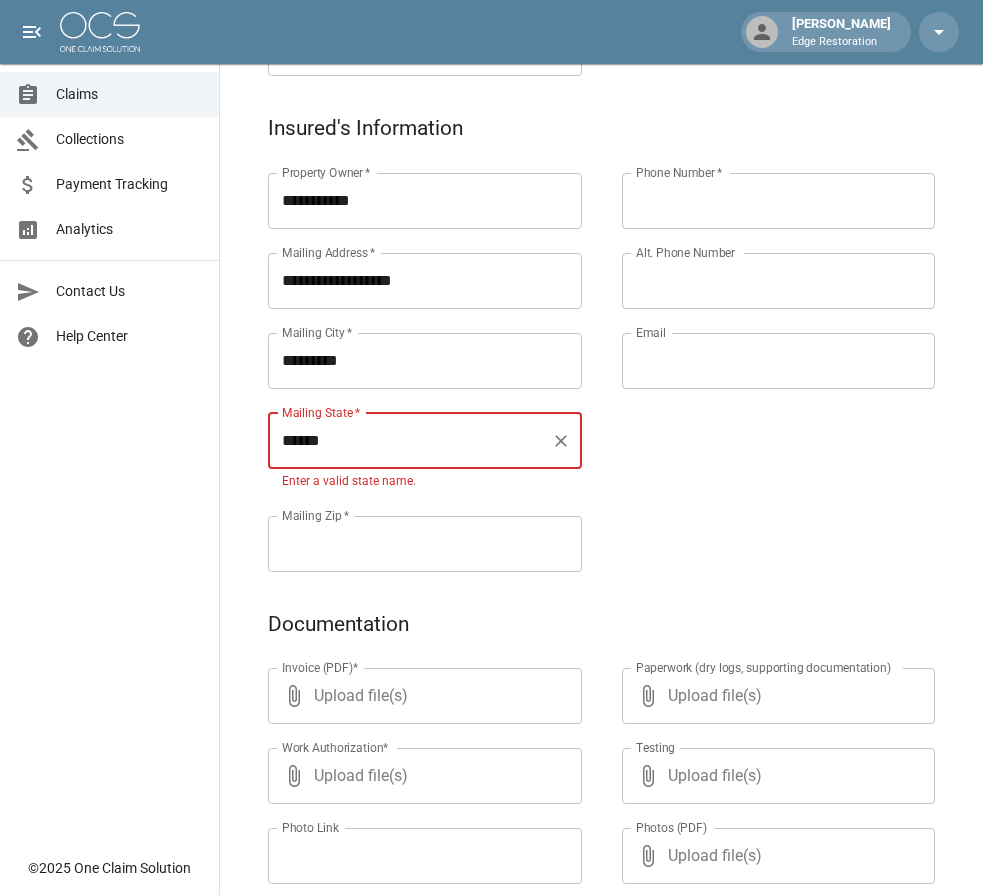 type on "******" 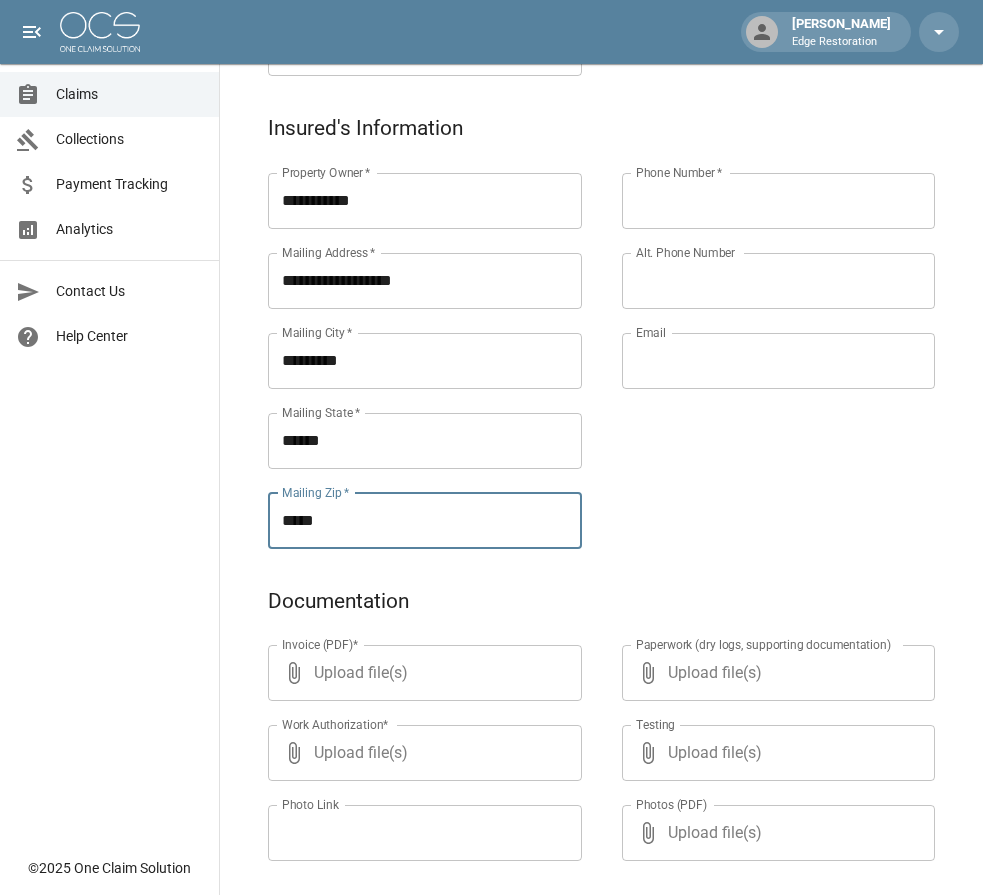 type on "*****" 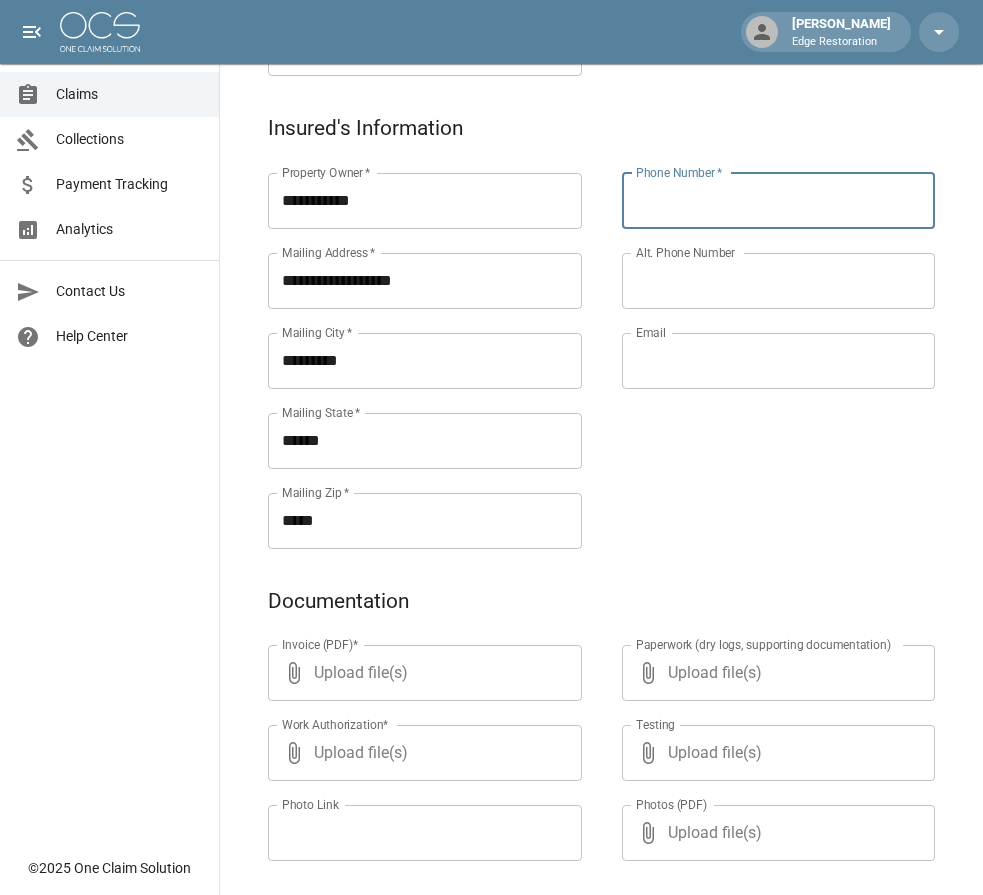 click on "Phone Number   *" at bounding box center (779, 201) 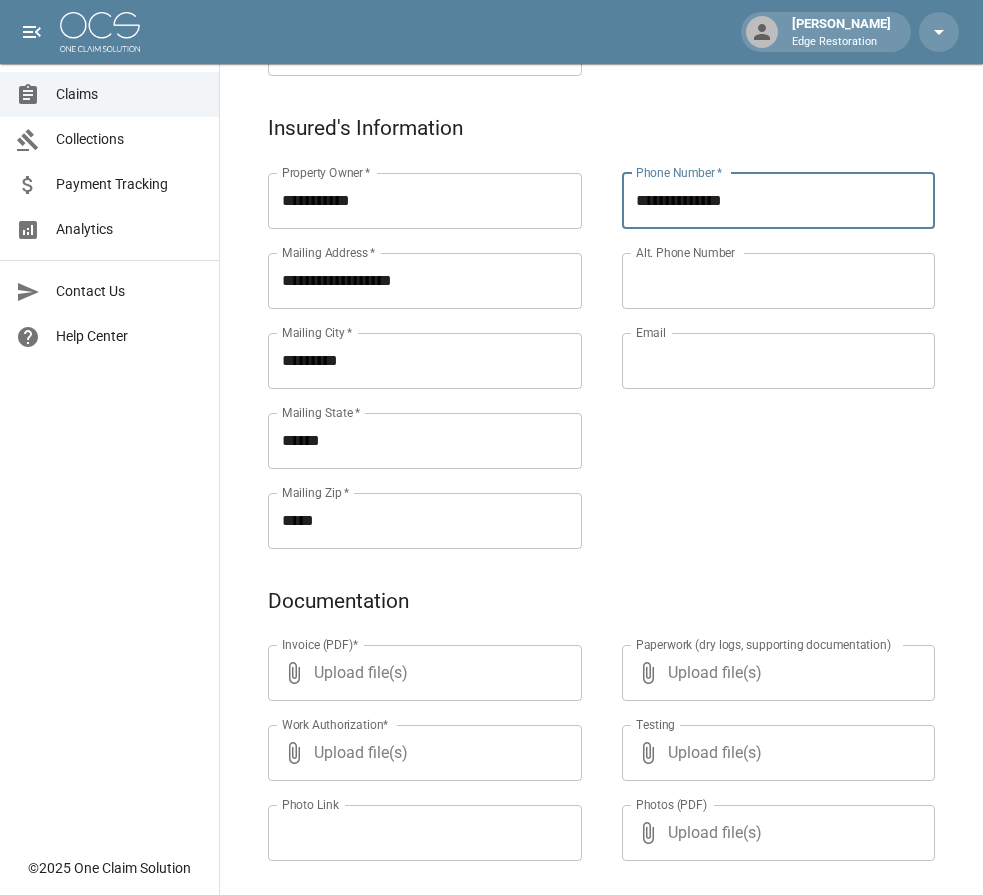 type on "**********" 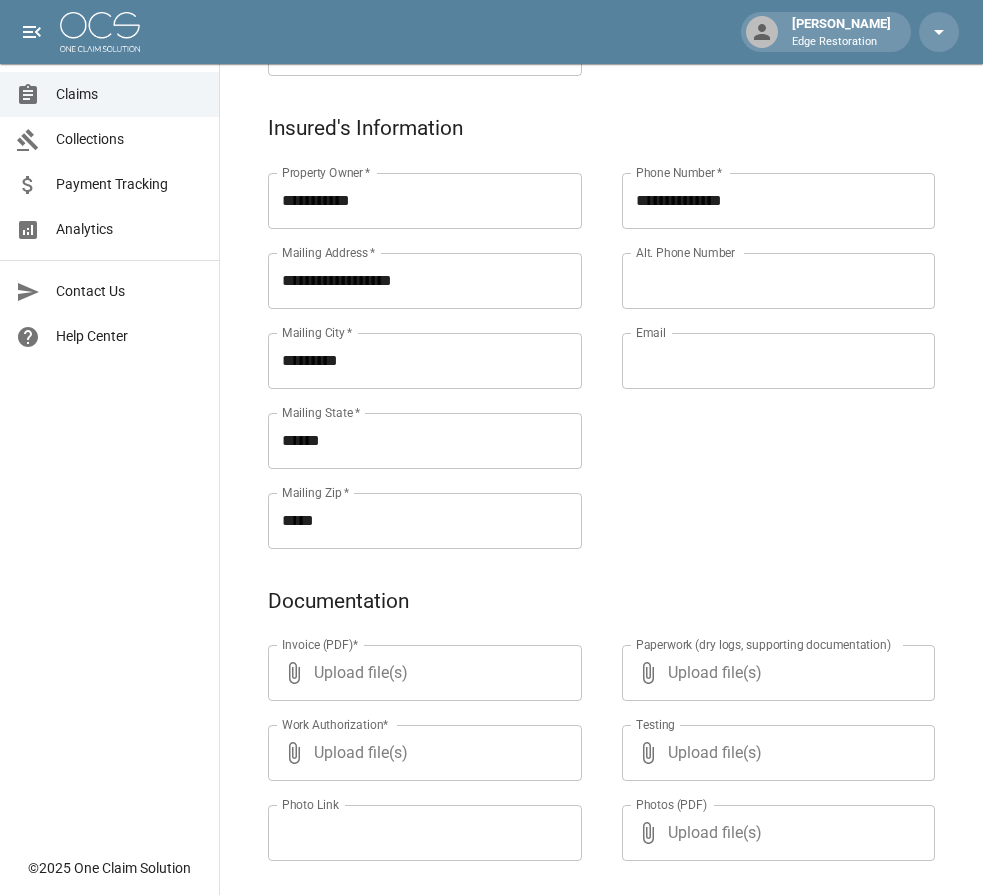 click on "**********" at bounding box center [759, 337] 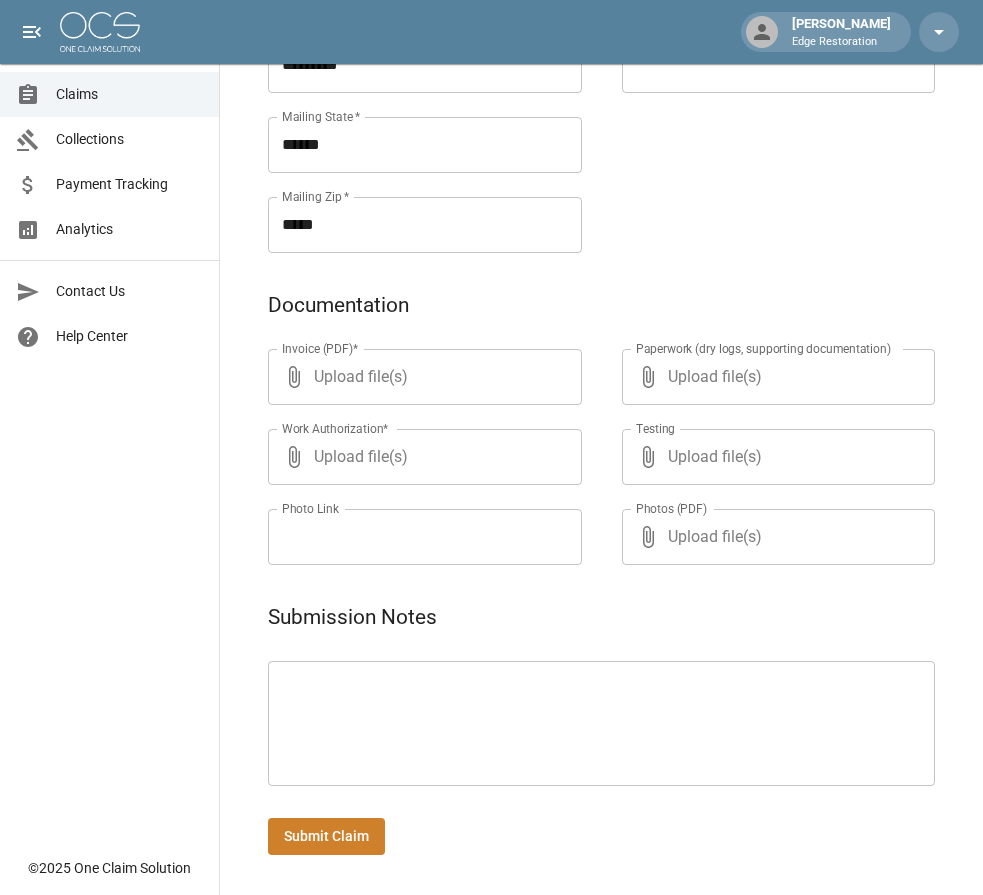 click on "**********" at bounding box center [601, 61] 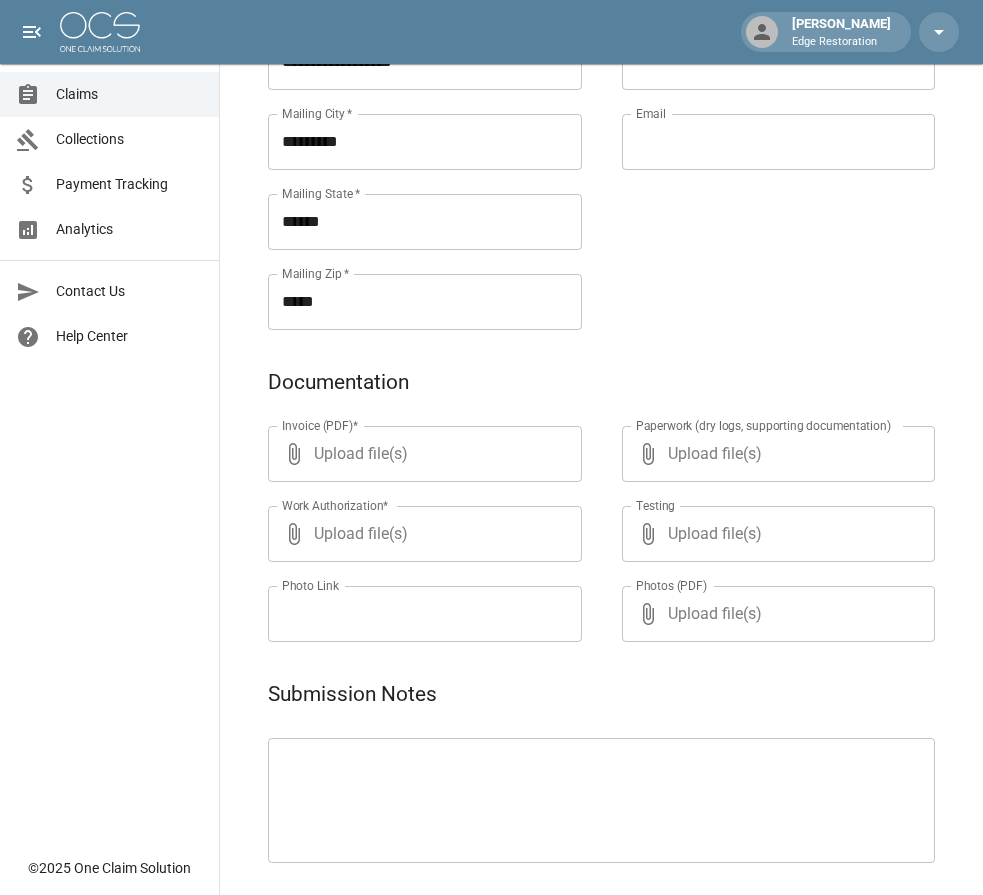 scroll, scrollTop: 947, scrollLeft: 0, axis: vertical 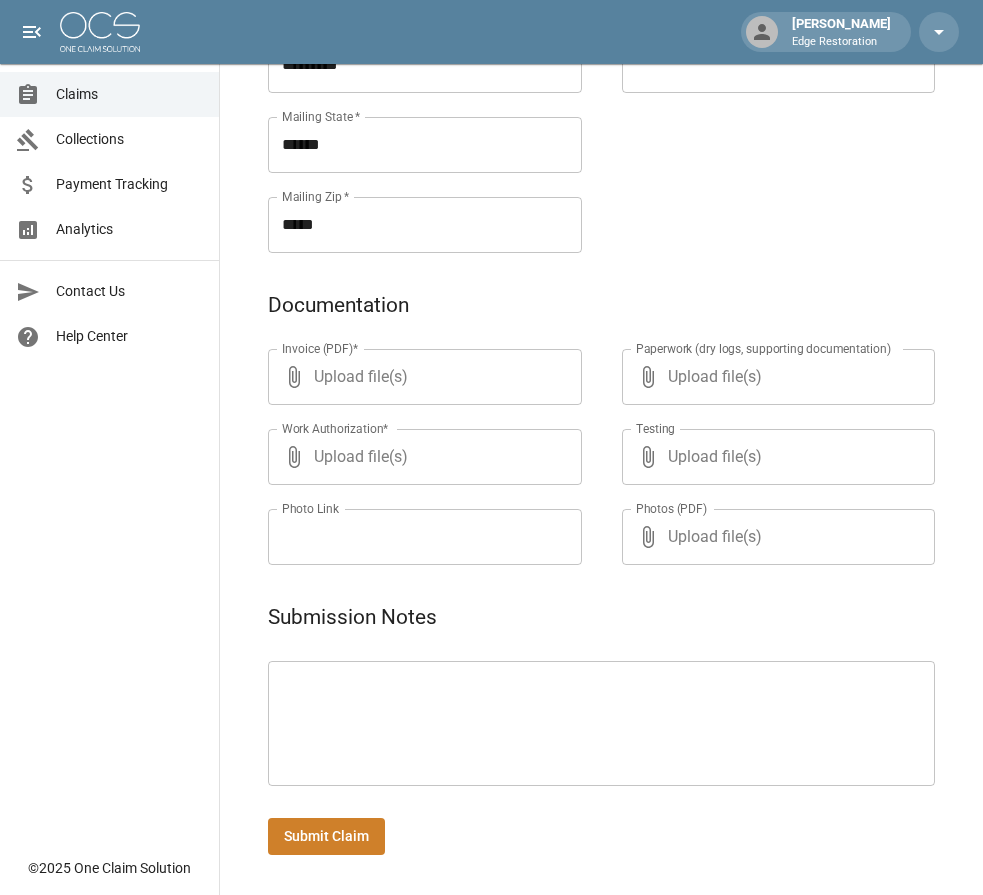 click at bounding box center (601, 724) 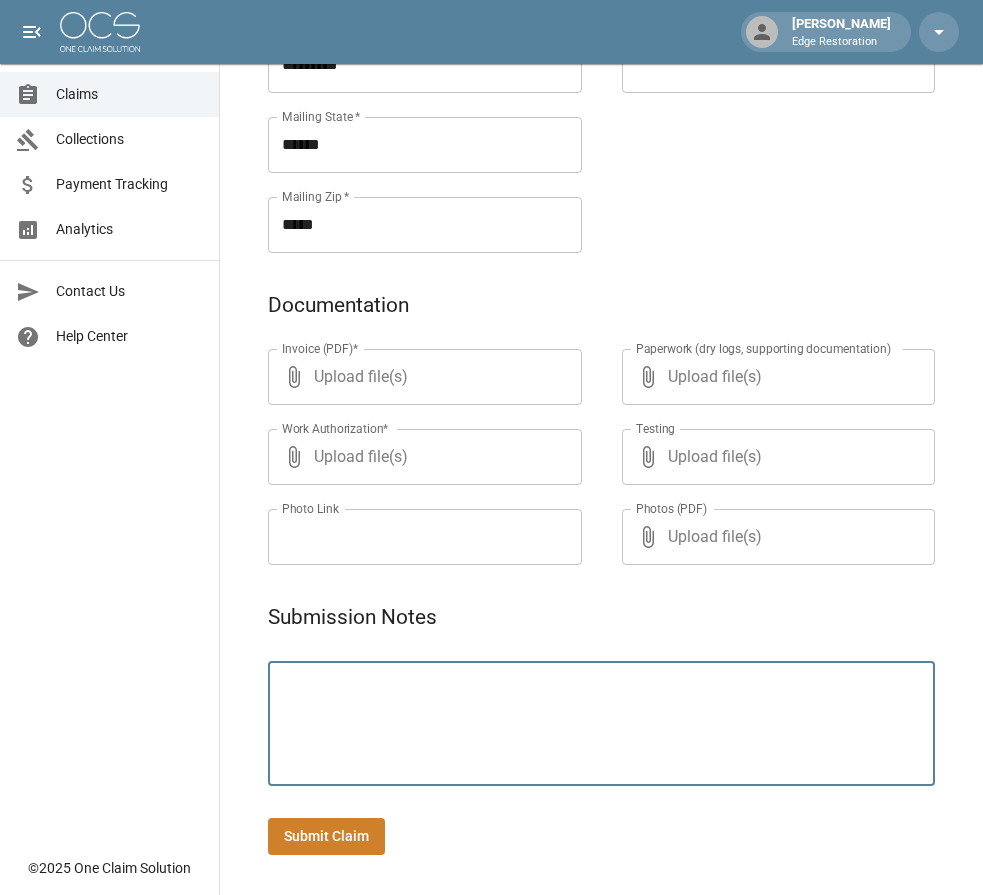 paste on "**********" 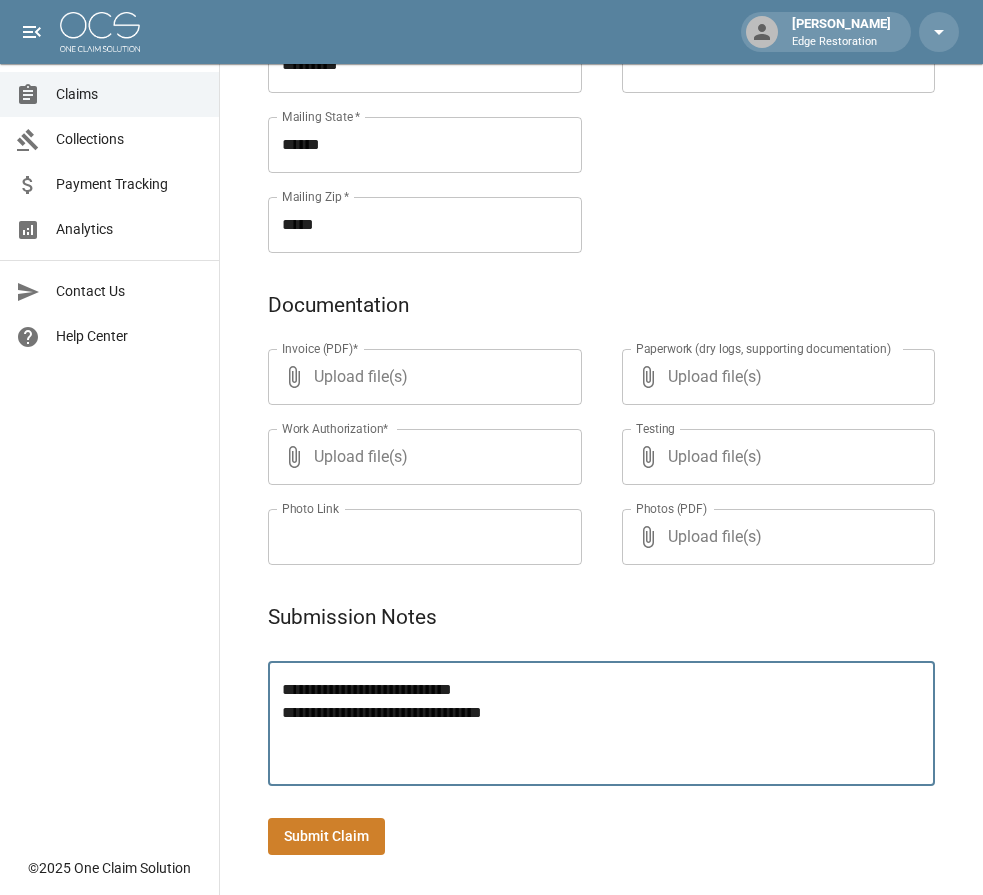 type on "**********" 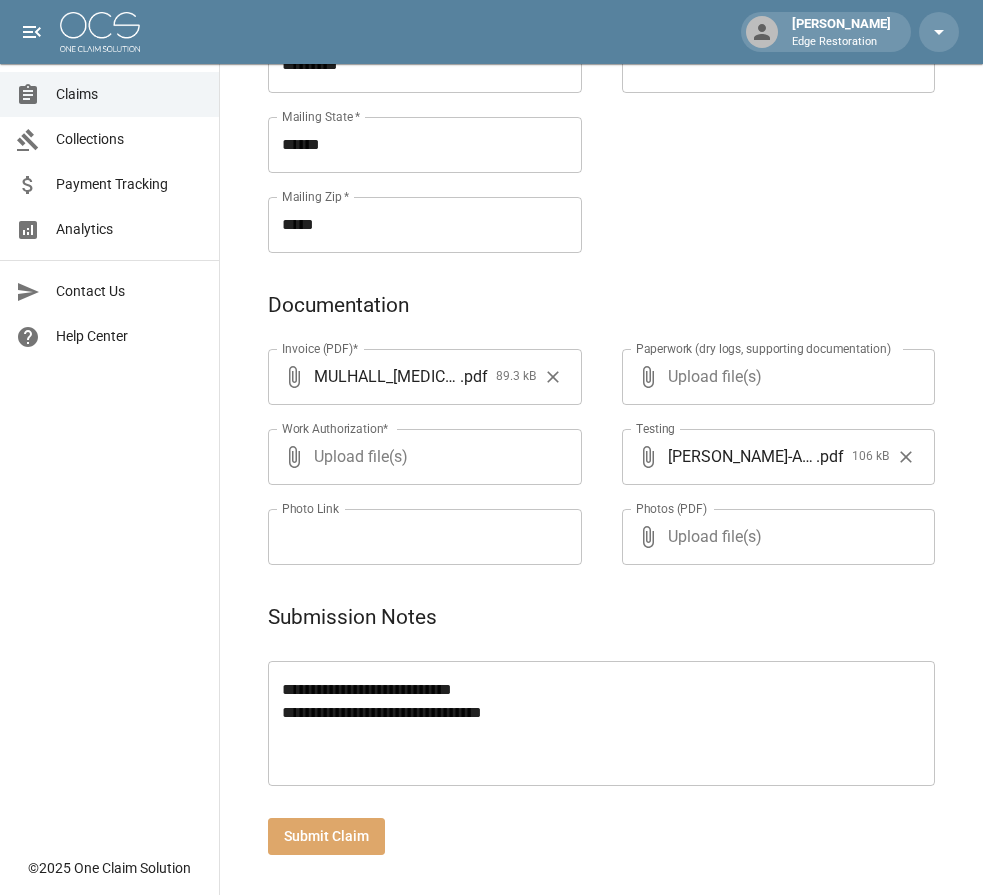 click on "Submit Claim" at bounding box center (326, 836) 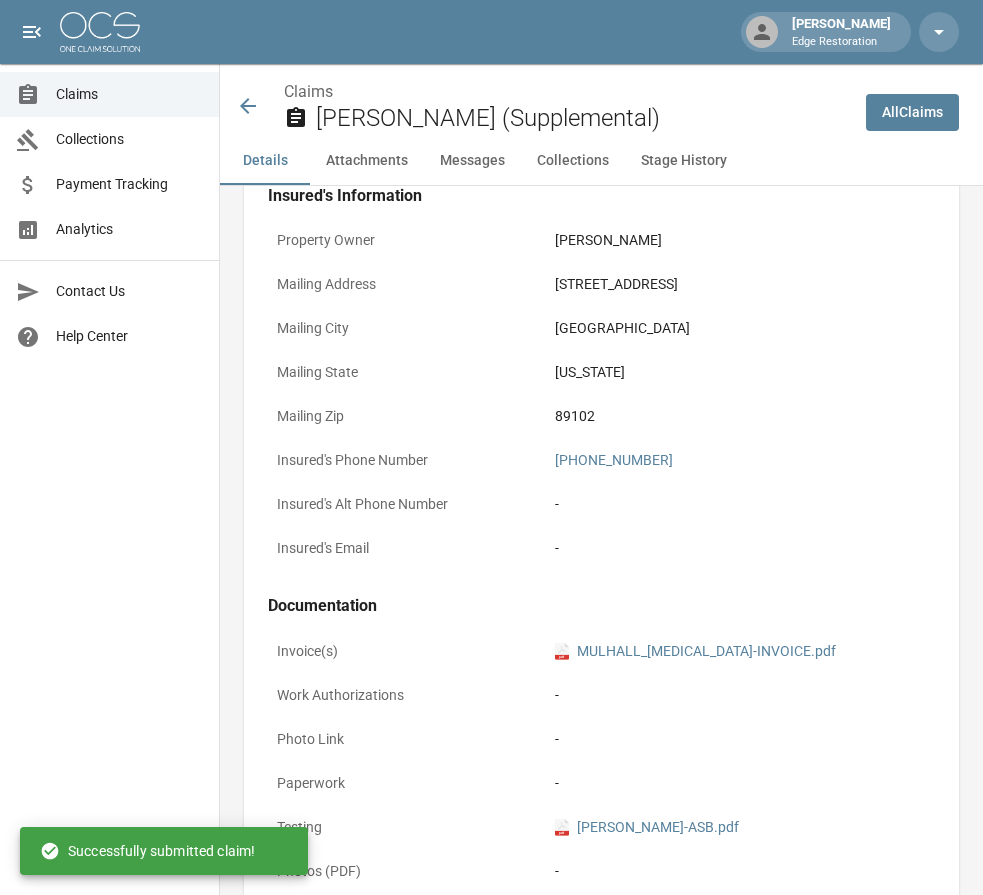 click at bounding box center [100, 32] 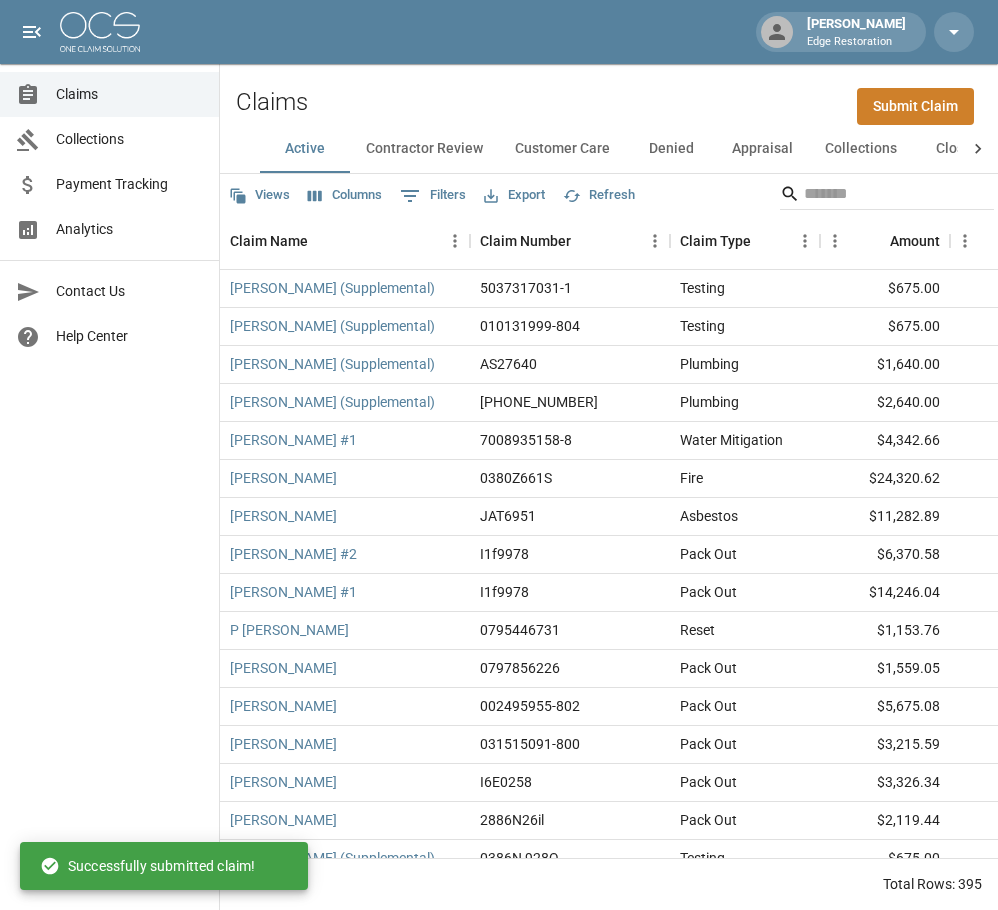 click on "Submit Claim" at bounding box center (915, 106) 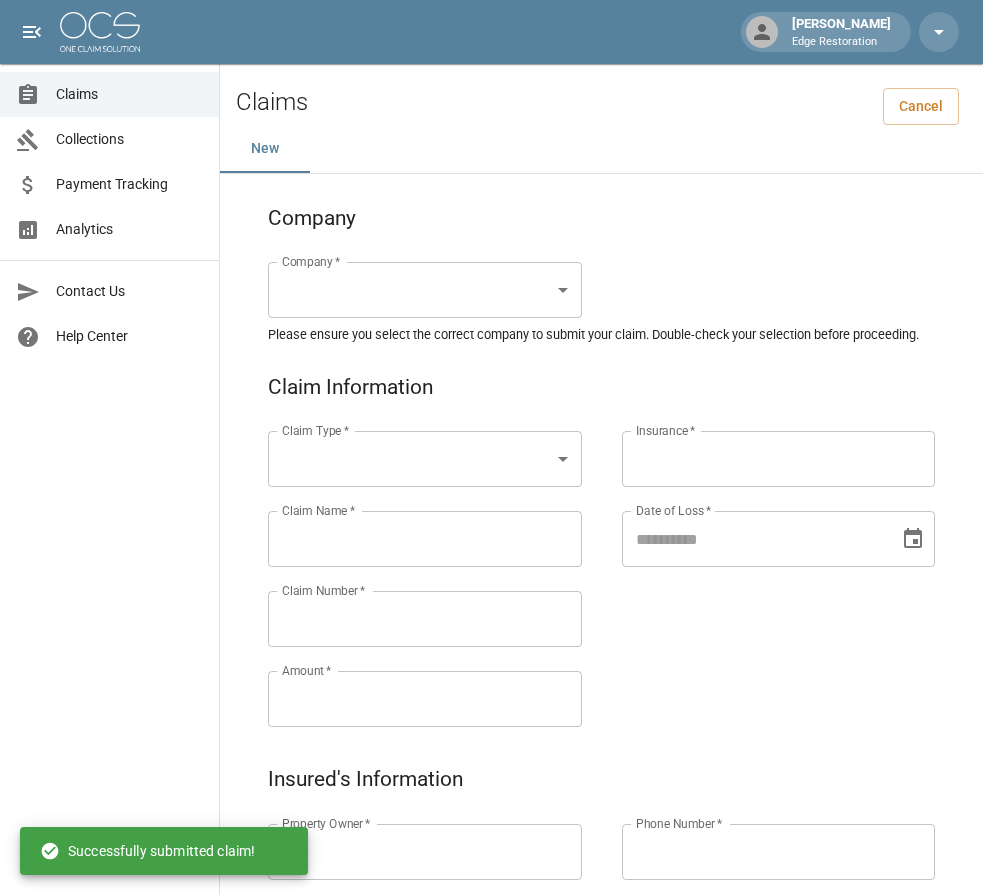 click on "[PERSON_NAME] Edge Restoration Claims Collections Payment Tracking Analytics Contact Us Help Center ©  2025   One Claim Solution Claims Cancel New Company Company   * ​ Company   * Please ensure you select the correct company to submit your claim. Double-check your selection before proceeding. Claim Information Claim Type   * ​ Claim Type   * Claim Name   * Claim Name   * Claim Number   * Claim Number   * Amount   * Amount   * Insurance   * Insurance   * Date of Loss   * Date of Loss   * Insured's Information Property Owner   * Property Owner   * Mailing Address   * Mailing Address   * Mailing City   * Mailing City   * Mailing State   * Mailing State   * Mailing Zip   * Mailing Zip   * Phone Number   * Phone Number   * Alt. Phone Number Alt. Phone Number Email Email Documentation Invoice (PDF)* ​ Upload file(s) Invoice (PDF)* Work Authorization* ​ Upload file(s) Work Authorization* Photo Link Photo Link ​ Upload file(s) Testing ​ ​" at bounding box center [491, 921] 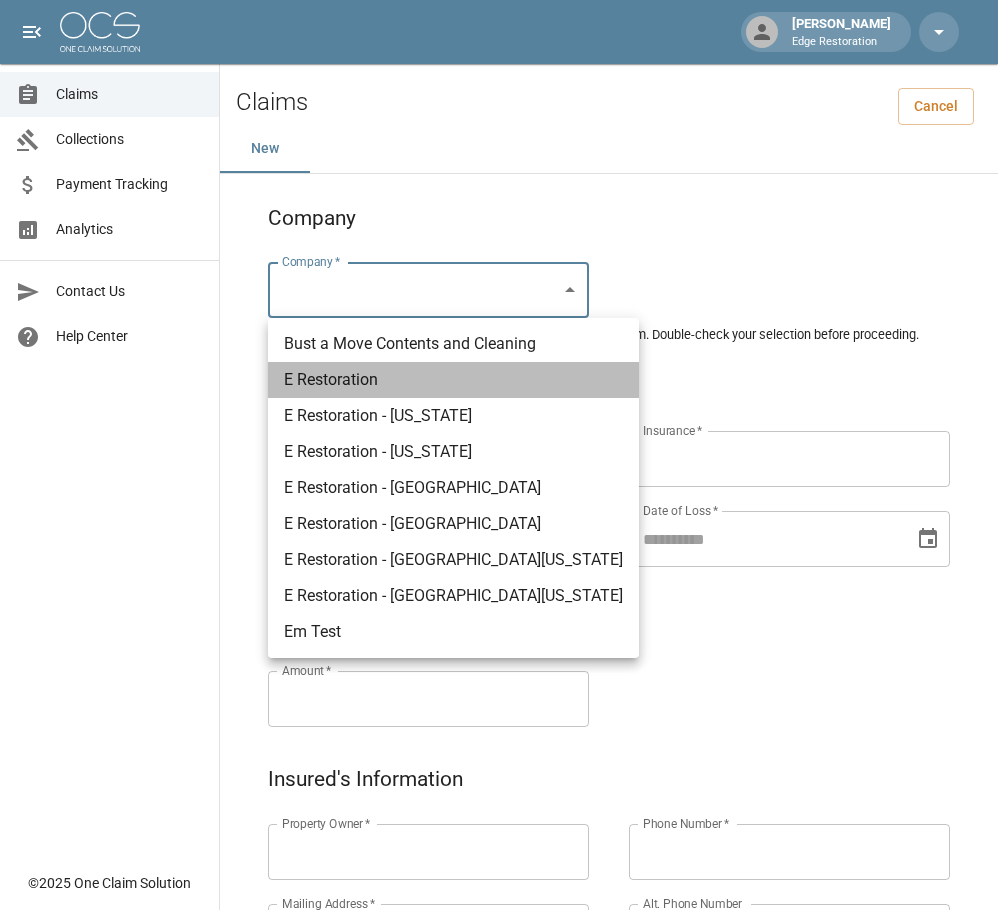 click on "E Restoration" at bounding box center (453, 380) 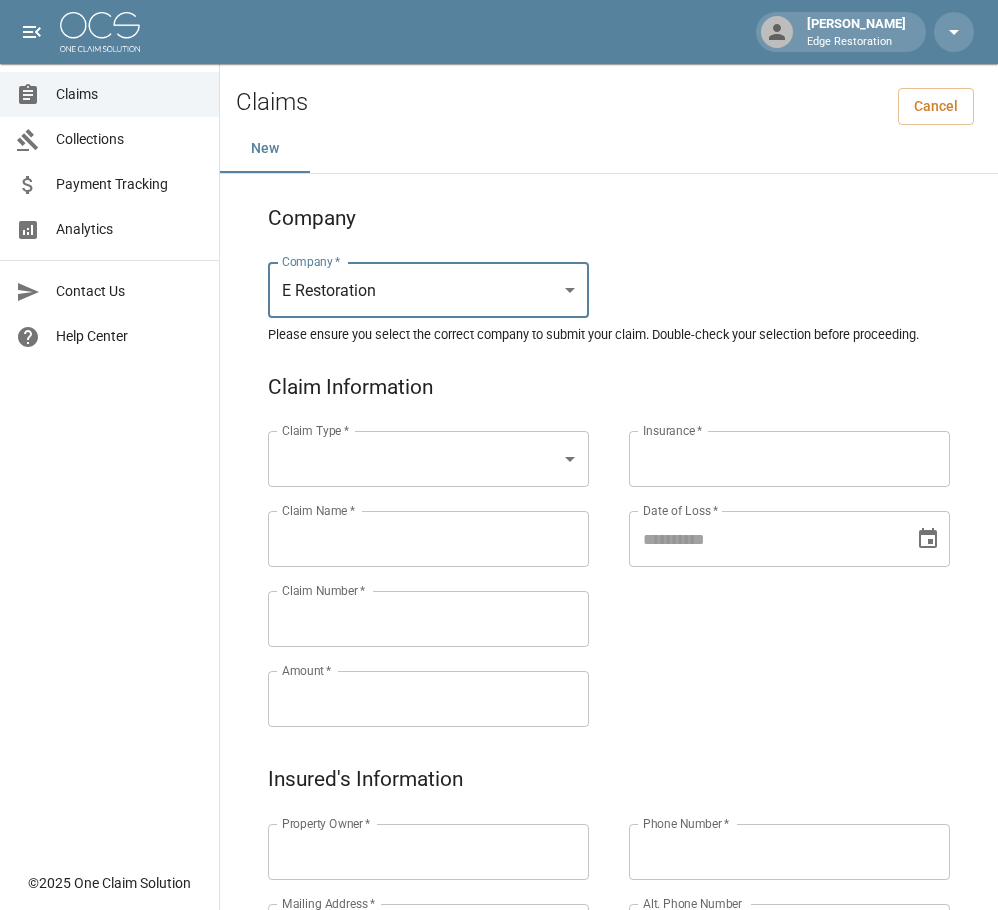 click on "[PERSON_NAME] Edge Restoration Claims Collections Payment Tracking Analytics Contact Us Help Center ©  2025   One Claim Solution Claims Cancel New Company Company   * E Restoration *** Company   * Please ensure you select the correct company to submit your claim. Double-check your selection before proceeding. Claim Information Claim Type   * ​ Claim Type   * Claim Name   * Claim Name   * Claim Number   * Claim Number   * Amount   * Amount   * Insurance   * Insurance   * Date of Loss   * Date of Loss   * Insured's Information Property Owner   * Property Owner   * Mailing Address   * Mailing Address   * Mailing City   * Mailing City   * Mailing State   * Mailing State   * Mailing Zip   * Mailing Zip   * Phone Number   * Phone Number   * Alt. Phone Number Alt. Phone Number Email Email Documentation Invoice (PDF)* ​ Upload file(s) Invoice (PDF)* Work Authorization* ​ Upload file(s) Work Authorization* Photo Link Photo Link ​ Upload file(s) *" at bounding box center [499, 921] 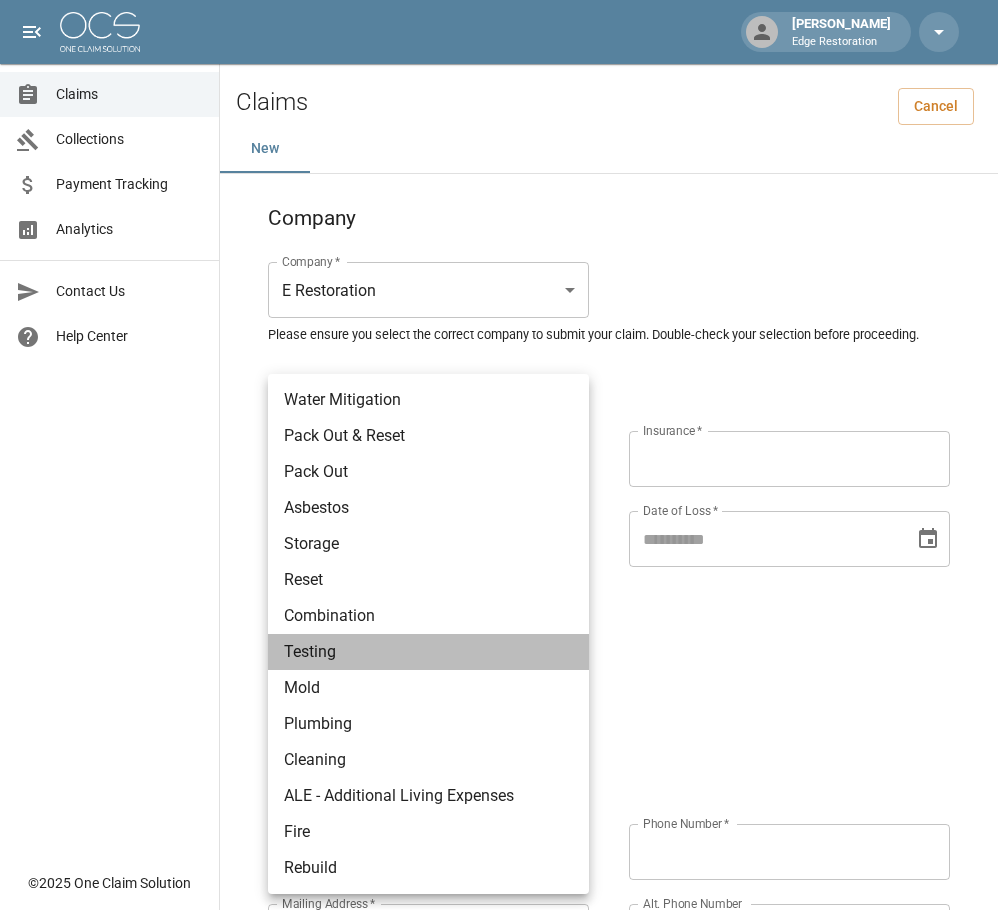 click on "Testing" at bounding box center [428, 652] 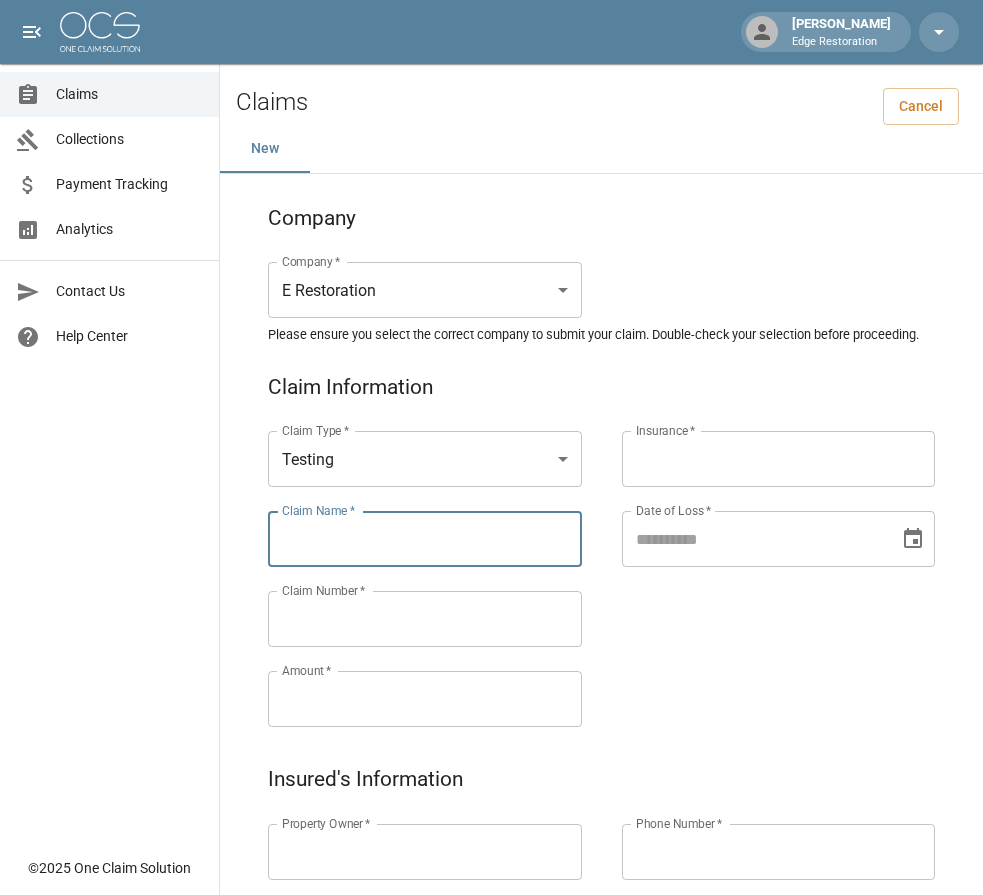 click on "Claim Name   *" at bounding box center (425, 539) 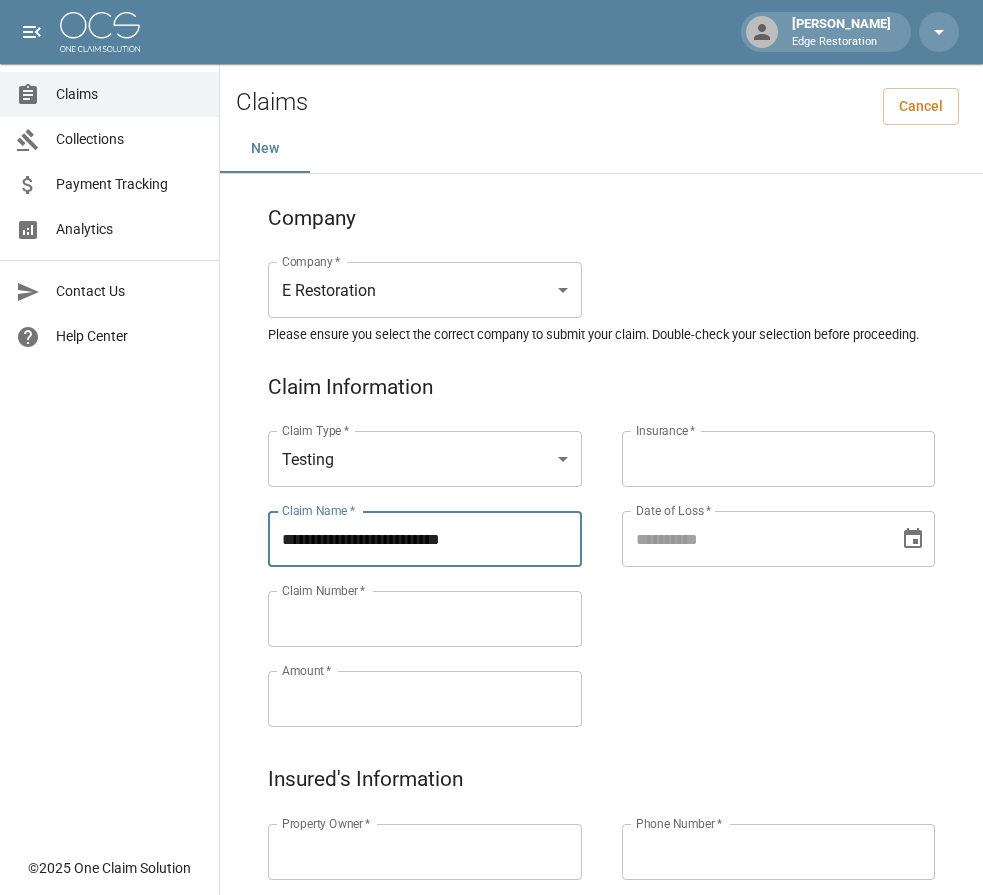type on "**********" 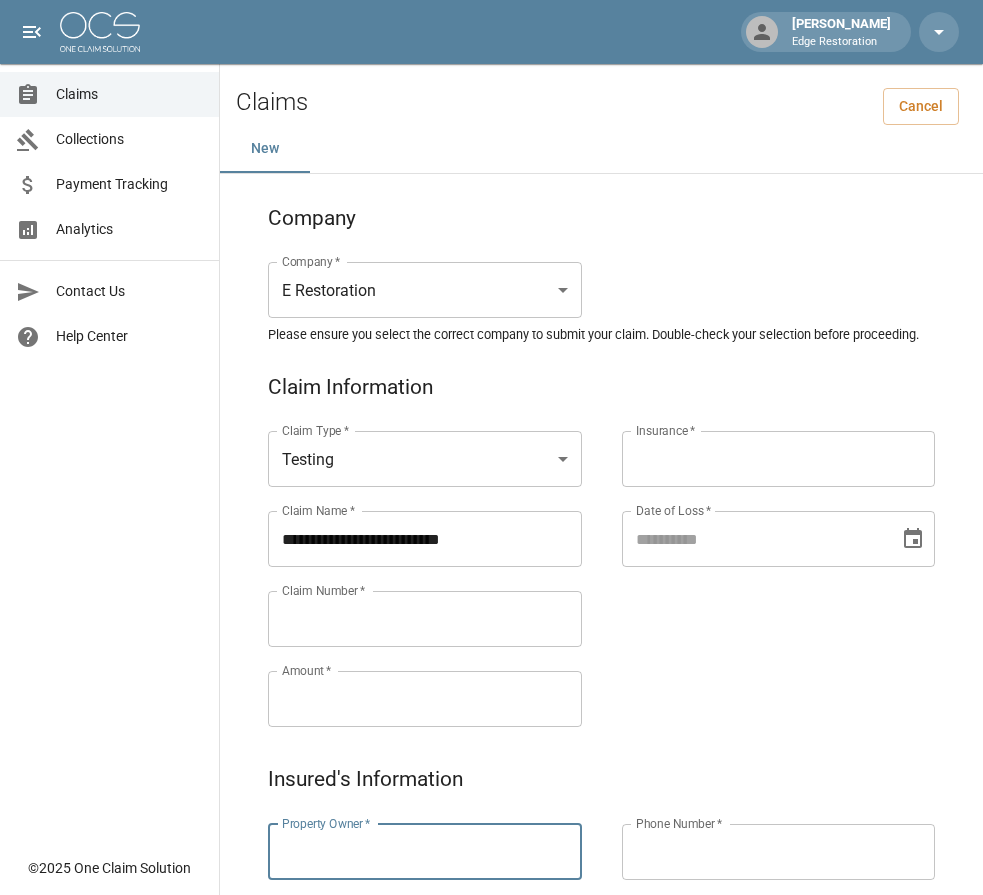 paste on "**********" 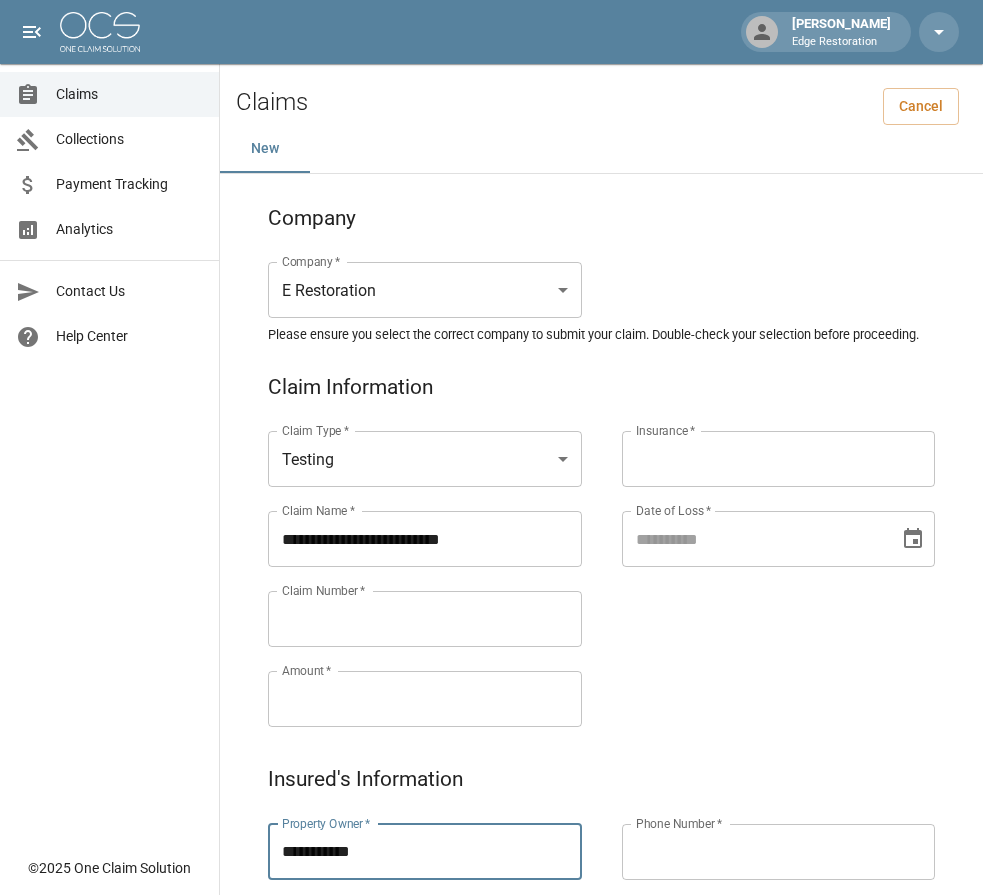 type on "**********" 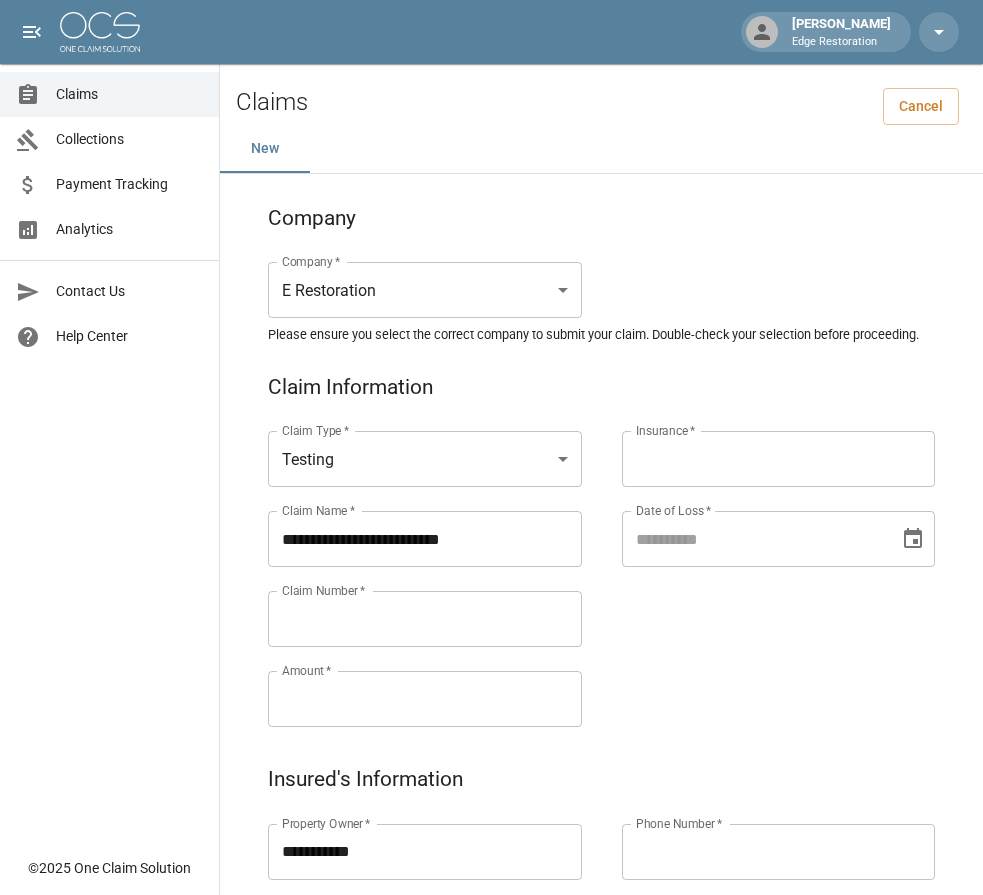 click on "Claim Number   *" at bounding box center [425, 619] 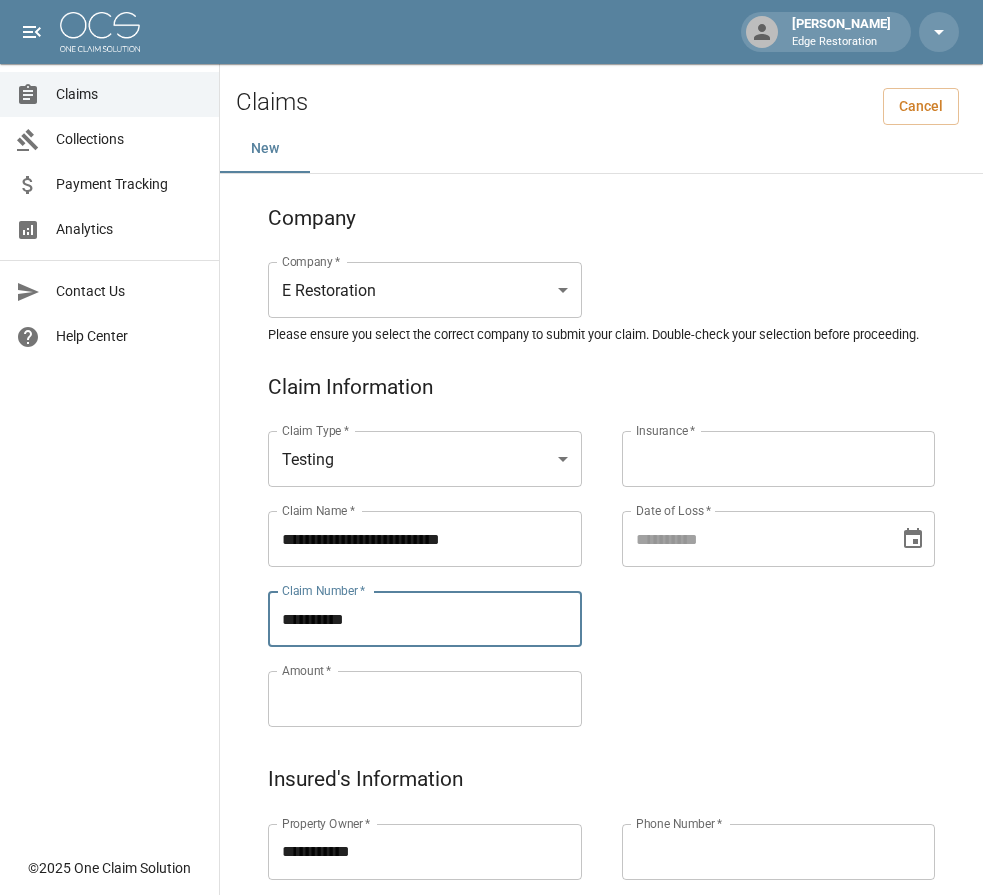type on "*********" 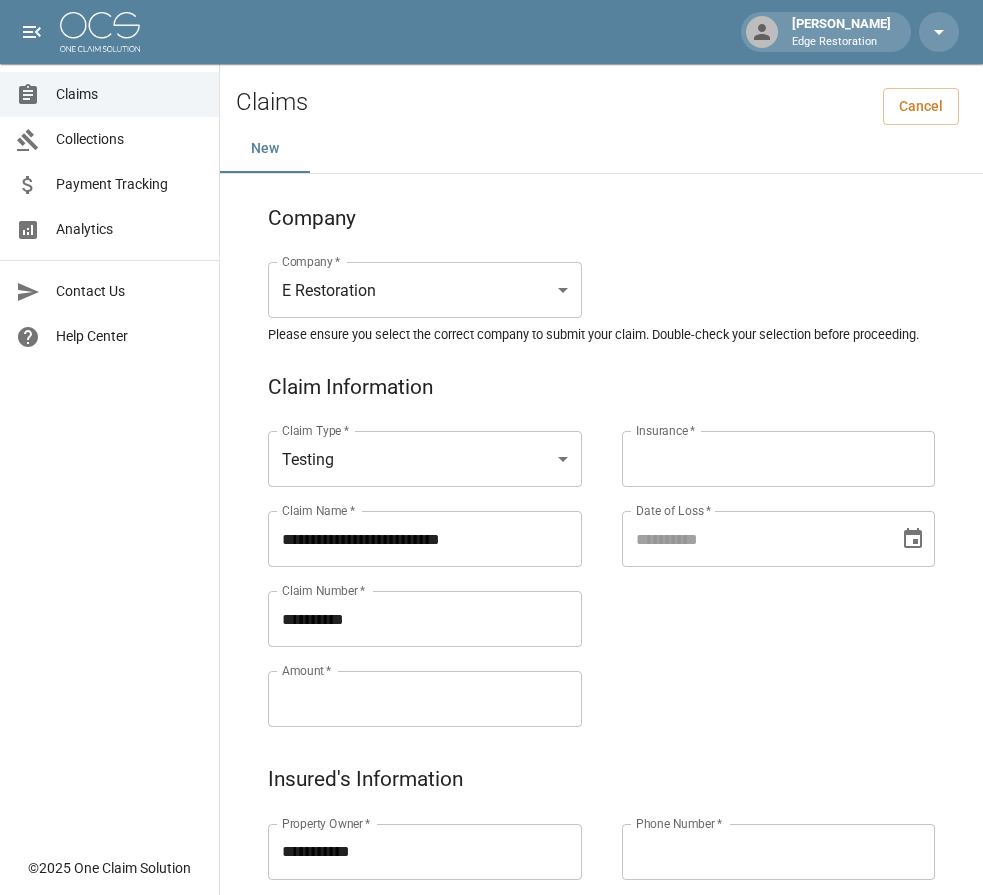 click on "Amount   *" at bounding box center [425, 699] 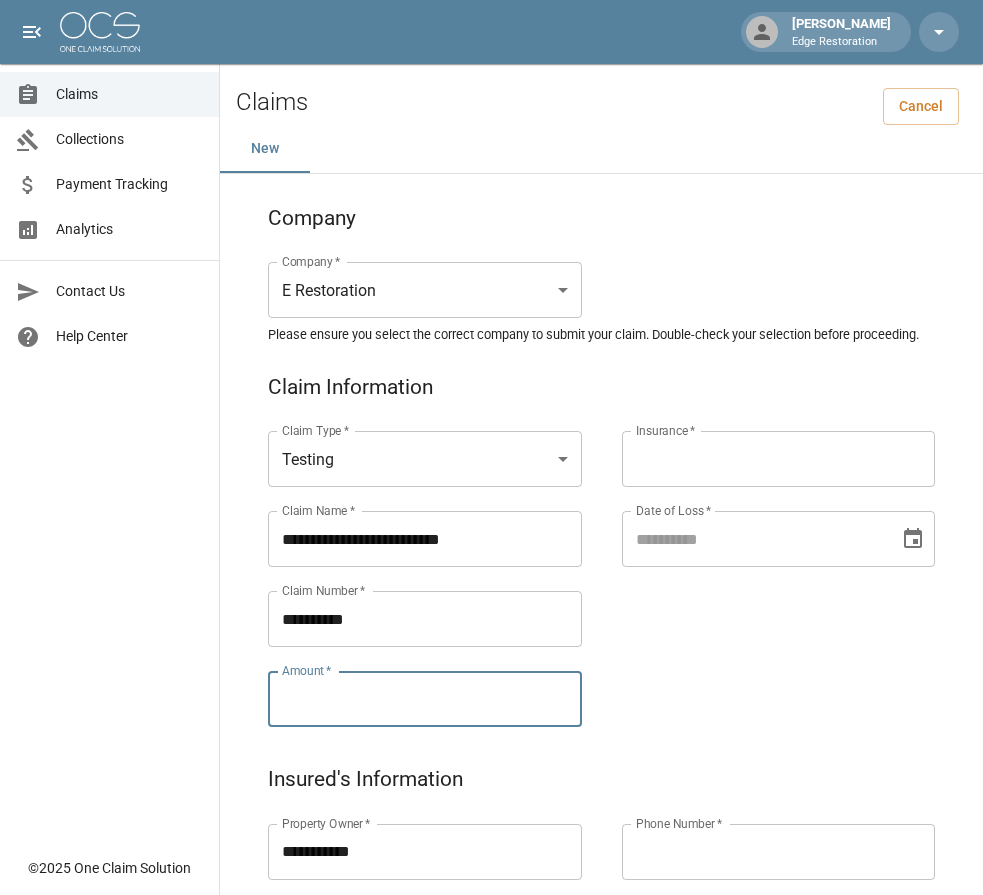 paste on "*********" 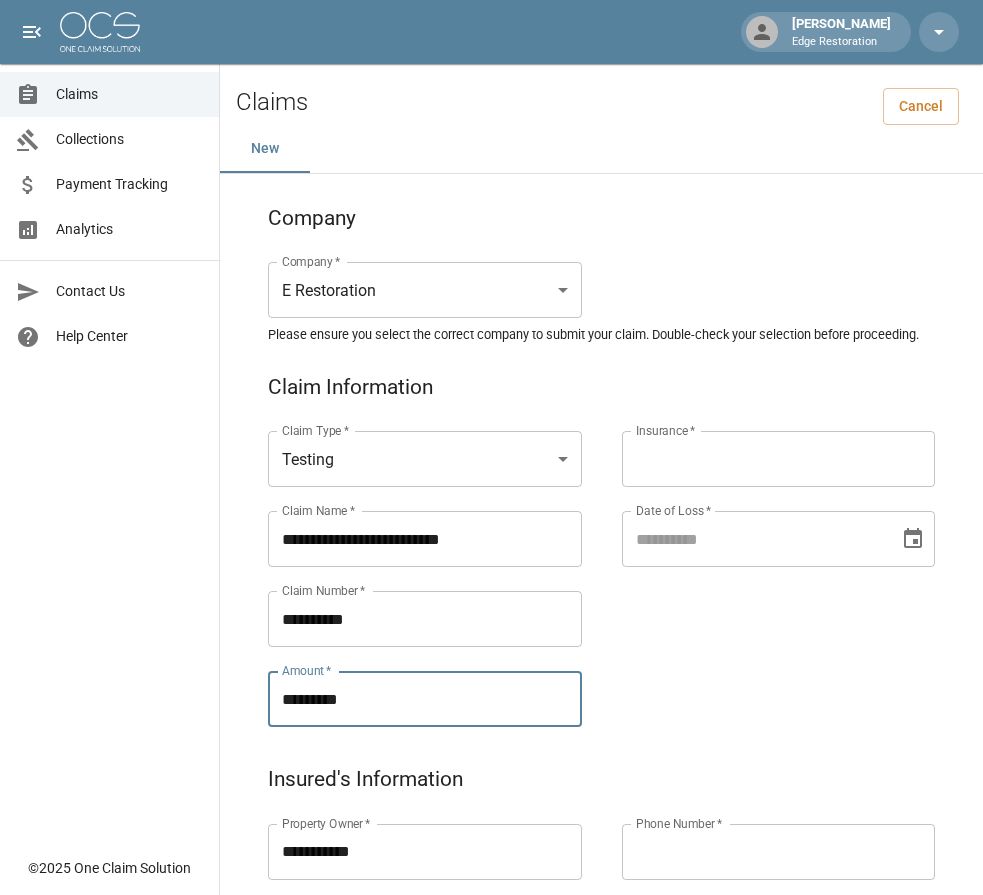 type on "*********" 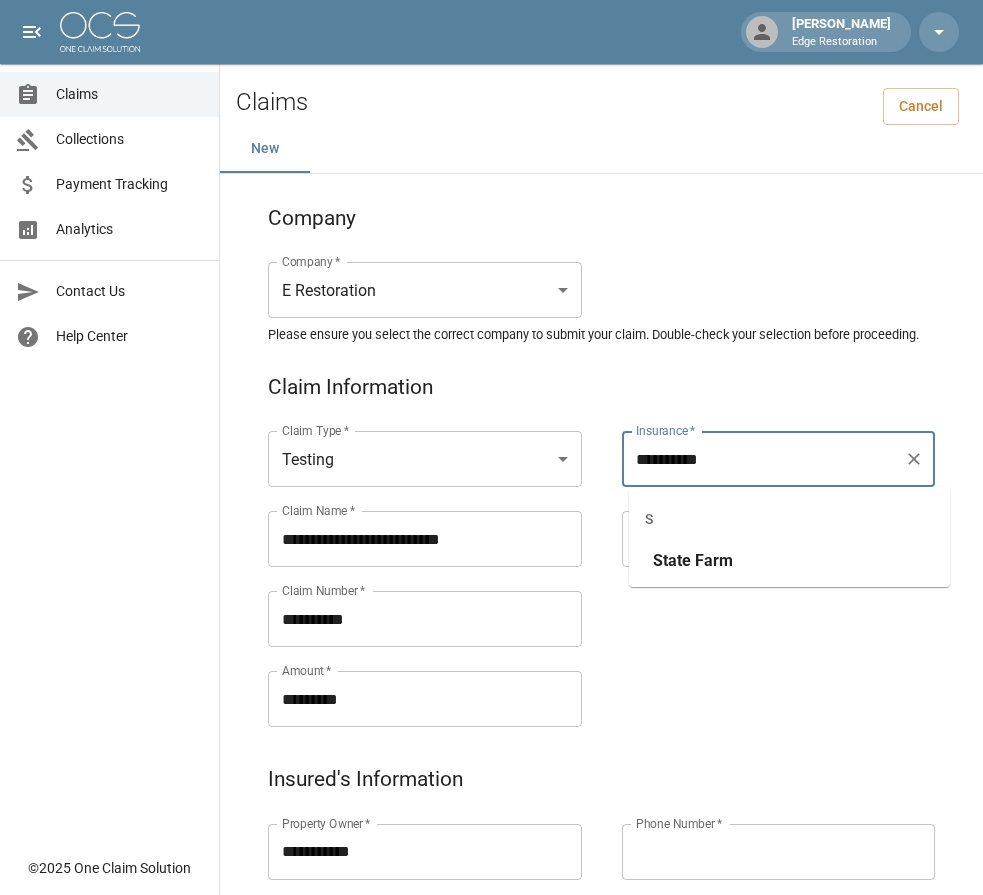 click on "State" at bounding box center [672, 560] 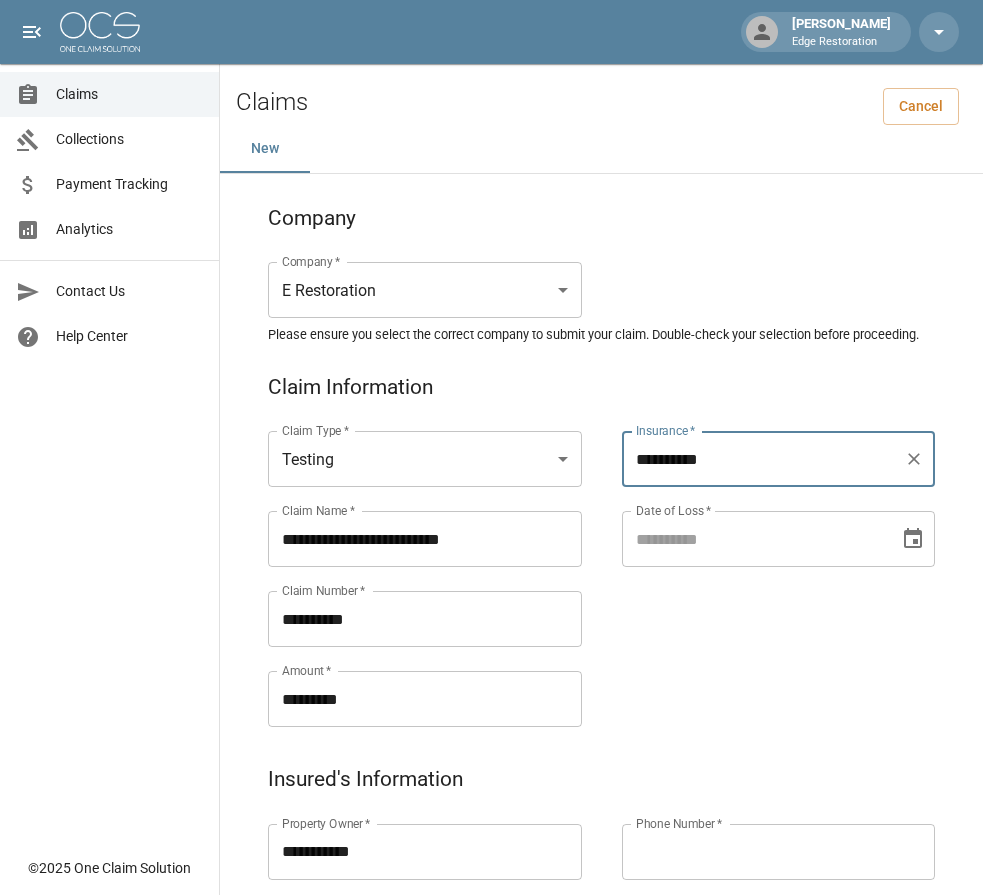 type on "**********" 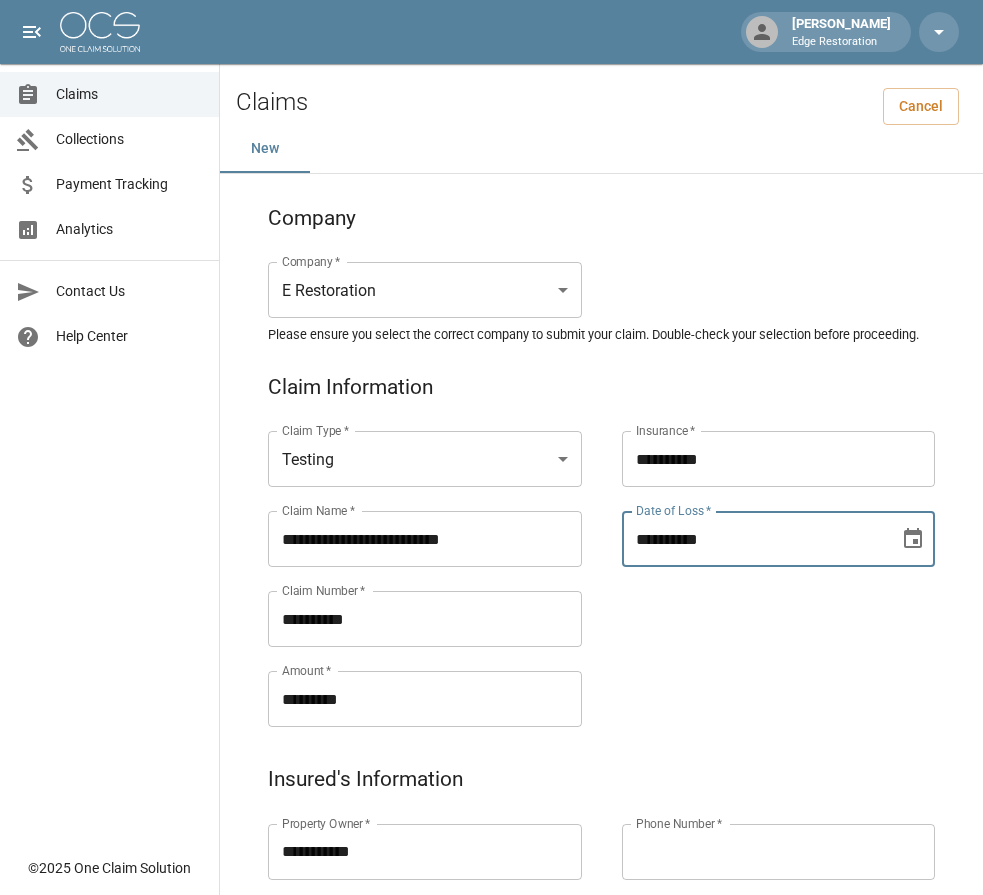 type on "**********" 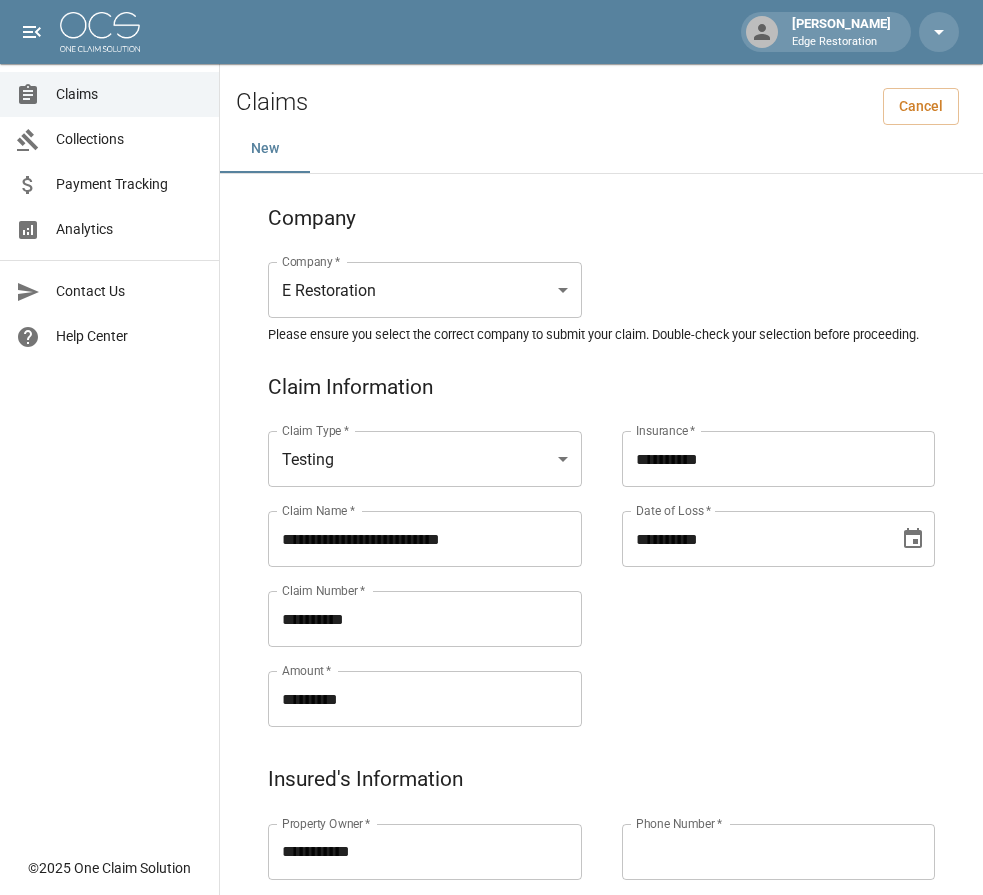 click on "**********" at bounding box center [759, 555] 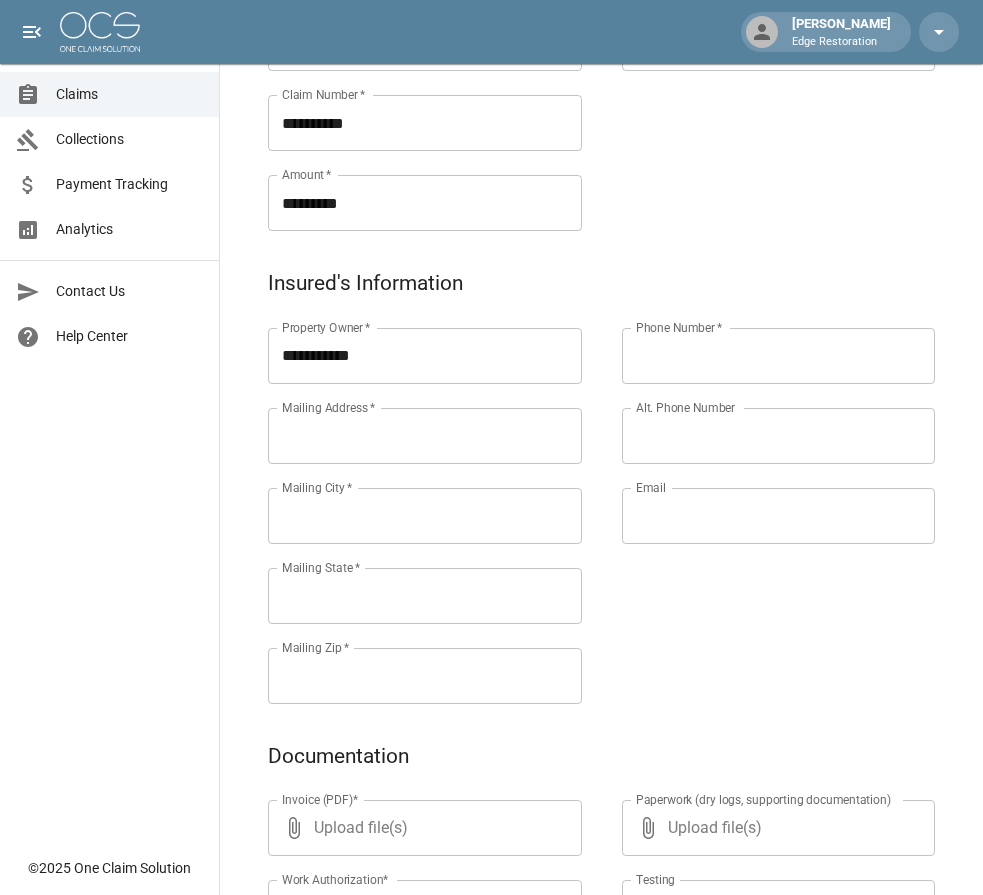 scroll, scrollTop: 497, scrollLeft: 0, axis: vertical 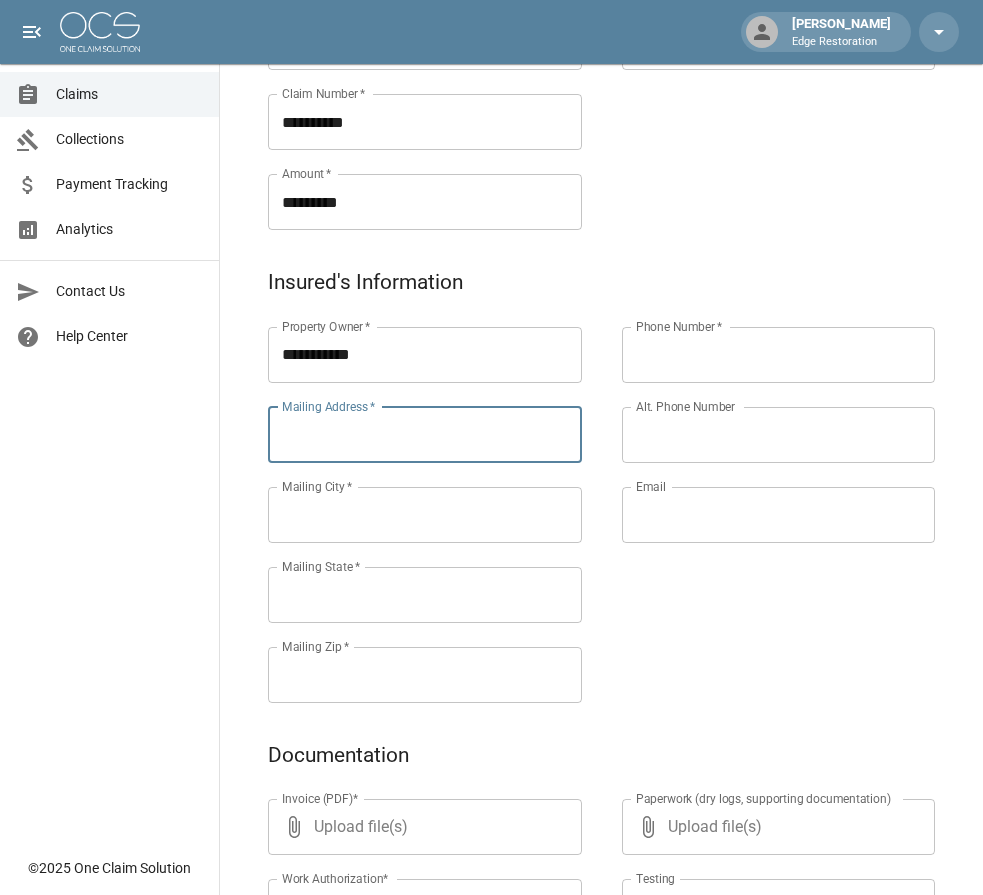 click on "Mailing Address   *" at bounding box center (425, 435) 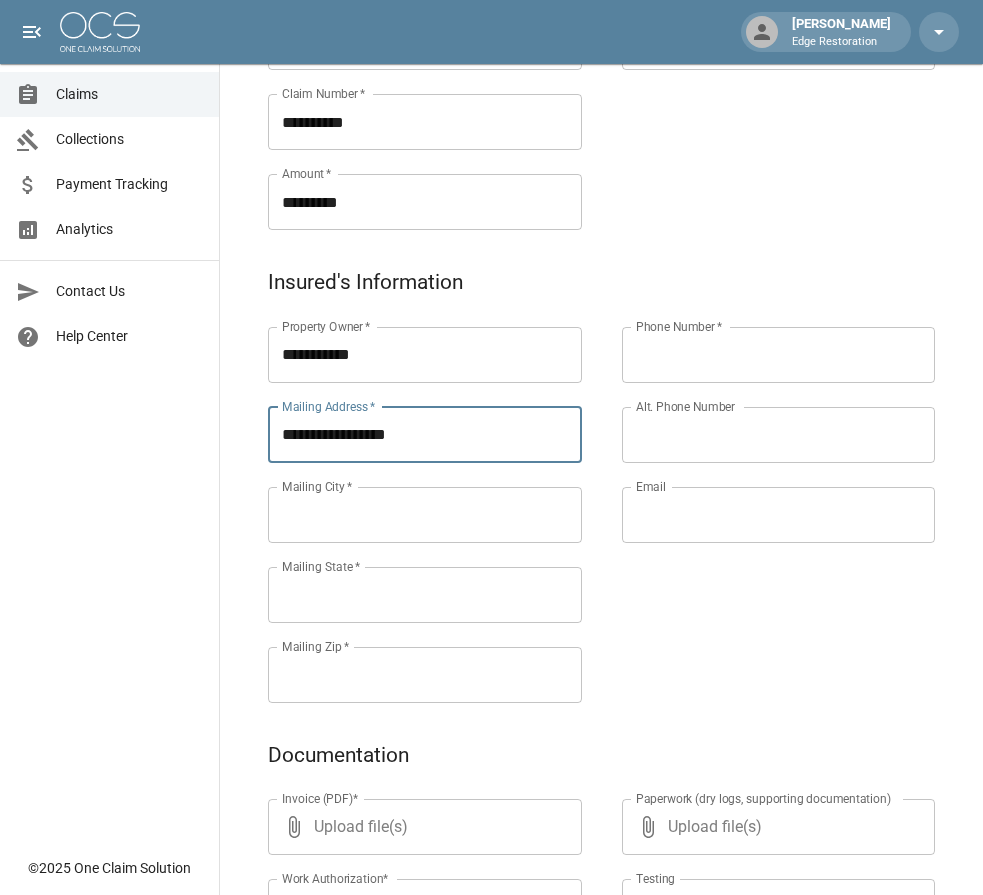 type on "**********" 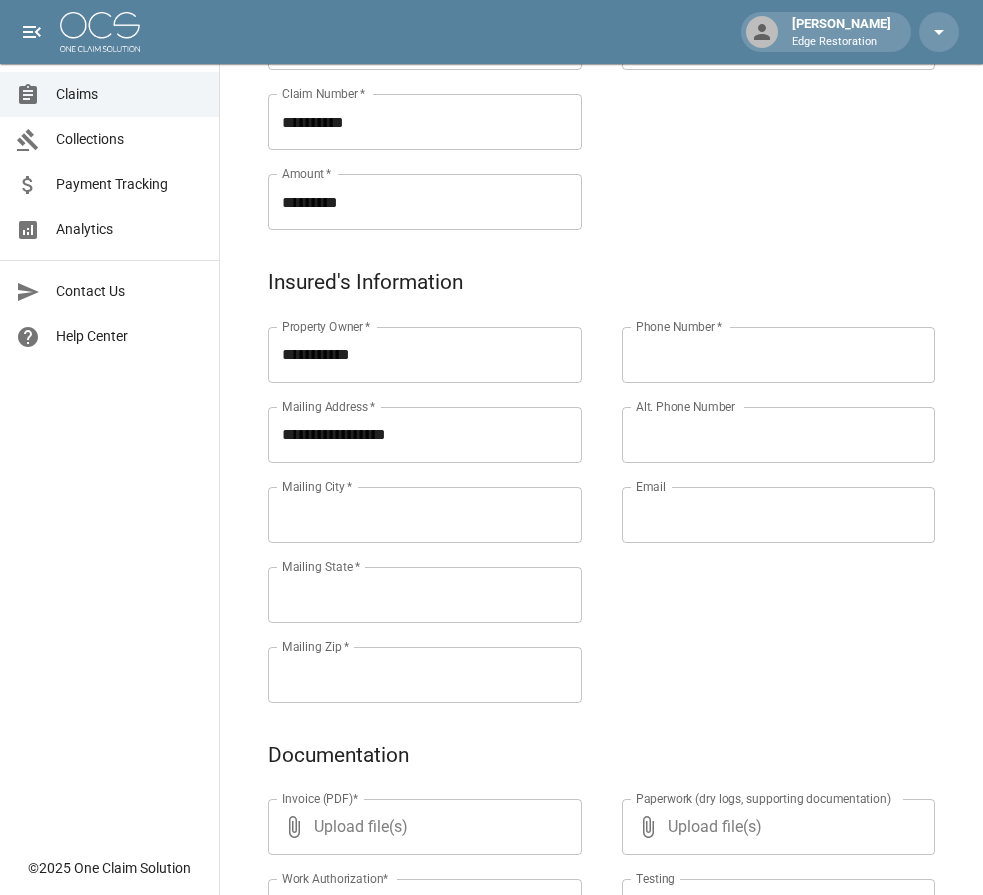click on "Mailing City   *" at bounding box center (425, 515) 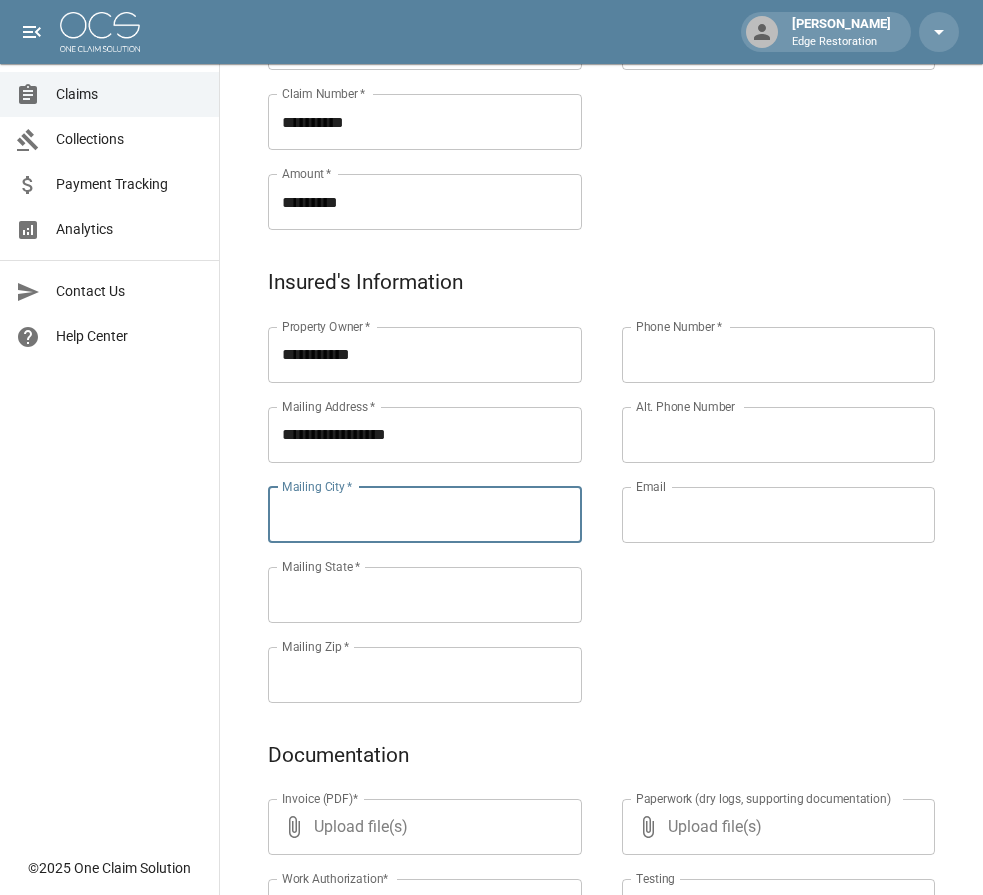 paste on "********" 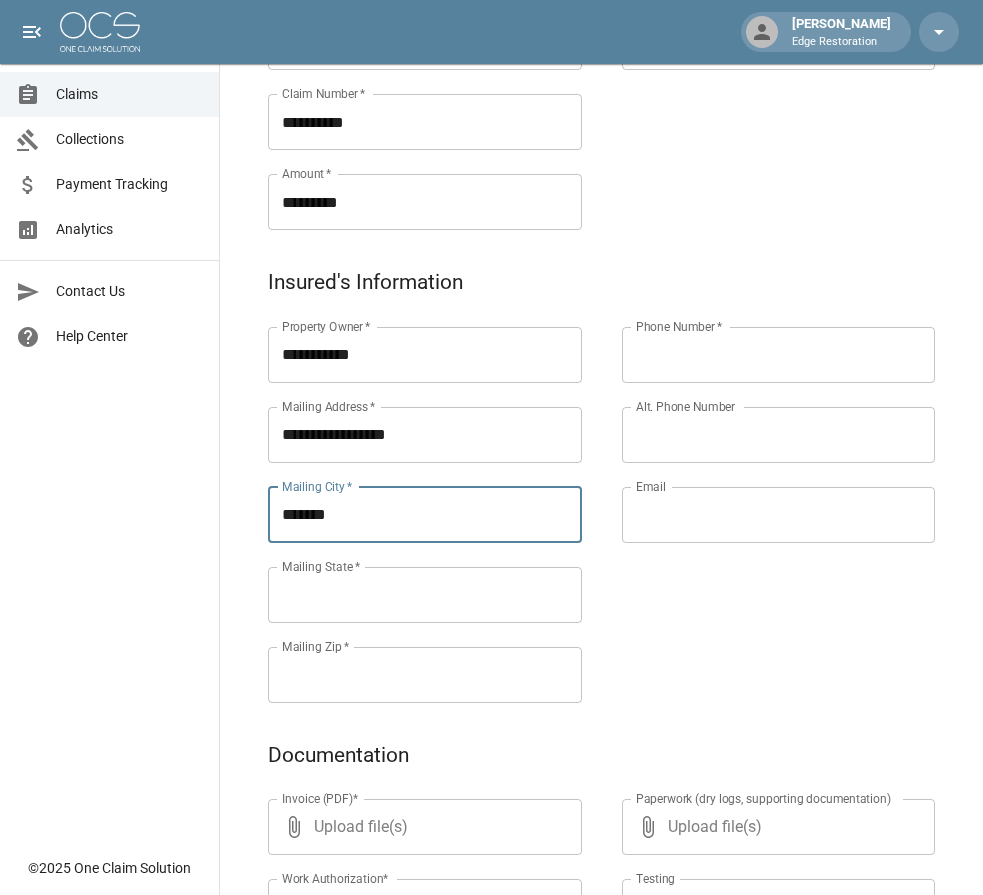 type on "*******" 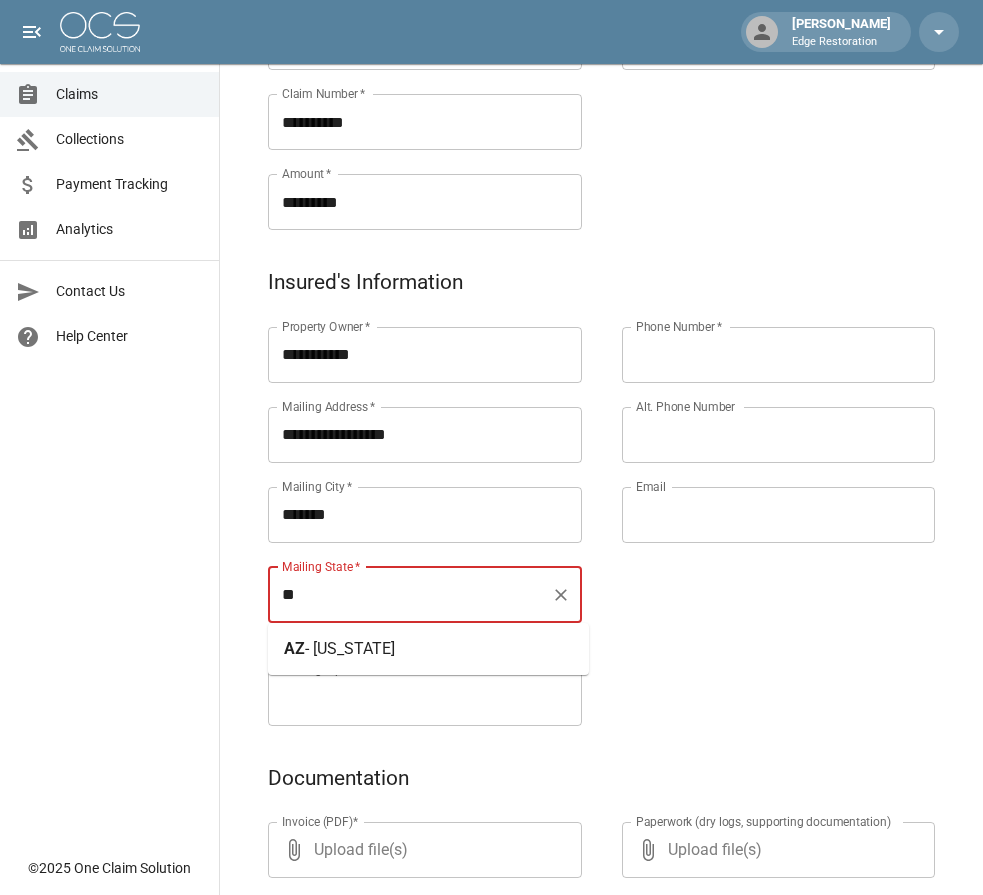 click on "- [US_STATE]" at bounding box center [350, 648] 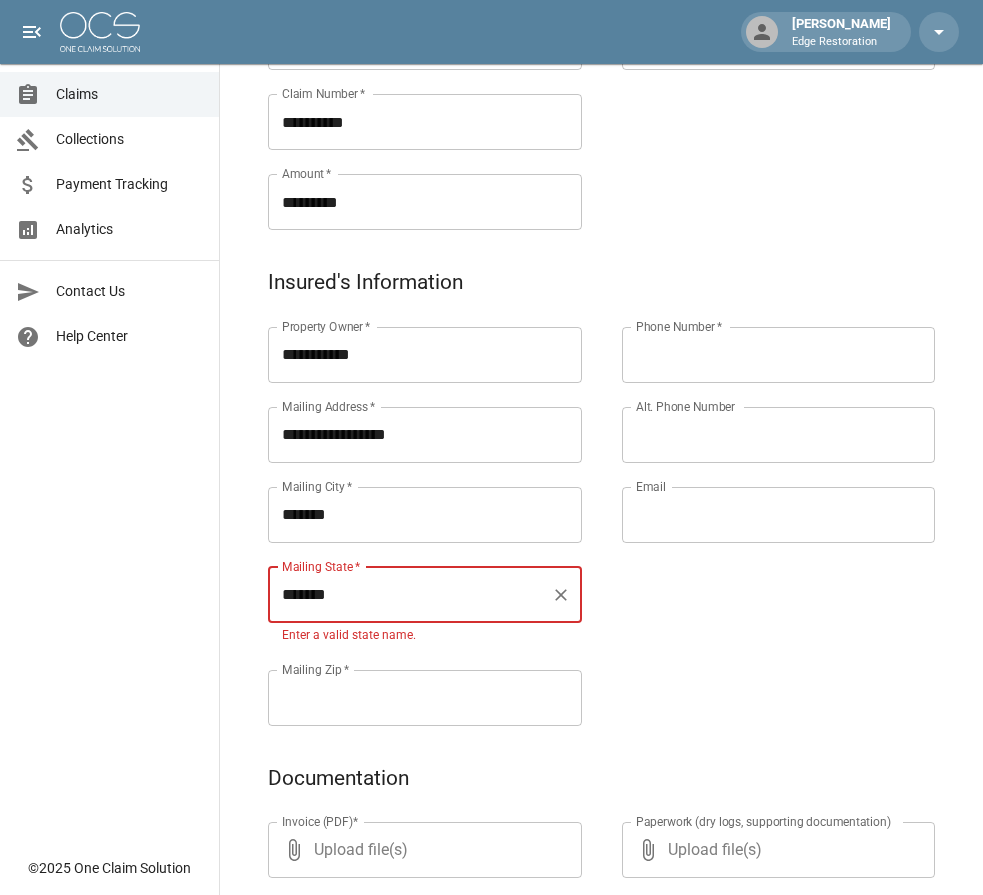 type on "*******" 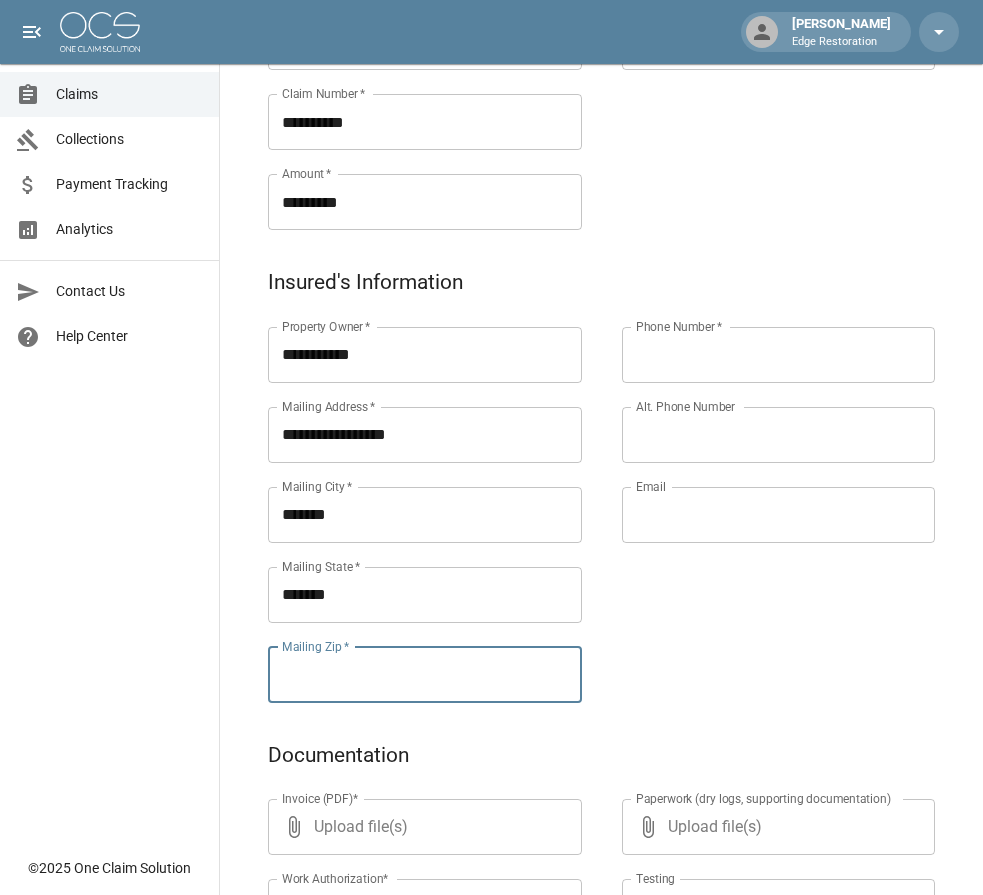 click on "Mailing Zip   *" at bounding box center [425, 675] 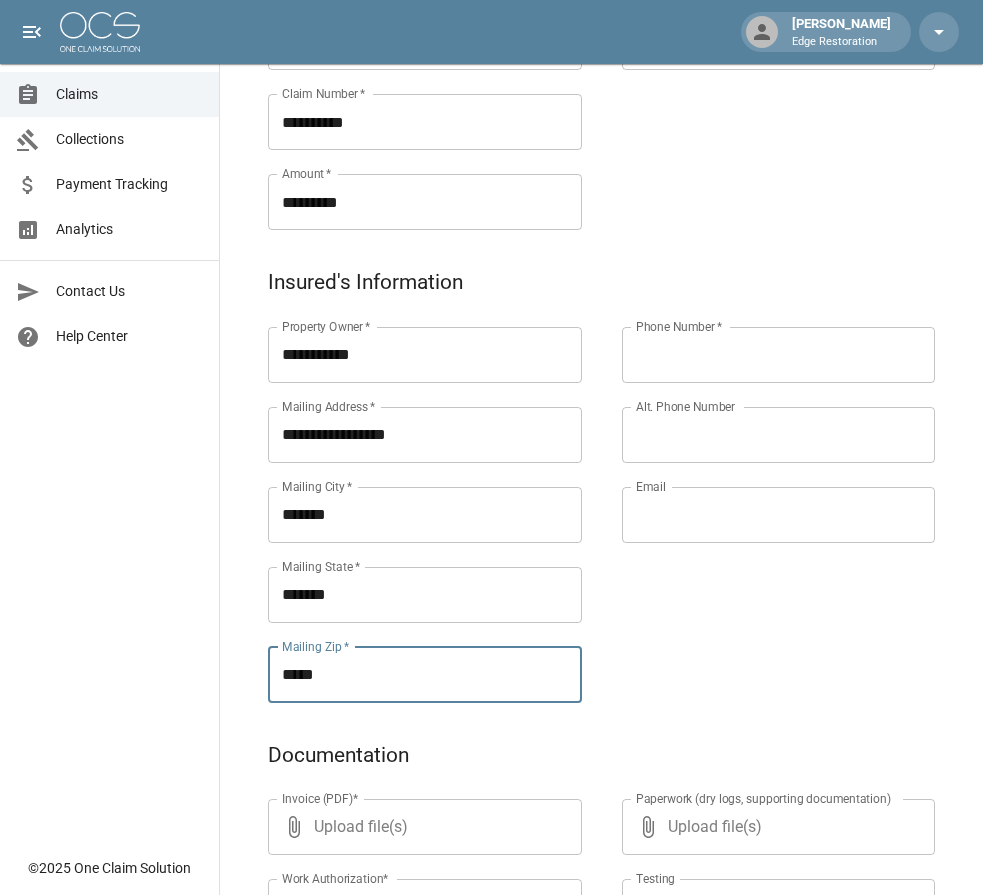 type on "*****" 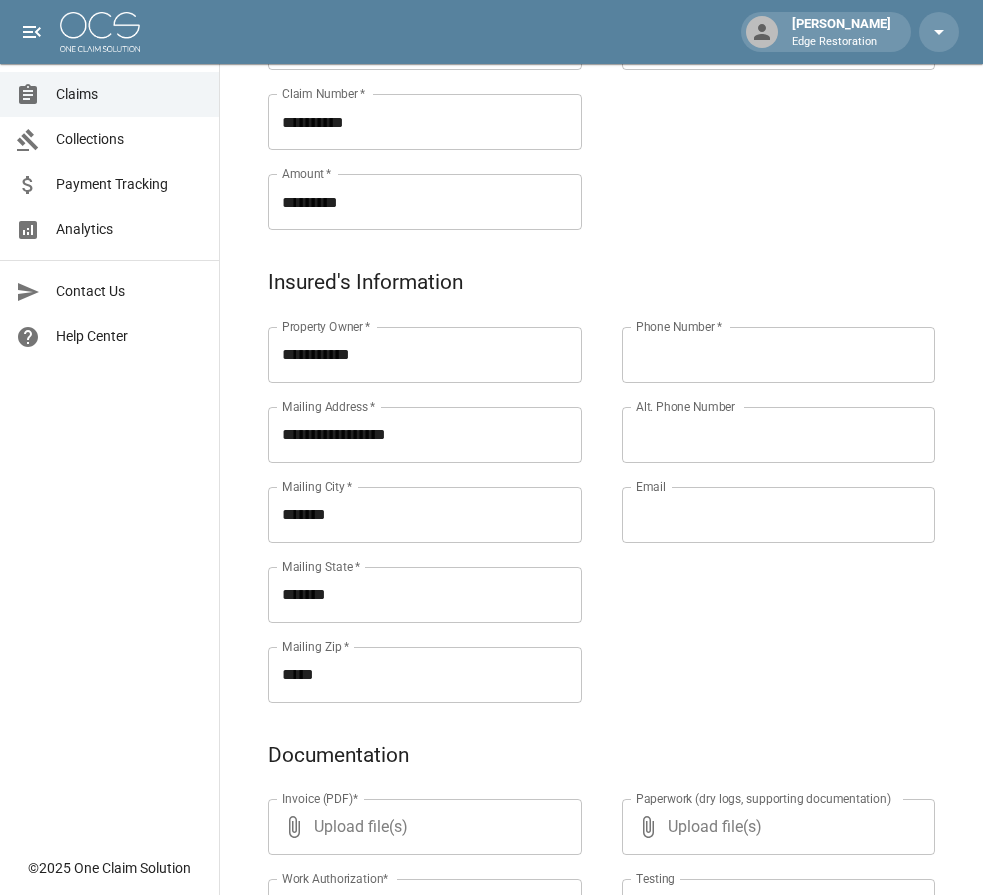 click on "Phone Number   *" at bounding box center [779, 355] 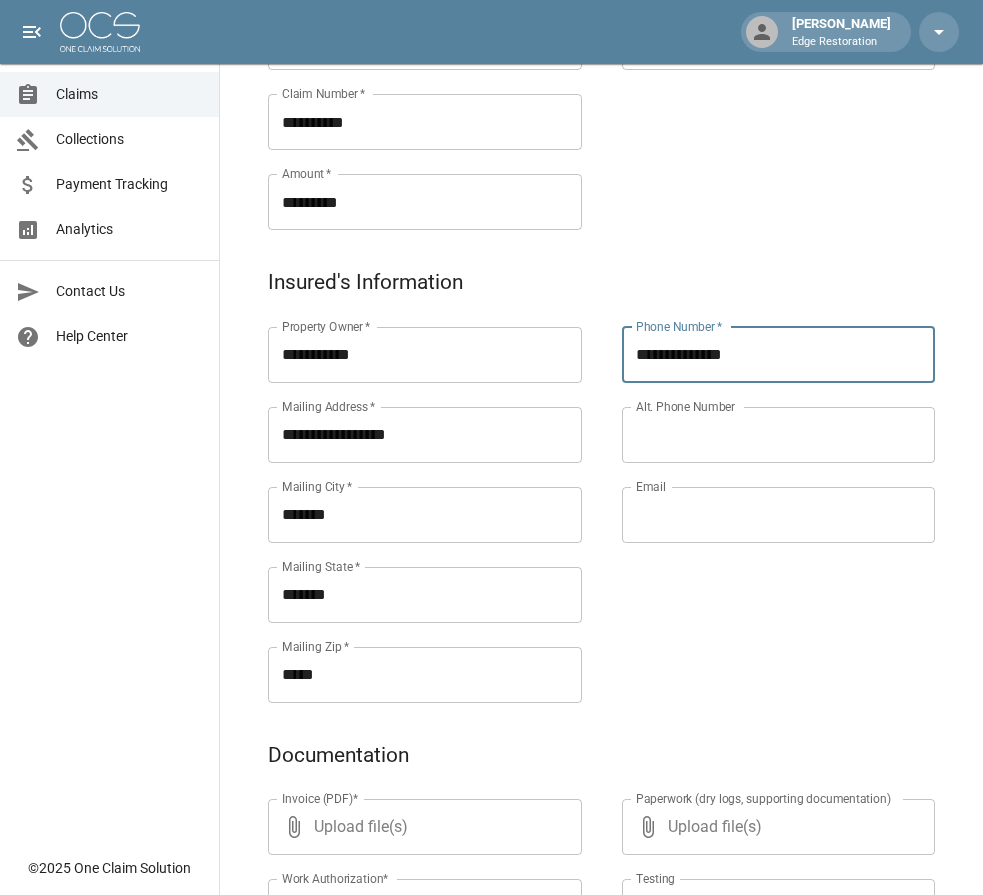 type on "**********" 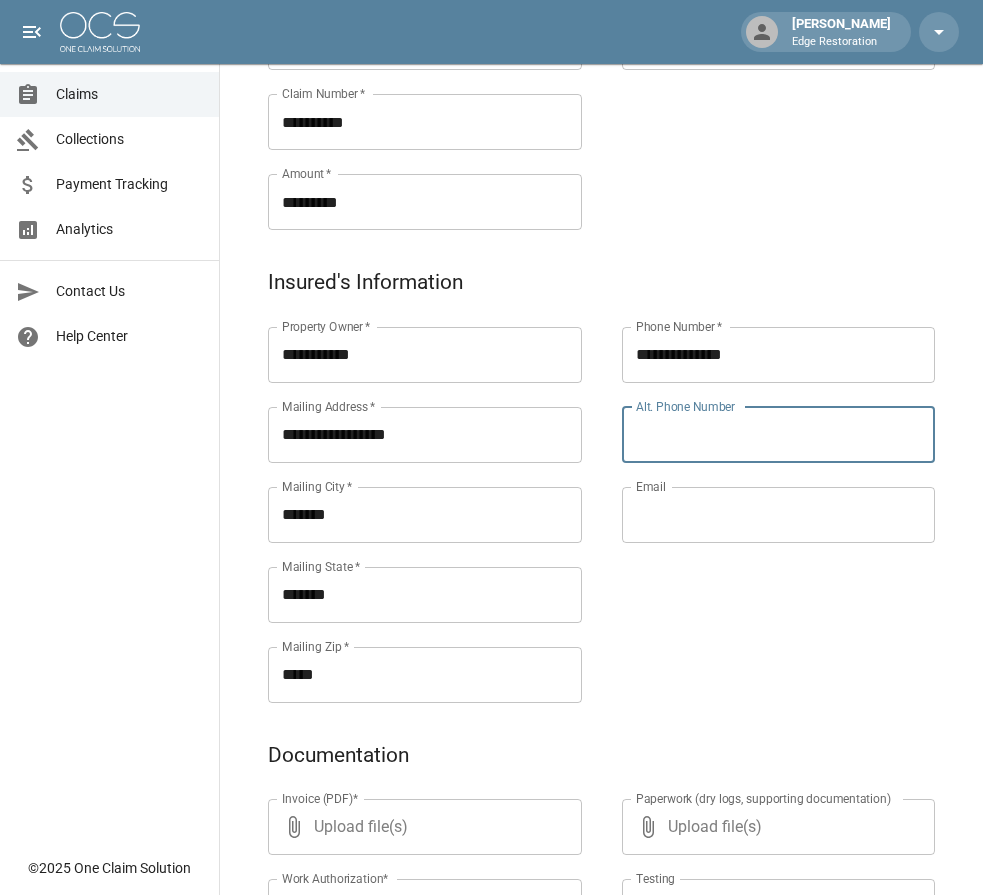 click on "Alt. Phone Number" at bounding box center (779, 435) 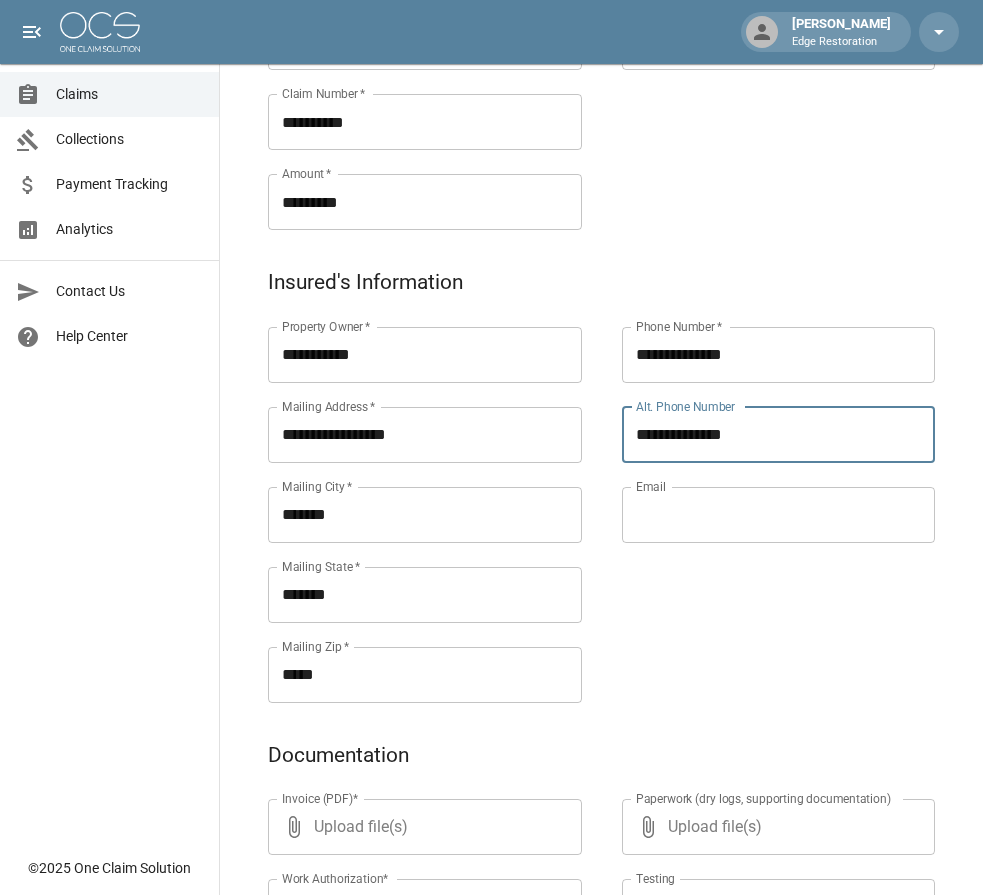 type on "**********" 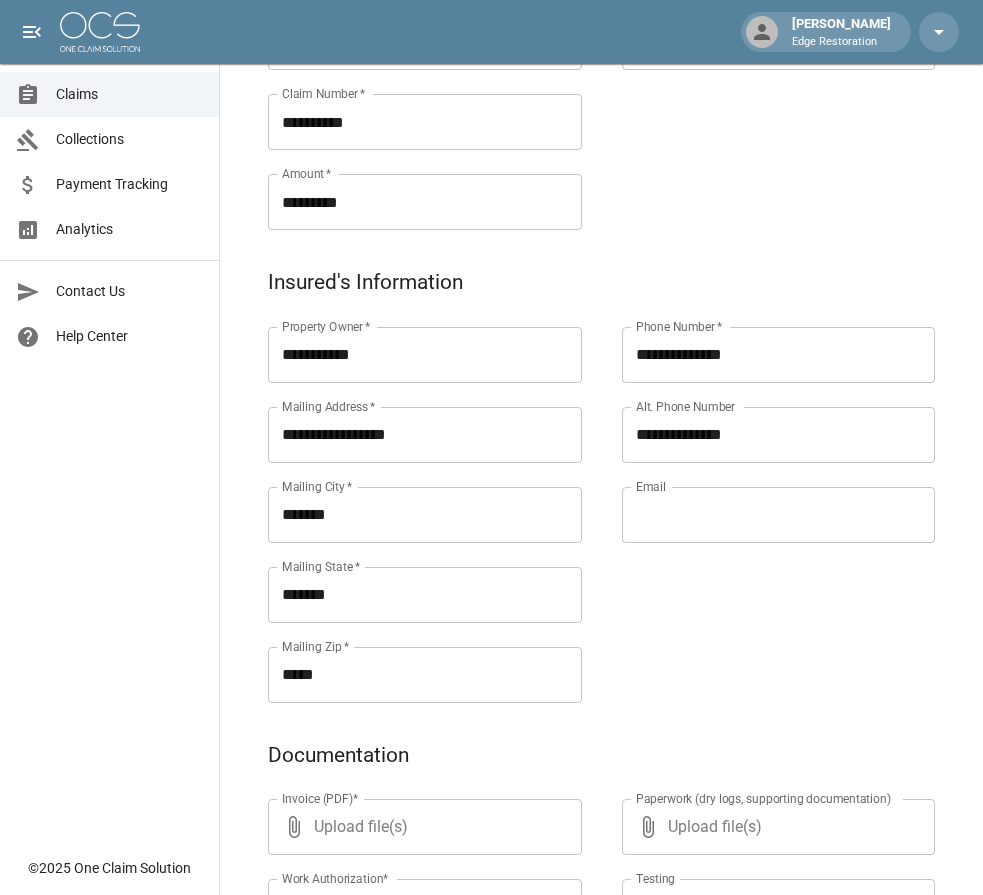 scroll, scrollTop: 947, scrollLeft: 0, axis: vertical 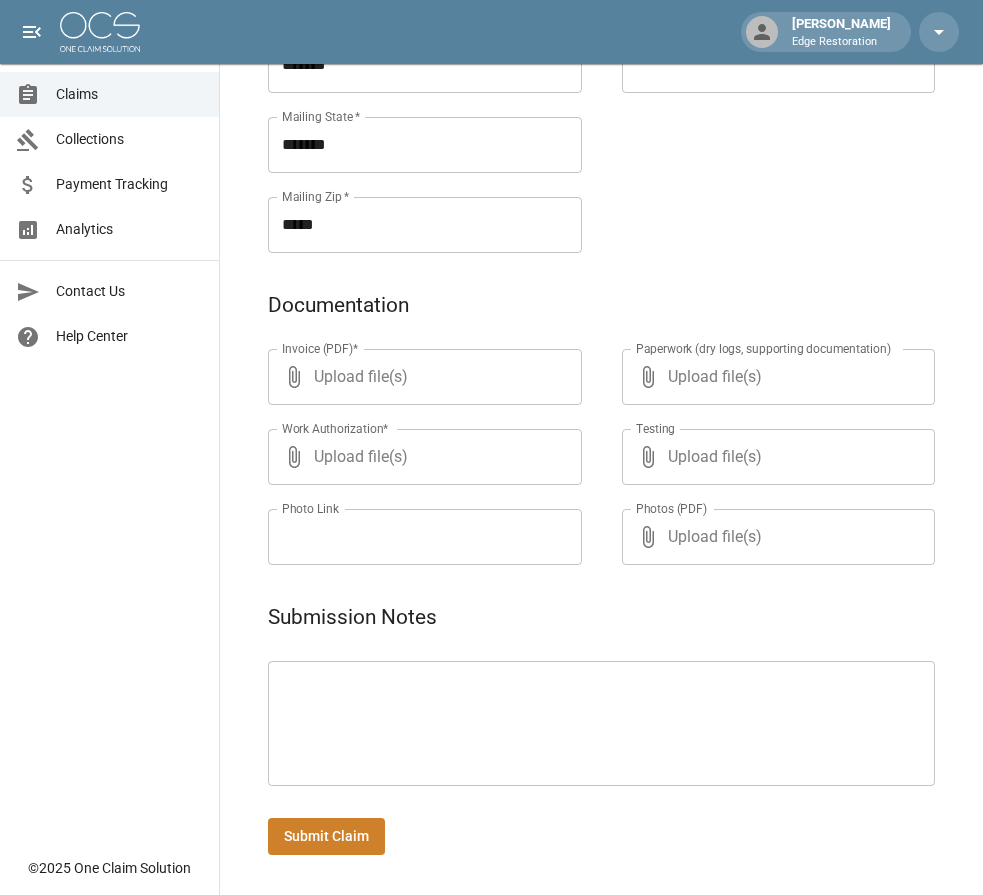 click on "* ​" at bounding box center [601, 723] 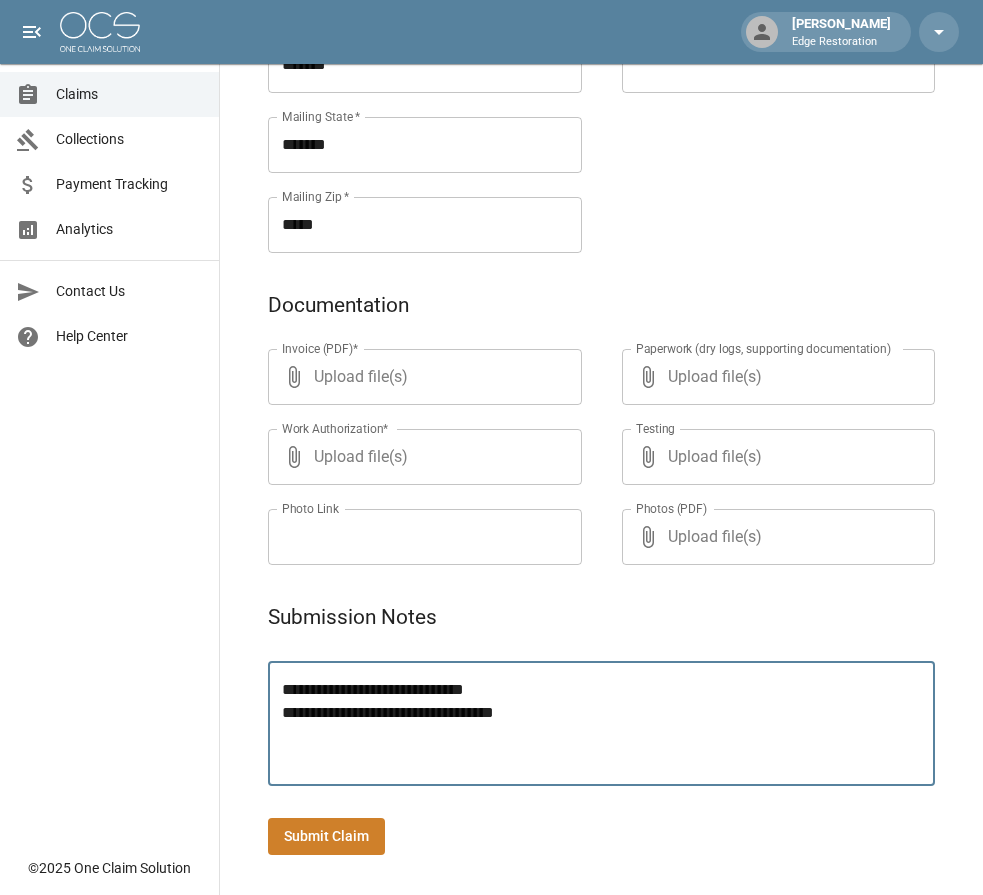 type on "**********" 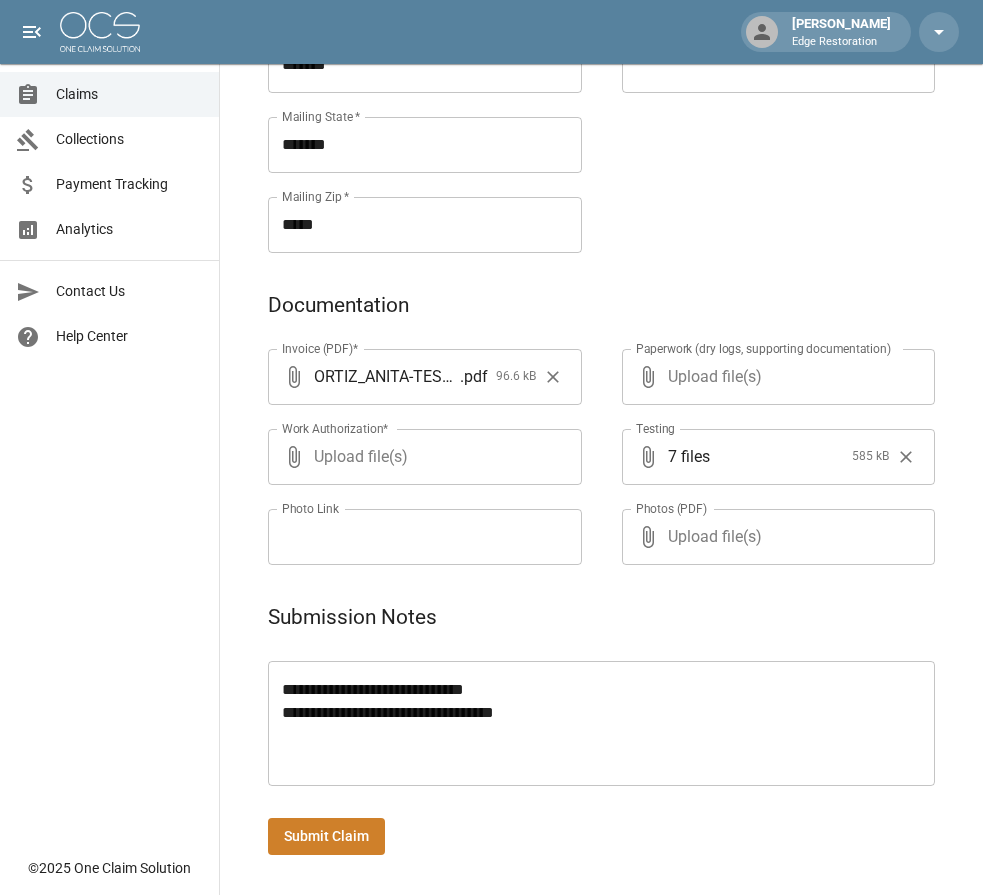 click on "Submit Claim" at bounding box center (326, 836) 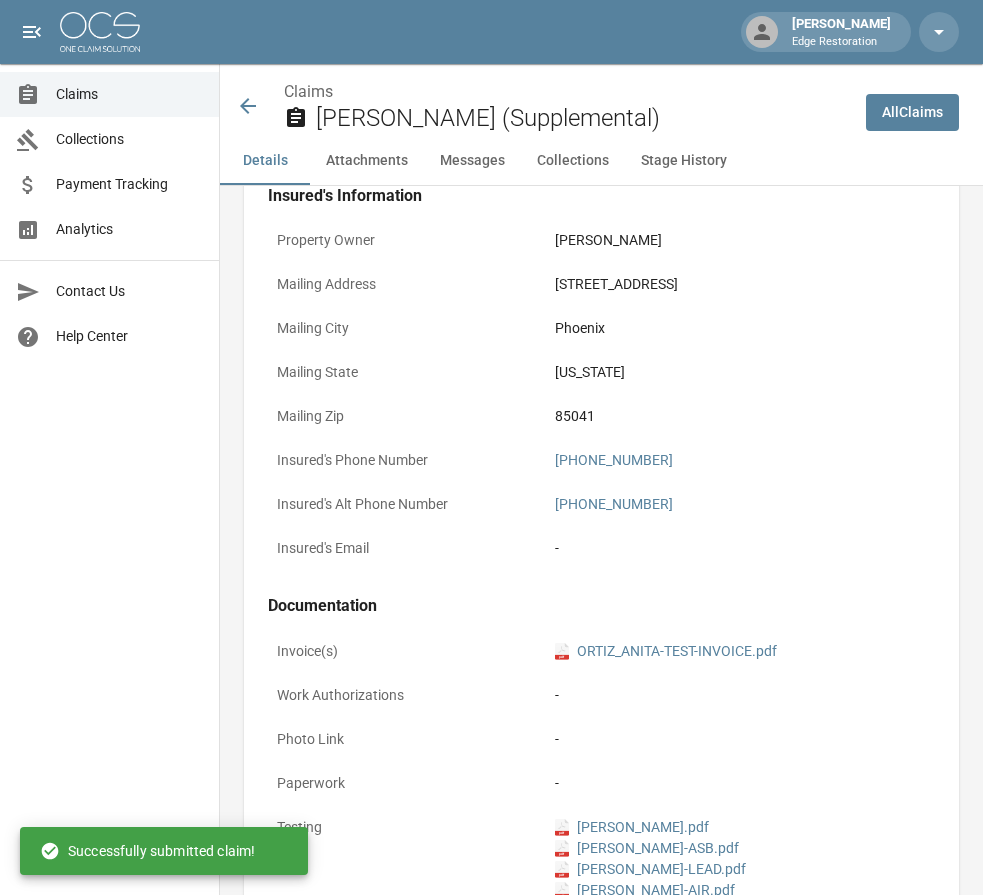 click at bounding box center (100, 32) 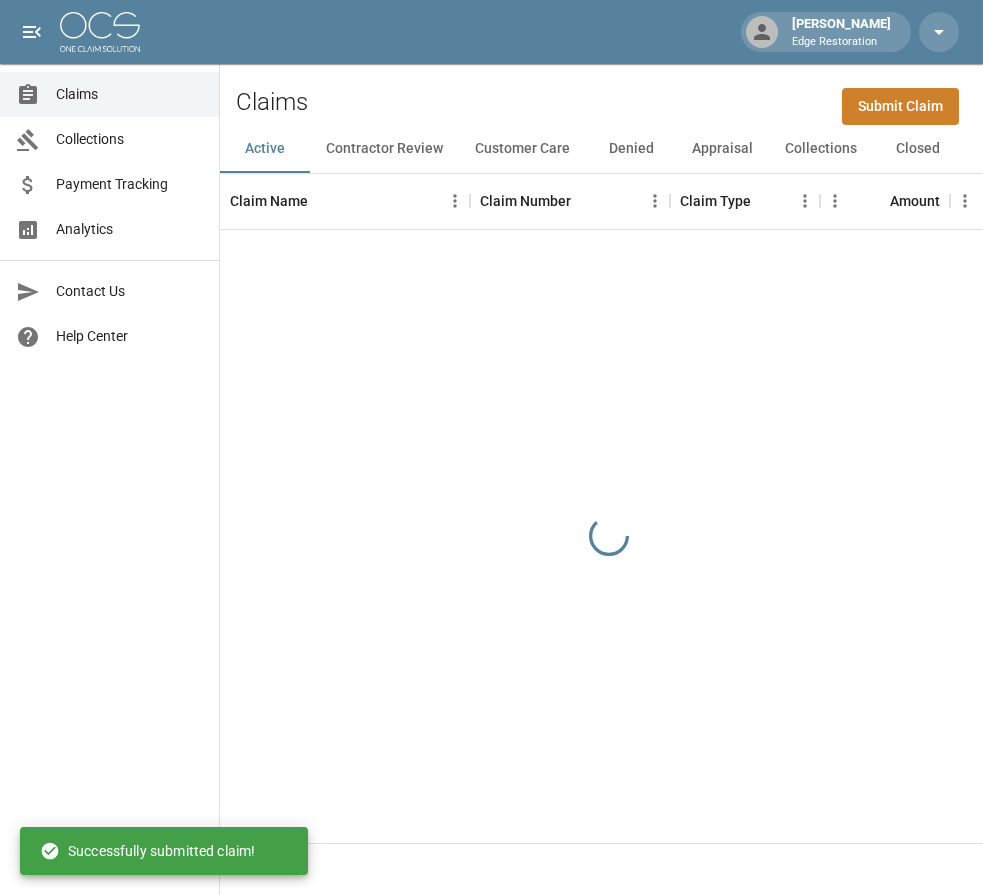 scroll, scrollTop: 0, scrollLeft: 0, axis: both 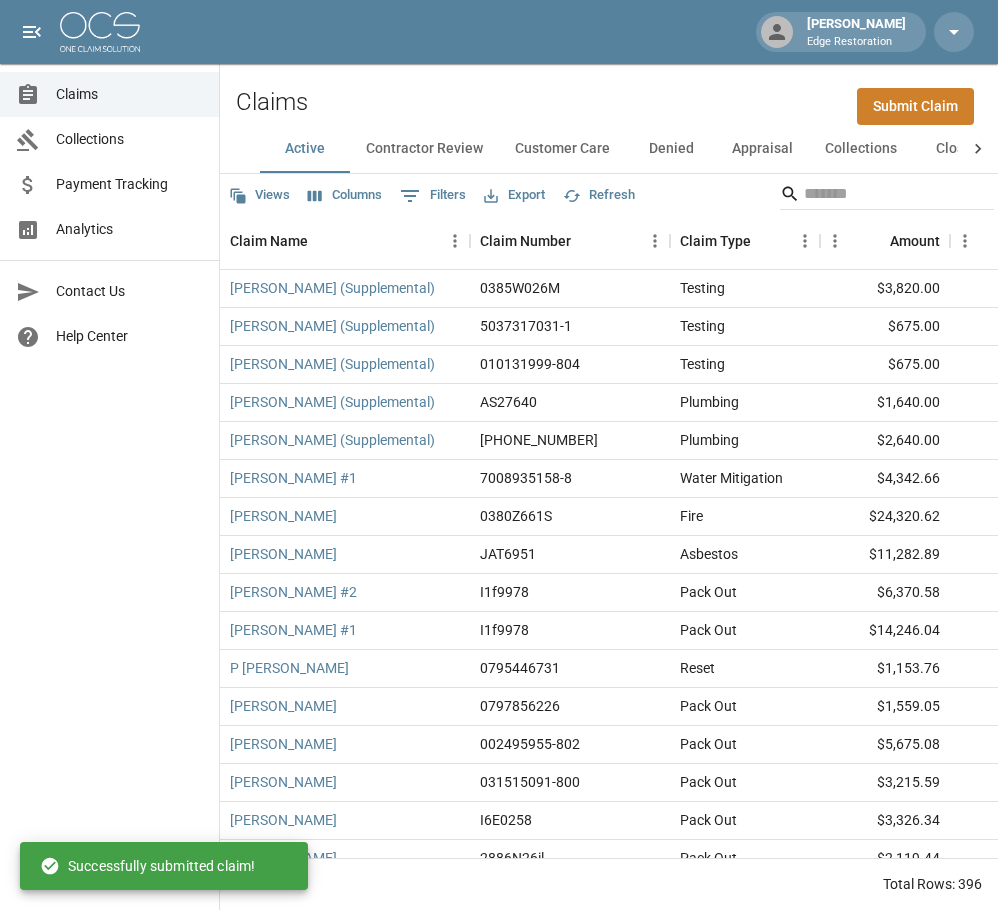 click on "Submit Claim" at bounding box center (915, 106) 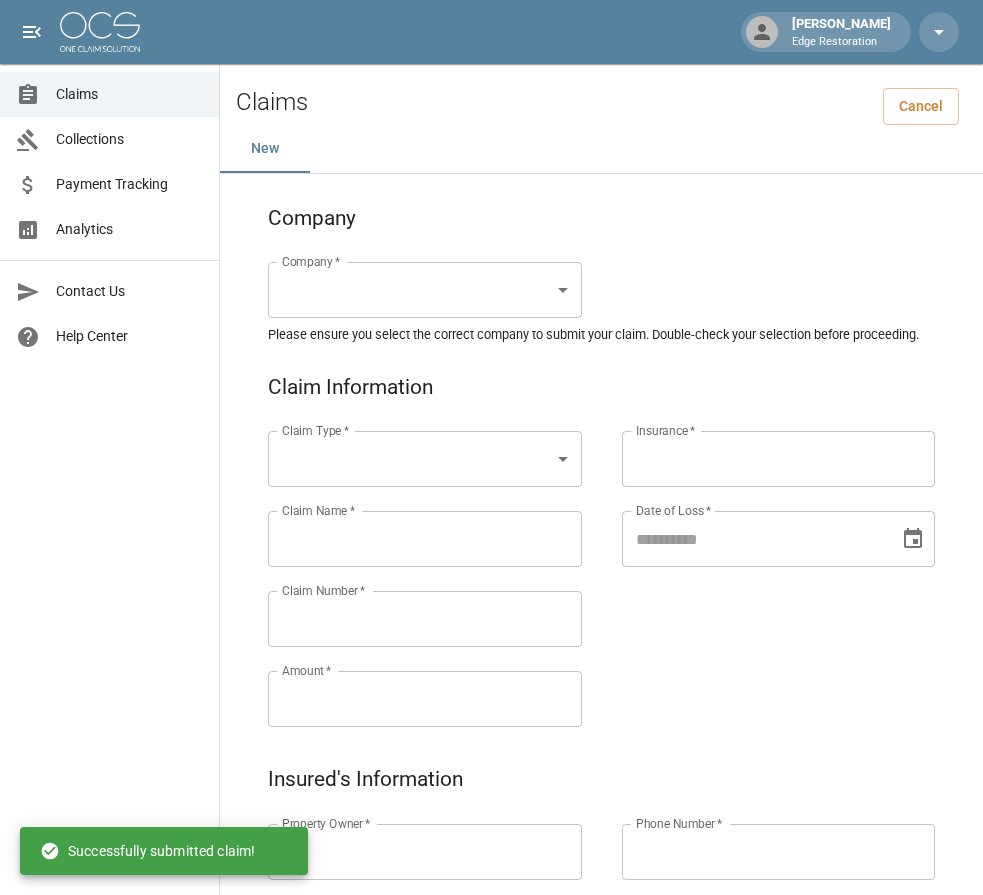 click on "[PERSON_NAME] Edge Restoration Claims Collections Payment Tracking Analytics Contact Us Help Center ©  2025   One Claim Solution Claims Cancel New Company Company   * ​ Company   * Please ensure you select the correct company to submit your claim. Double-check your selection before proceeding. Claim Information Claim Type   * ​ Claim Type   * Claim Name   * Claim Name   * Claim Number   * Claim Number   * Amount   * Amount   * Insurance   * Insurance   * Date of Loss   * Date of Loss   * Insured's Information Property Owner   * Property Owner   * Mailing Address   * Mailing Address   * Mailing City   * Mailing City   * Mailing State   * Mailing State   * Mailing Zip   * Mailing Zip   * Phone Number   * Phone Number   * Alt. Phone Number Alt. Phone Number Email Email Documentation Invoice (PDF)* ​ Upload file(s) Invoice (PDF)* Work Authorization* ​ Upload file(s) Work Authorization* Photo Link Photo Link ​ Upload file(s) Testing ​ ​" at bounding box center (491, 921) 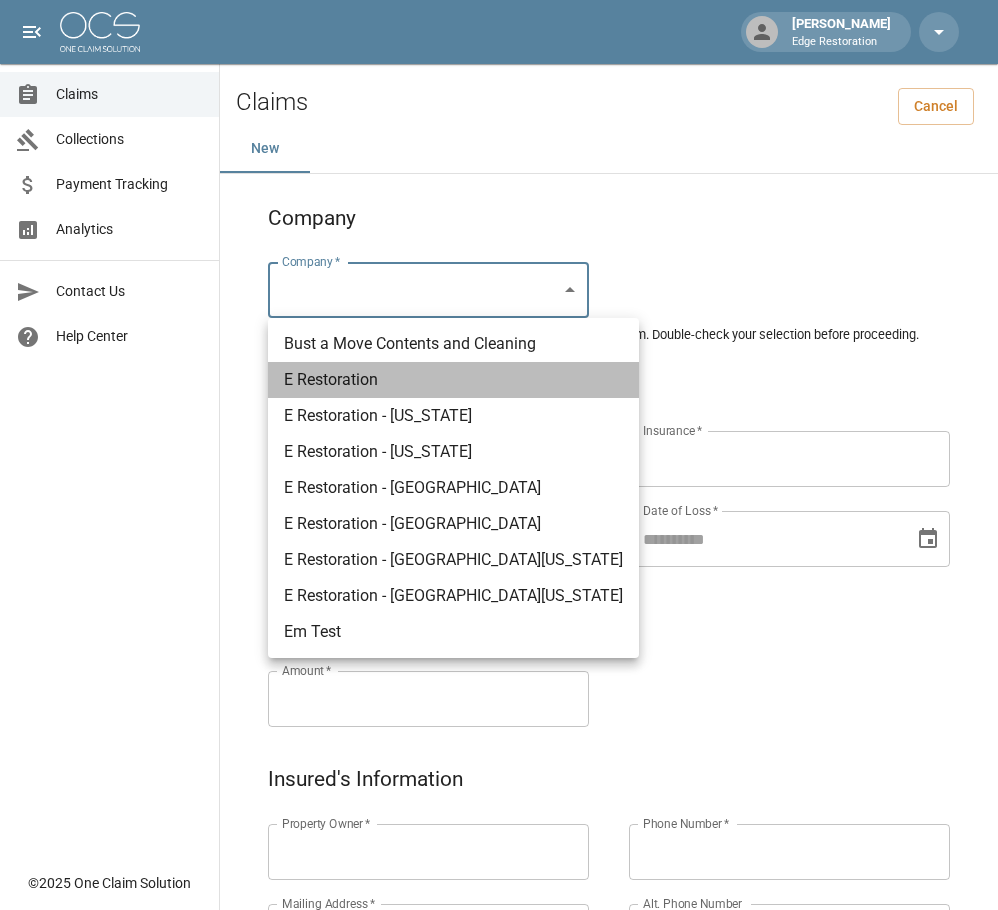 click on "E Restoration" at bounding box center [453, 380] 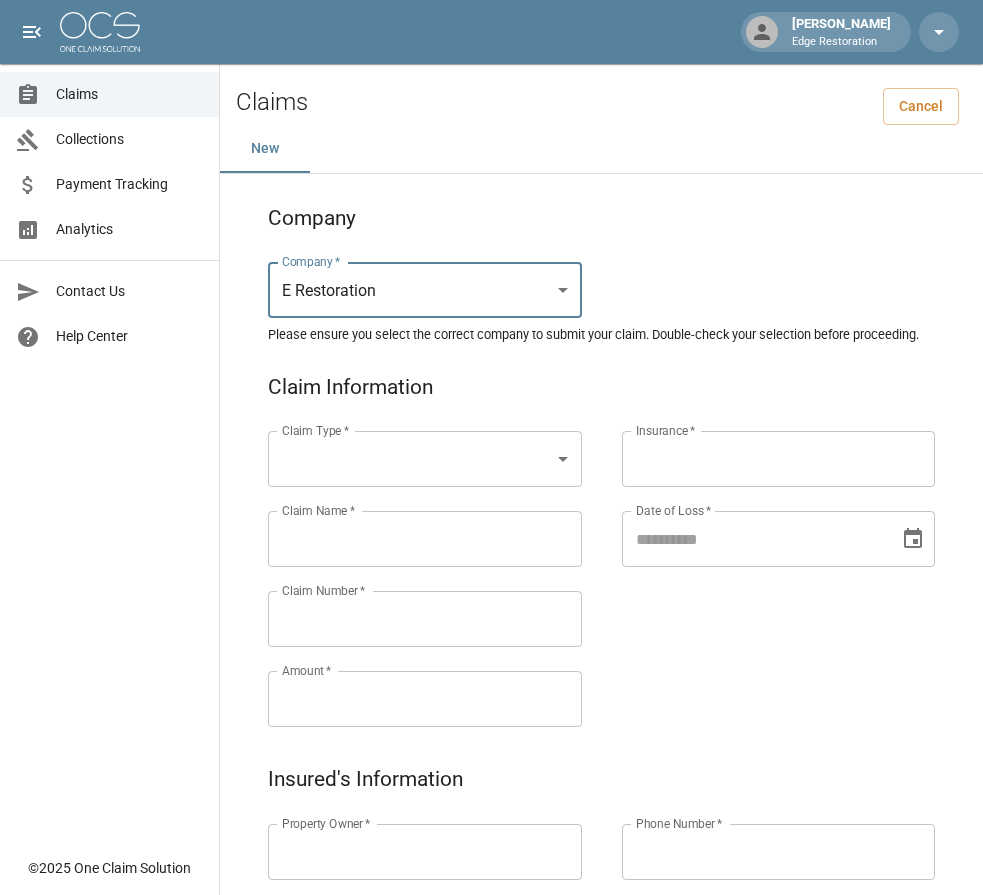click on "[PERSON_NAME] Edge Restoration Claims Collections Payment Tracking Analytics Contact Us Help Center ©  2025   One Claim Solution Claims Cancel New Company Company   * E Restoration *** Company   * Please ensure you select the correct company to submit your claim. Double-check your selection before proceeding. Claim Information Claim Type   * ​ Claim Type   * Claim Name   * Claim Name   * Claim Number   * Claim Number   * Amount   * Amount   * Insurance   * Insurance   * Date of Loss   * Date of Loss   * Insured's Information Property Owner   * Property Owner   * Mailing Address   * Mailing Address   * Mailing City   * Mailing City   * Mailing State   * Mailing State   * Mailing Zip   * Mailing Zip   * Phone Number   * Phone Number   * Alt. Phone Number Alt. Phone Number Email Email Documentation Invoice (PDF)* ​ Upload file(s) Invoice (PDF)* Work Authorization* ​ Upload file(s) Work Authorization* Photo Link Photo Link ​ Upload file(s) *" at bounding box center [491, 921] 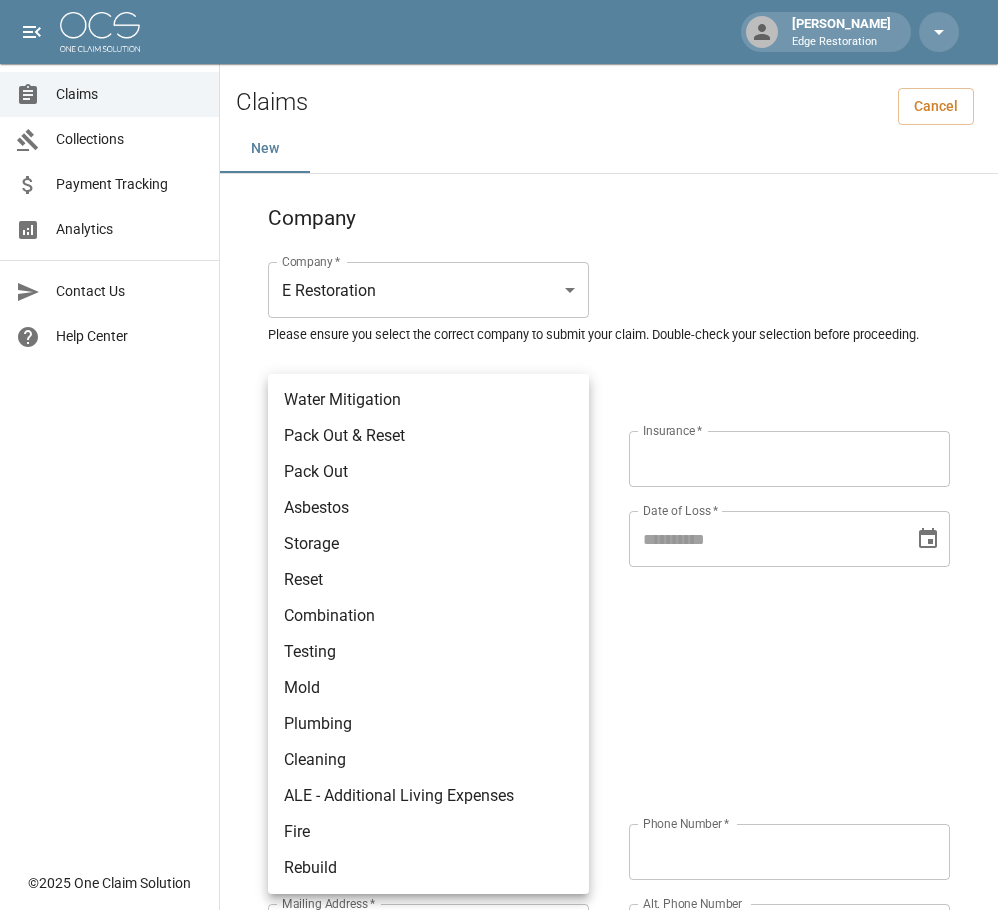 click on "Testing" at bounding box center (428, 652) 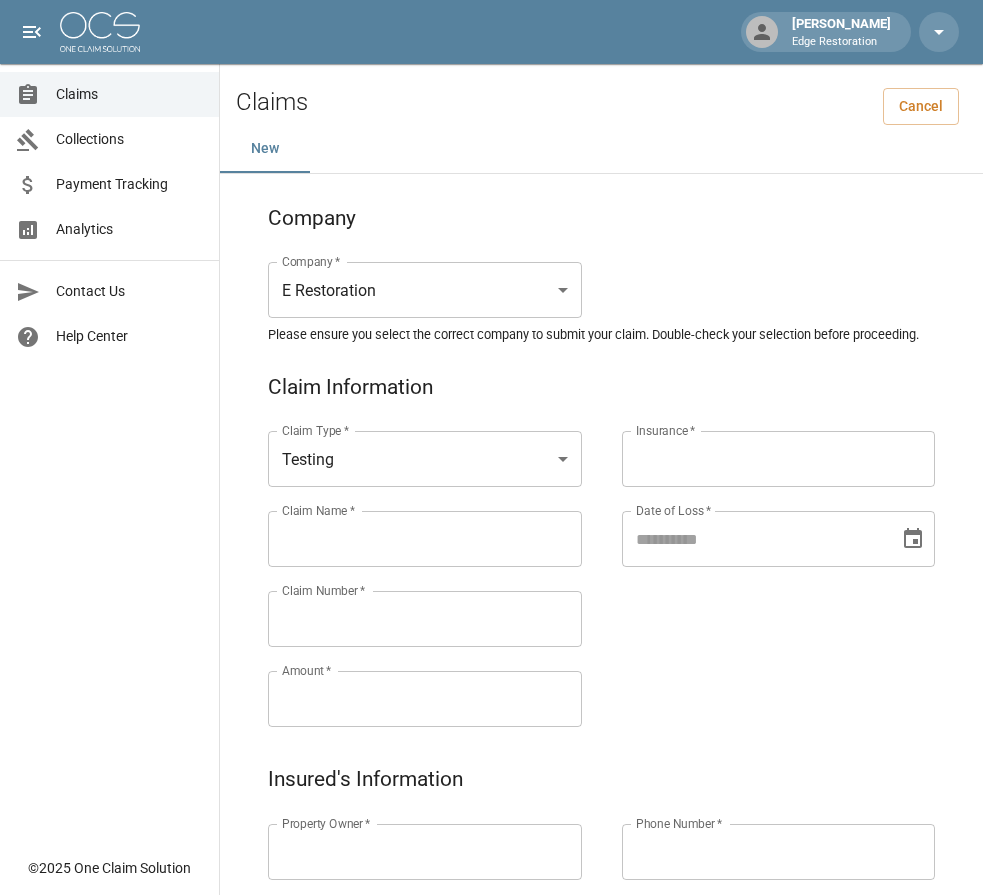click on "Claims Collections Payment Tracking Analytics Contact Us Help Center" at bounding box center [109, 423] 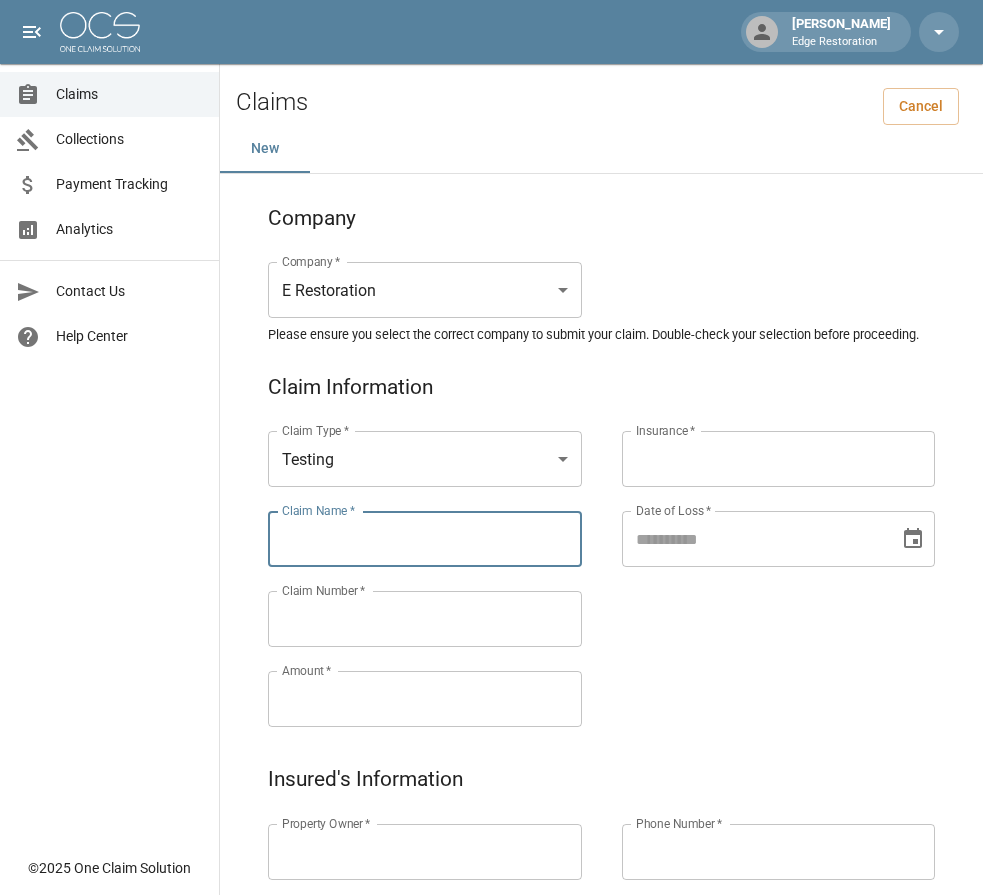 paste on "**********" 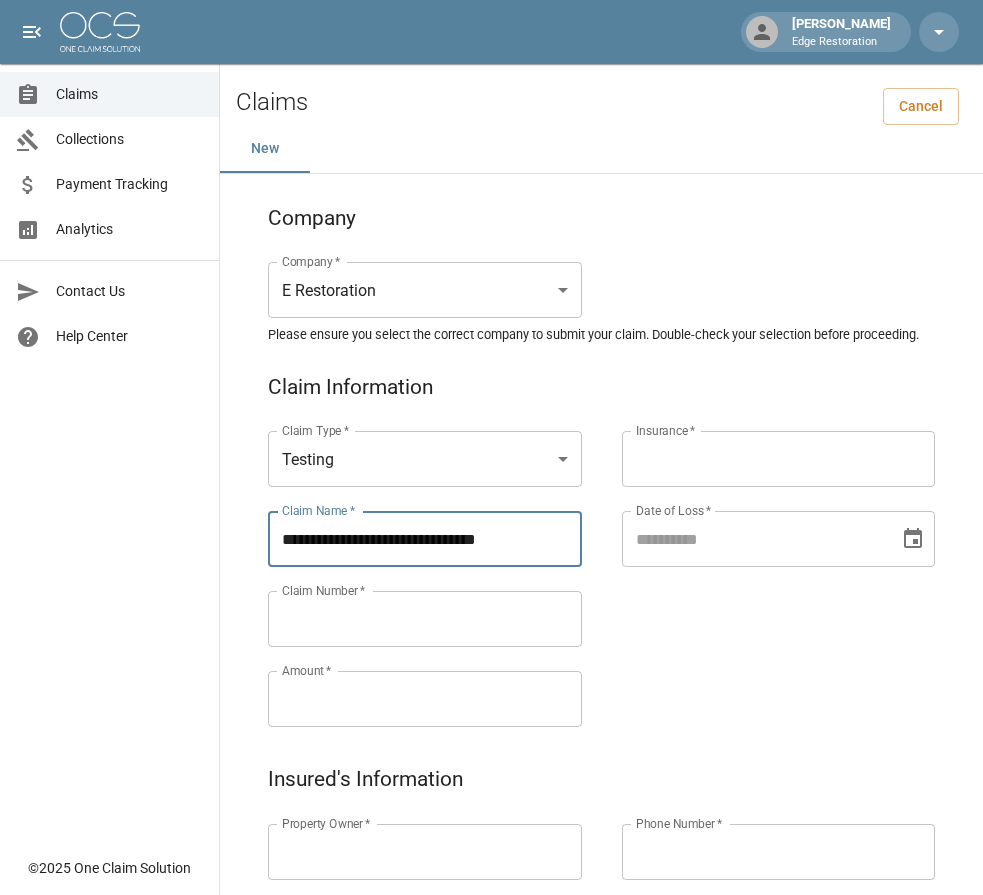type on "**********" 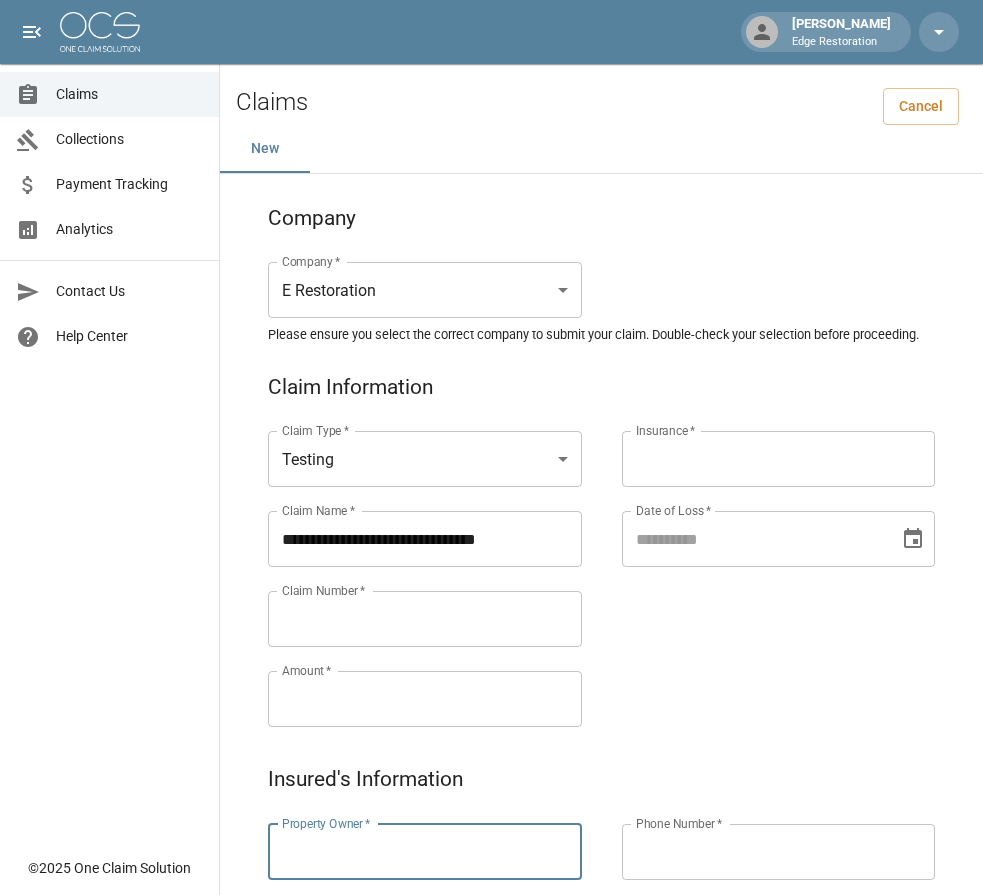 paste on "**********" 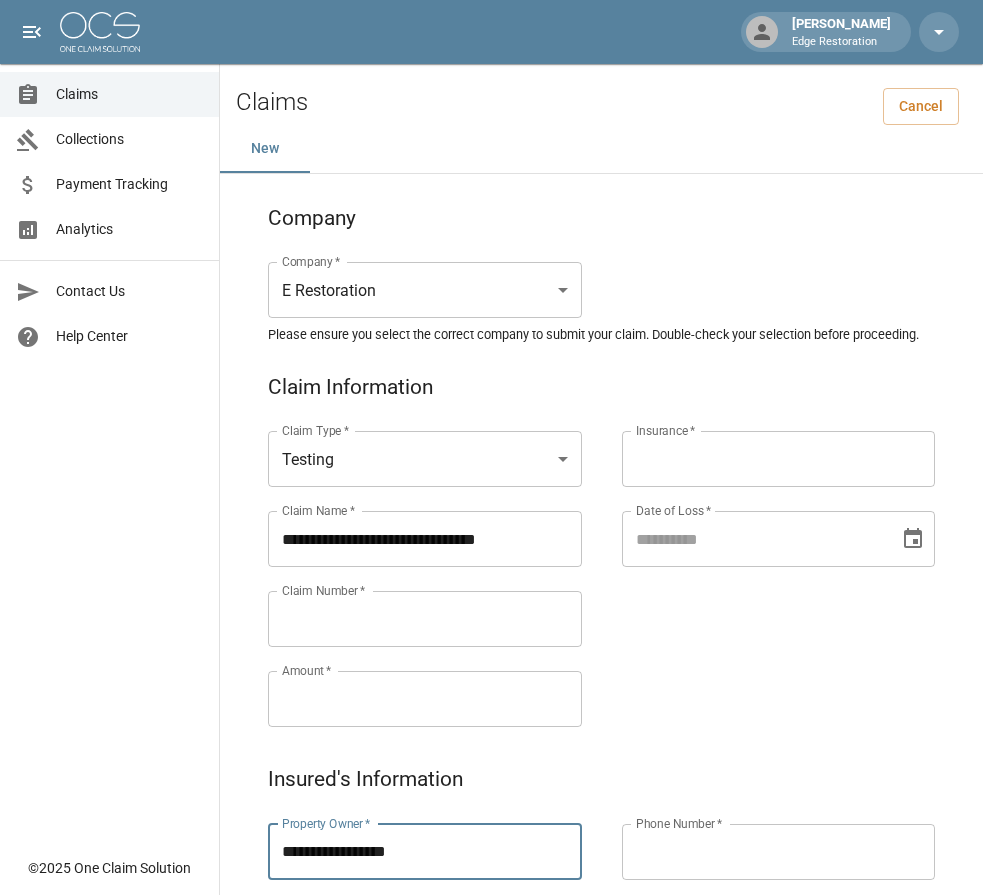 type on "**********" 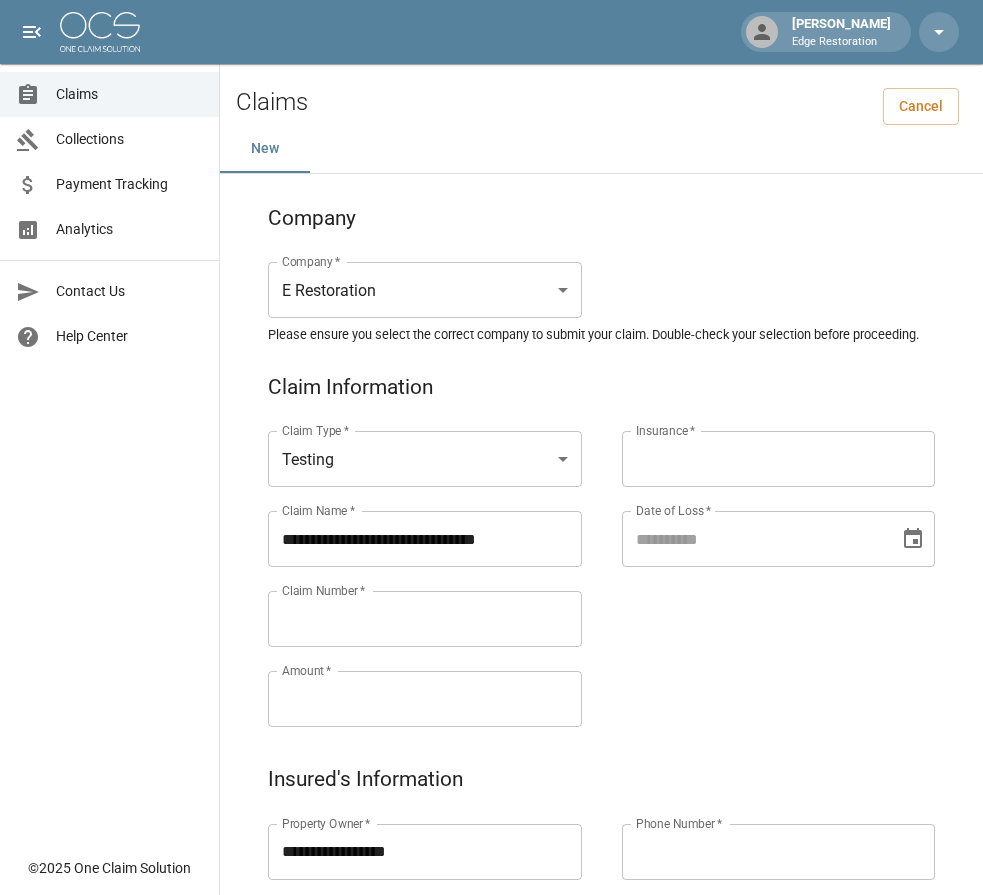 click on "Claim Number   *" at bounding box center [425, 619] 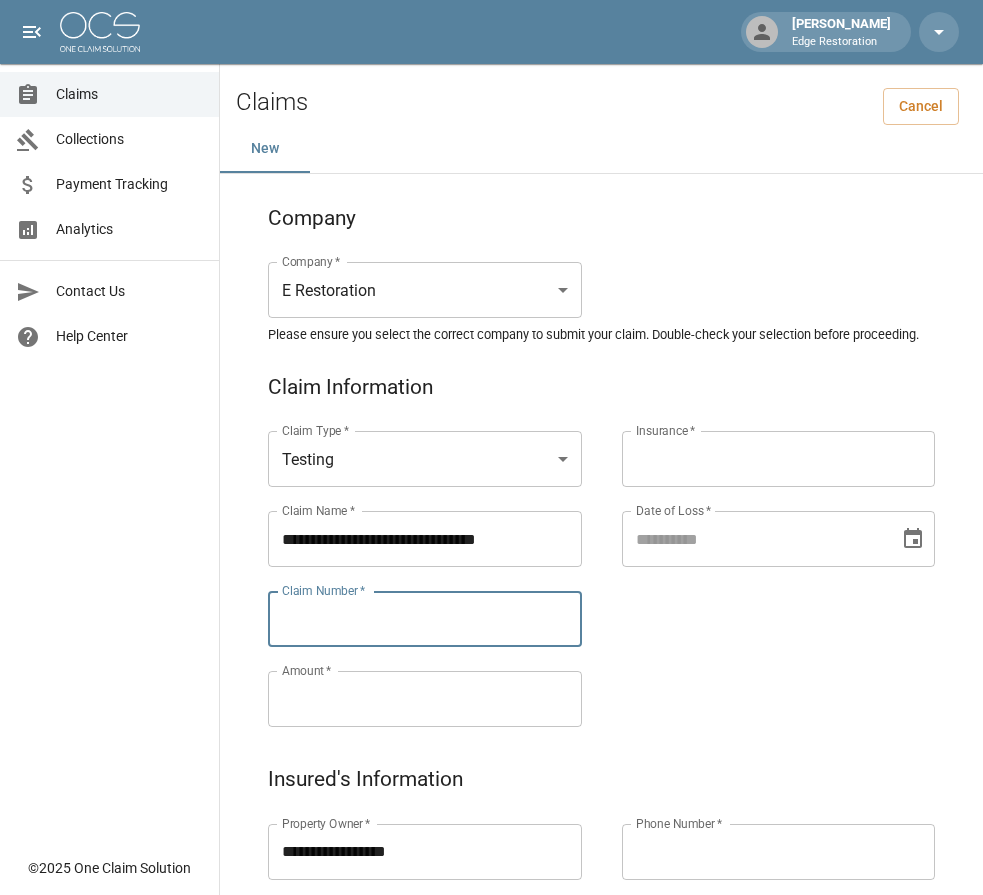 paste on "*********" 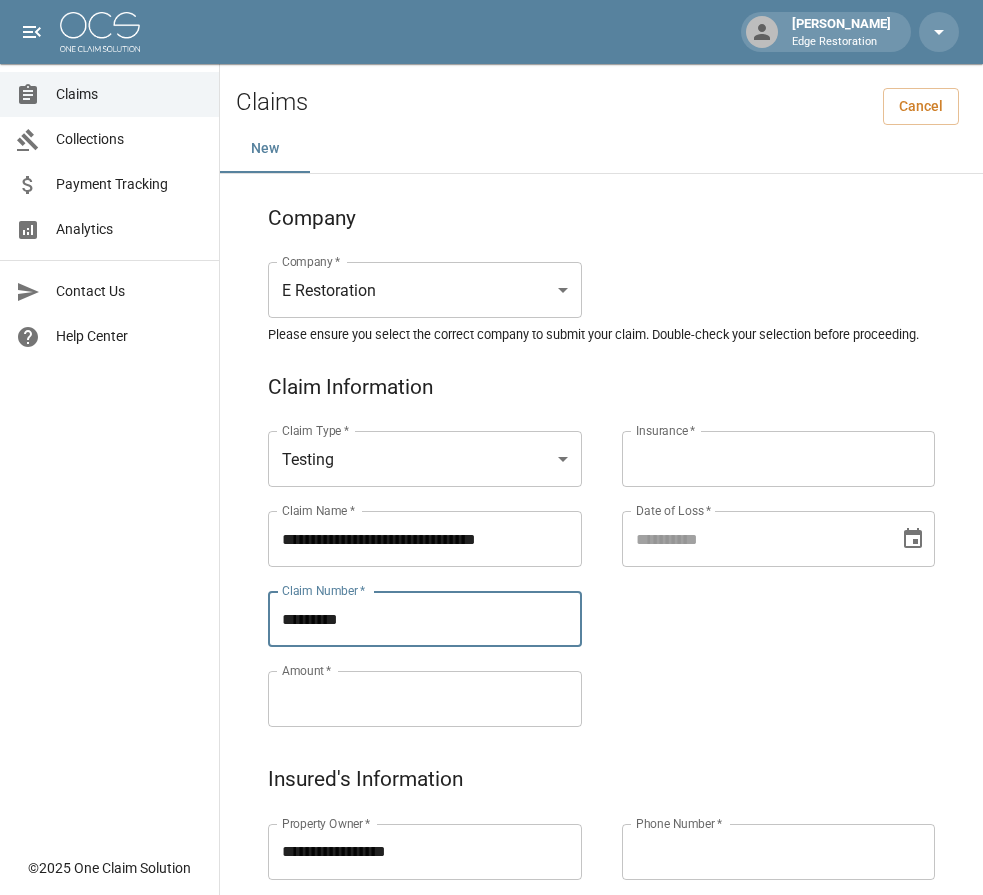 type on "*********" 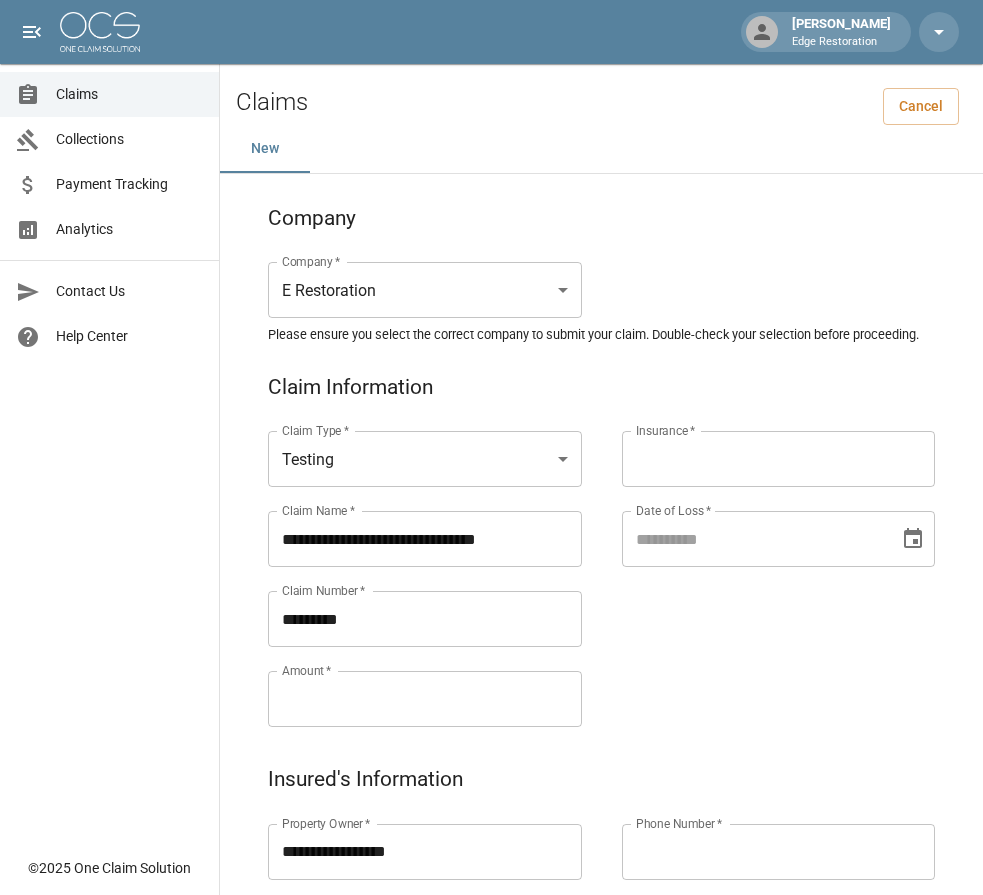 click on "Amount   *" at bounding box center [425, 699] 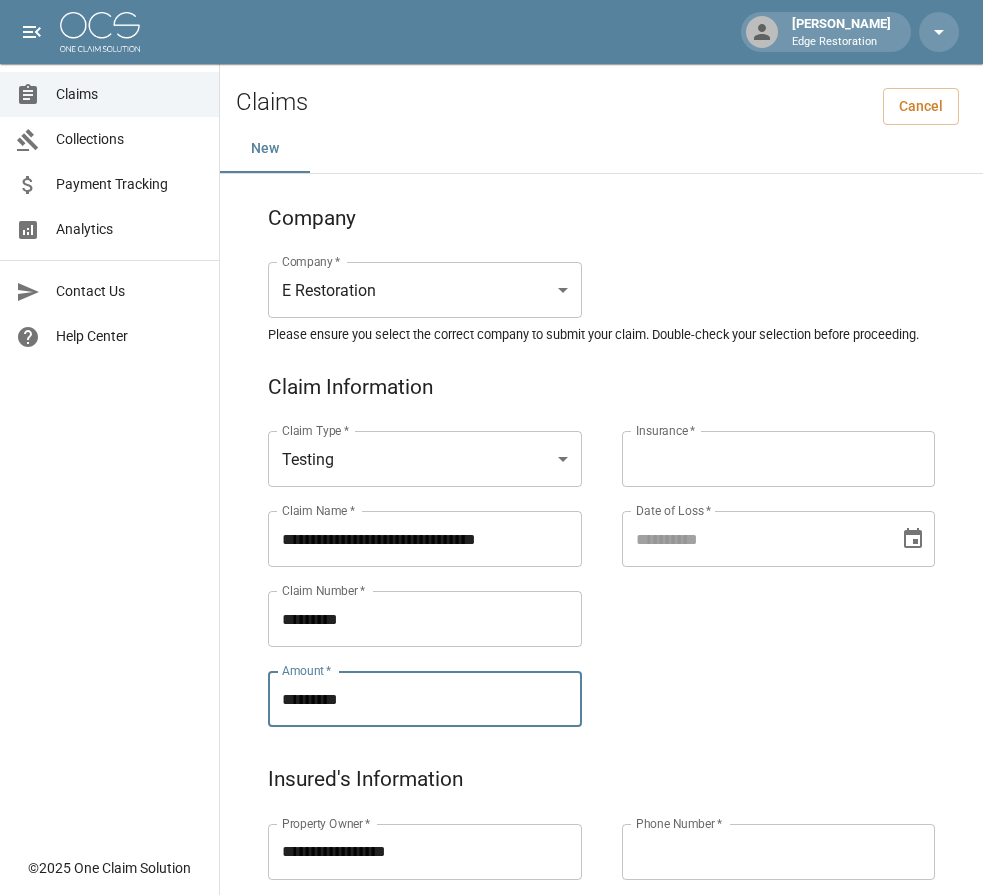 type on "*********" 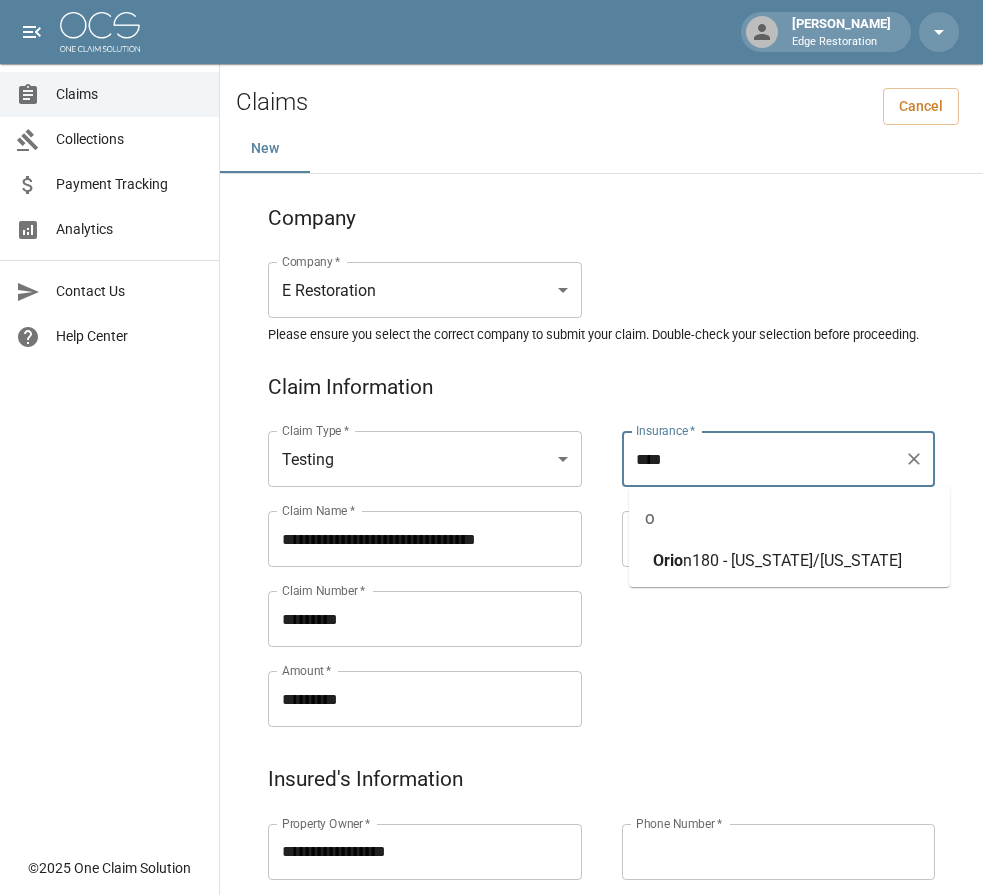 click on "Orio n180 - [US_STATE]/[US_STATE]" at bounding box center [789, 561] 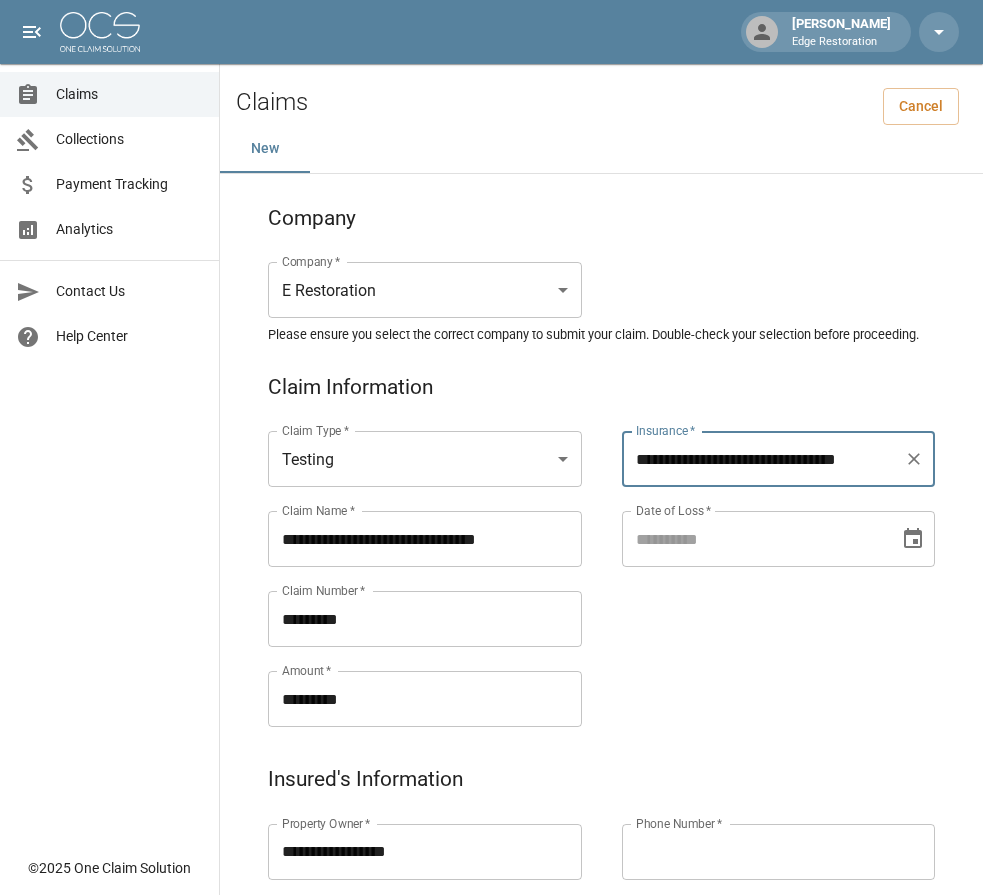 type on "**********" 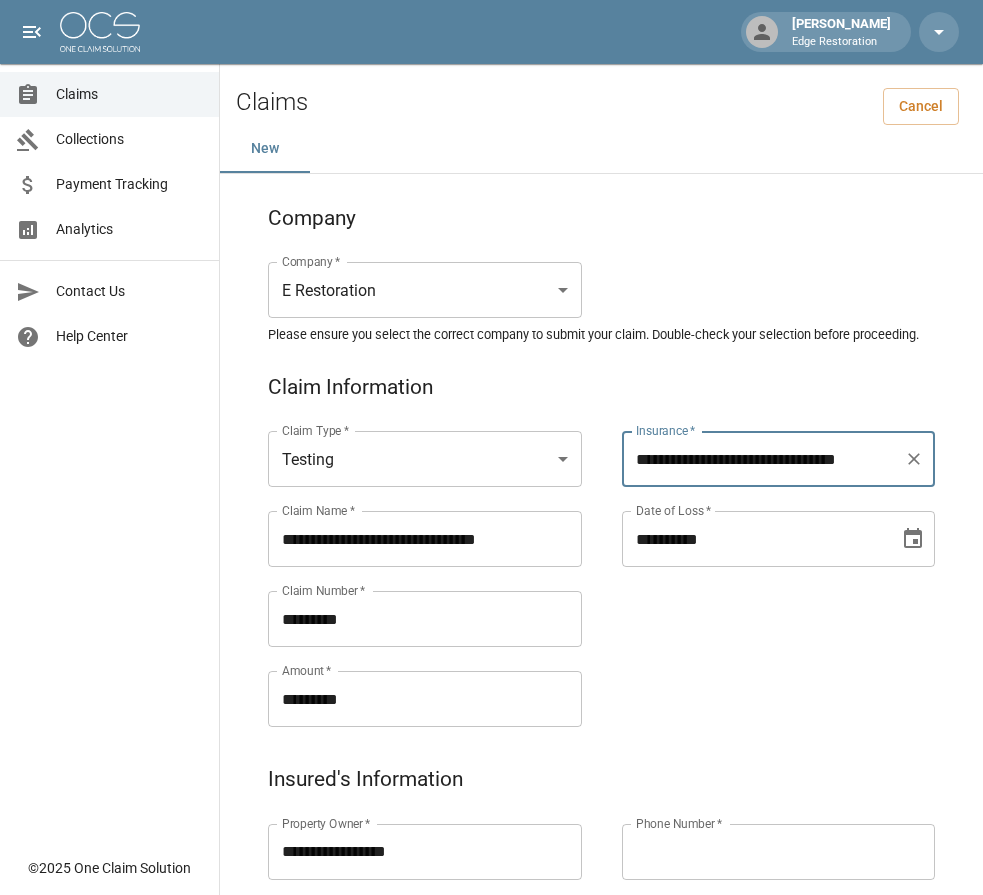 click on "**********" at bounding box center (754, 539) 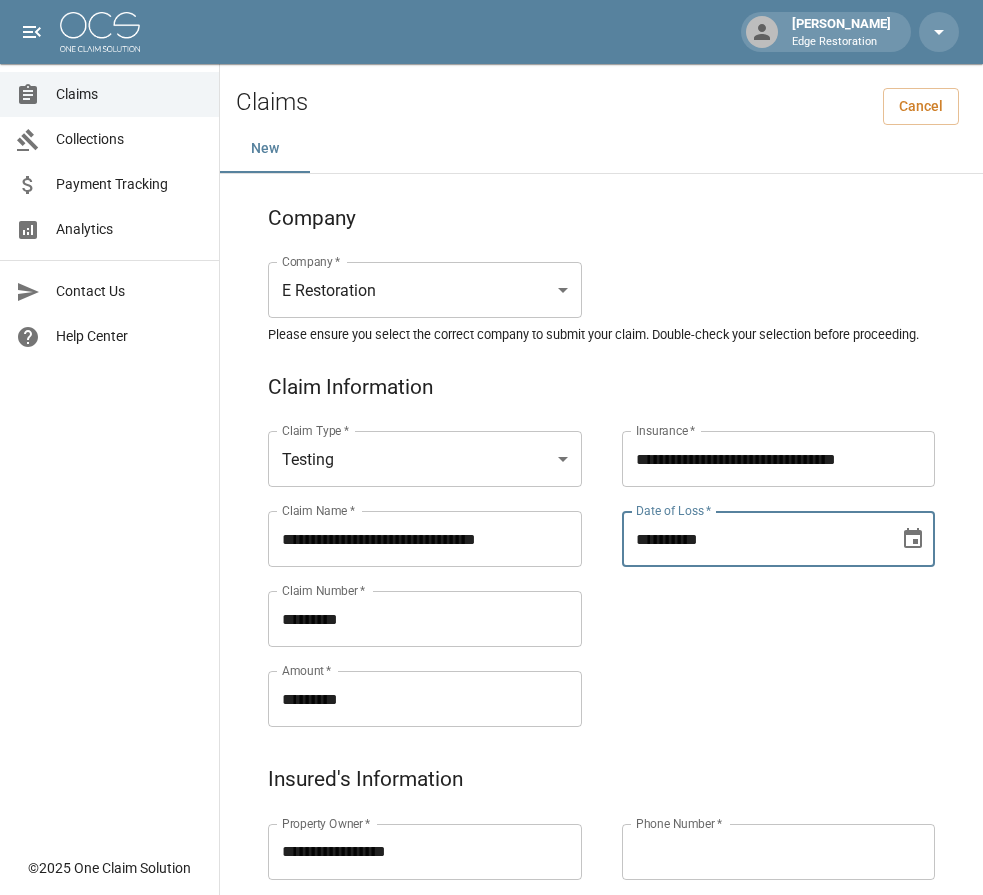 type on "**********" 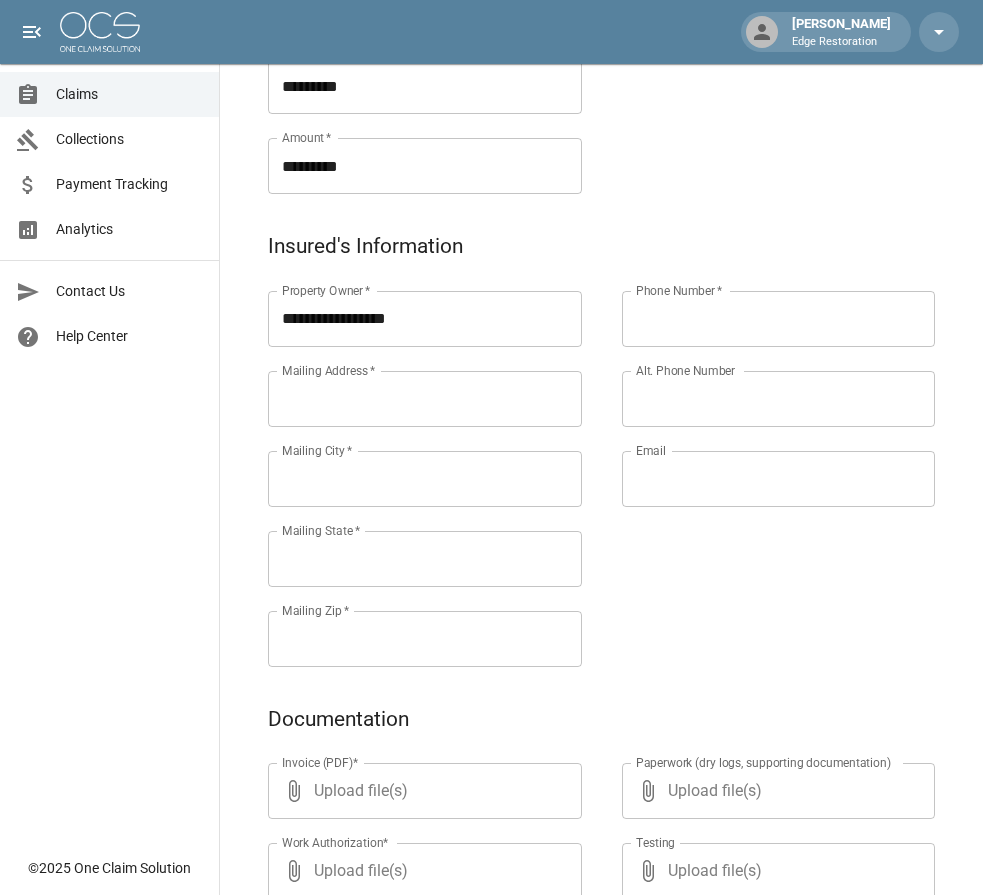 scroll, scrollTop: 536, scrollLeft: 0, axis: vertical 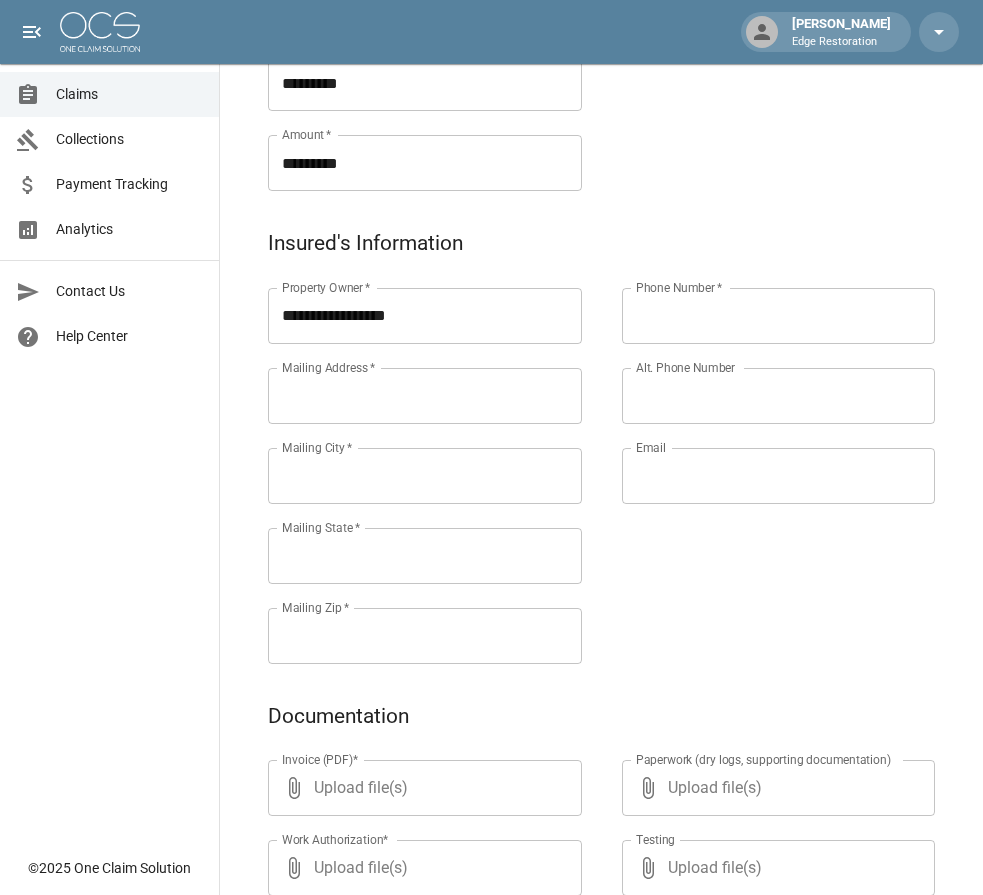 click on "Mailing Address   *" at bounding box center [425, 396] 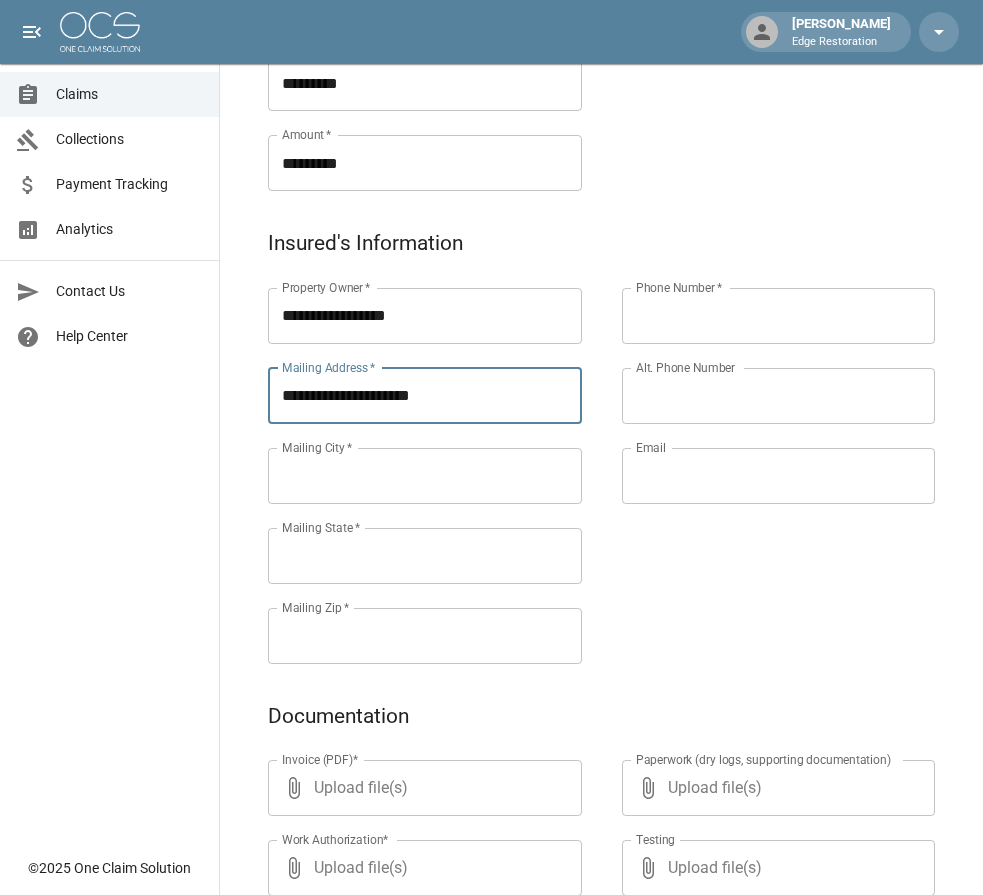 type on "**********" 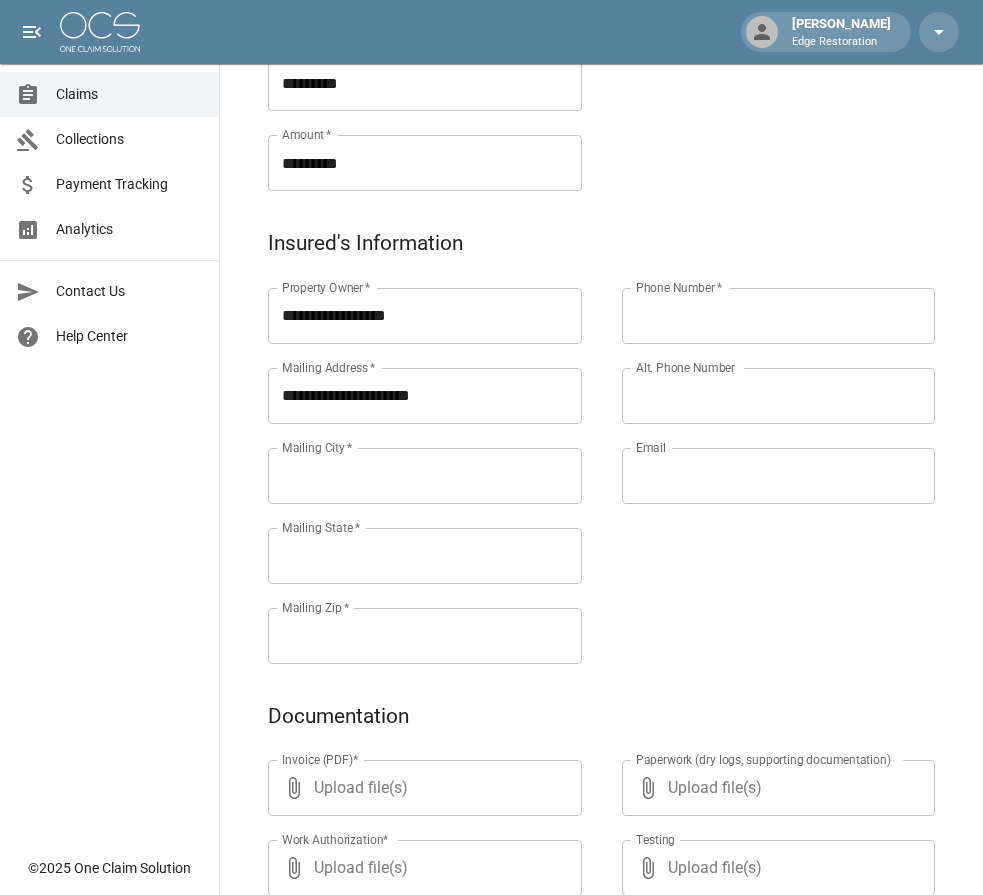 click on "Mailing City   *" at bounding box center [425, 476] 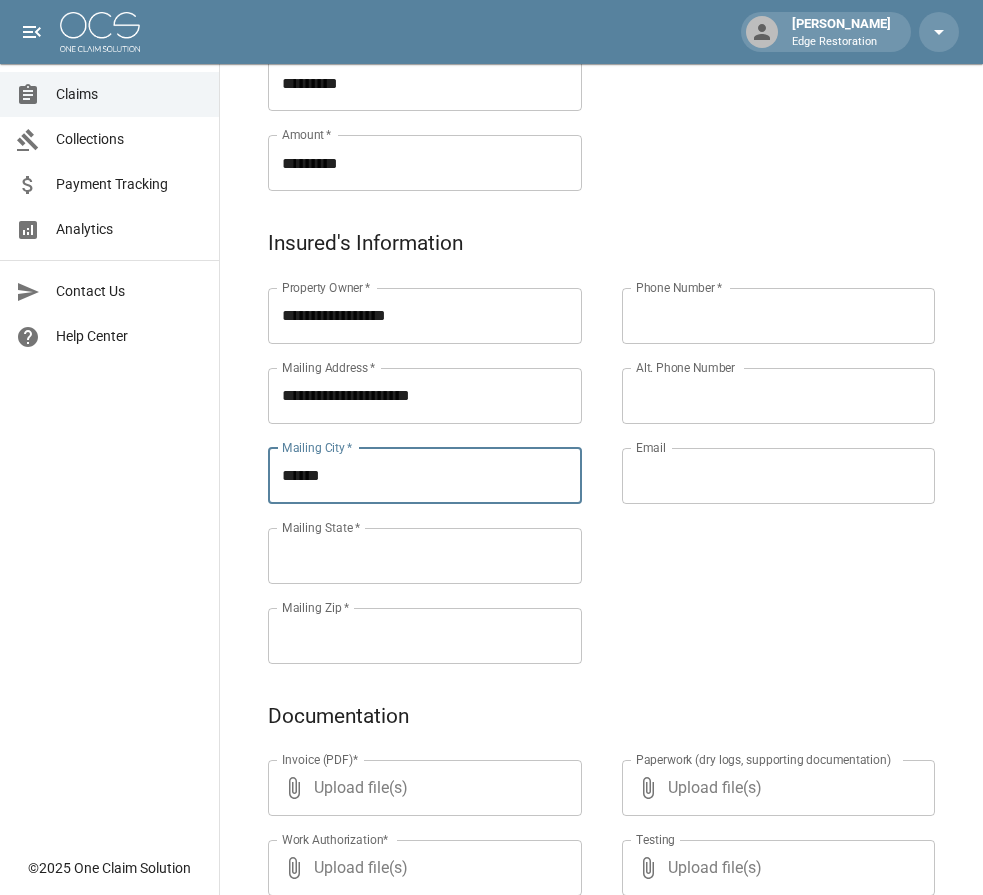 type on "******" 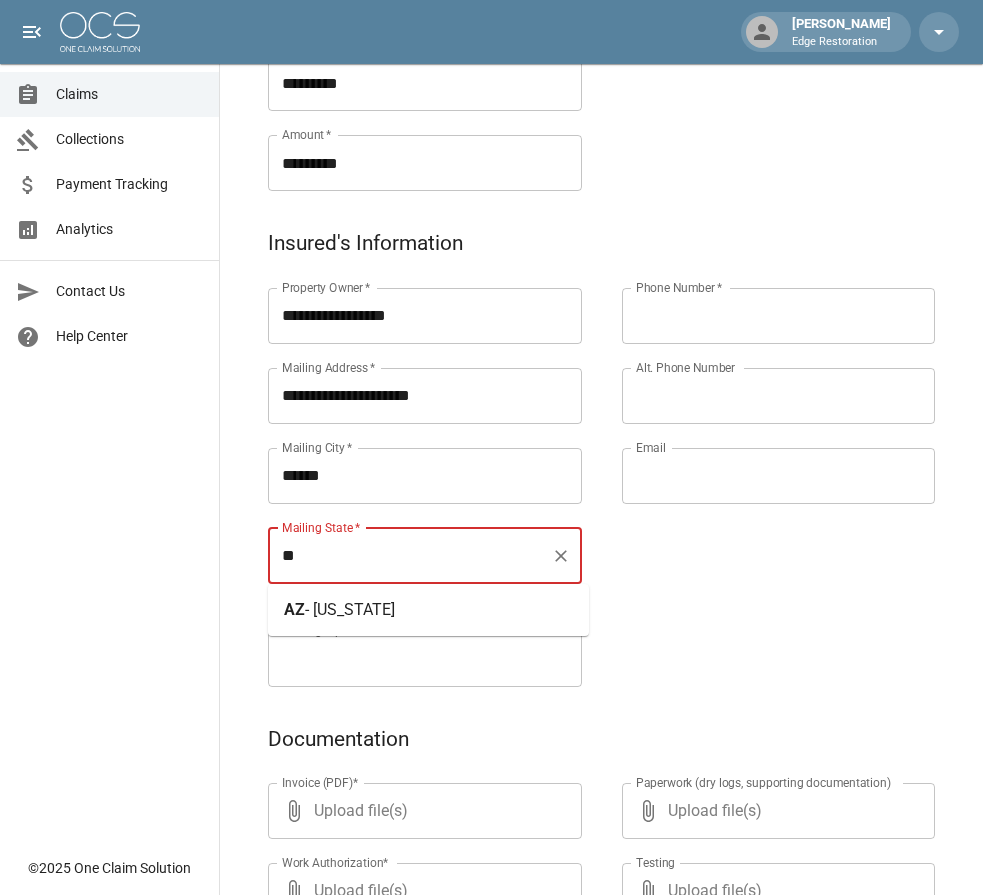 click on "AZ  - [US_STATE]" at bounding box center [428, 610] 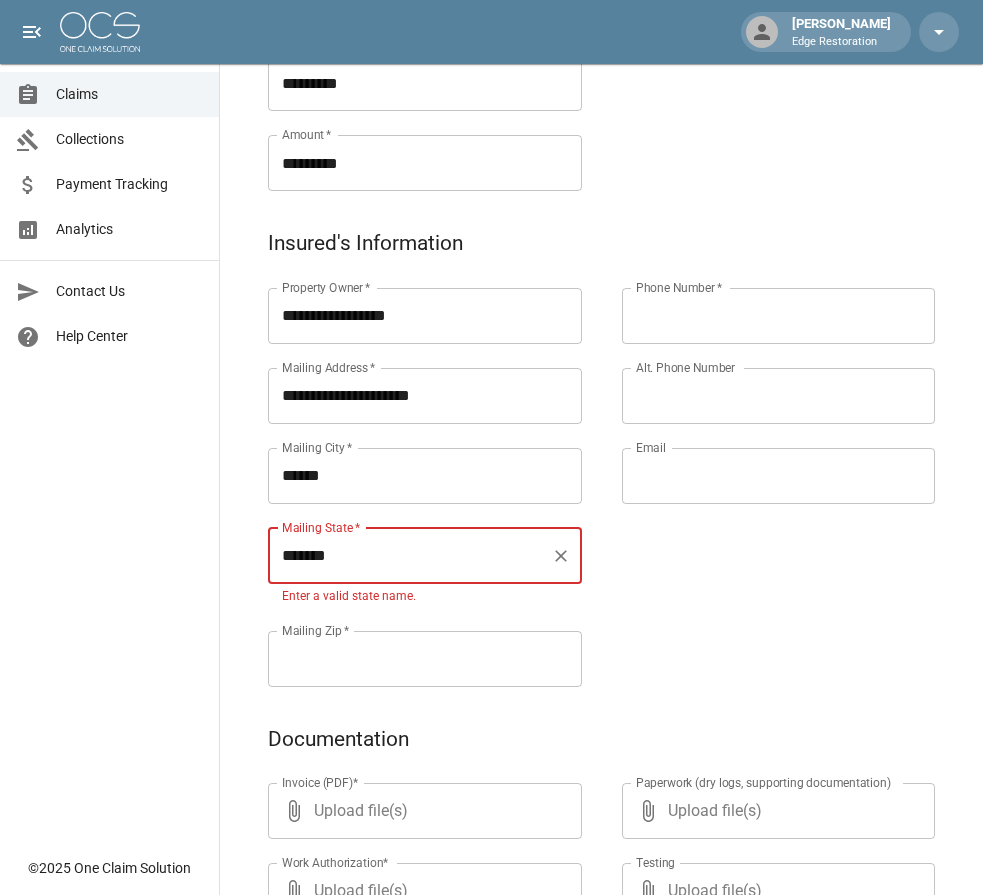 type on "*******" 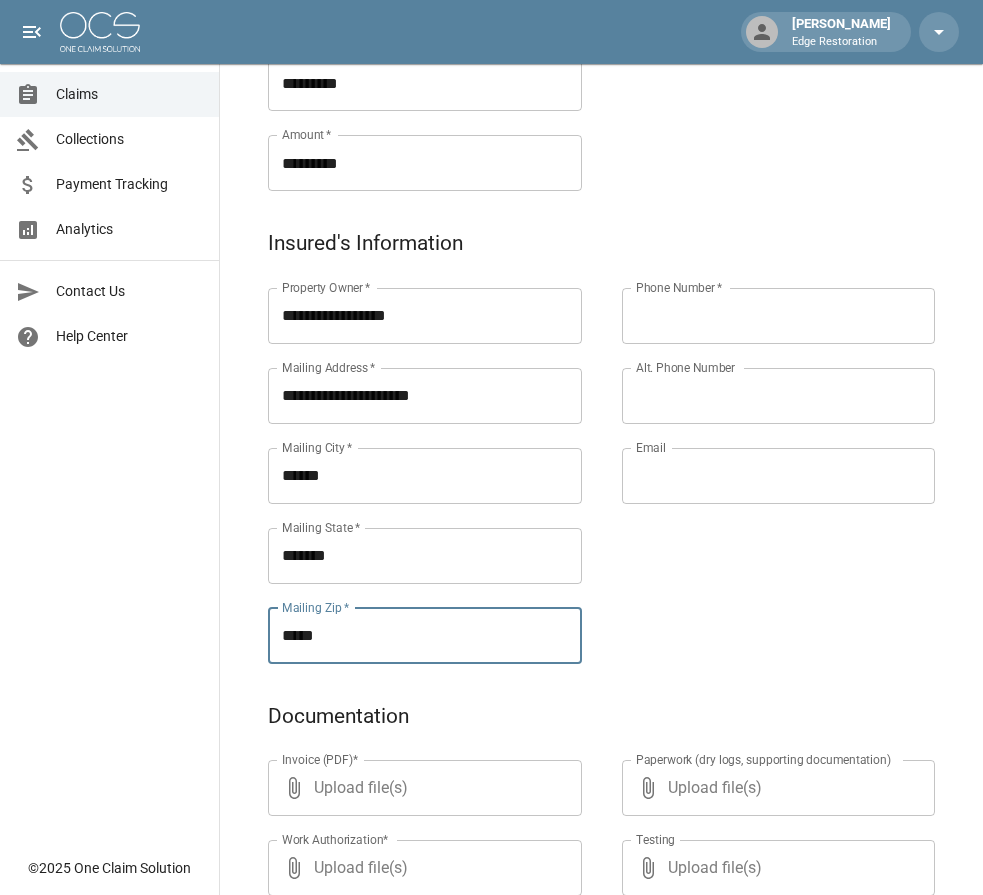 type on "*****" 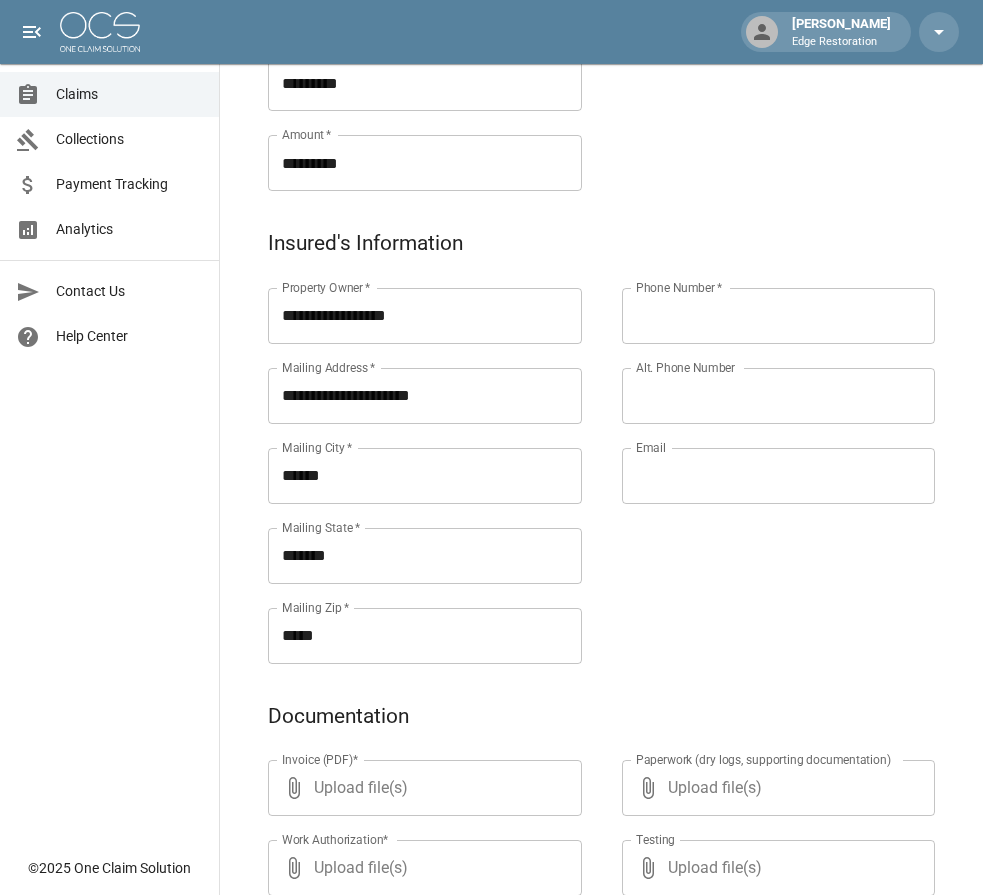 click on "Phone Number   *" at bounding box center (779, 316) 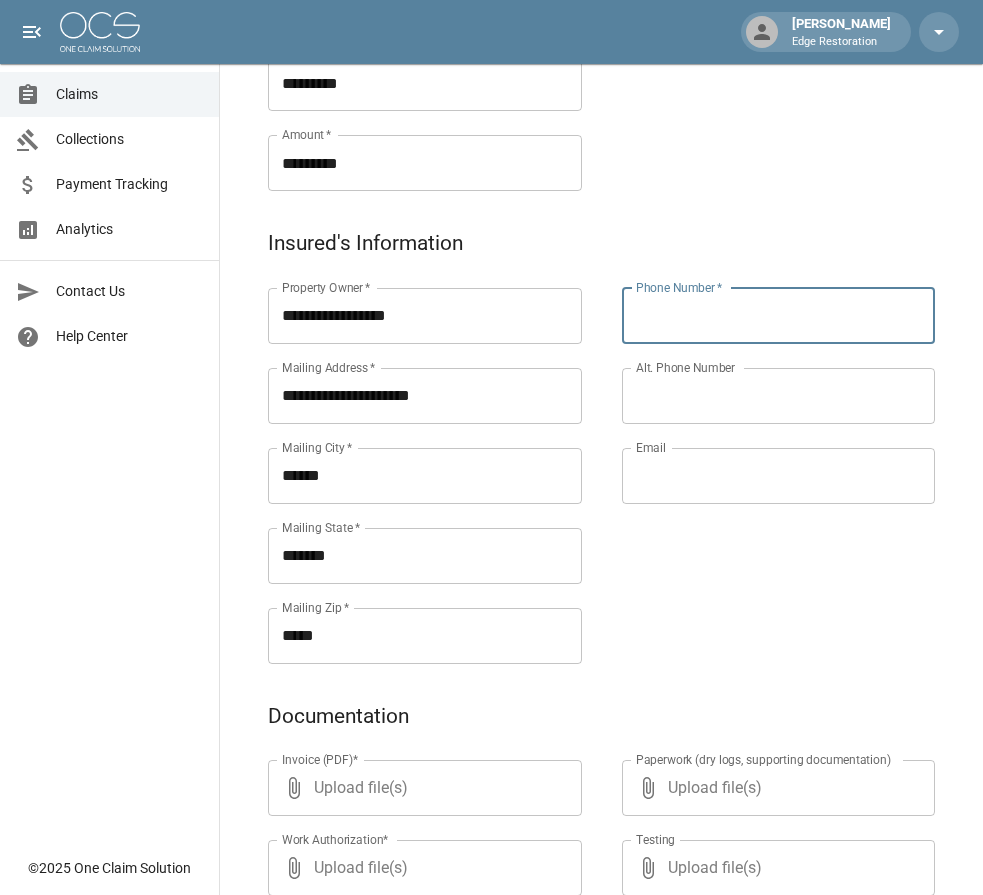 paste on "**********" 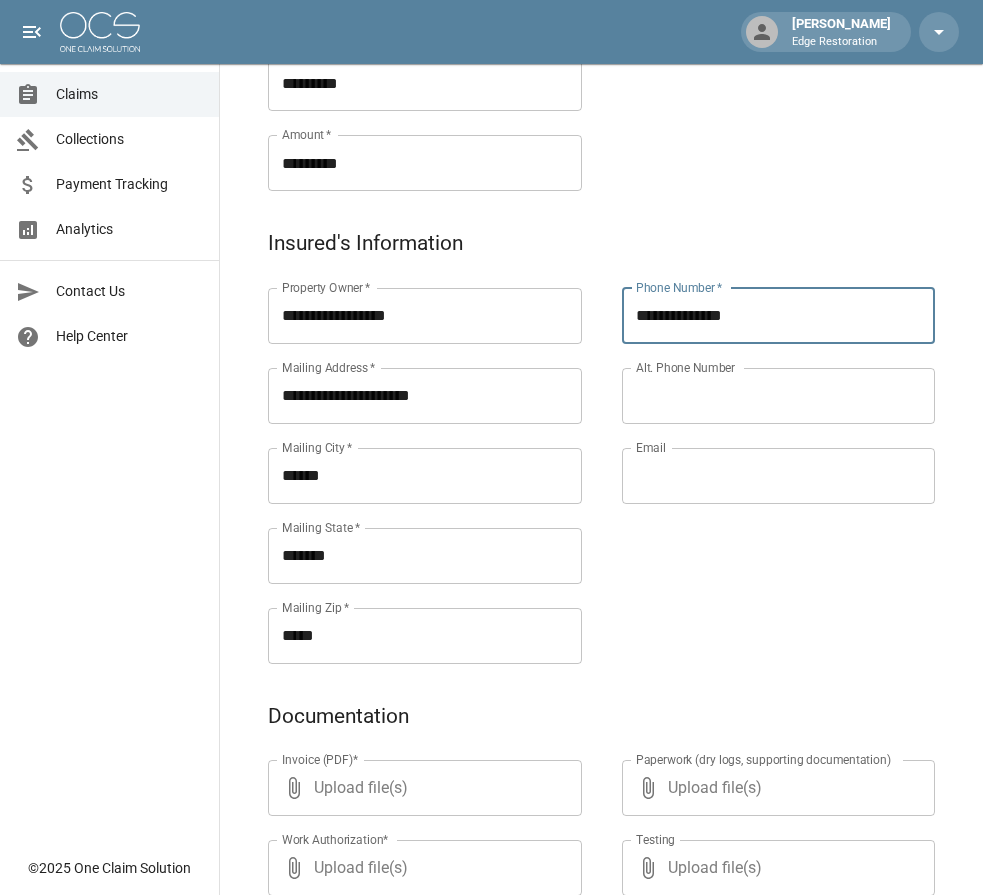 type on "**********" 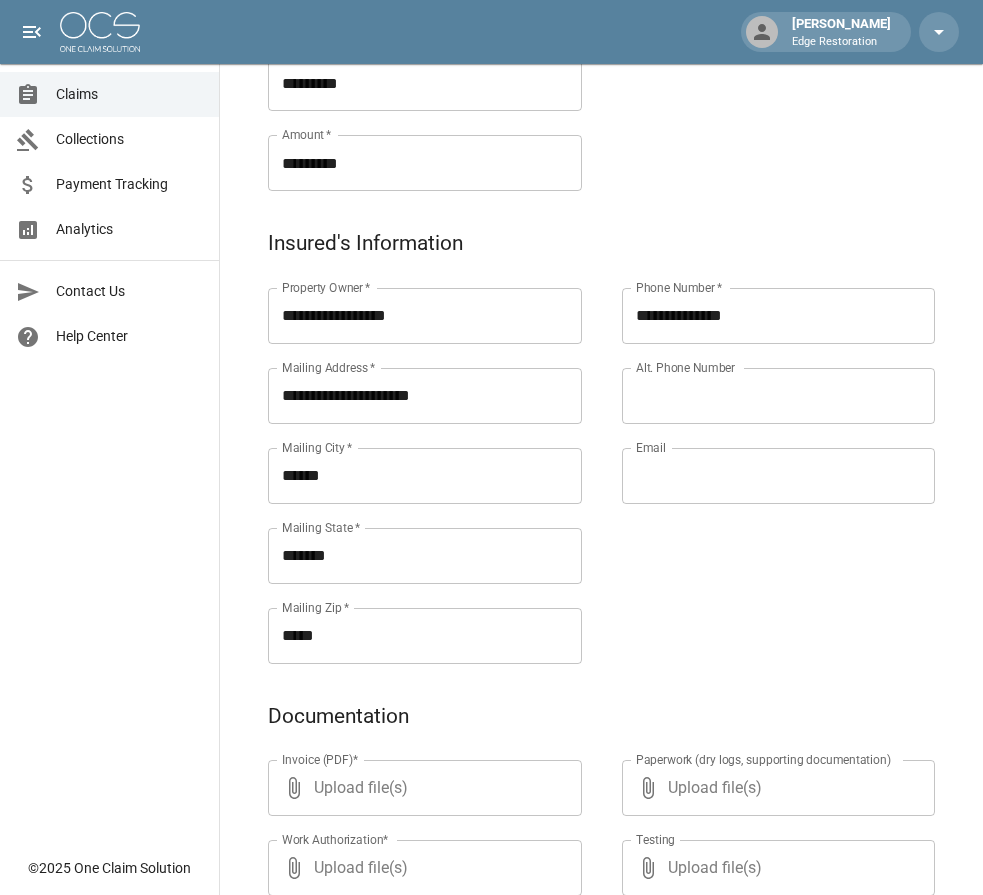 scroll, scrollTop: 947, scrollLeft: 0, axis: vertical 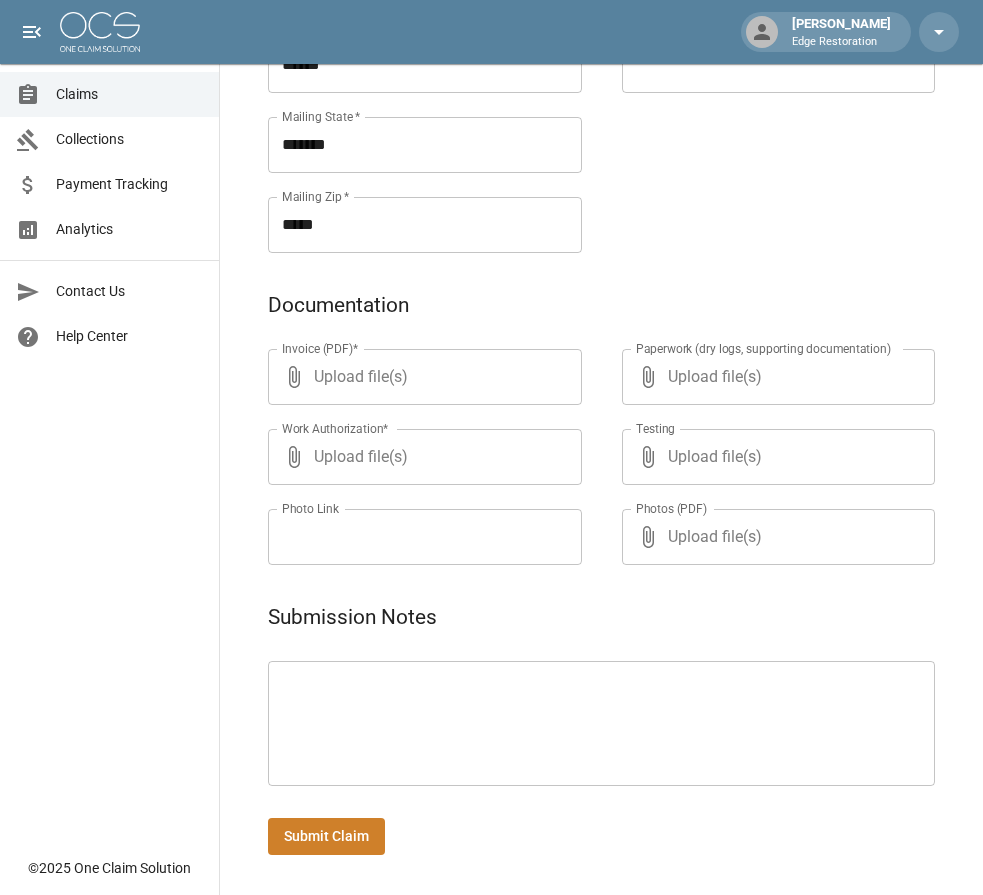 paste on "**********" 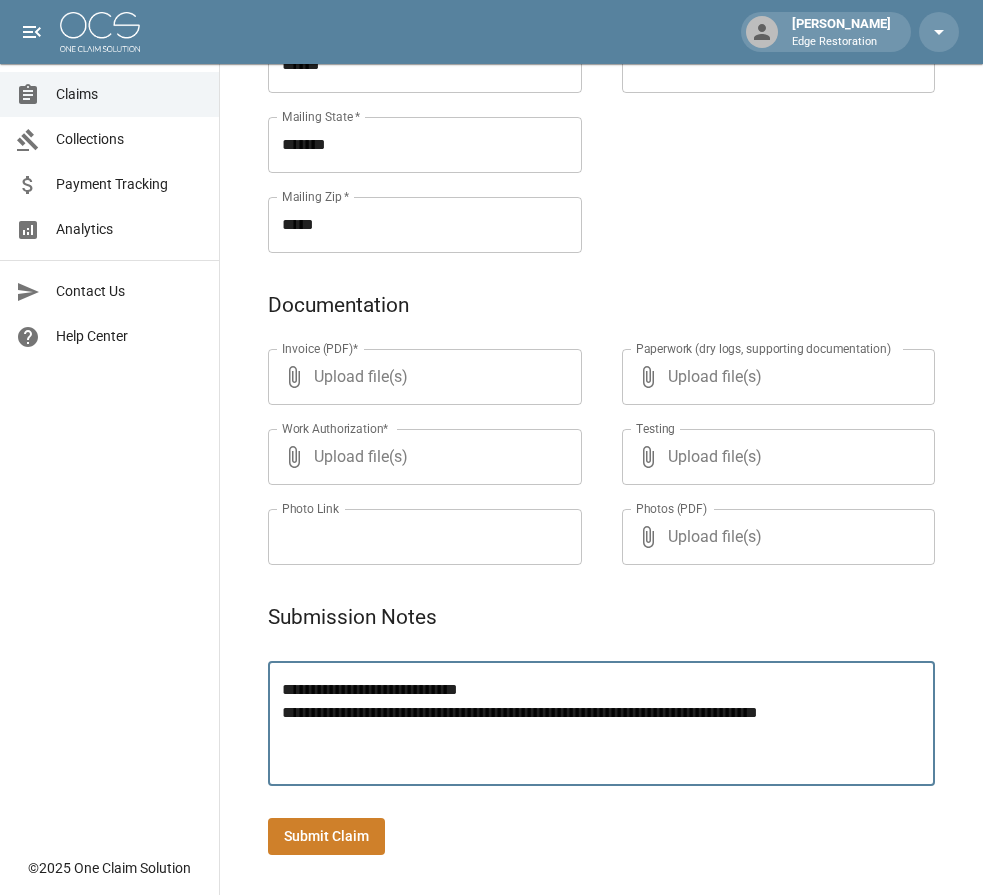type on "**********" 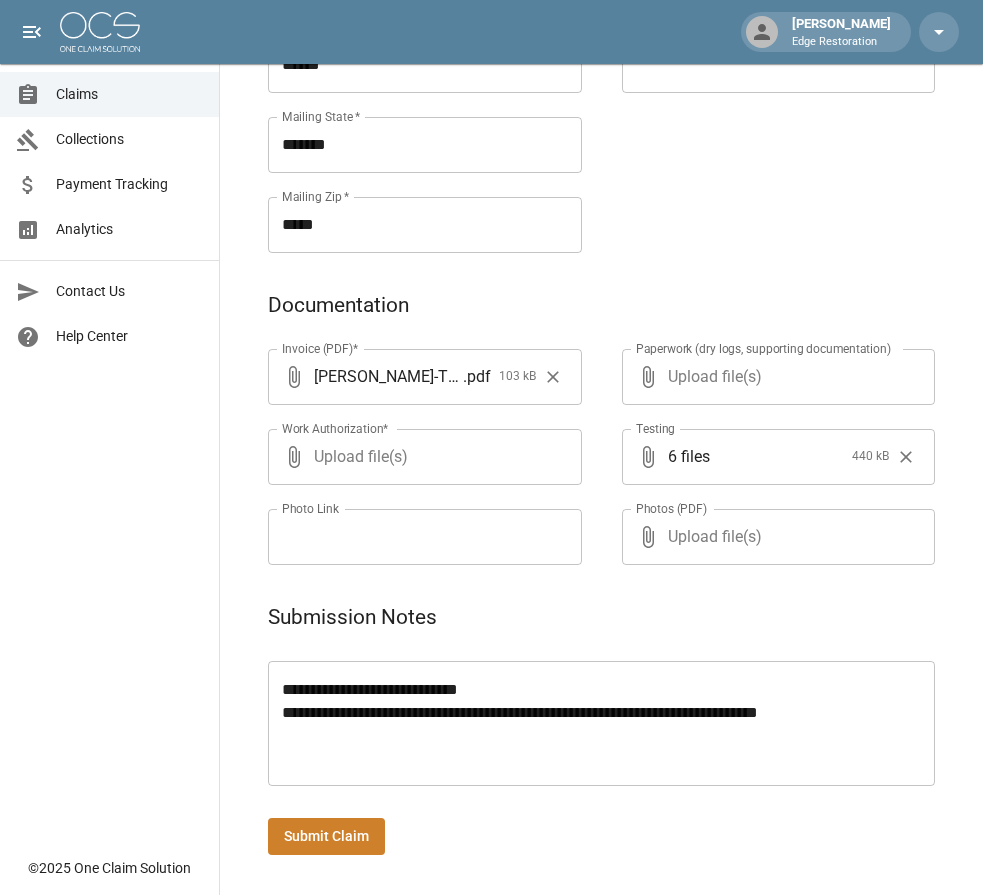 click on "Submit Claim" at bounding box center [326, 836] 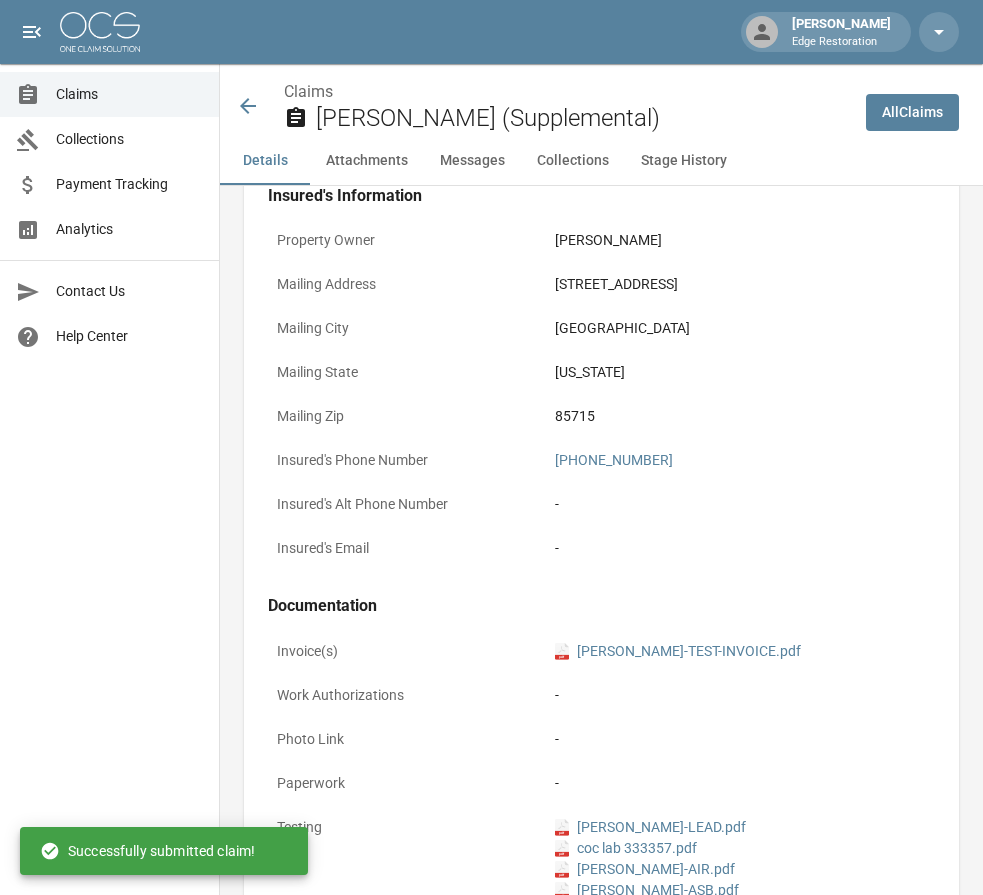 click at bounding box center (100, 32) 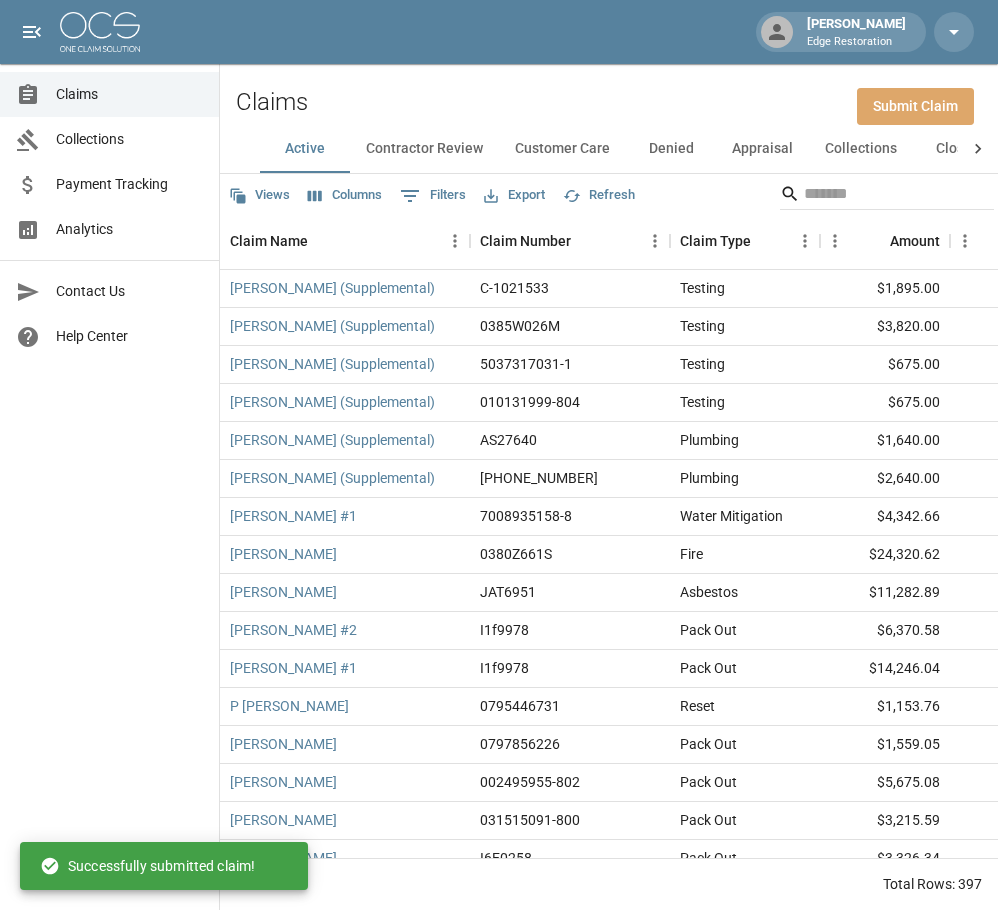 click on "Submit Claim" at bounding box center (915, 106) 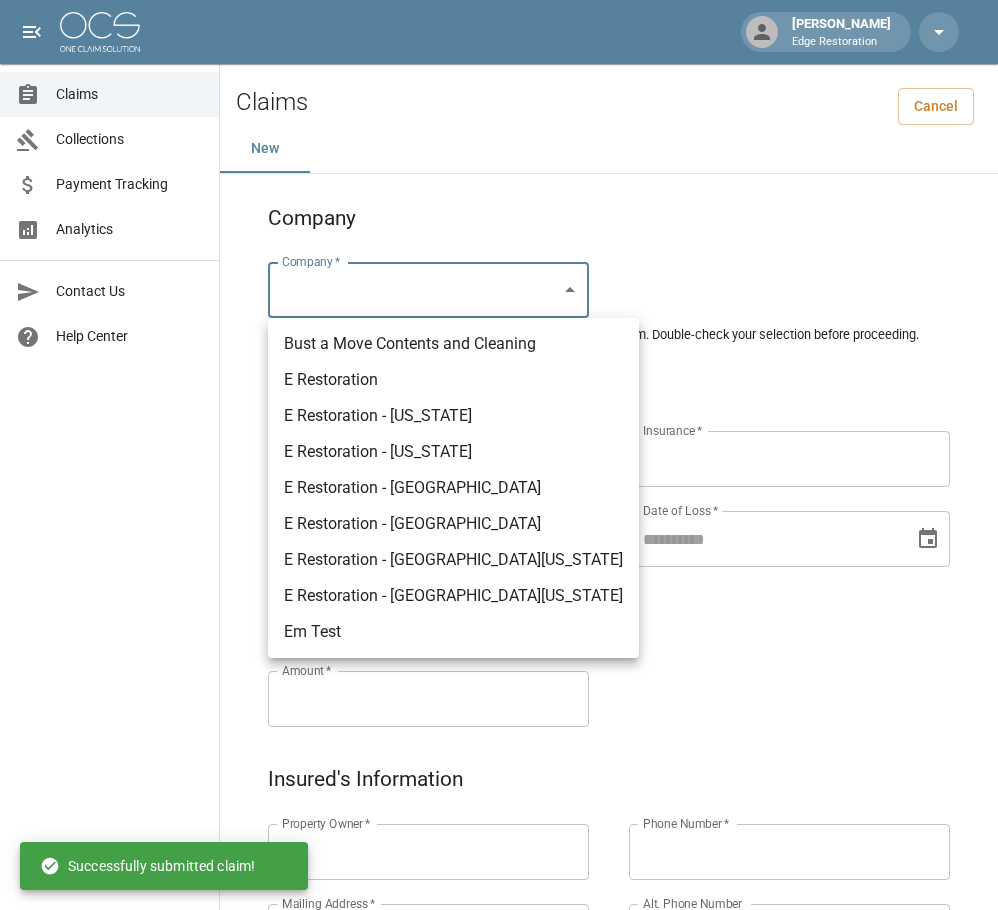 click on "[PERSON_NAME] Edge Restoration Claims Collections Payment Tracking Analytics Contact Us Help Center ©  2025   One Claim Solution Claims Cancel New Company Company   * ​ Company   * Please ensure you select the correct company to submit your claim. Double-check your selection before proceeding. Claim Information Claim Type   * ​ Claim Type   * Claim Name   * Claim Name   * Claim Number   * Claim Number   * Amount   * Amount   * Insurance   * Insurance   * Date of Loss   * Date of Loss   * Insured's Information Property Owner   * Property Owner   * Mailing Address   * Mailing Address   * Mailing City   * Mailing City   * Mailing State   * Mailing State   * Mailing Zip   * Mailing Zip   * Phone Number   * Phone Number   * Alt. Phone Number Alt. Phone Number Email Email Documentation Invoice (PDF)* ​ Upload file(s) Invoice (PDF)* Work Authorization* ​ Upload file(s) Work Authorization* Photo Link Photo Link ​ Upload file(s) Testing ​ ​" at bounding box center (499, 921) 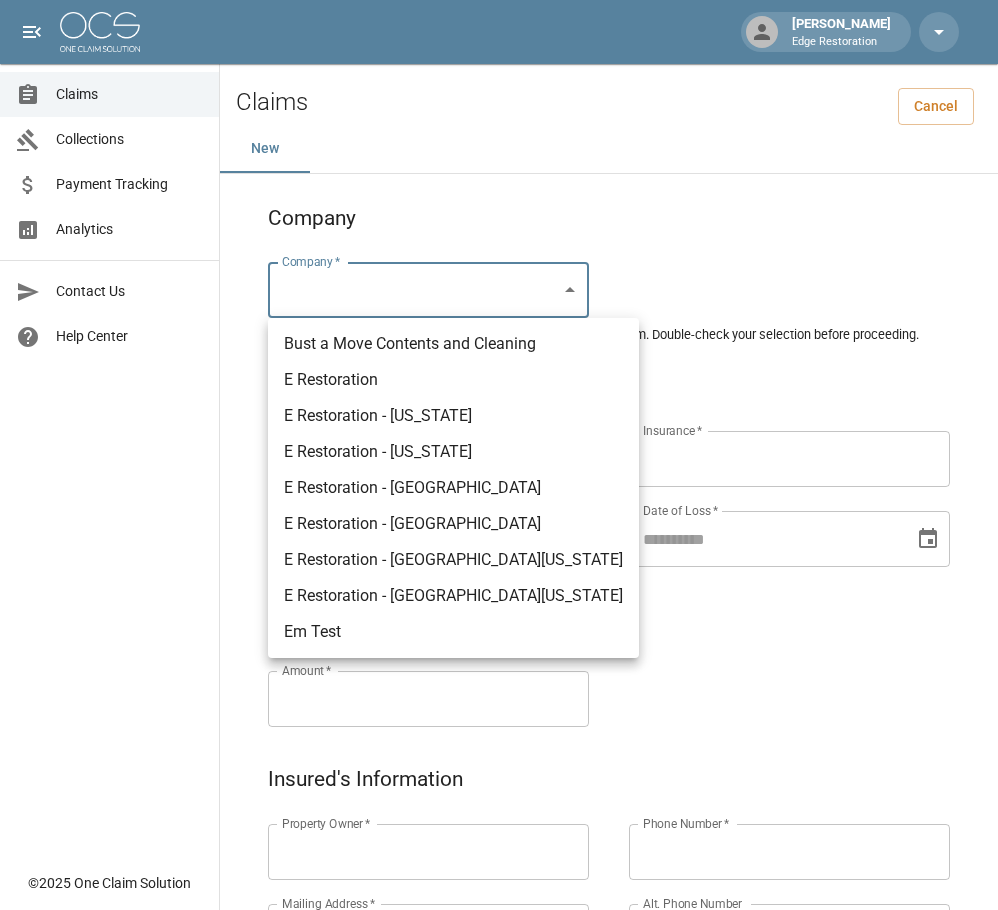 click on "E Restoration" at bounding box center [453, 380] 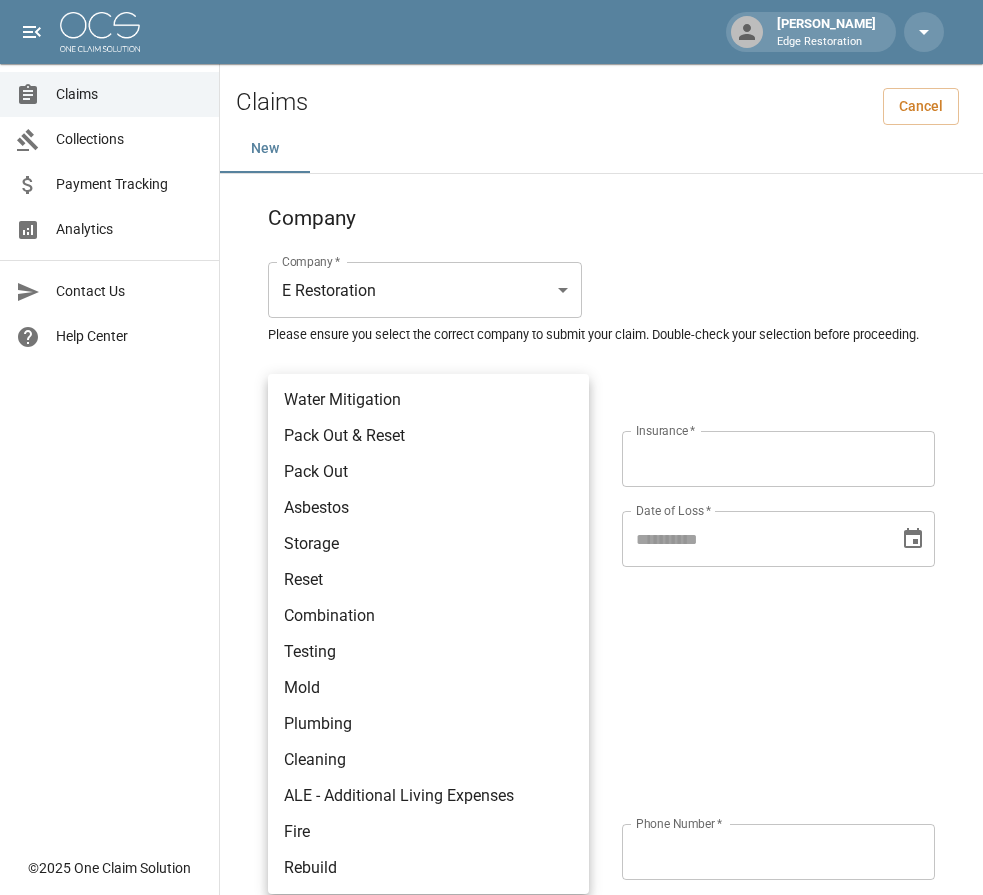 click on "[PERSON_NAME] Edge Restoration Claims Collections Payment Tracking Analytics Contact Us Help Center ©  2025   One Claim Solution Claims Cancel New Company Company   * E Restoration *** Company   * Please ensure you select the correct company to submit your claim. Double-check your selection before proceeding. Claim Information Claim Type   * ​ Claim Type   * Claim Name   * Claim Name   * Claim Number   * Claim Number   * Amount   * Amount   * Insurance   * Insurance   * Date of Loss   * Date of Loss   * Insured's Information Property Owner   * Property Owner   * Mailing Address   * Mailing Address   * Mailing City   * Mailing City   * Mailing State   * Mailing State   * Mailing Zip   * Mailing Zip   * Phone Number   * Phone Number   * Alt. Phone Number Alt. Phone Number Email Email Documentation Invoice (PDF)* ​ Upload file(s) Invoice (PDF)* Work Authorization* ​ Upload file(s) Work Authorization* Photo Link Photo Link ​ Upload file(s) *" at bounding box center (491, 921) 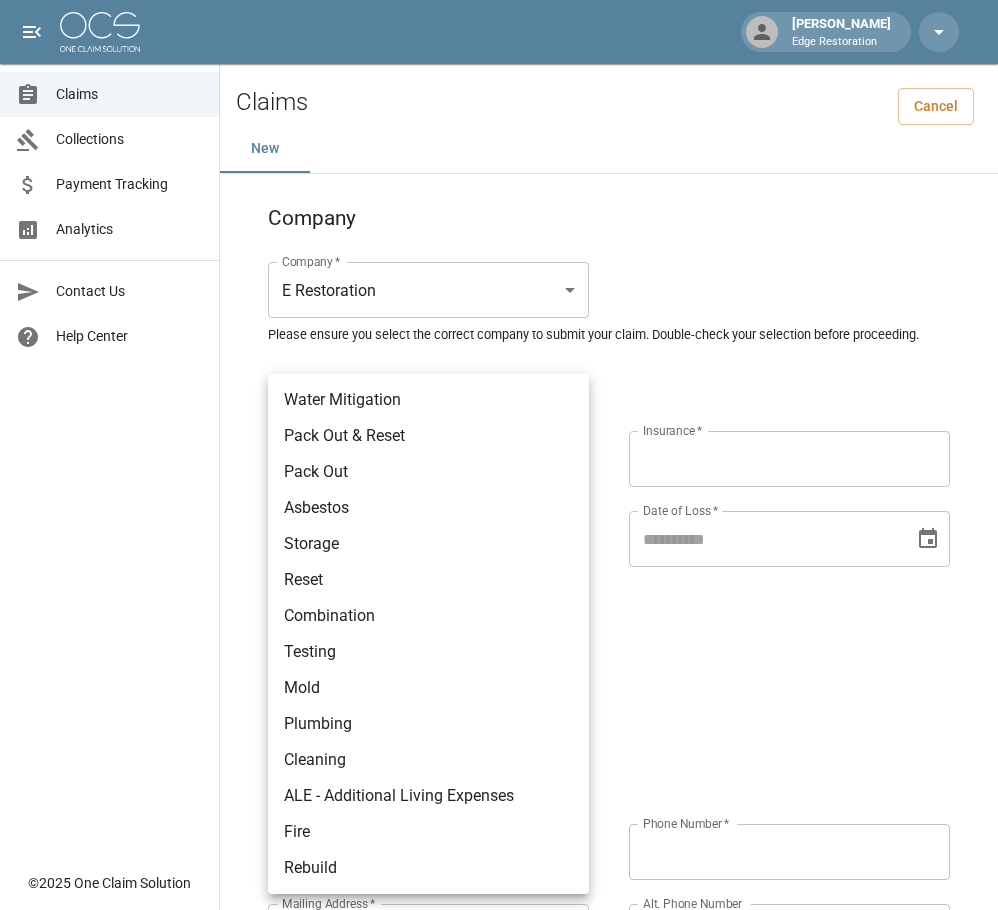 click on "Testing" at bounding box center [428, 652] 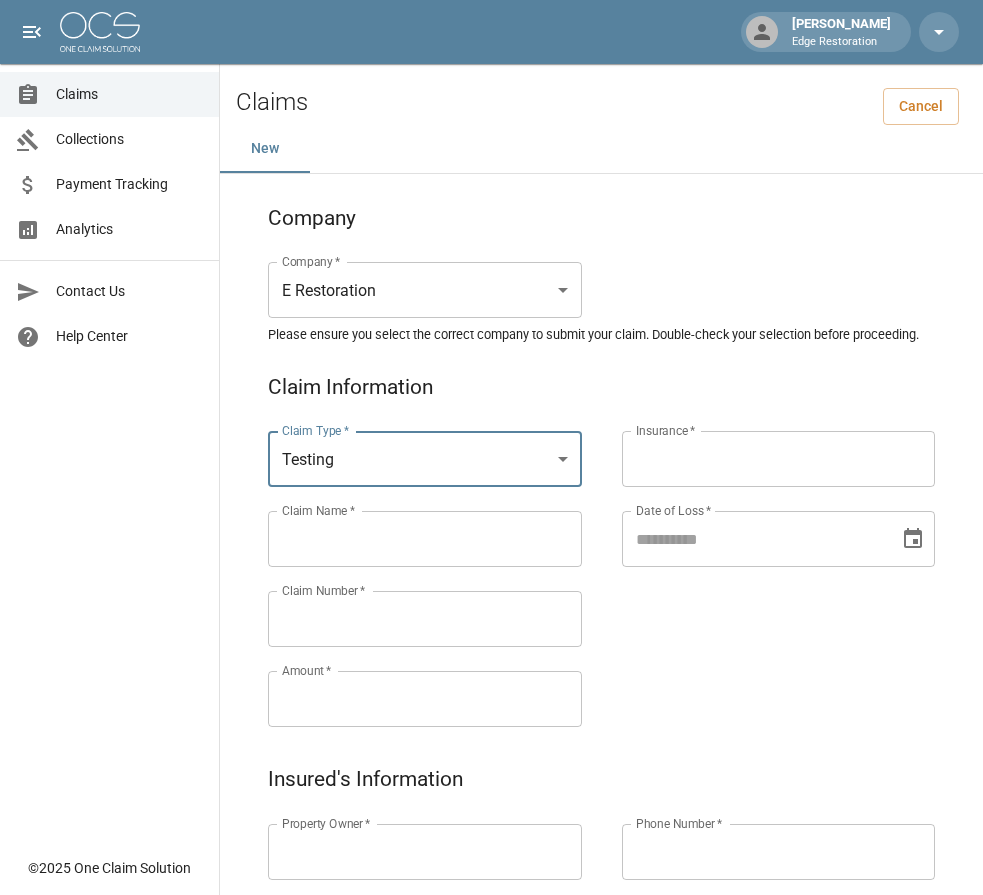 click on "Claims Collections Payment Tracking Analytics Contact Us Help Center" at bounding box center [109, 423] 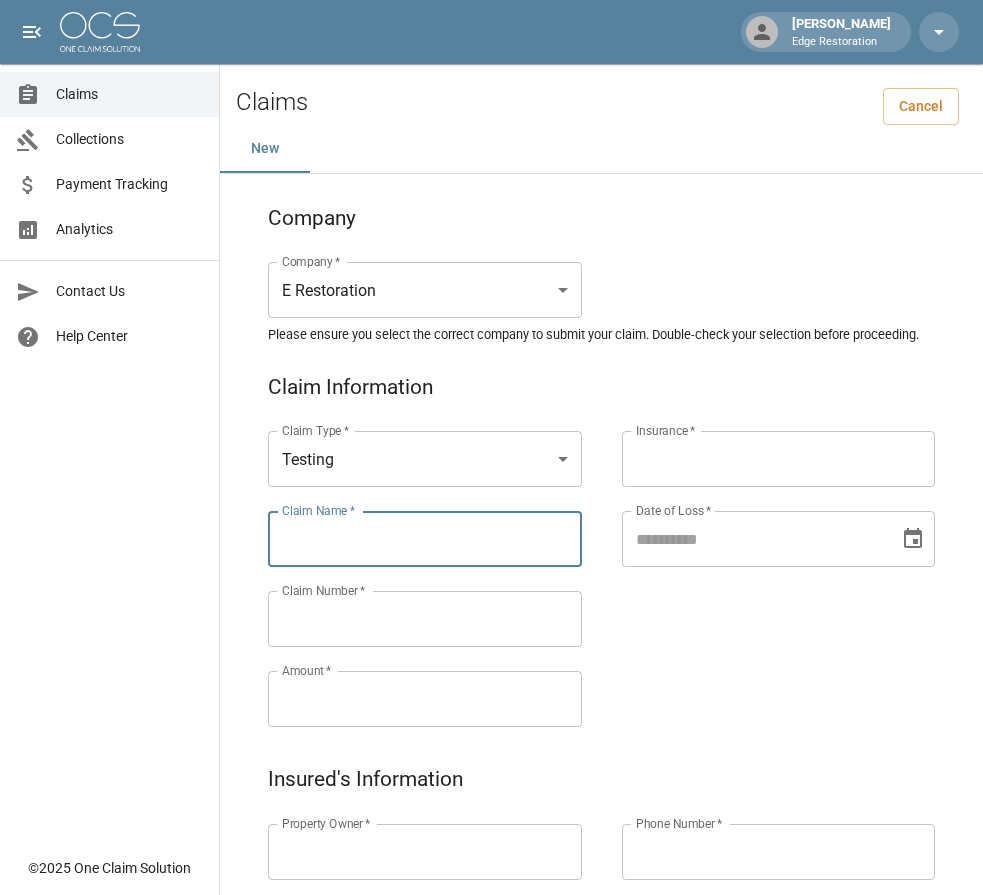 click on "Claim Name   *" at bounding box center (425, 539) 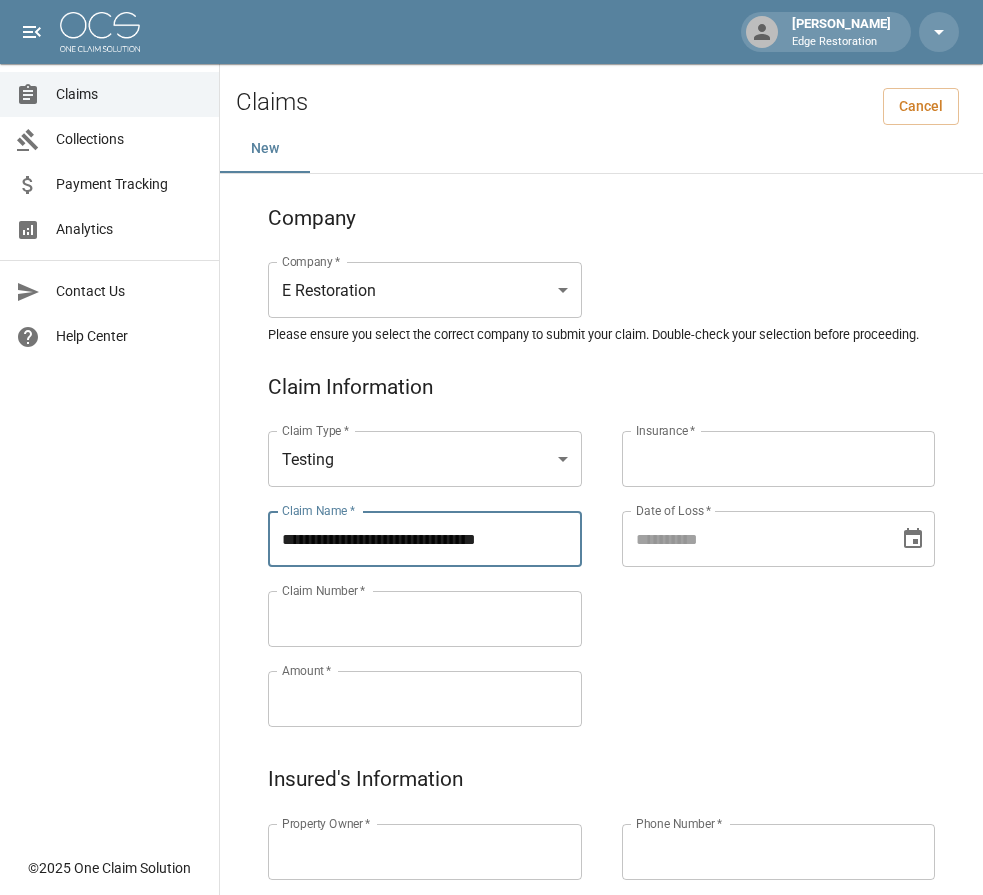 type on "**********" 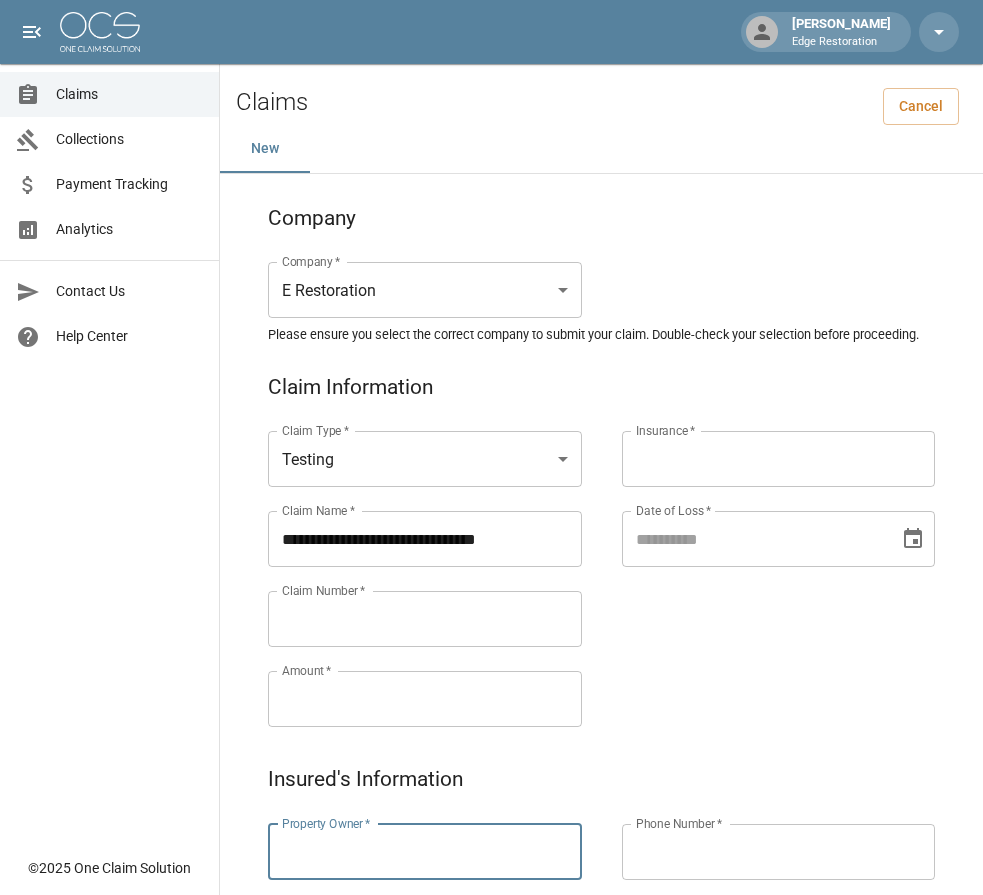 paste on "**********" 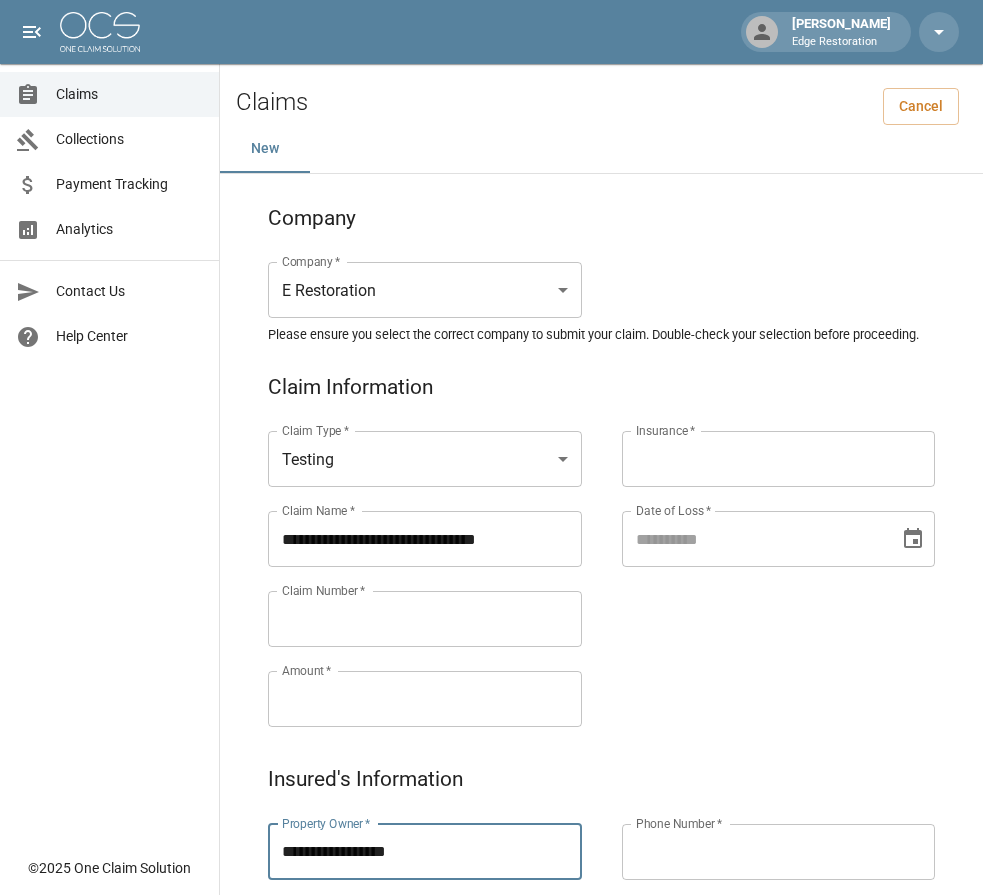 type on "**********" 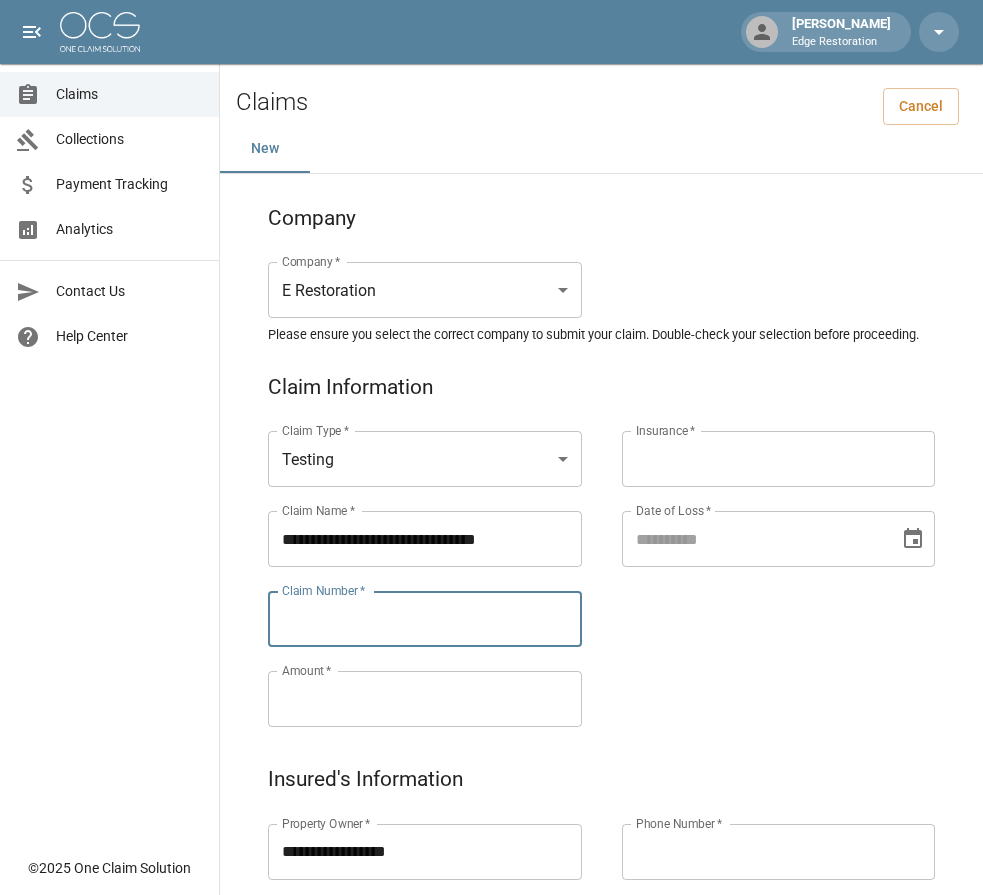 click on "Claim Number   *" at bounding box center [425, 619] 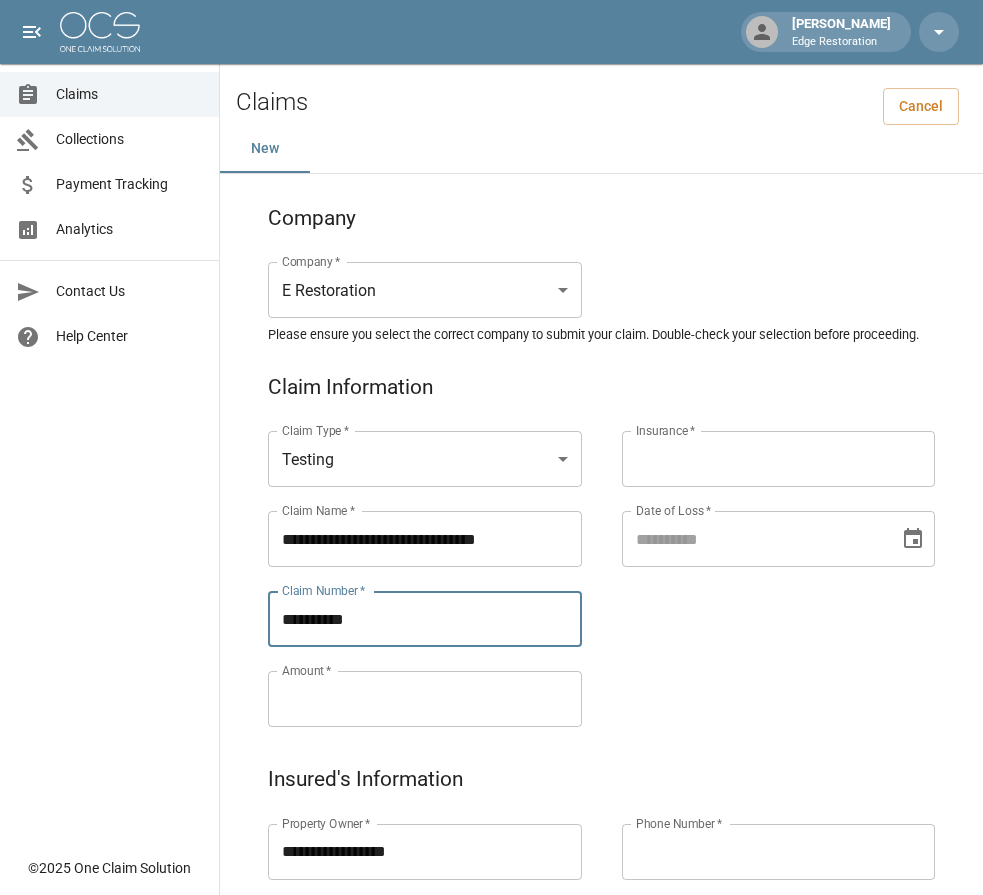 type on "**********" 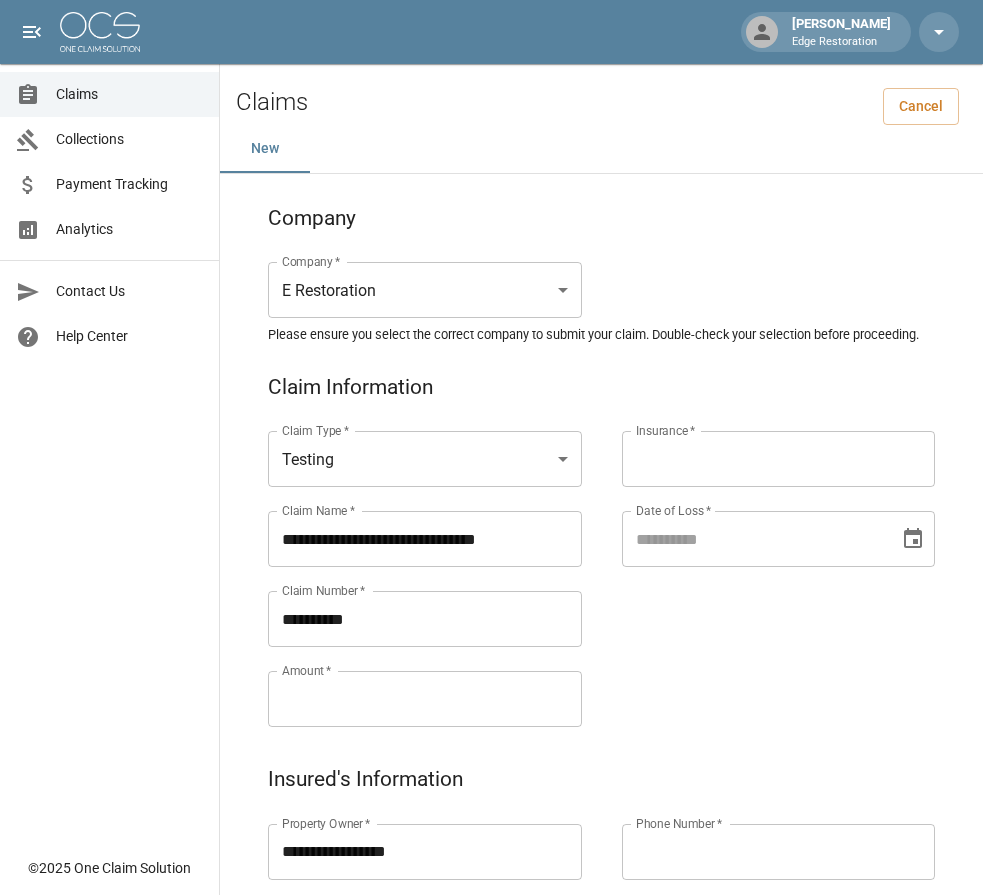 click on "Amount   *" at bounding box center [425, 699] 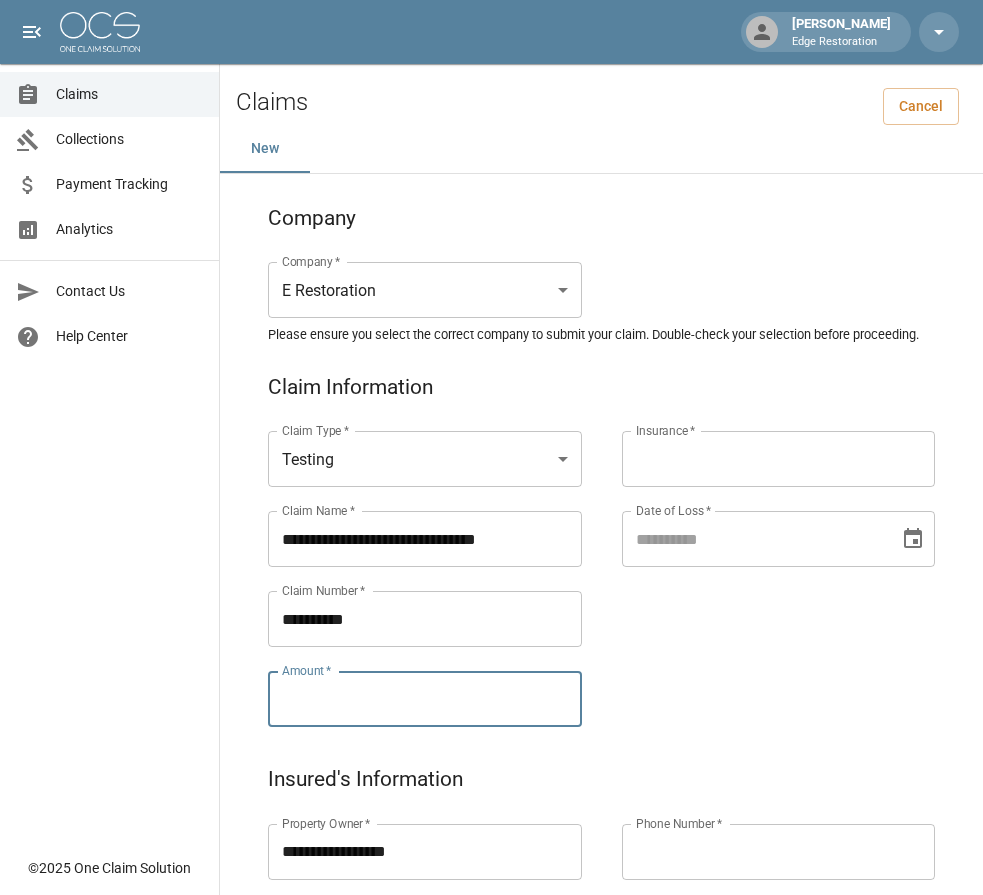 paste on "*******" 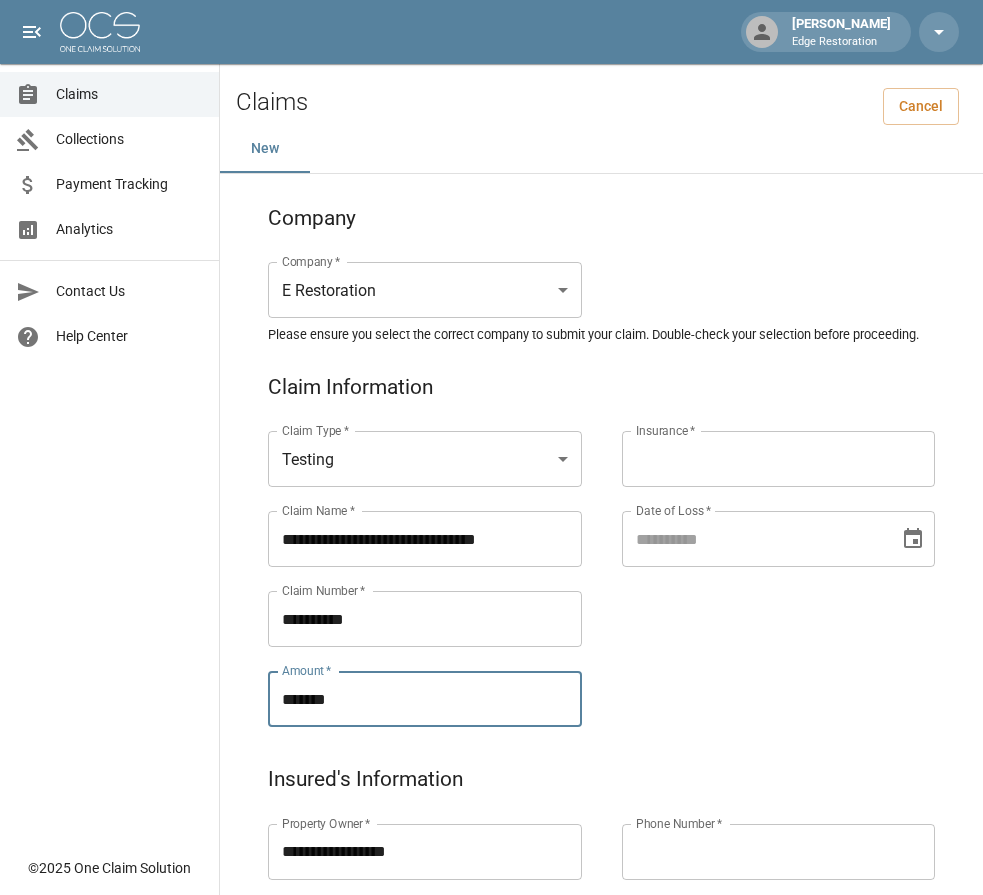 type on "*******" 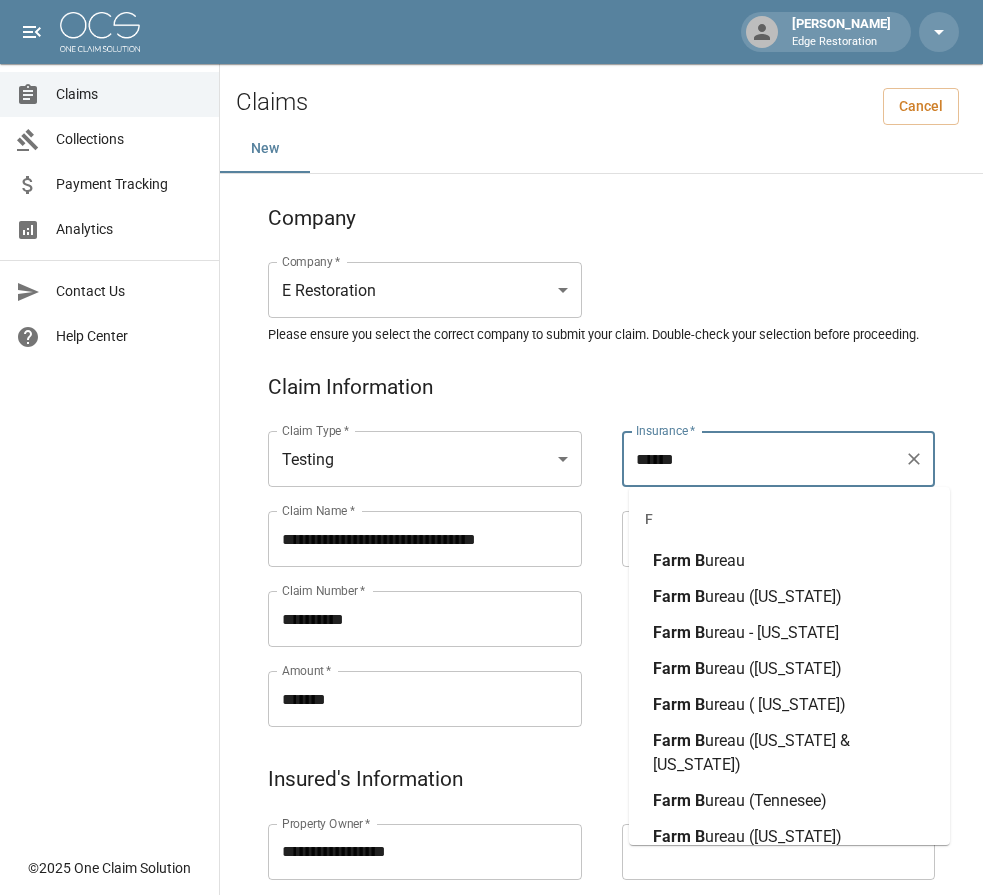 click on "Farm   B ureau" at bounding box center [789, 561] 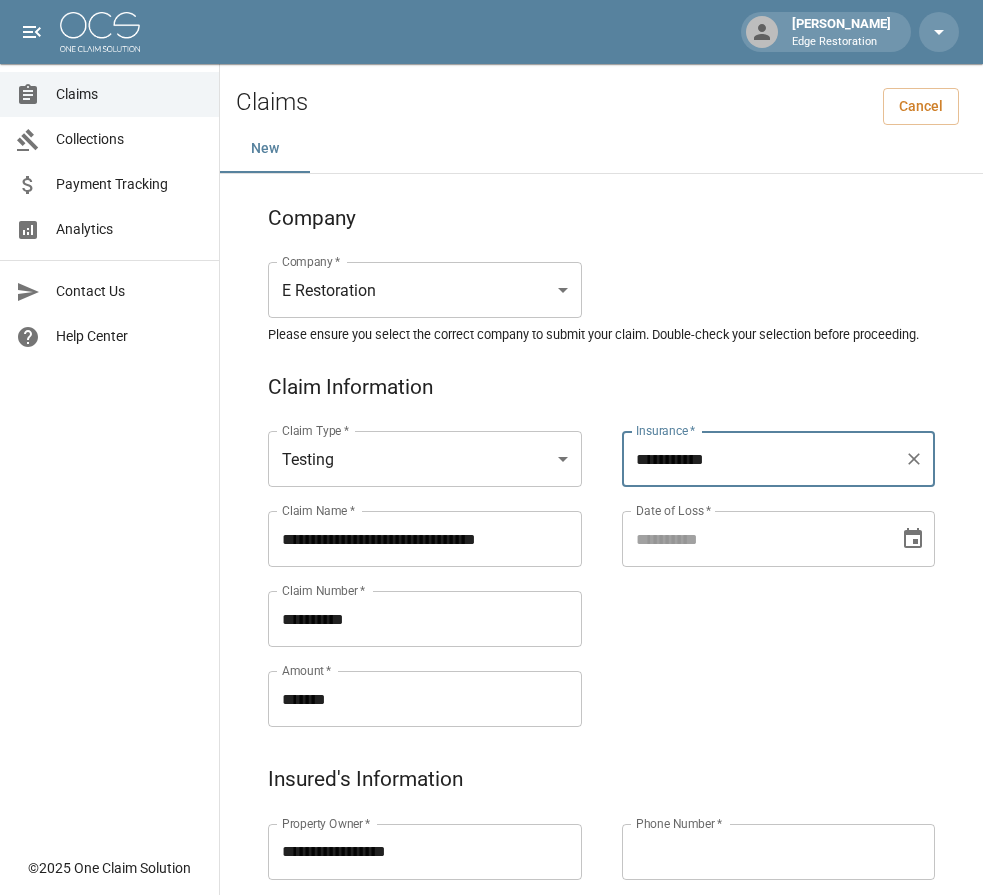 type on "**********" 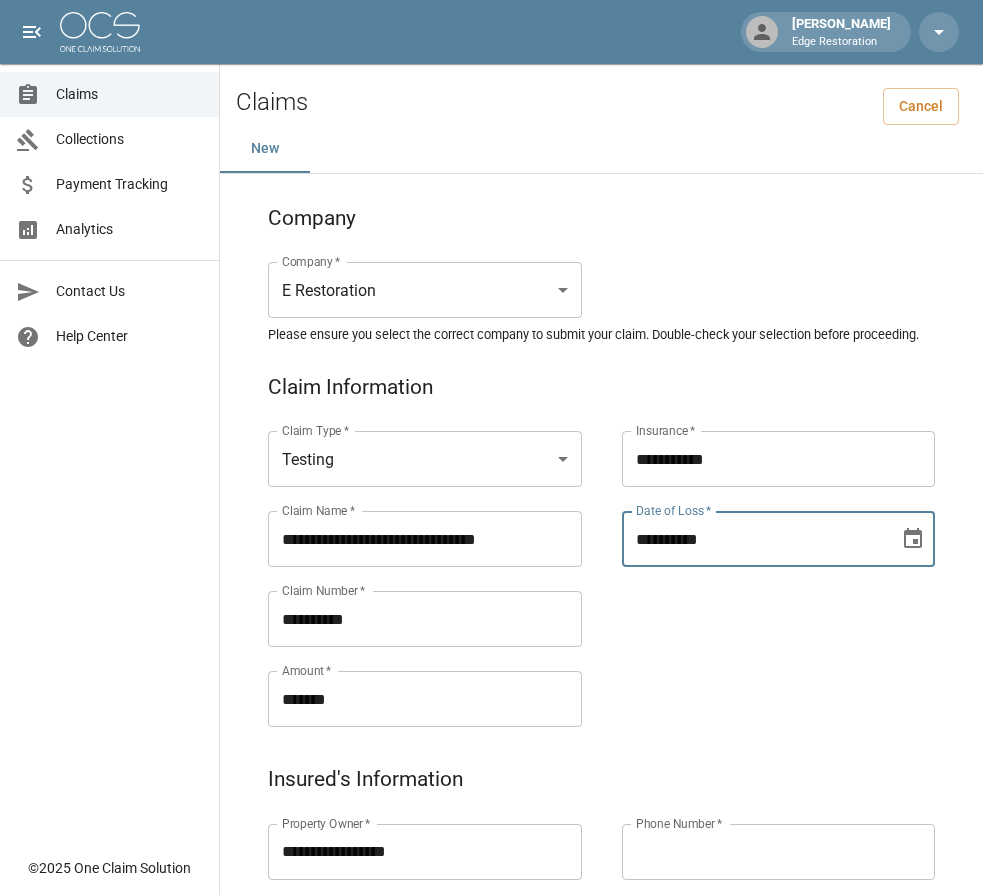 type on "**********" 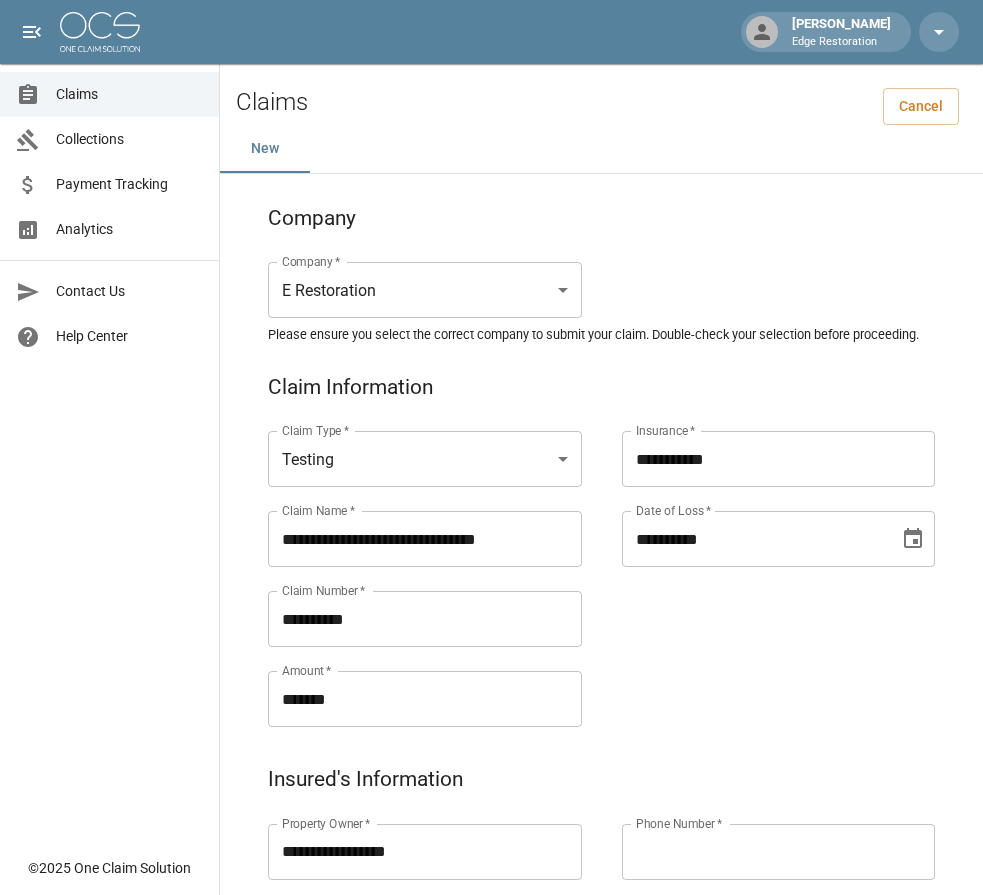 click on "**********" at bounding box center (759, 555) 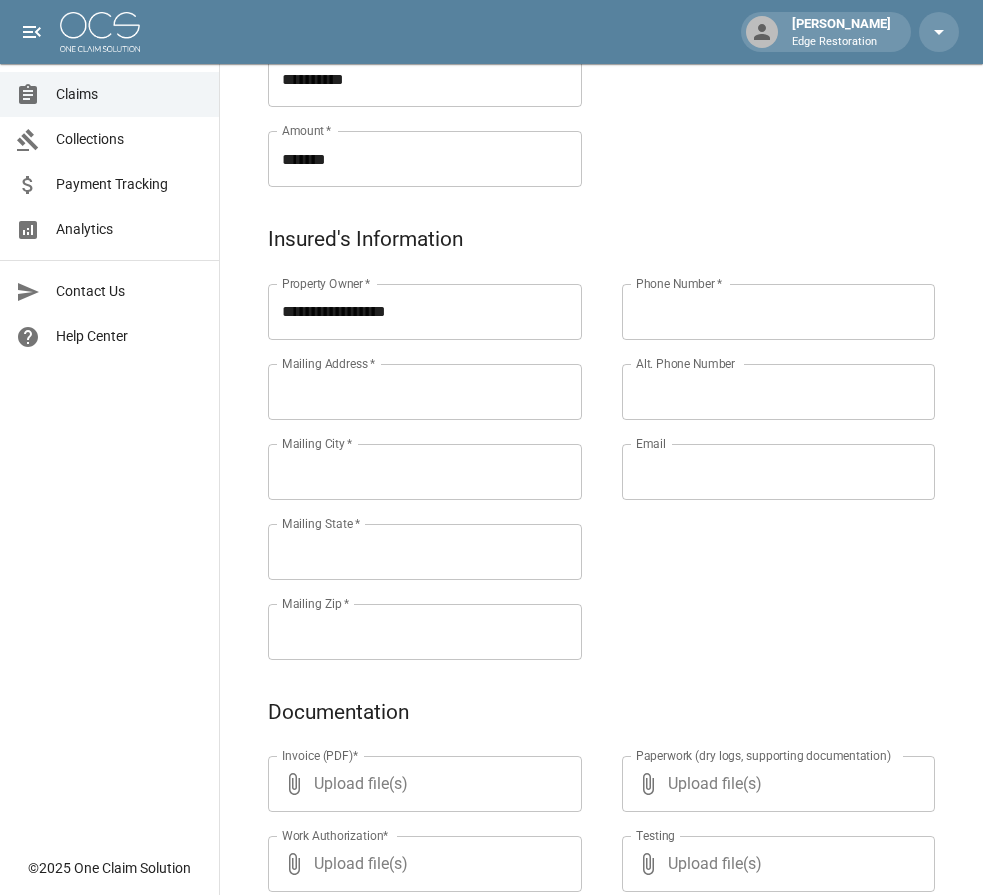 scroll, scrollTop: 544, scrollLeft: 0, axis: vertical 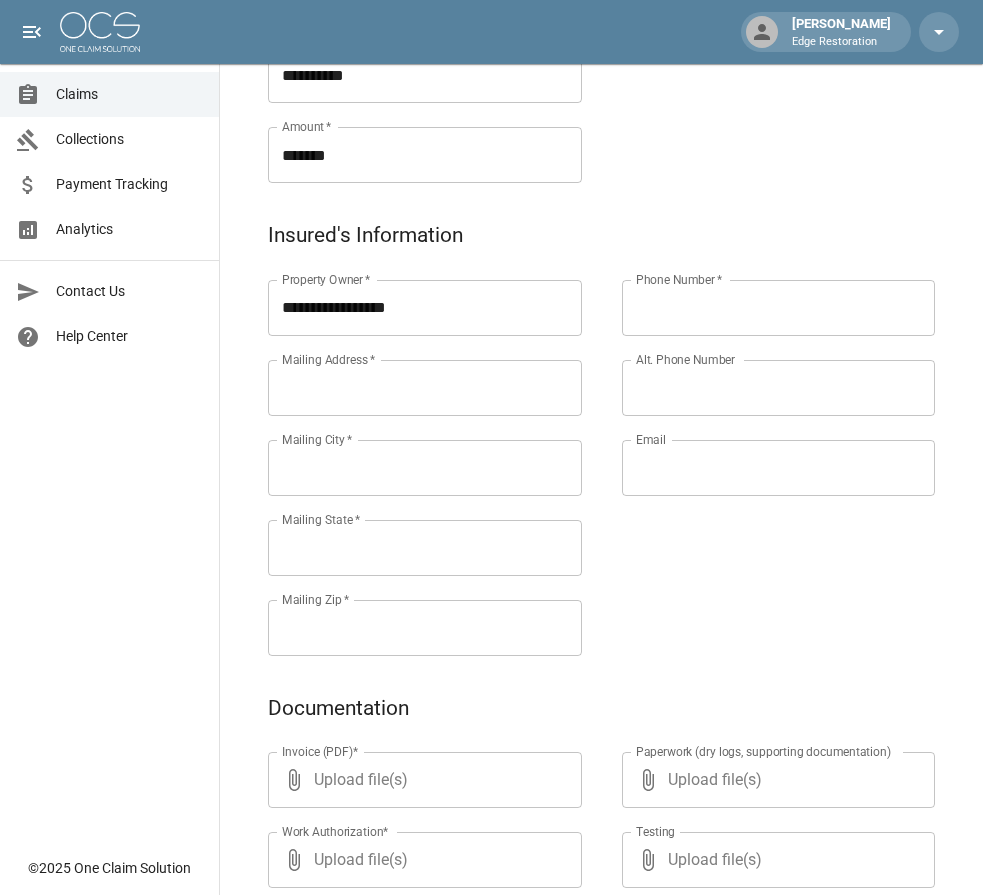 click on "Mailing Address   *" at bounding box center (425, 388) 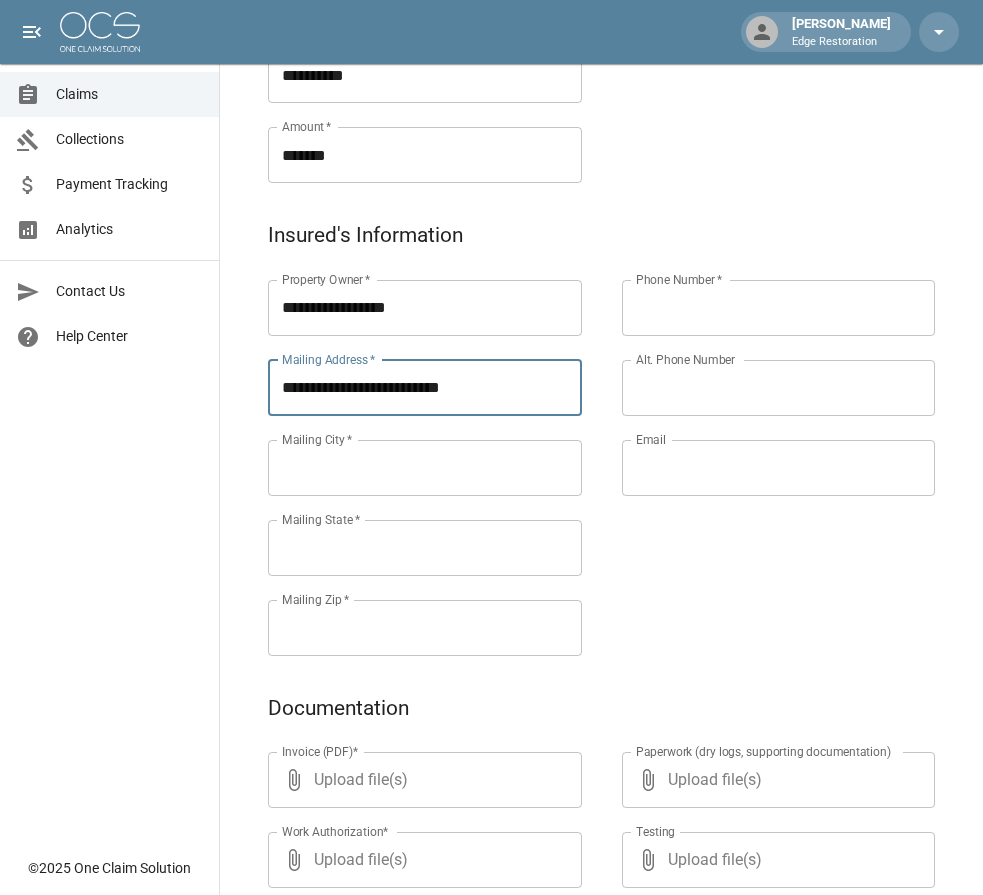 type on "**********" 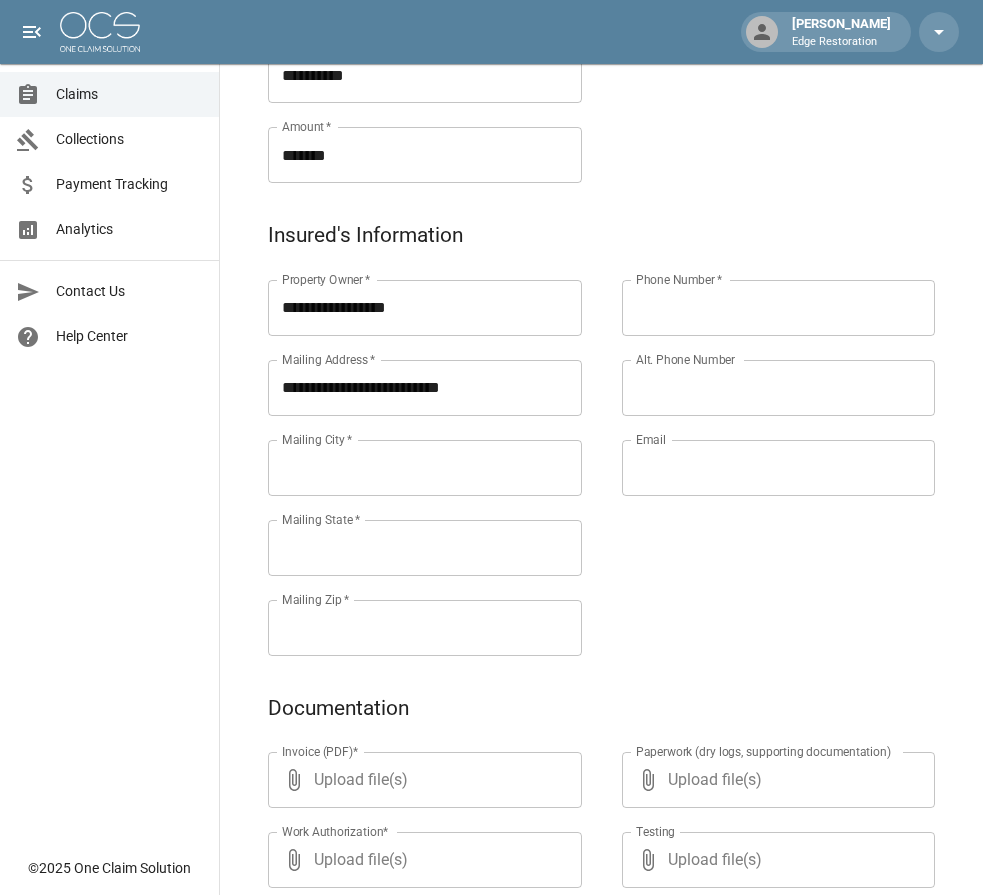 click on "Mailing City   *" at bounding box center (425, 468) 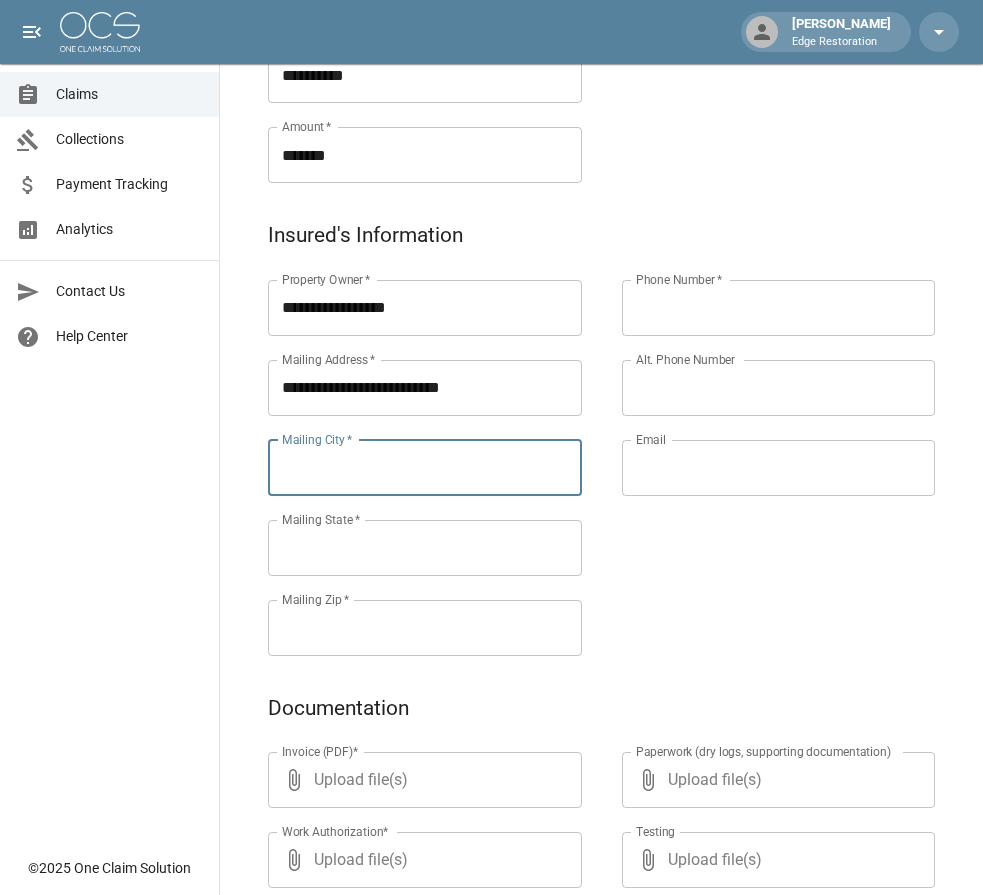 paste on "******" 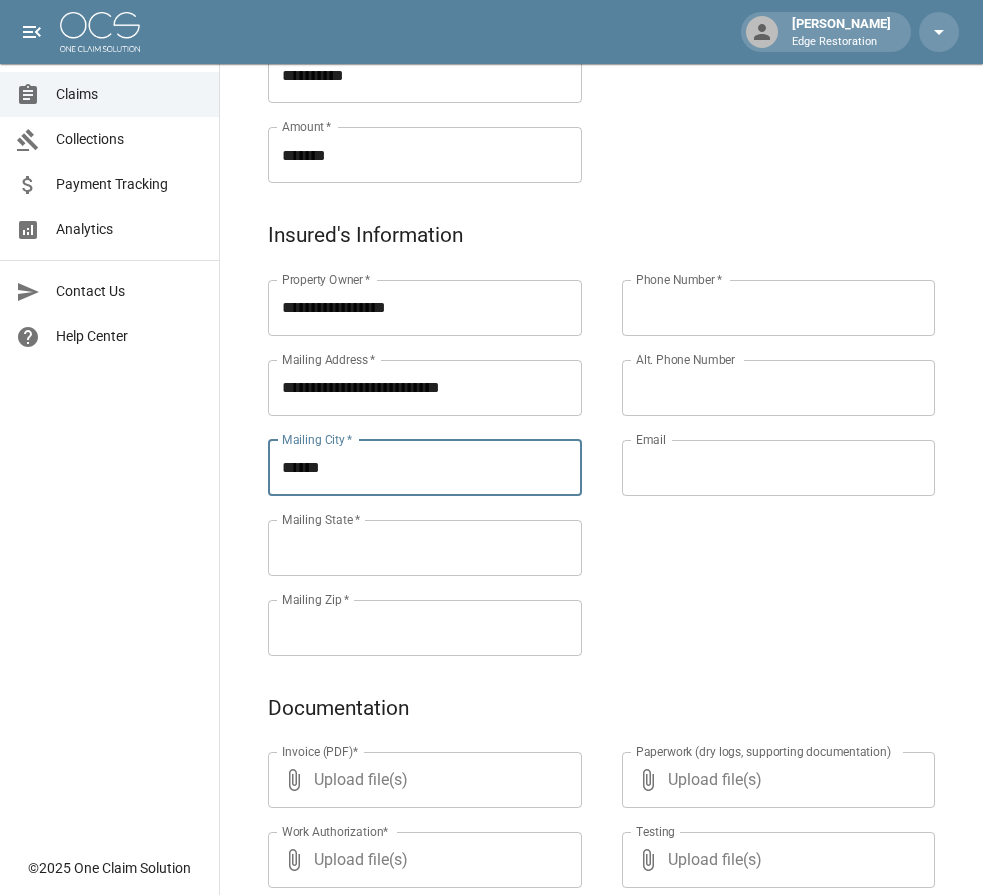 type on "******" 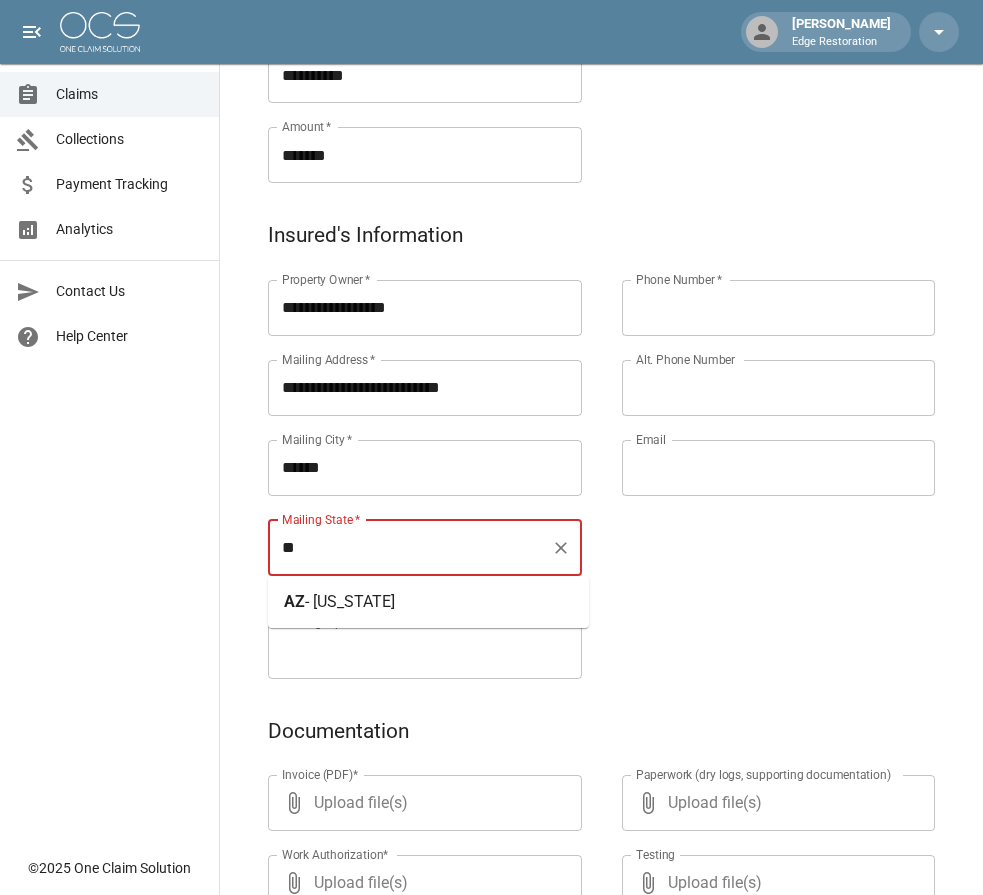 click on "AZ  - [US_STATE]" at bounding box center (339, 602) 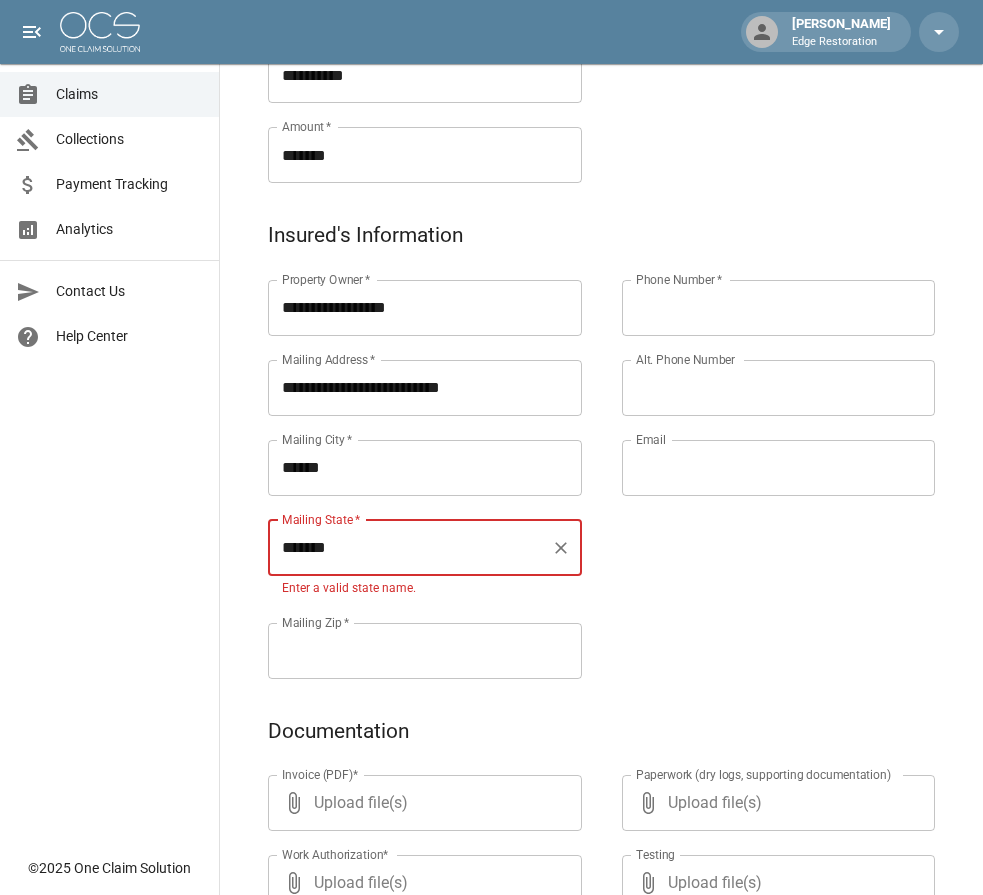 type on "*******" 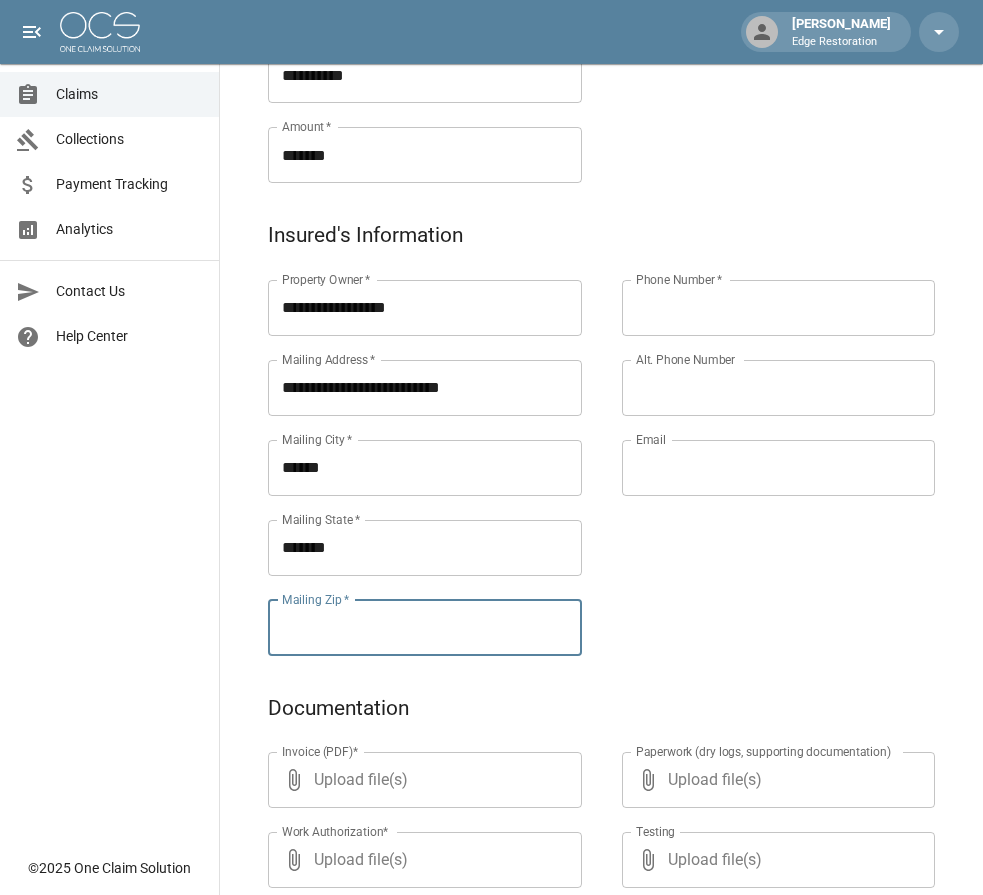 click on "Mailing Zip   *" at bounding box center (425, 628) 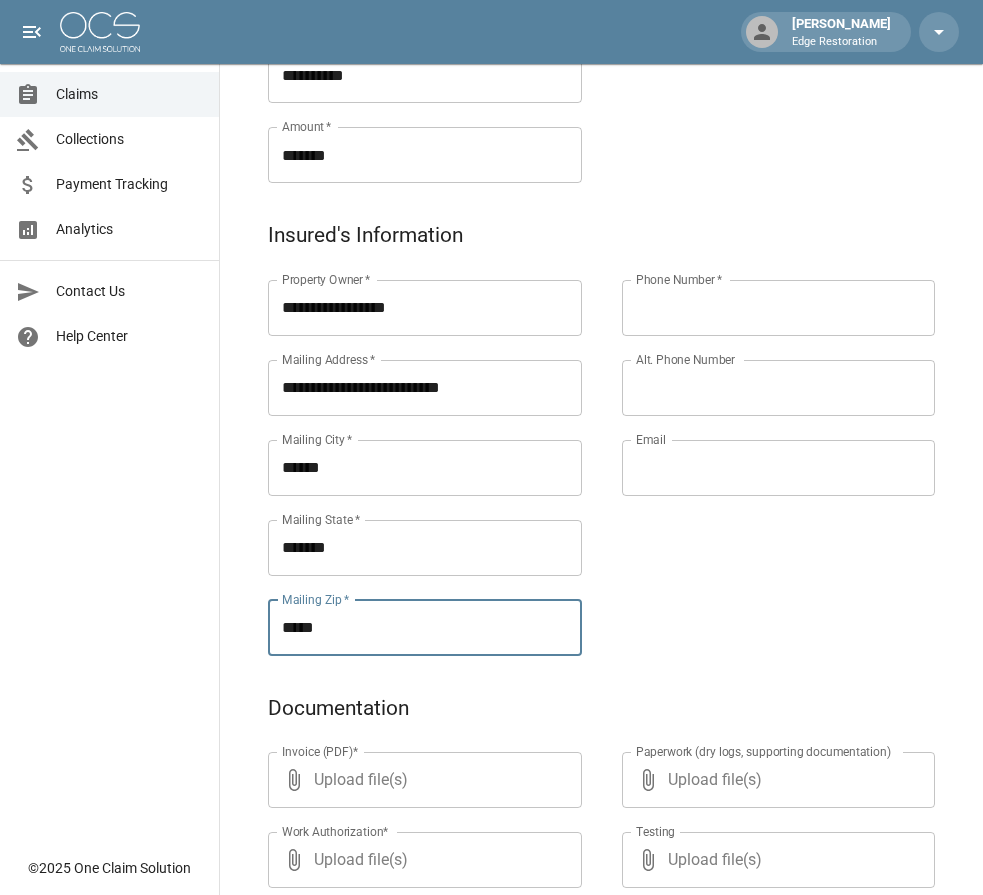 type on "*****" 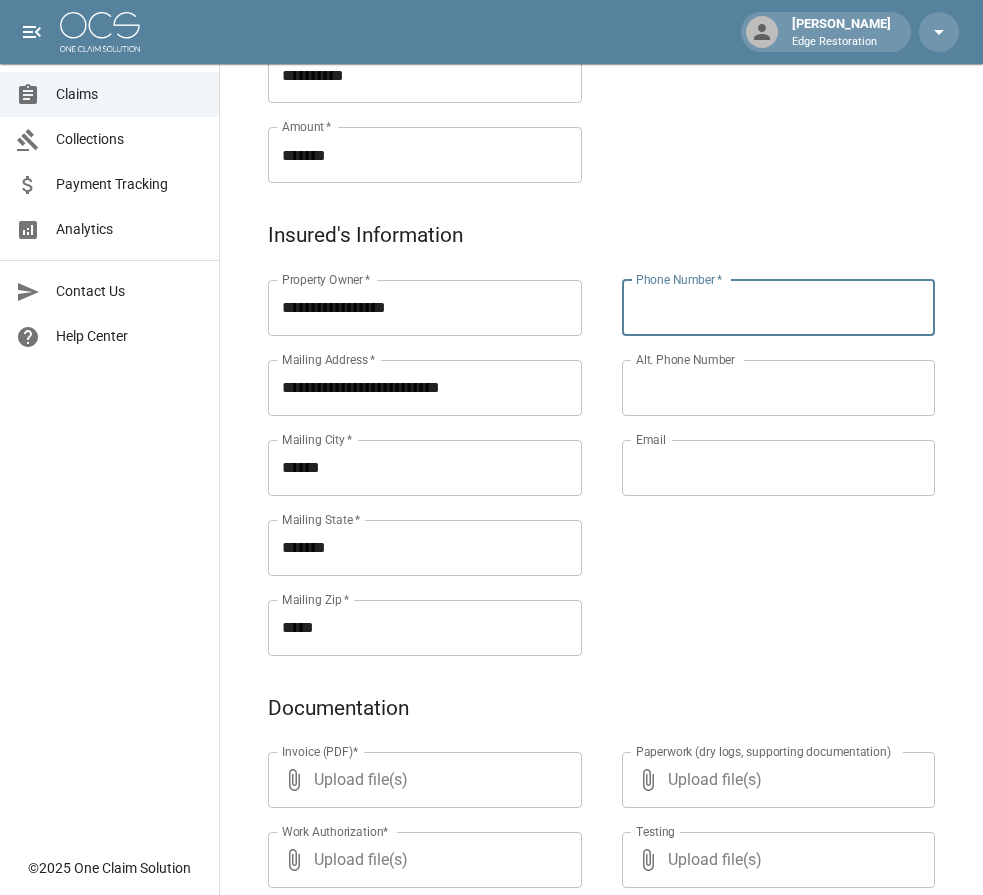 click on "Phone Number   *" at bounding box center (779, 308) 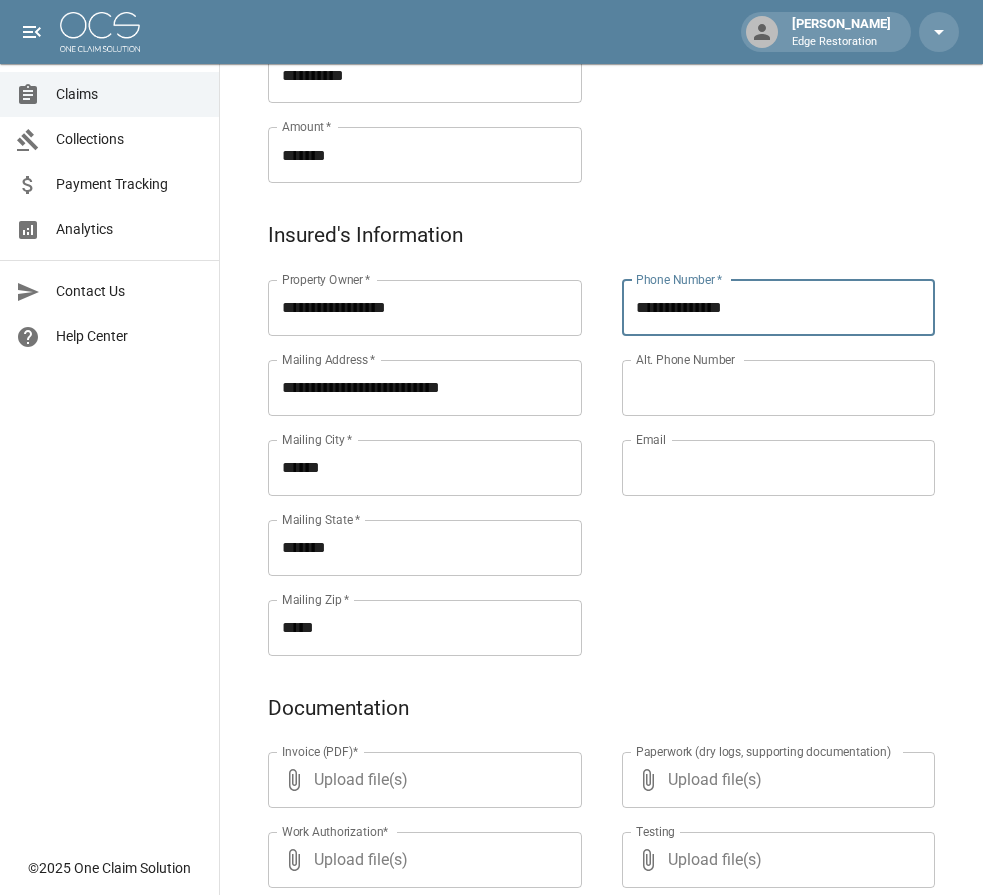 type on "**********" 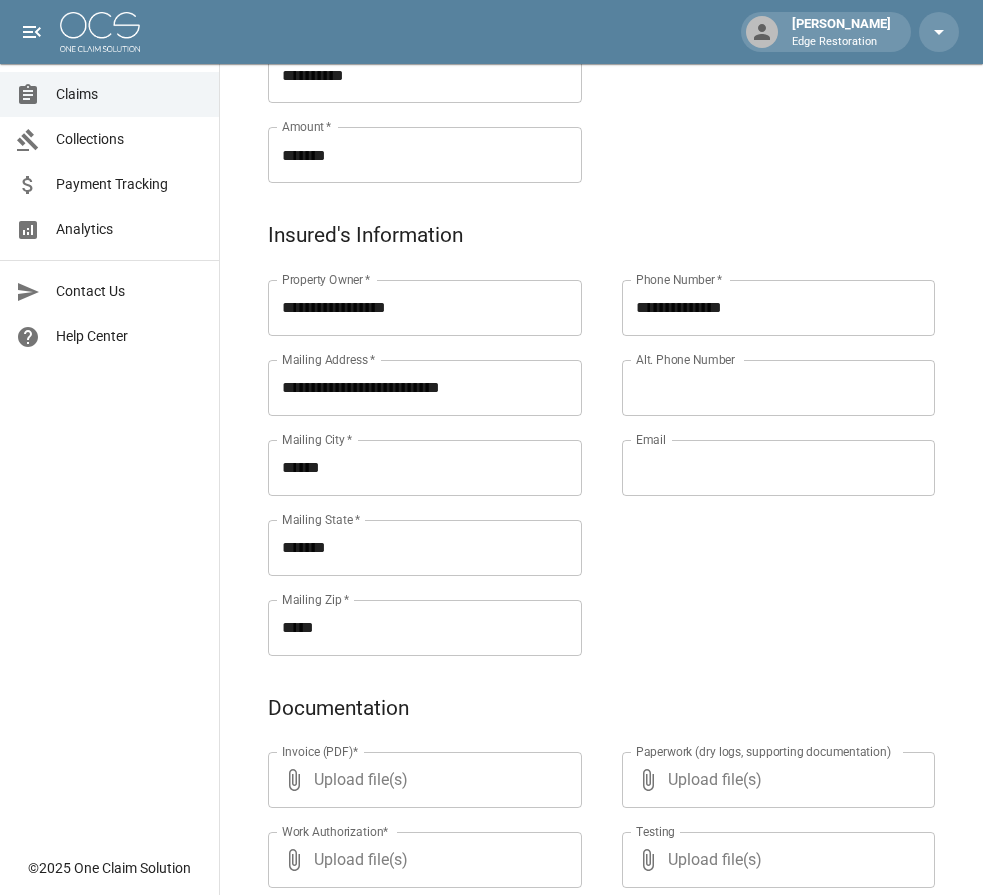 click on "Alt. Phone Number" at bounding box center [779, 388] 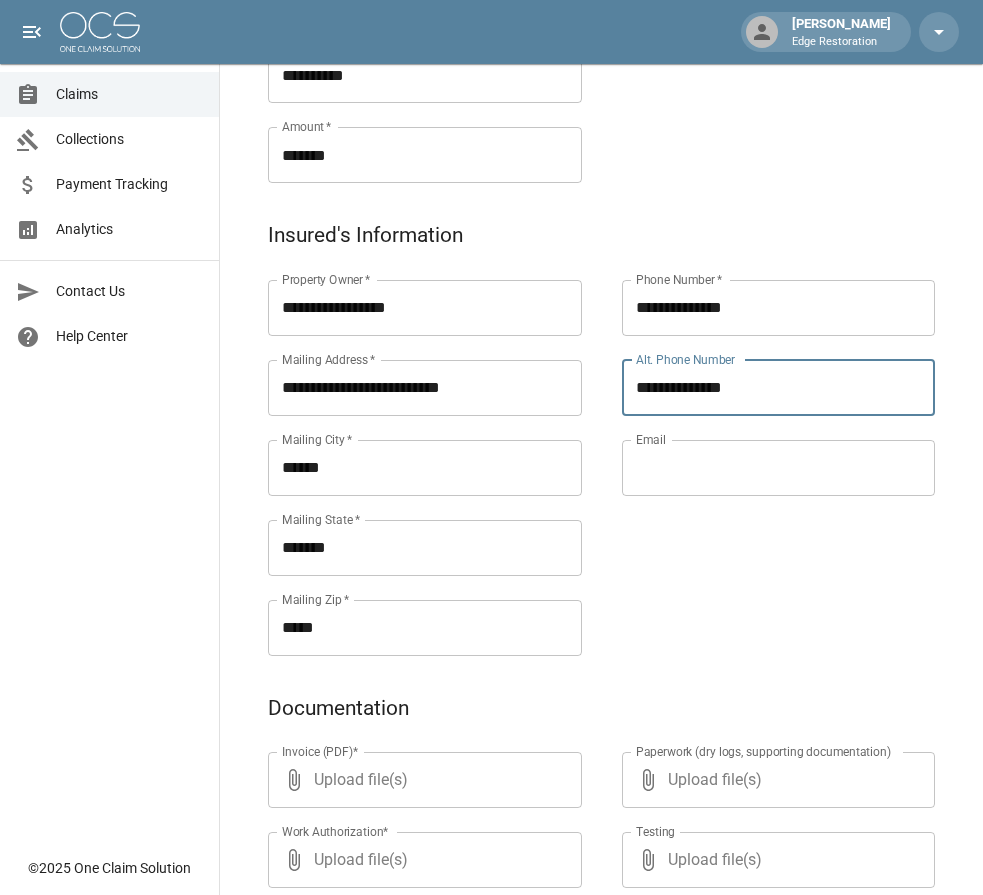 type on "**********" 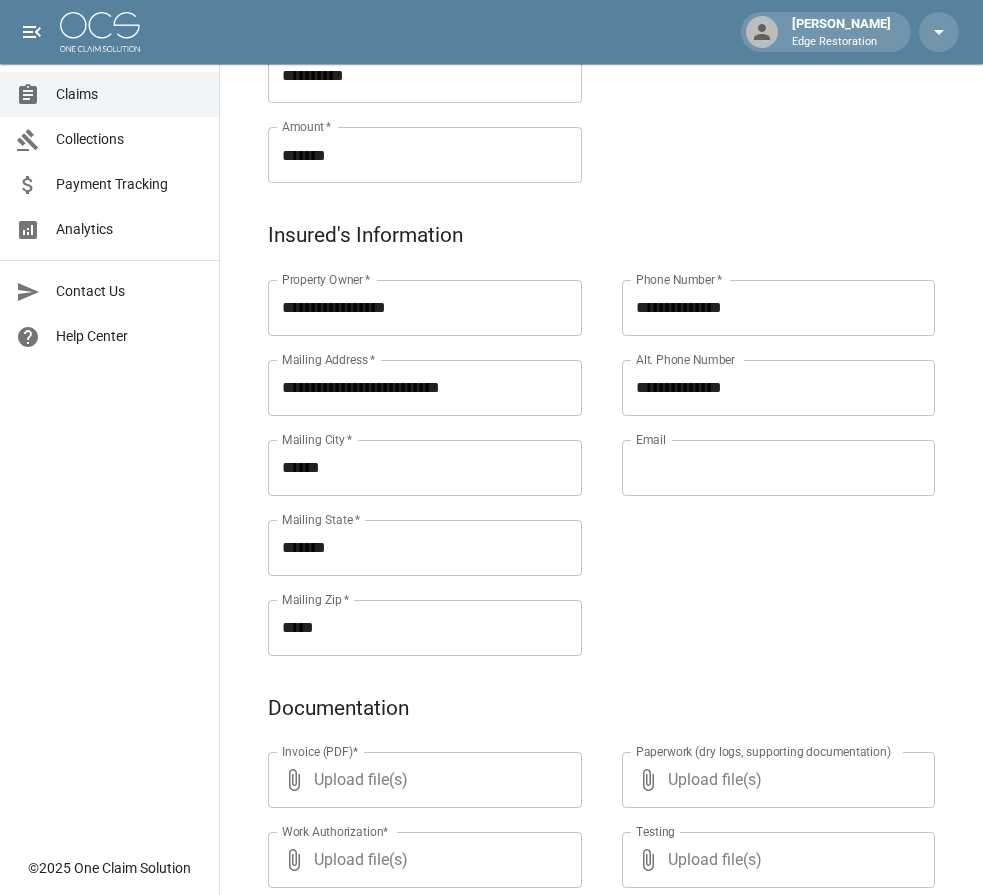 click on "Claims Collections Payment Tracking Analytics Contact Us Help Center" at bounding box center [109, 423] 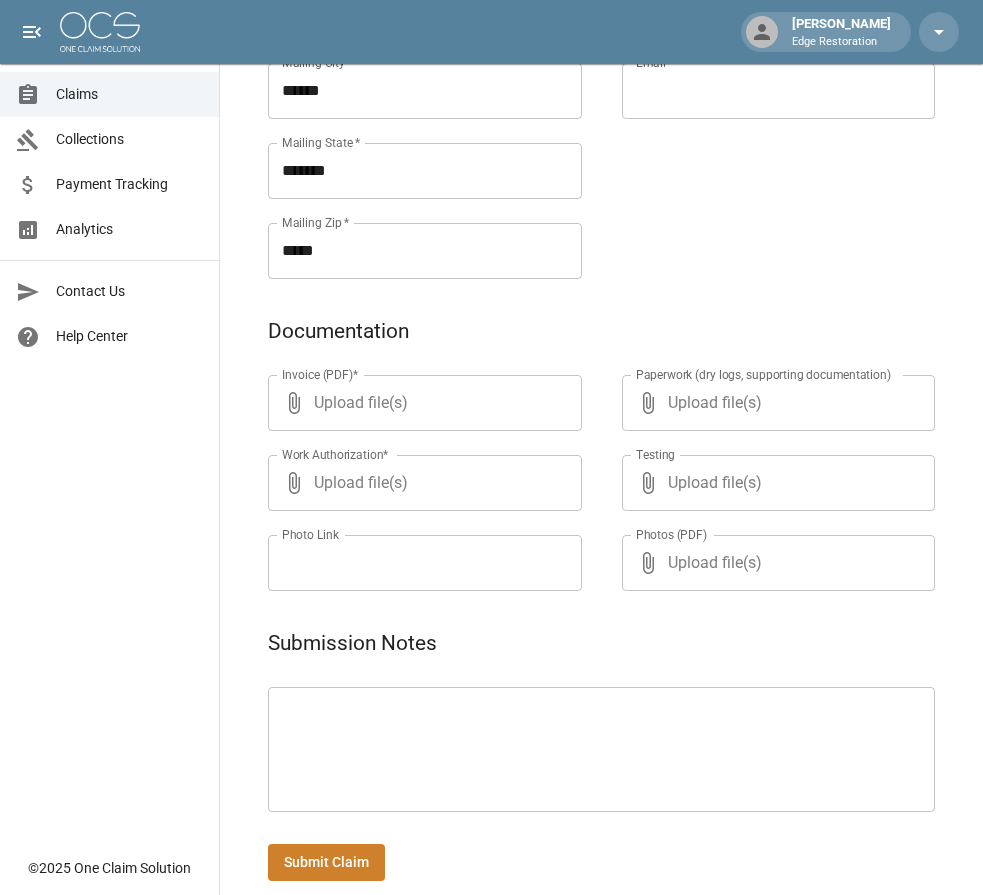 scroll, scrollTop: 925, scrollLeft: 0, axis: vertical 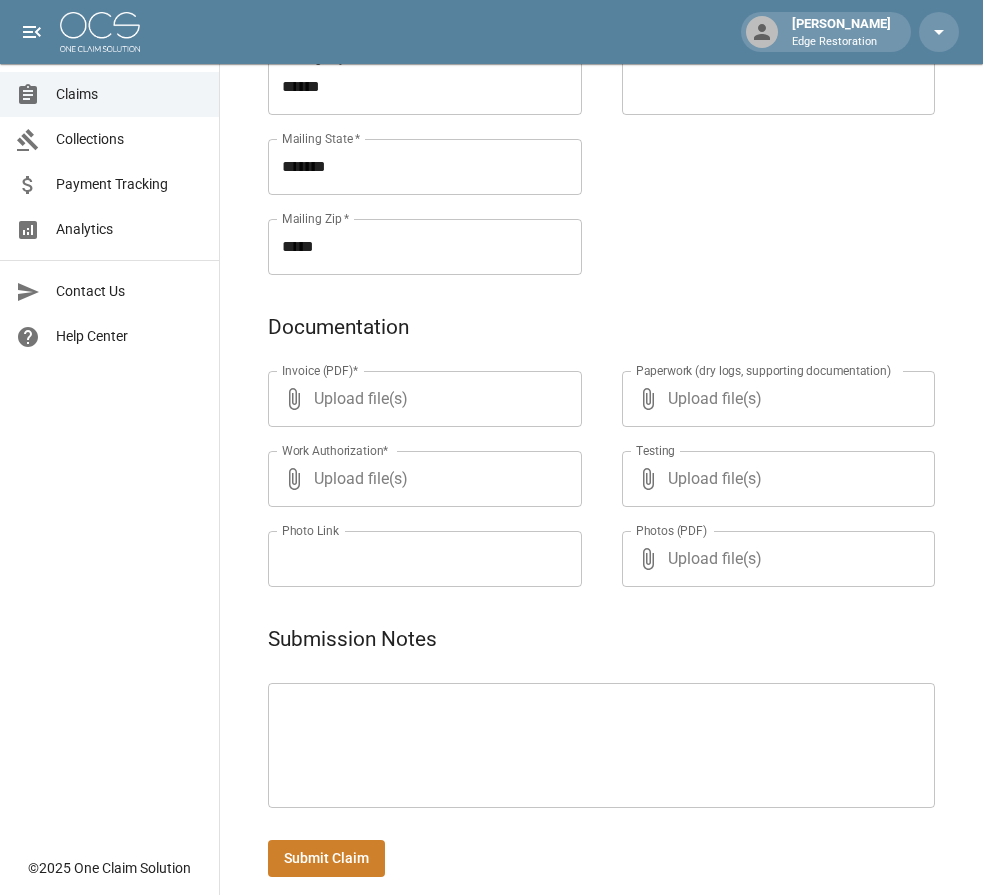 click at bounding box center [601, 746] 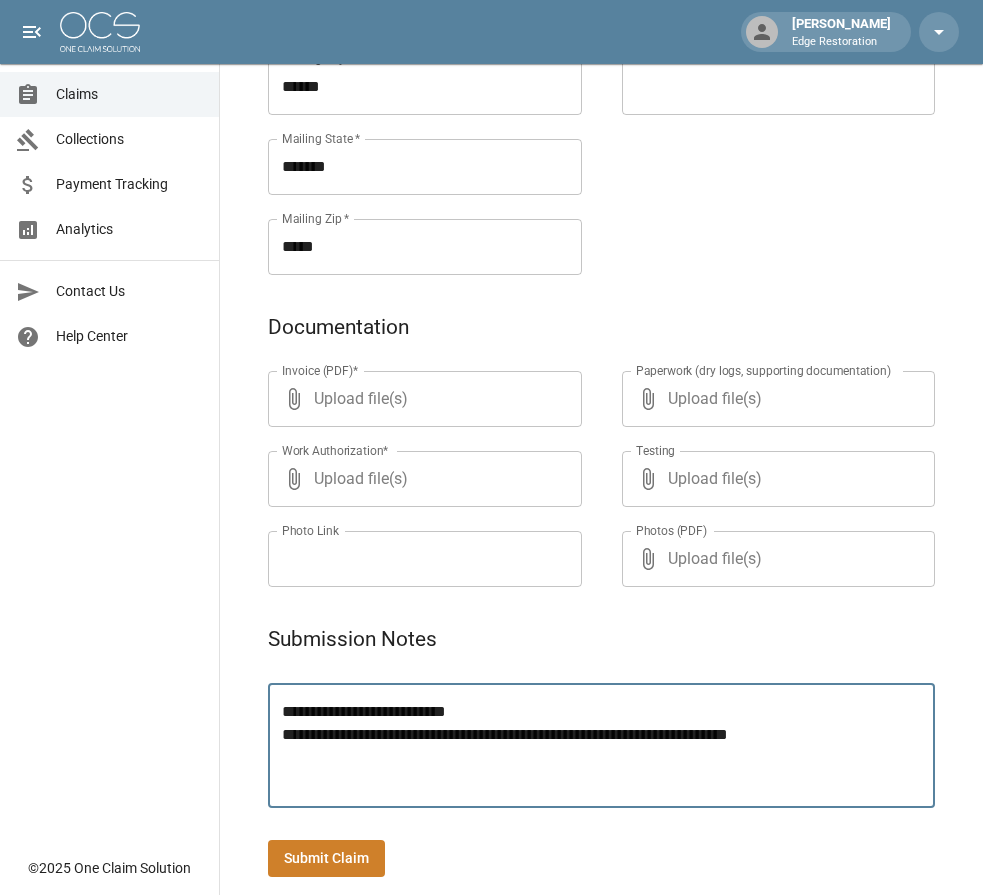 type on "**********" 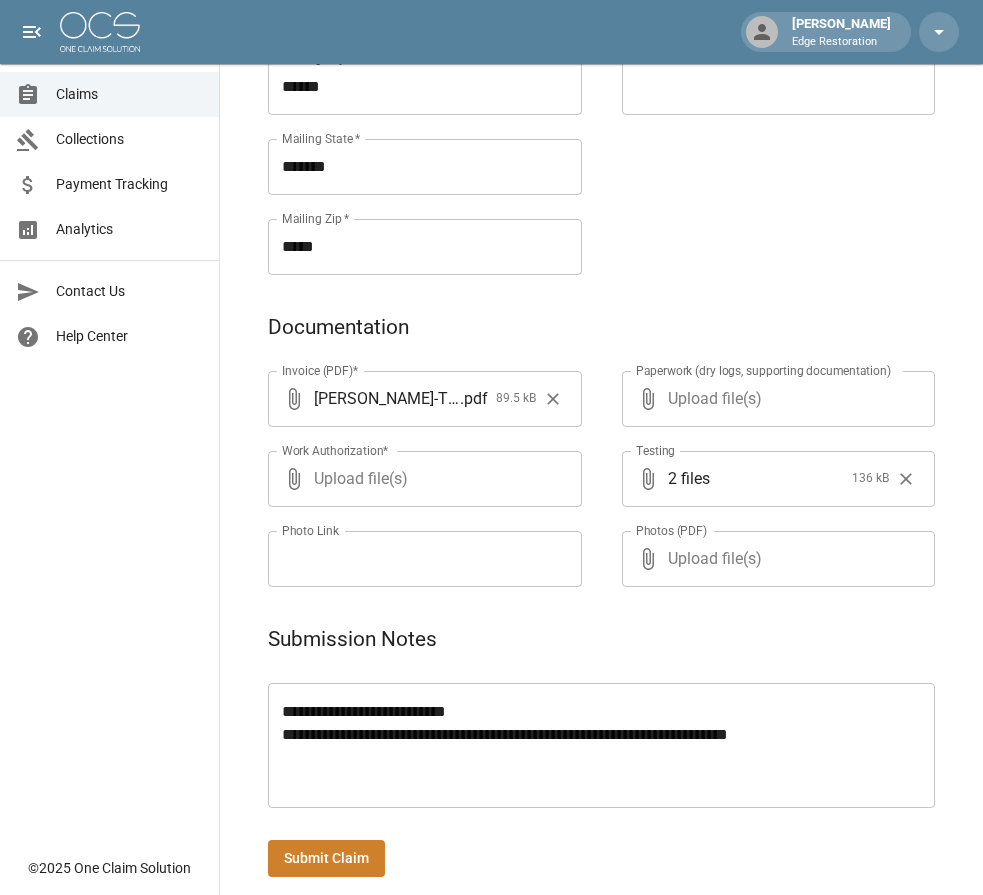 click on "Submit Claim" at bounding box center [326, 858] 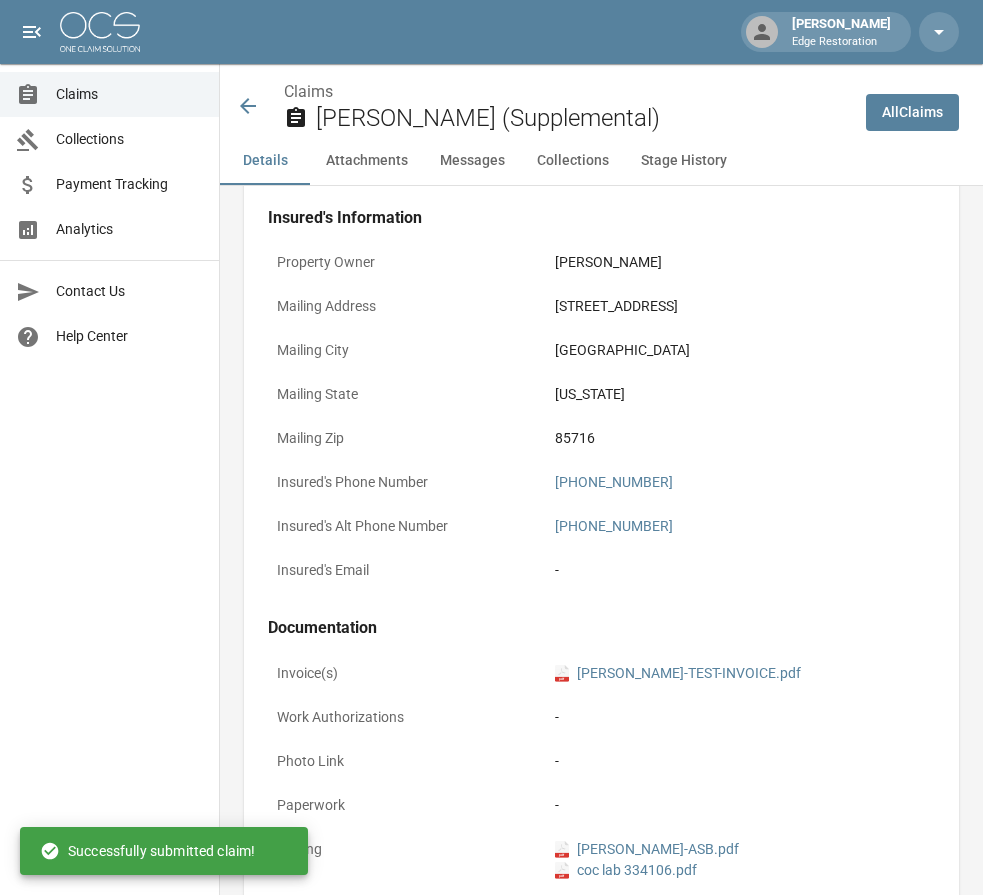 click at bounding box center [100, 32] 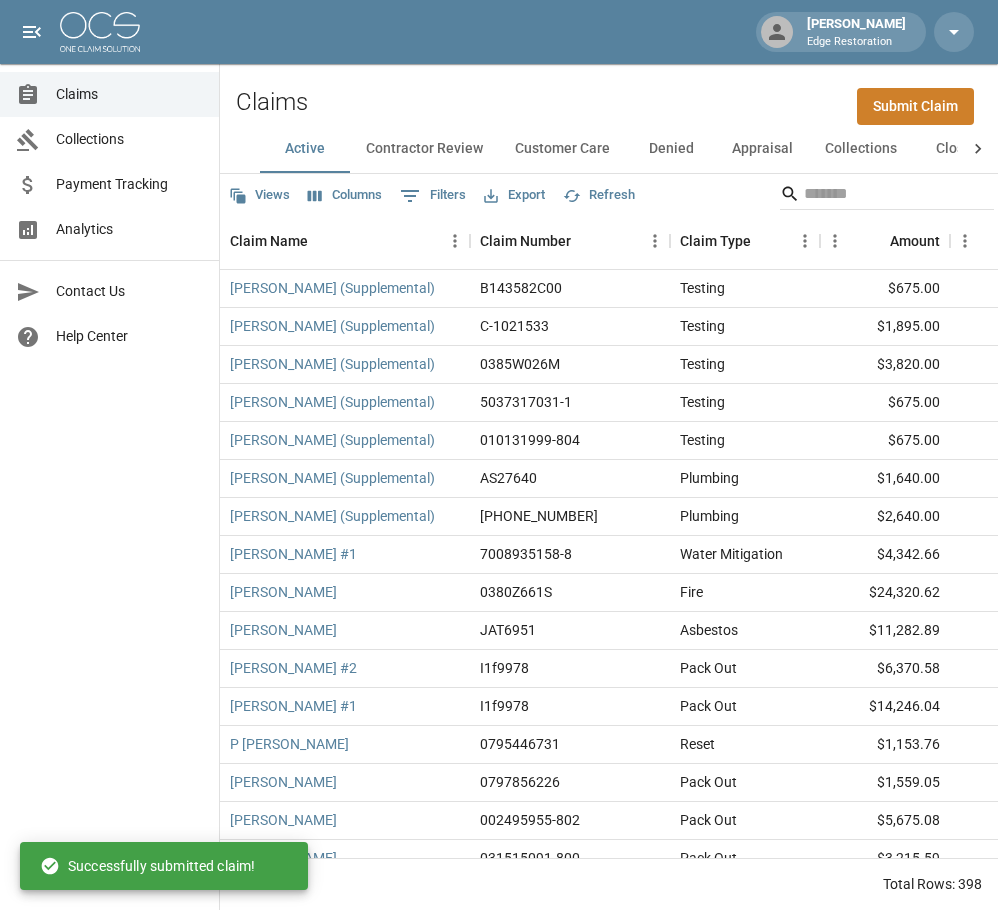 click on "Submit Claim" at bounding box center [915, 106] 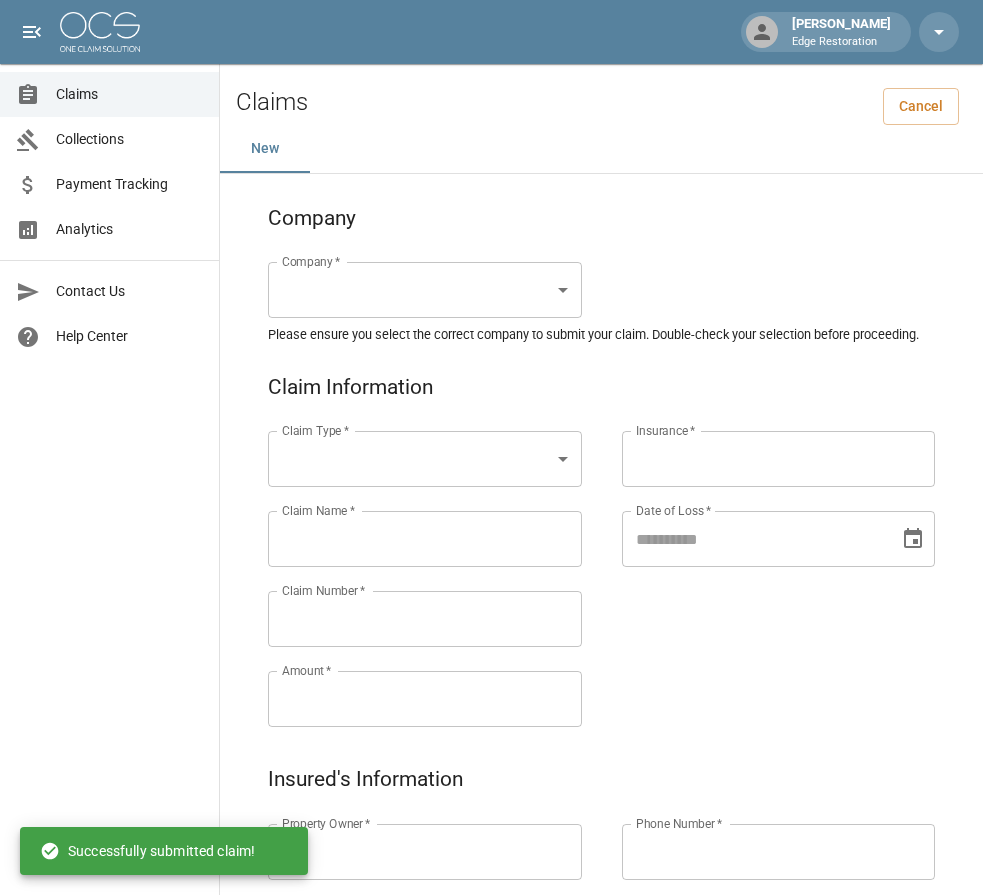 click on "[PERSON_NAME] Edge Restoration Claims Collections Payment Tracking Analytics Contact Us Help Center ©  2025   One Claim Solution Claims Cancel New Company Company   * ​ Company   * Please ensure you select the correct company to submit your claim. Double-check your selection before proceeding. Claim Information Claim Type   * ​ Claim Type   * Claim Name   * Claim Name   * Claim Number   * Claim Number   * Amount   * Amount   * Insurance   * Insurance   * Date of Loss   * Date of Loss   * Insured's Information Property Owner   * Property Owner   * Mailing Address   * Mailing Address   * Mailing City   * Mailing City   * Mailing State   * Mailing State   * Mailing Zip   * Mailing Zip   * Phone Number   * Phone Number   * Alt. Phone Number Alt. Phone Number Email Email Documentation Invoice (PDF)* ​ Upload file(s) Invoice (PDF)* Work Authorization* ​ Upload file(s) Work Authorization* Photo Link Photo Link ​ Upload file(s) Testing ​ ​" at bounding box center (491, 921) 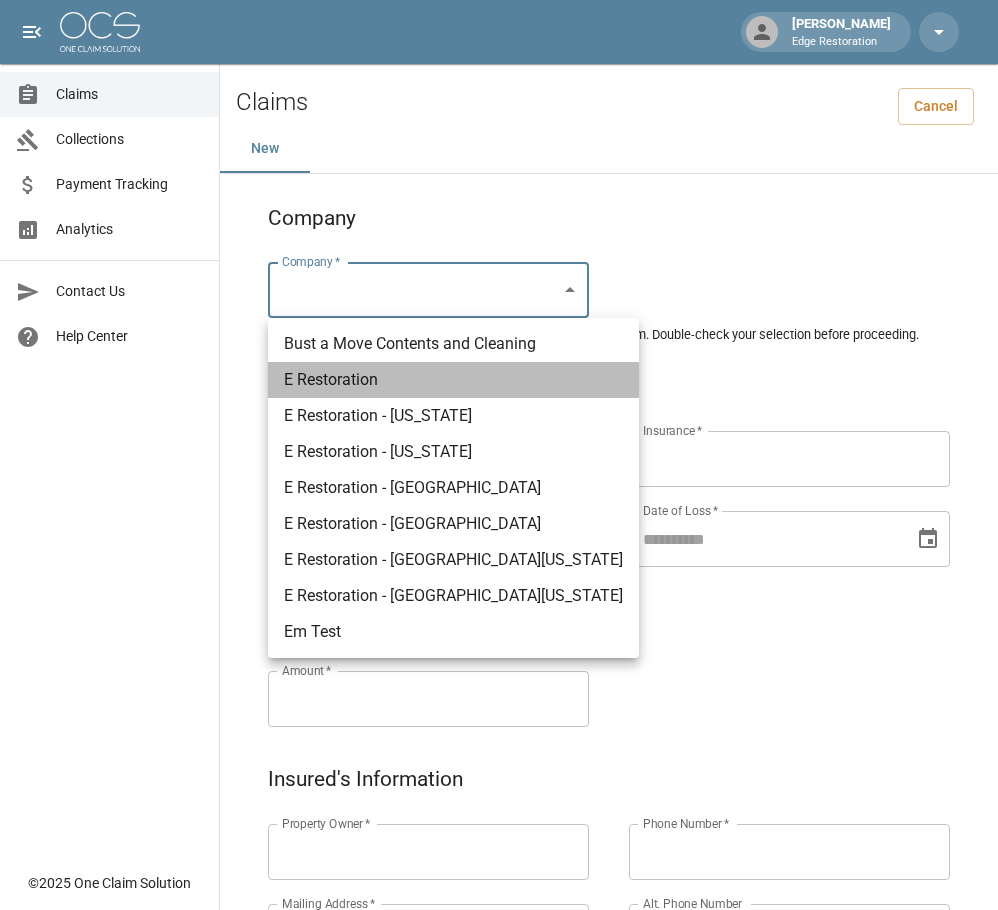 click on "E Restoration" at bounding box center [453, 380] 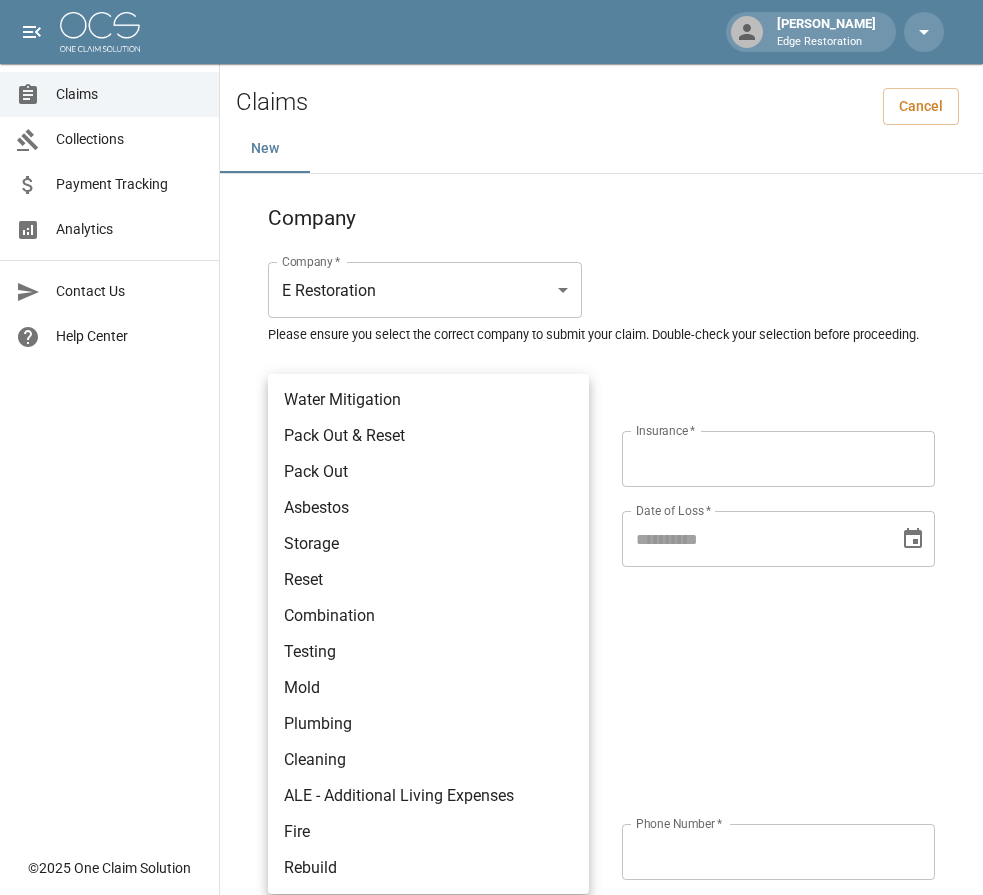 click on "[PERSON_NAME] Edge Restoration Claims Collections Payment Tracking Analytics Contact Us Help Center ©  2025   One Claim Solution Claims Cancel New Company Company   * E Restoration *** Company   * Please ensure you select the correct company to submit your claim. Double-check your selection before proceeding. Claim Information Claim Type   * ​ Claim Type   * Claim Name   * Claim Name   * Claim Number   * Claim Number   * Amount   * Amount   * Insurance   * Insurance   * Date of Loss   * Date of Loss   * Insured's Information Property Owner   * Property Owner   * Mailing Address   * Mailing Address   * Mailing City   * Mailing City   * Mailing State   * Mailing State   * Mailing Zip   * Mailing Zip   * Phone Number   * Phone Number   * Alt. Phone Number Alt. Phone Number Email Email Documentation Invoice (PDF)* ​ Upload file(s) Invoice (PDF)* Work Authorization* ​ Upload file(s) Work Authorization* Photo Link Photo Link ​ Upload file(s) *" at bounding box center (491, 921) 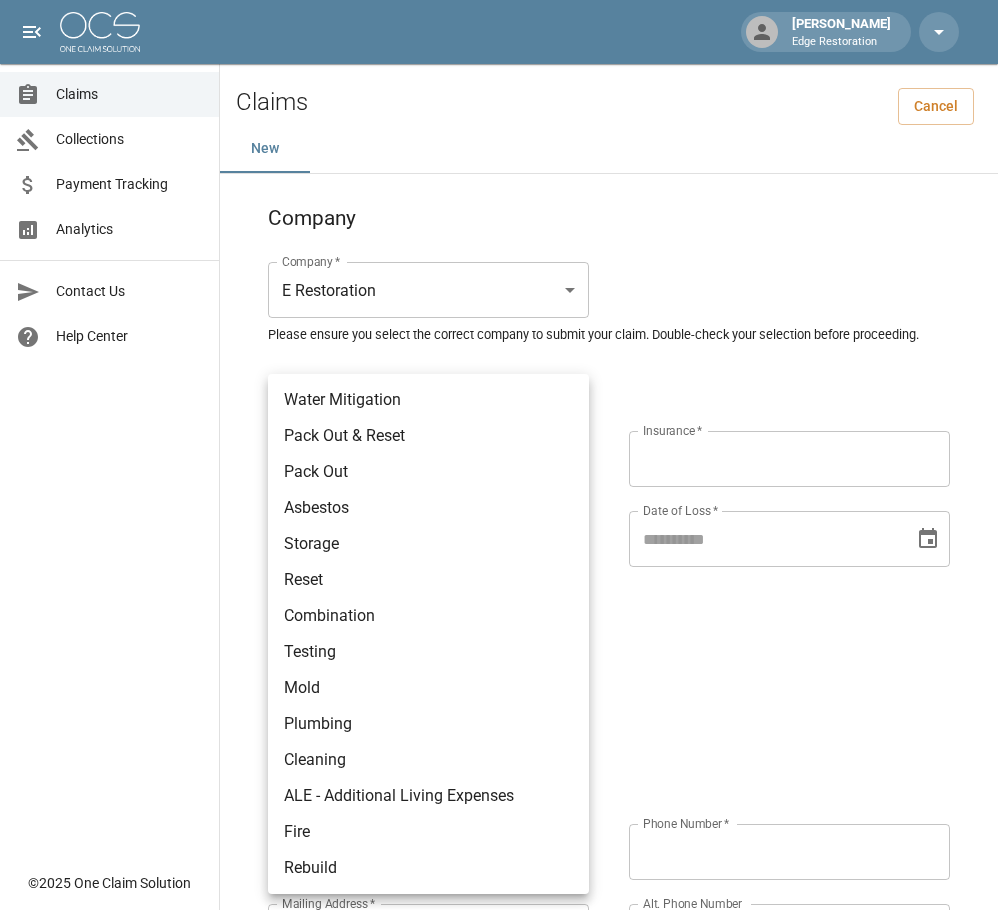 click on "Testing" at bounding box center [428, 652] 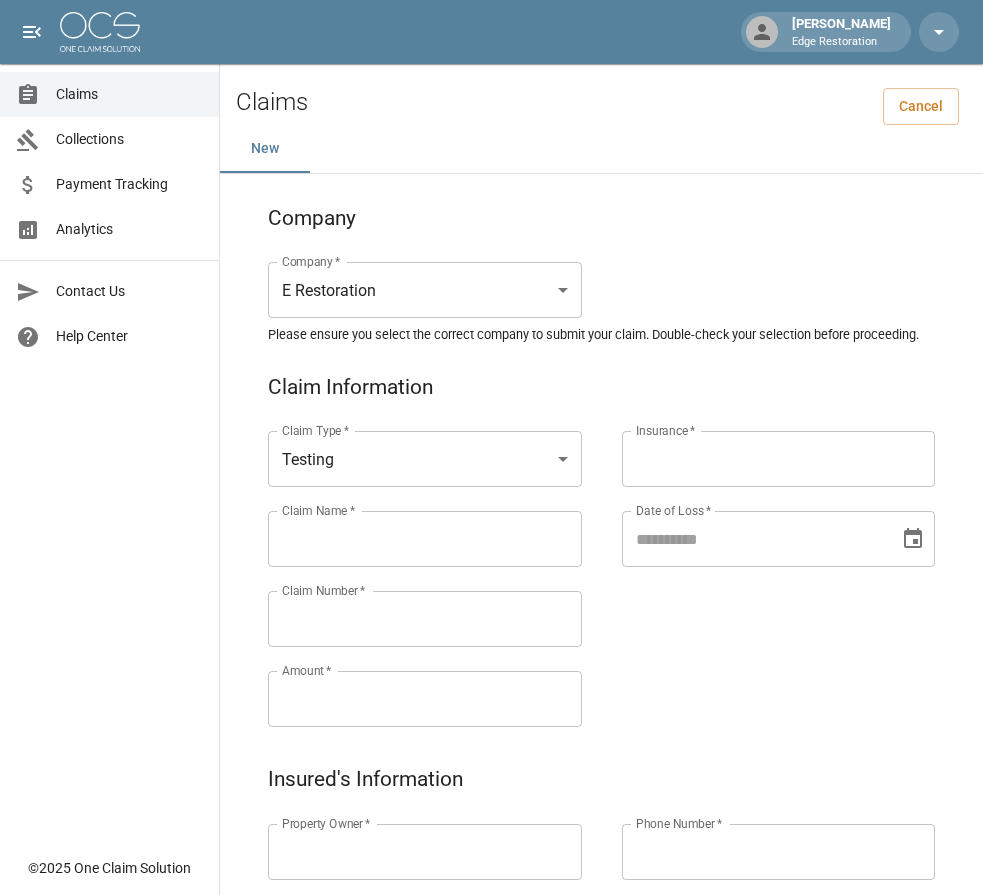 click on "Claim Name   *" at bounding box center [425, 539] 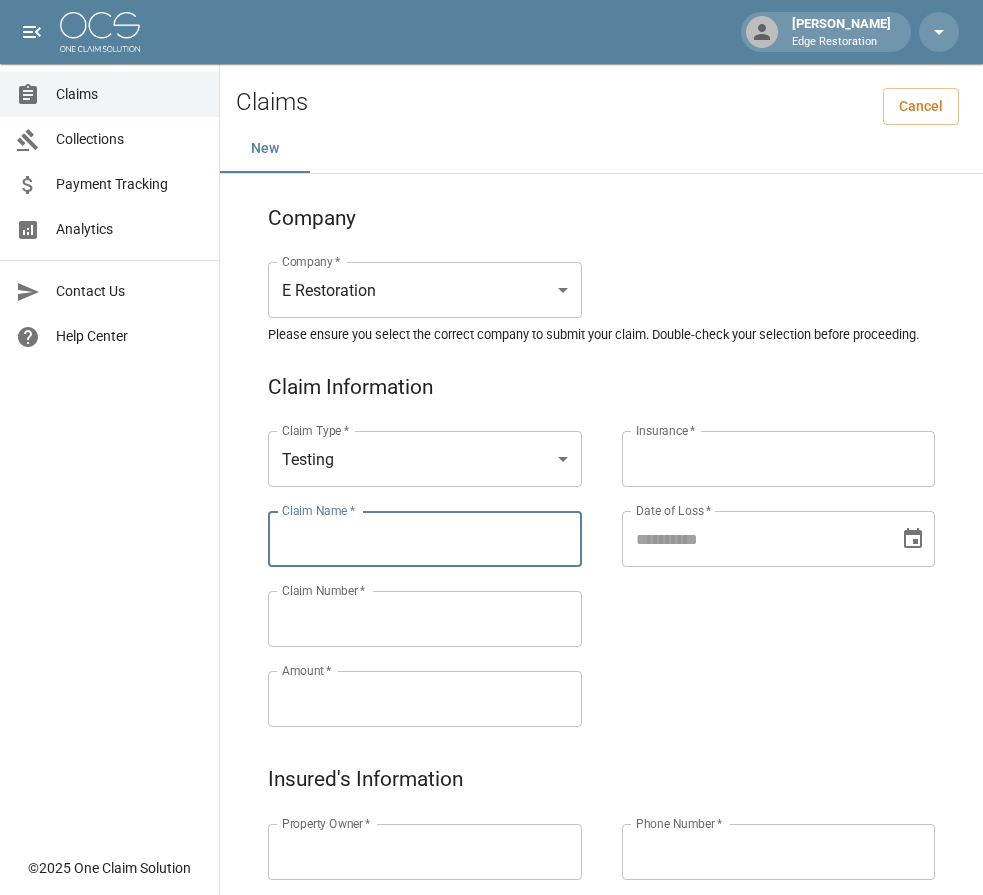 paste on "**********" 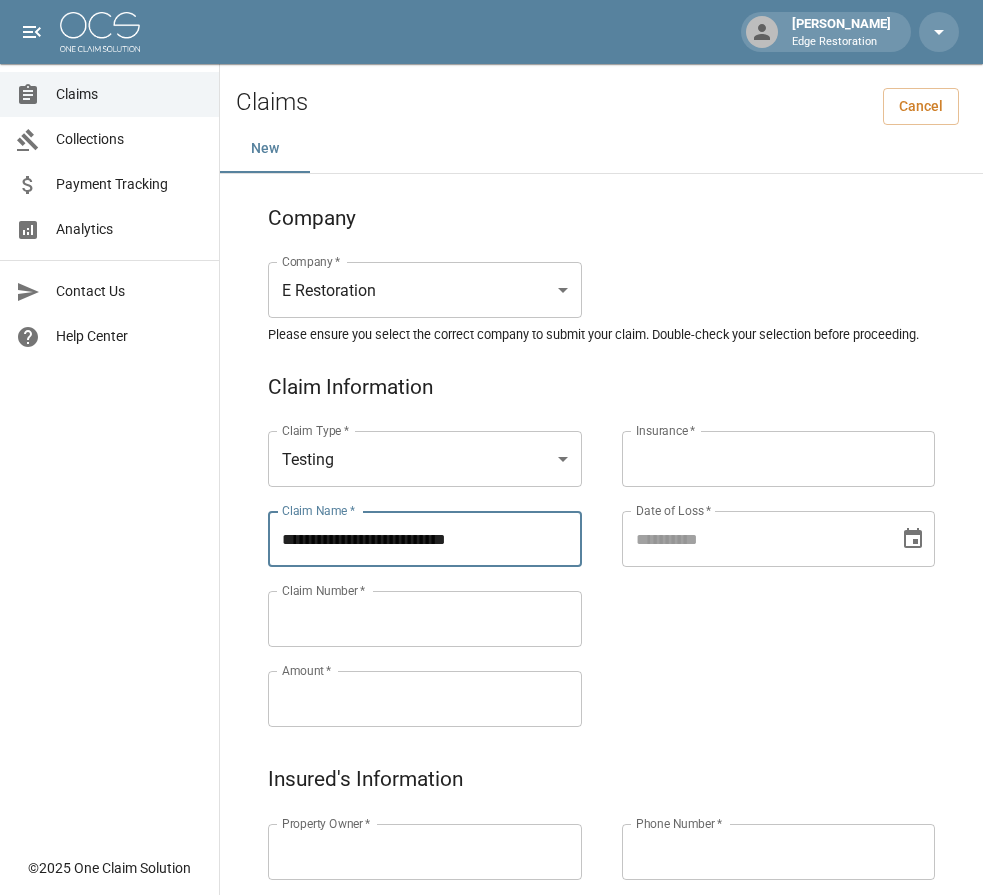 type on "**********" 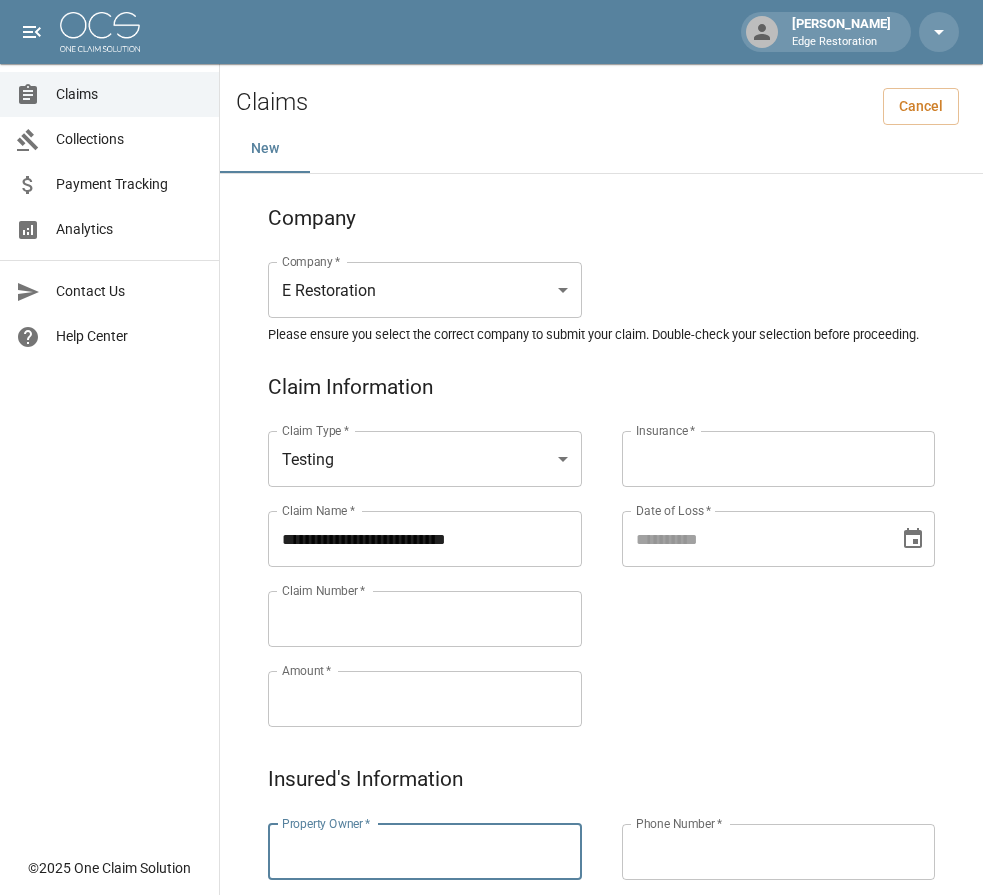 click on "Property Owner   *" at bounding box center (425, 852) 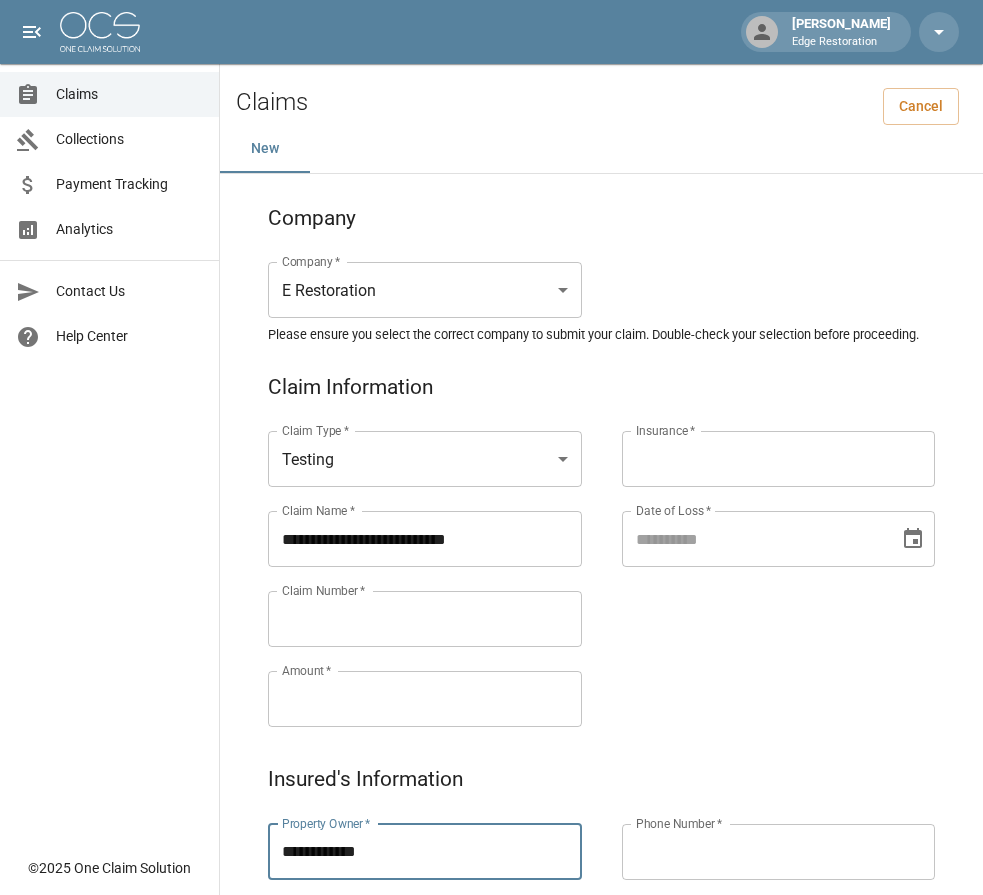 type on "**********" 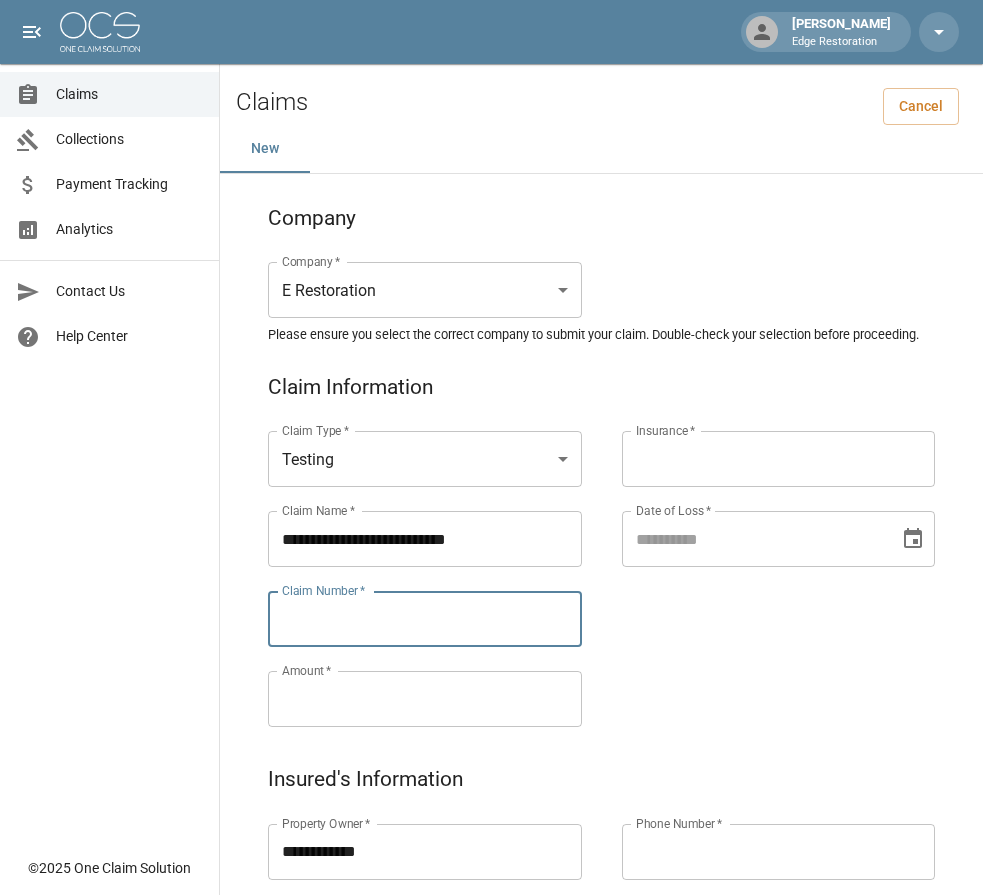 click on "Claim Number   *" at bounding box center [425, 619] 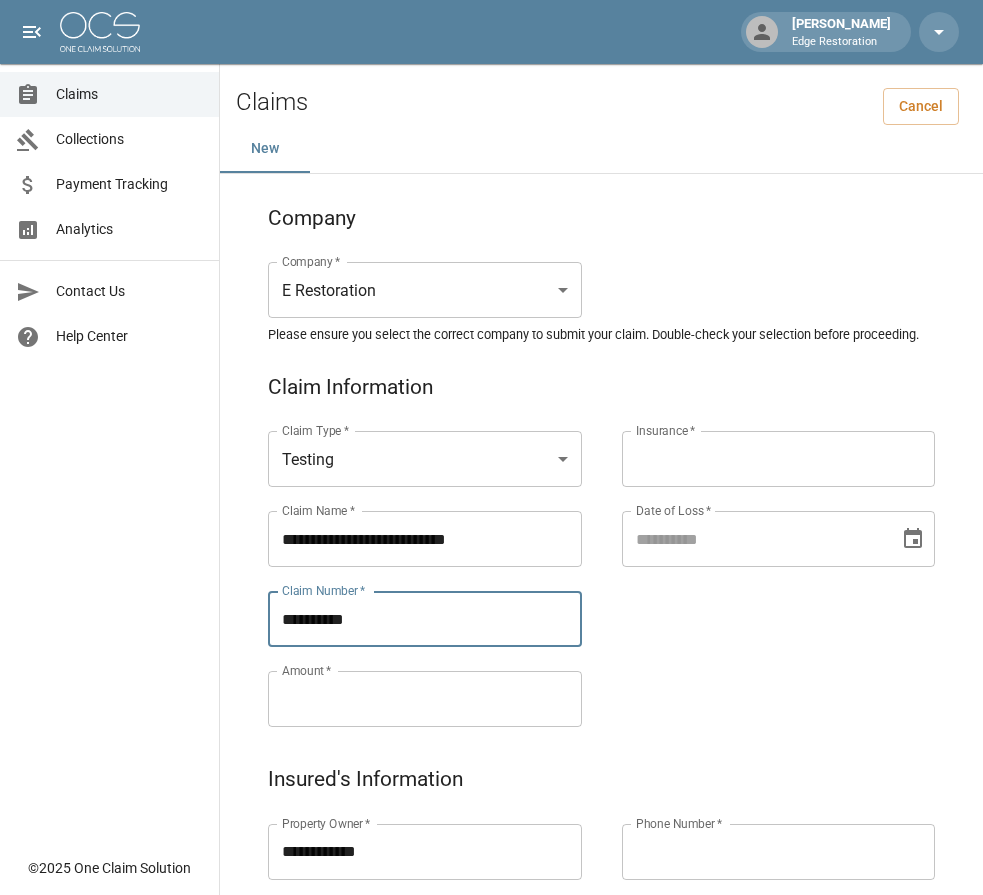 type on "**********" 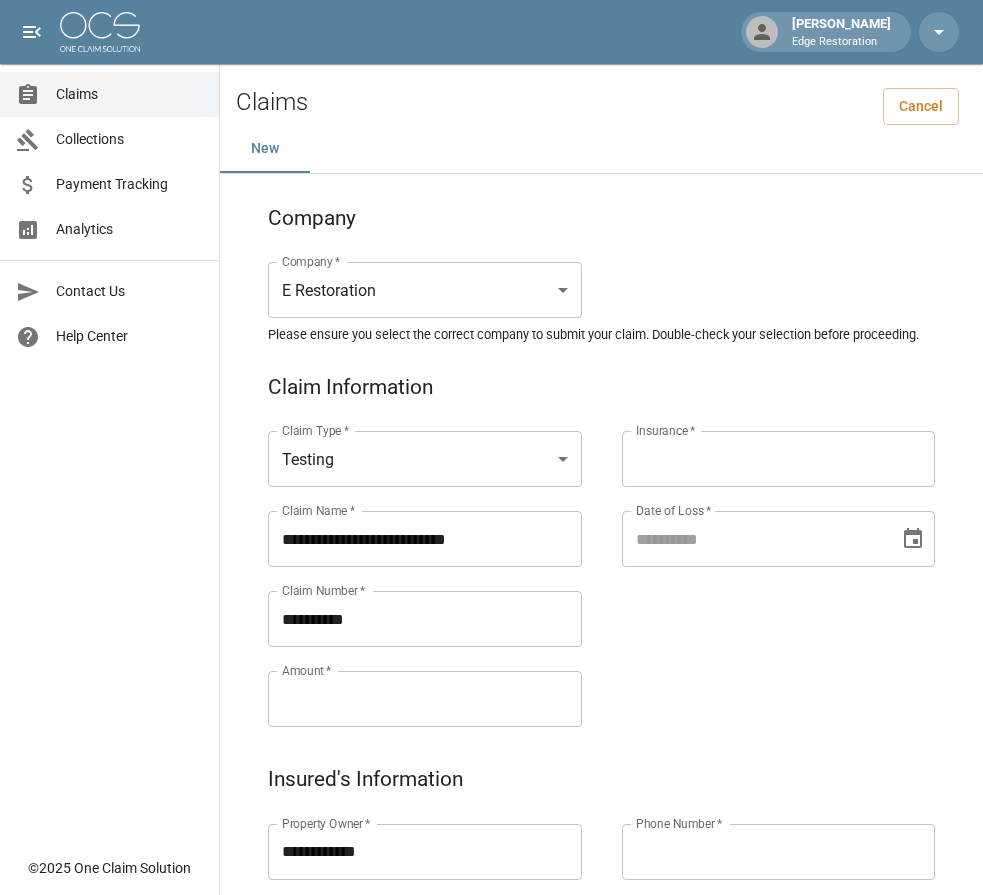 click on "Amount   *" at bounding box center [425, 699] 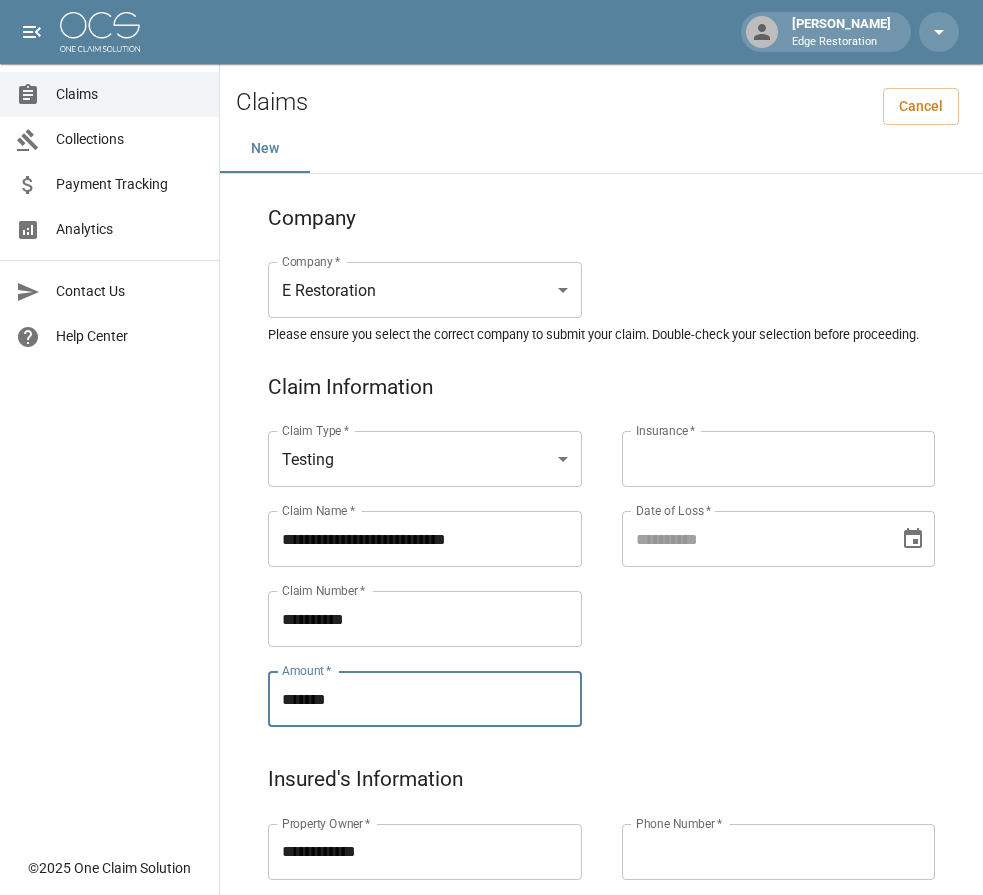 type on "*******" 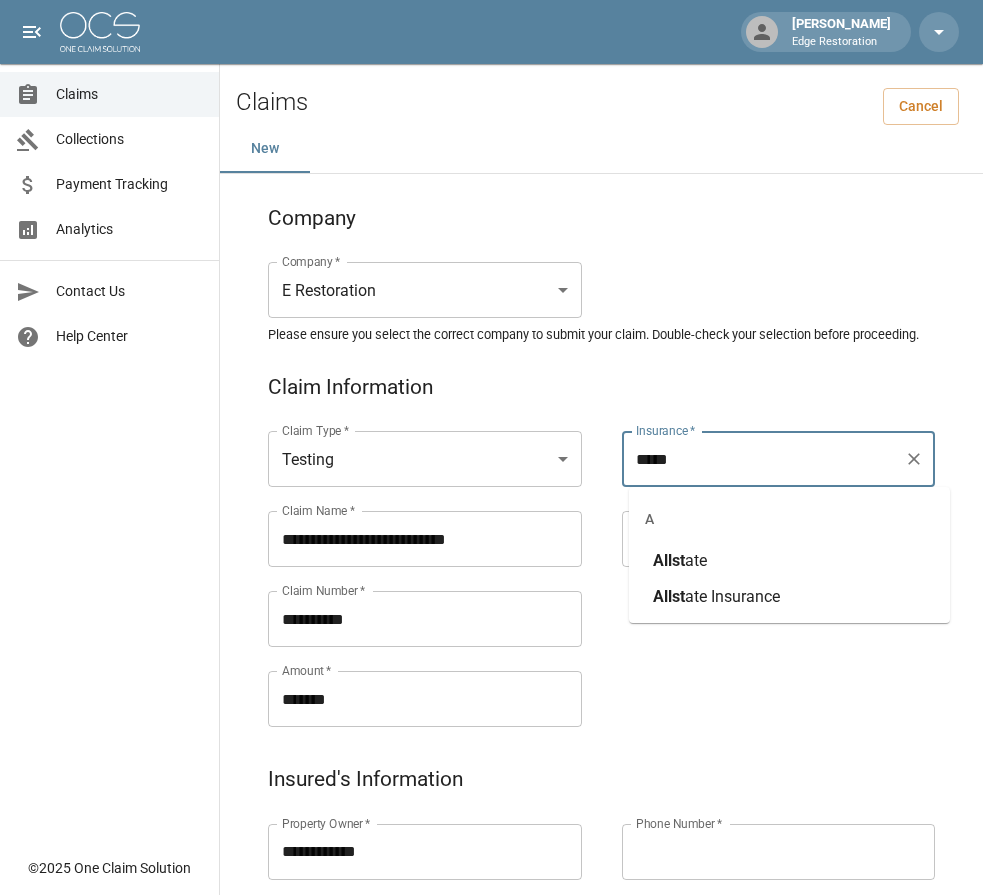 click on "Allst" at bounding box center (669, 560) 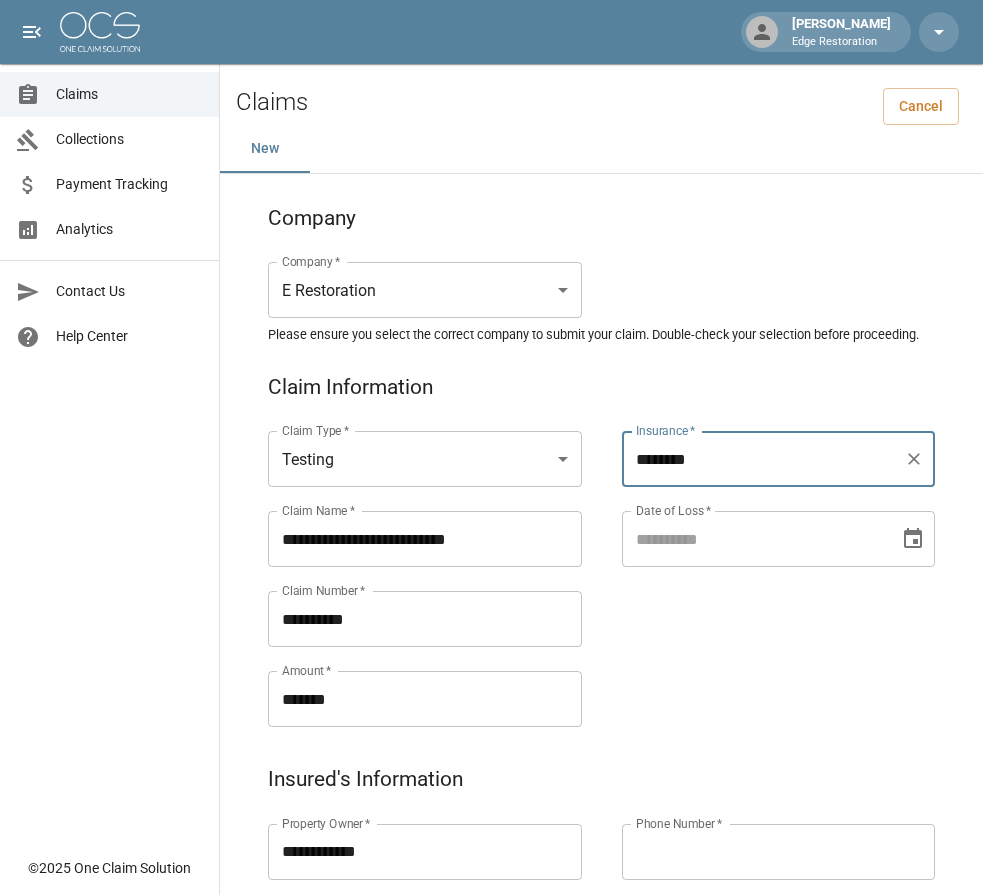 type on "********" 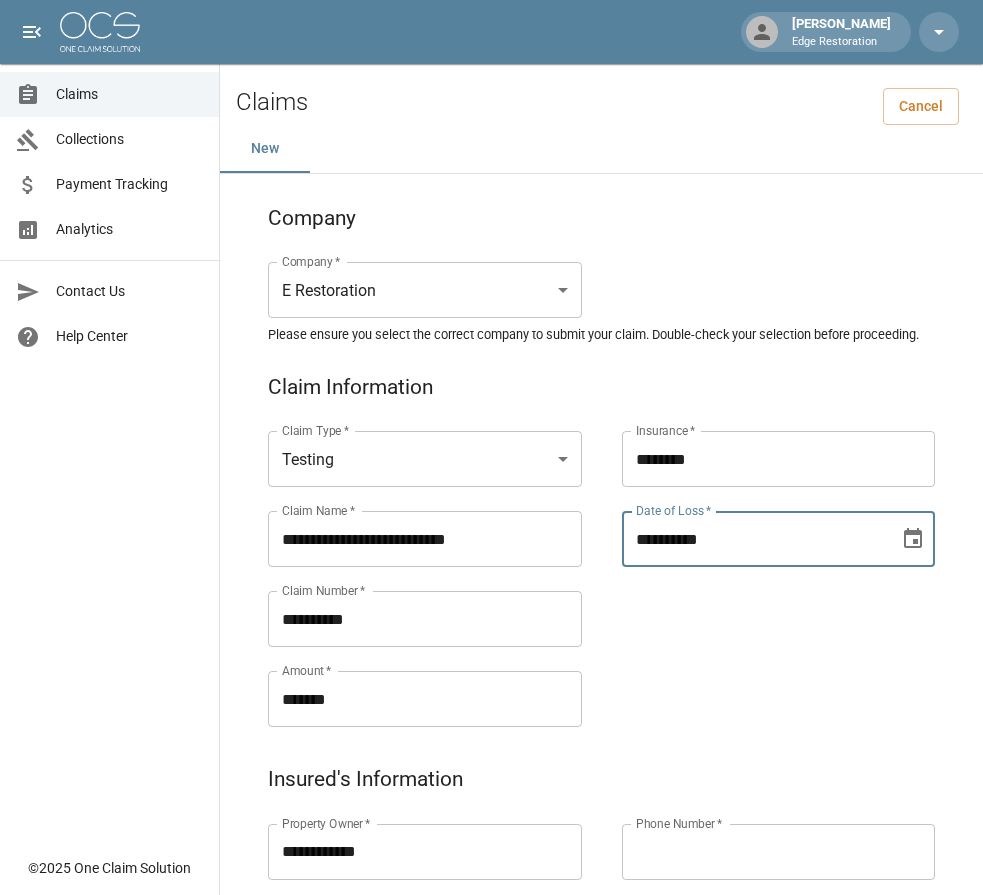 type on "**********" 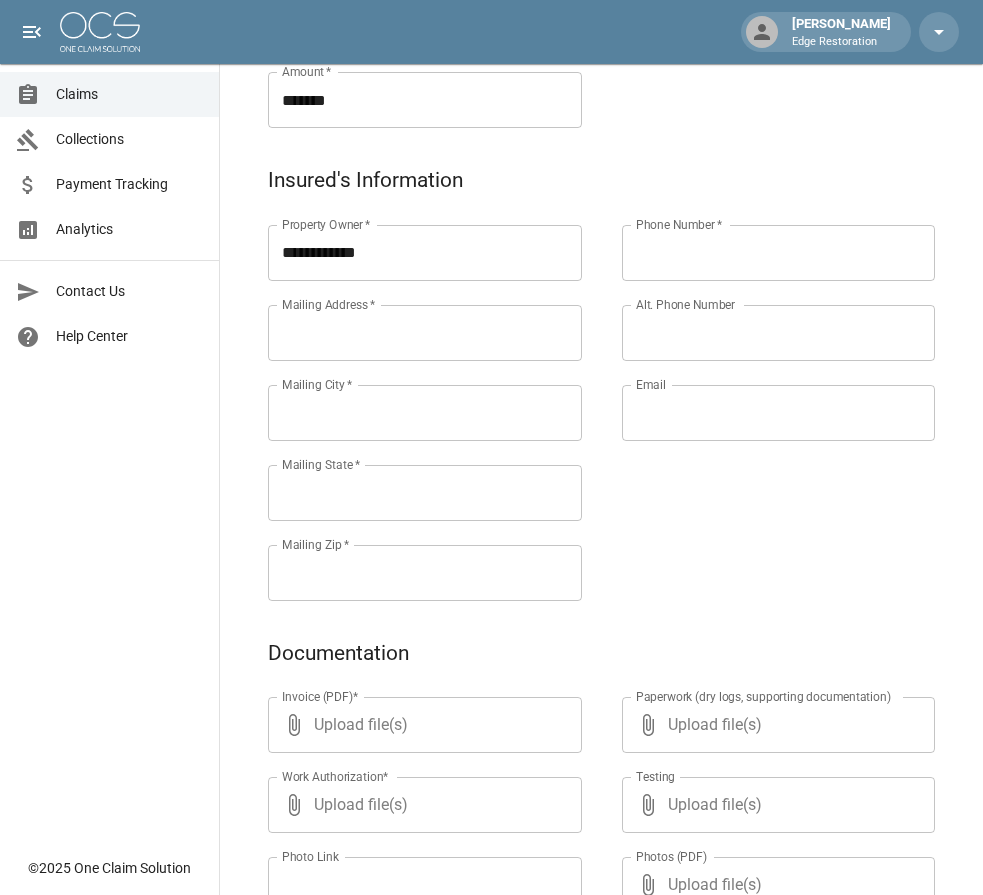 scroll, scrollTop: 605, scrollLeft: 0, axis: vertical 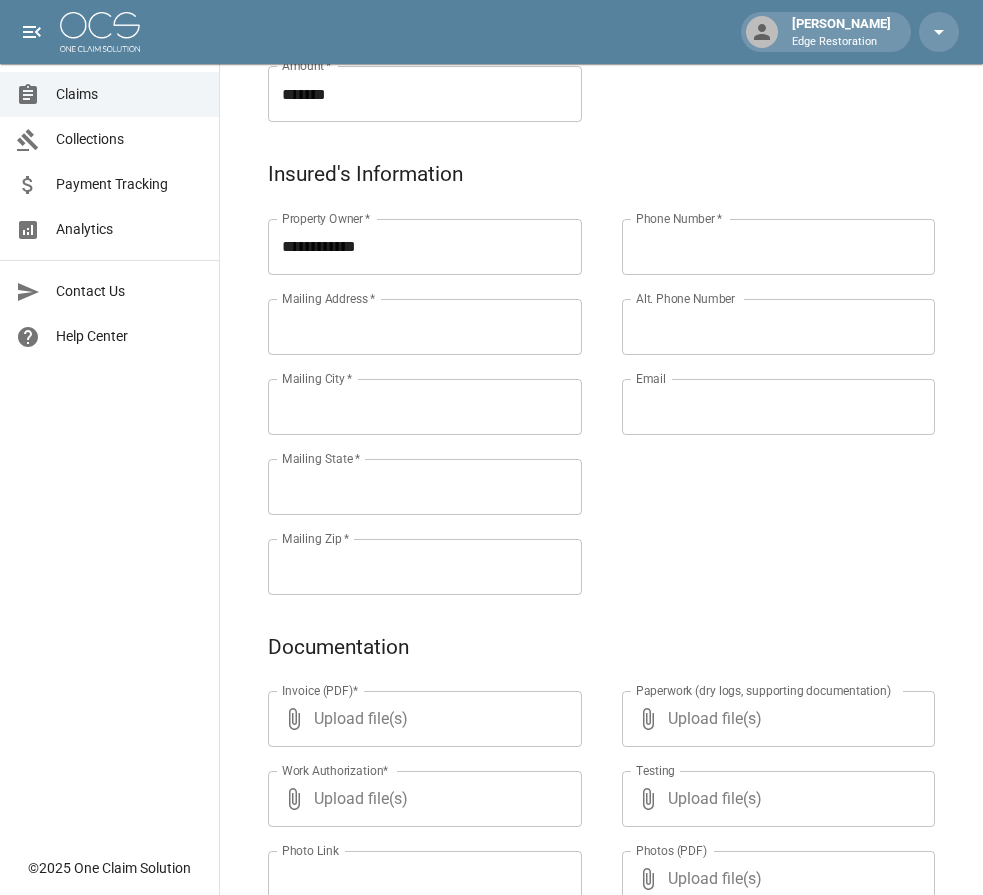 click on "Mailing Address   *" at bounding box center [425, 327] 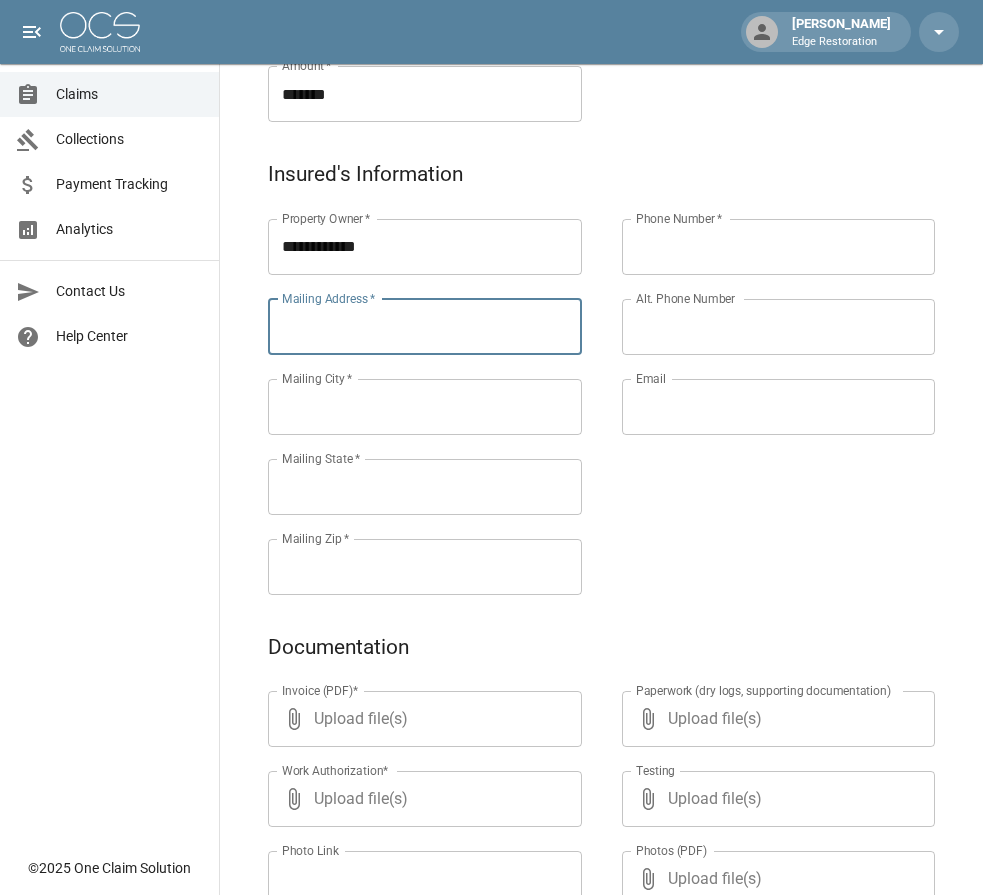 paste on "**********" 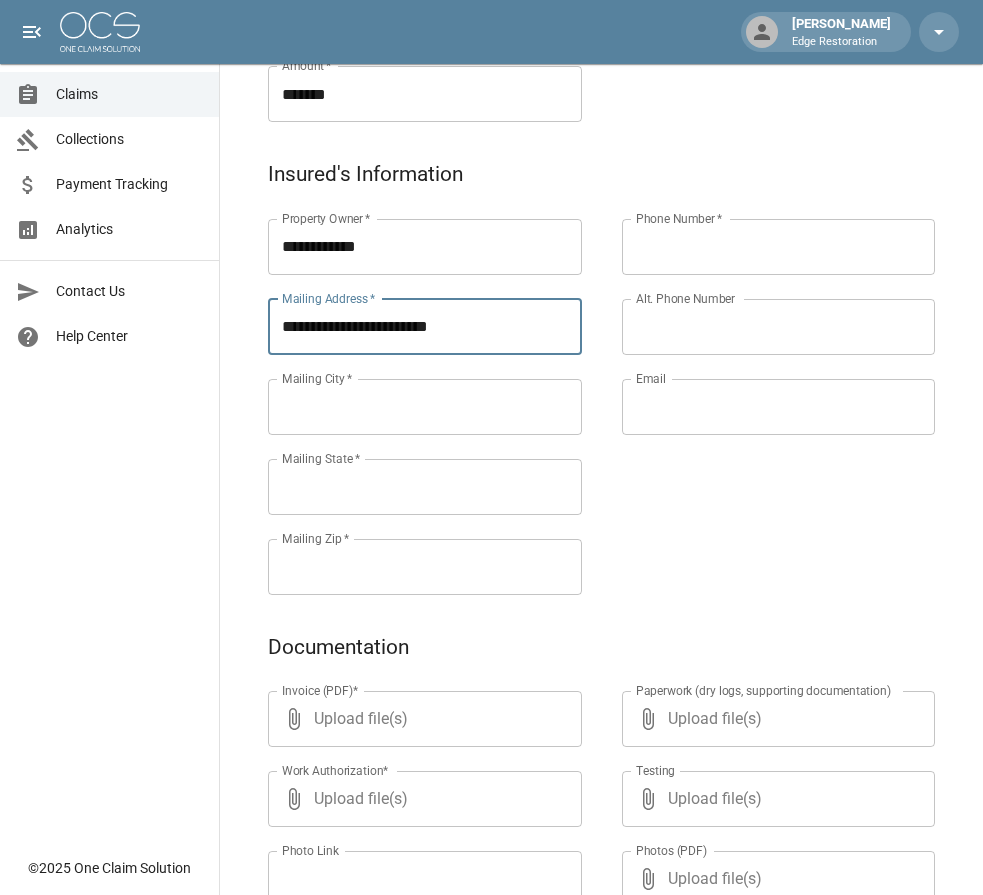 type on "**********" 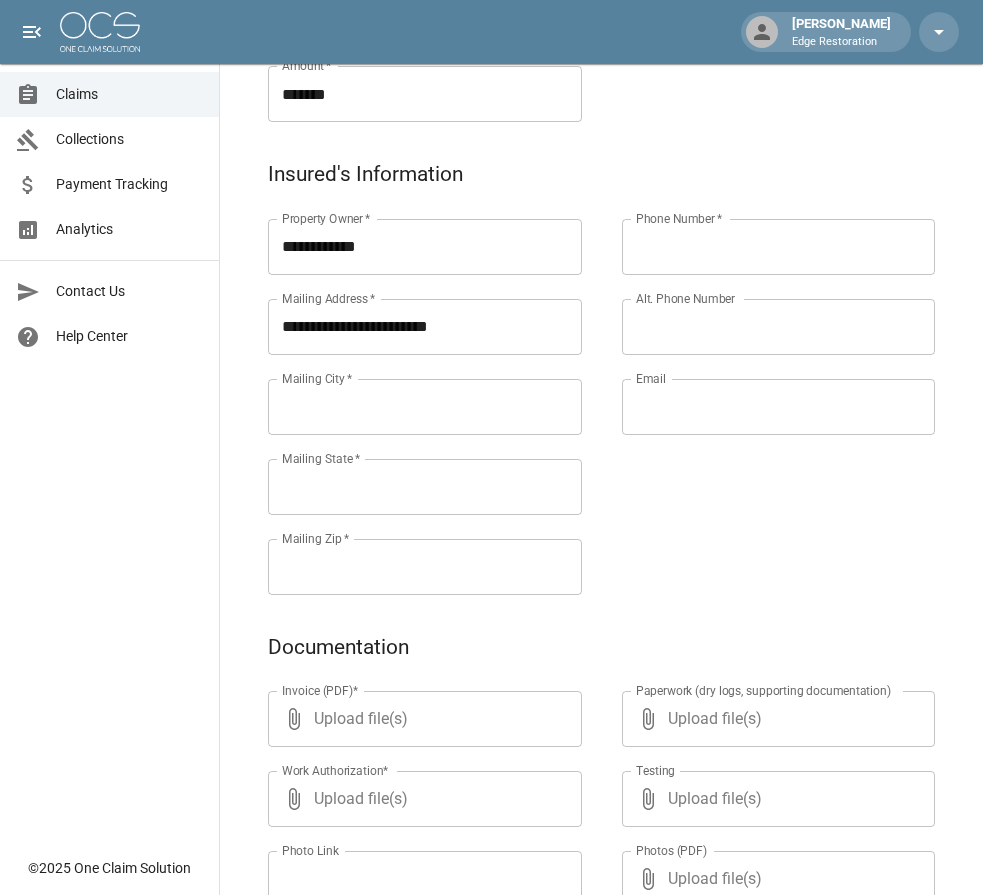 click on "Mailing City   *" at bounding box center (425, 407) 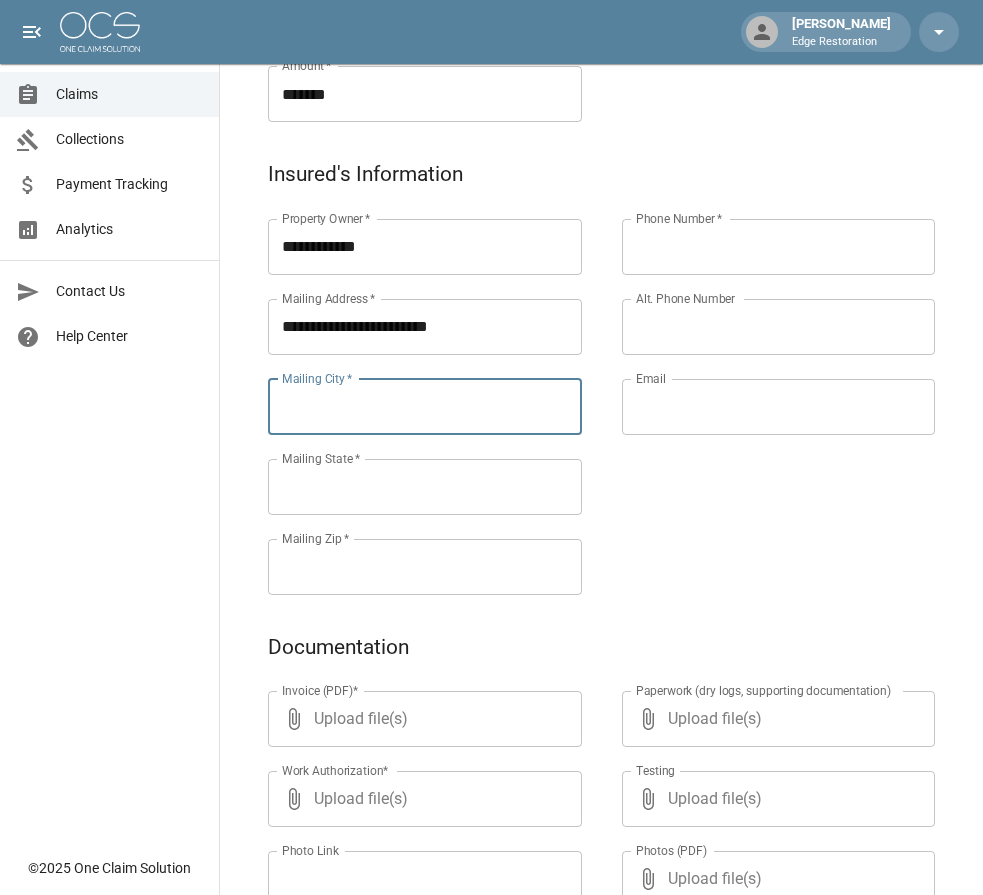 paste on "******" 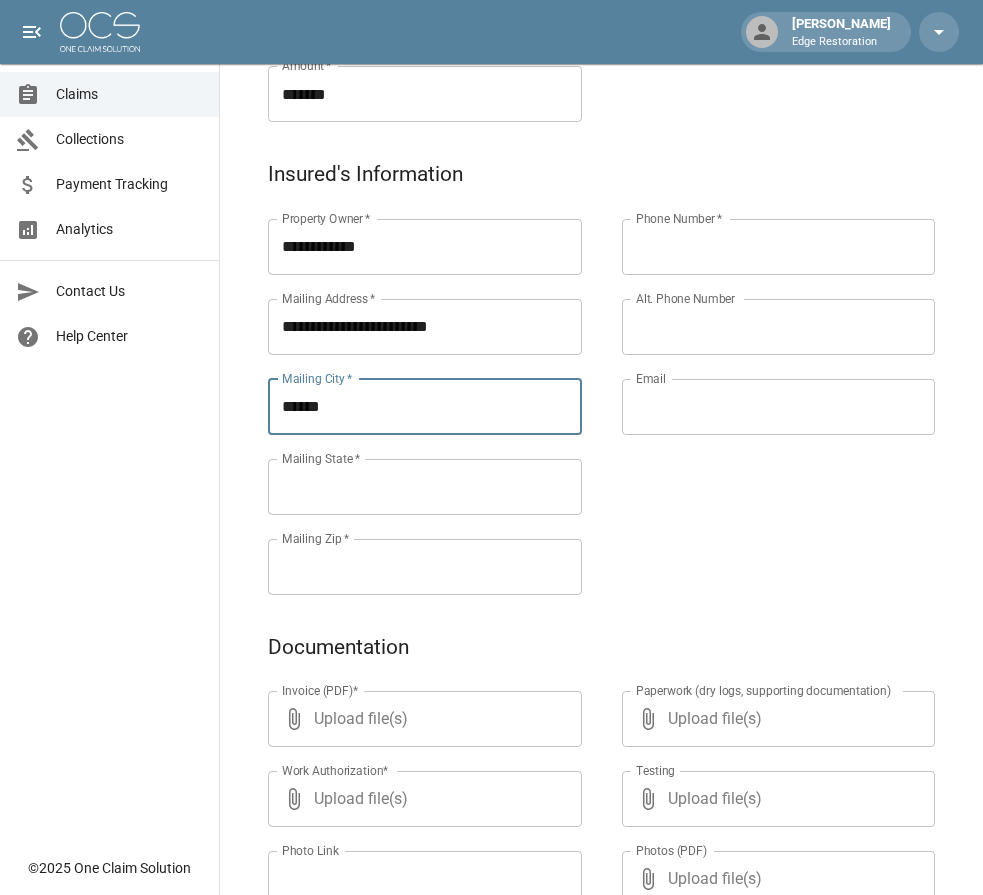 type on "******" 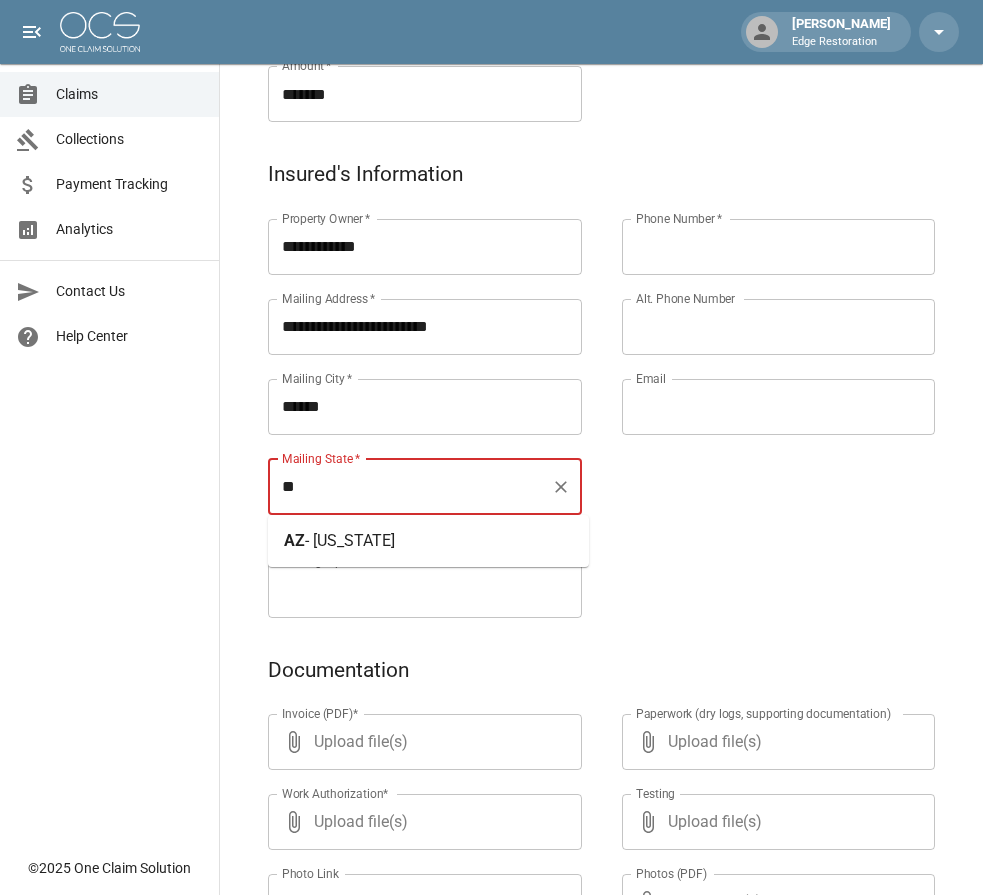 click on "- [US_STATE]" at bounding box center (350, 540) 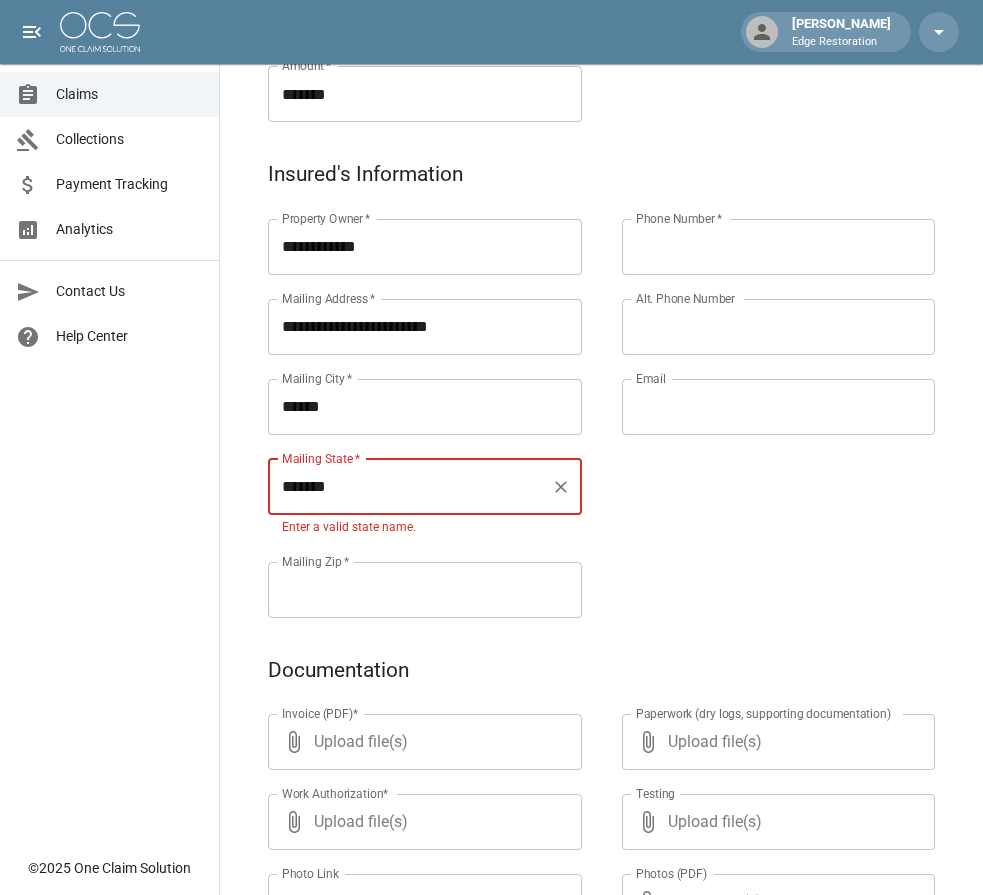 type on "*******" 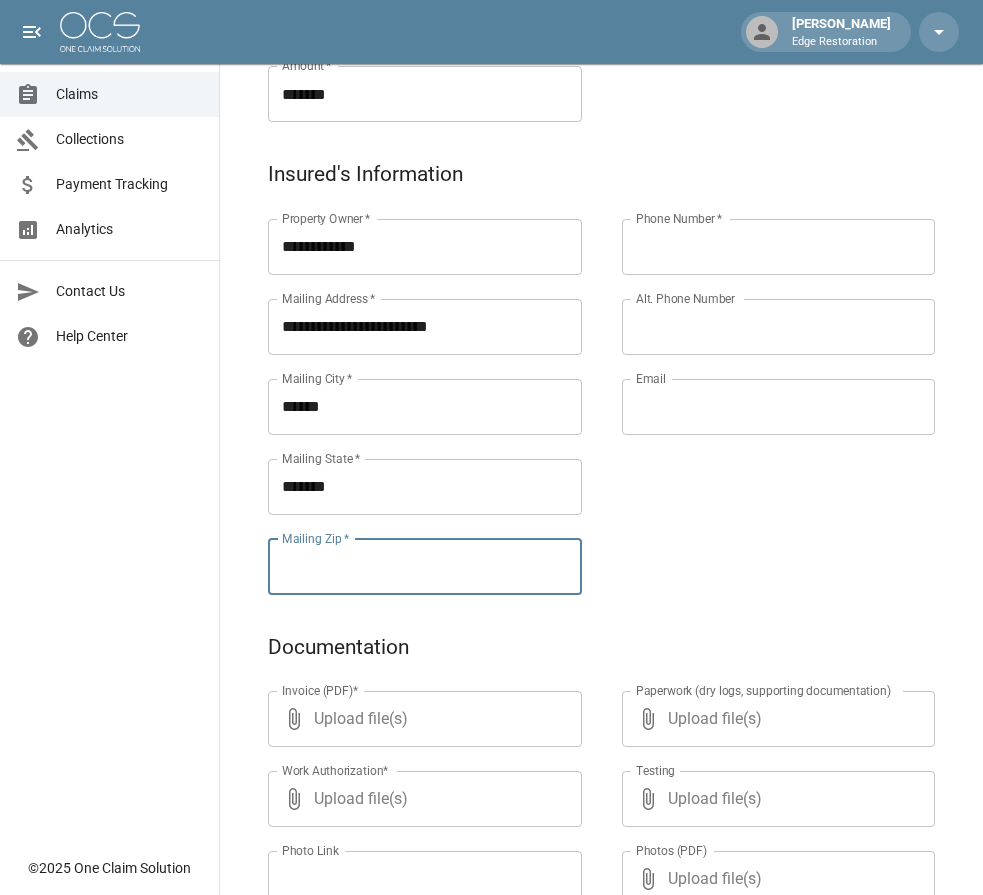 click on "Mailing Zip   *" at bounding box center [425, 567] 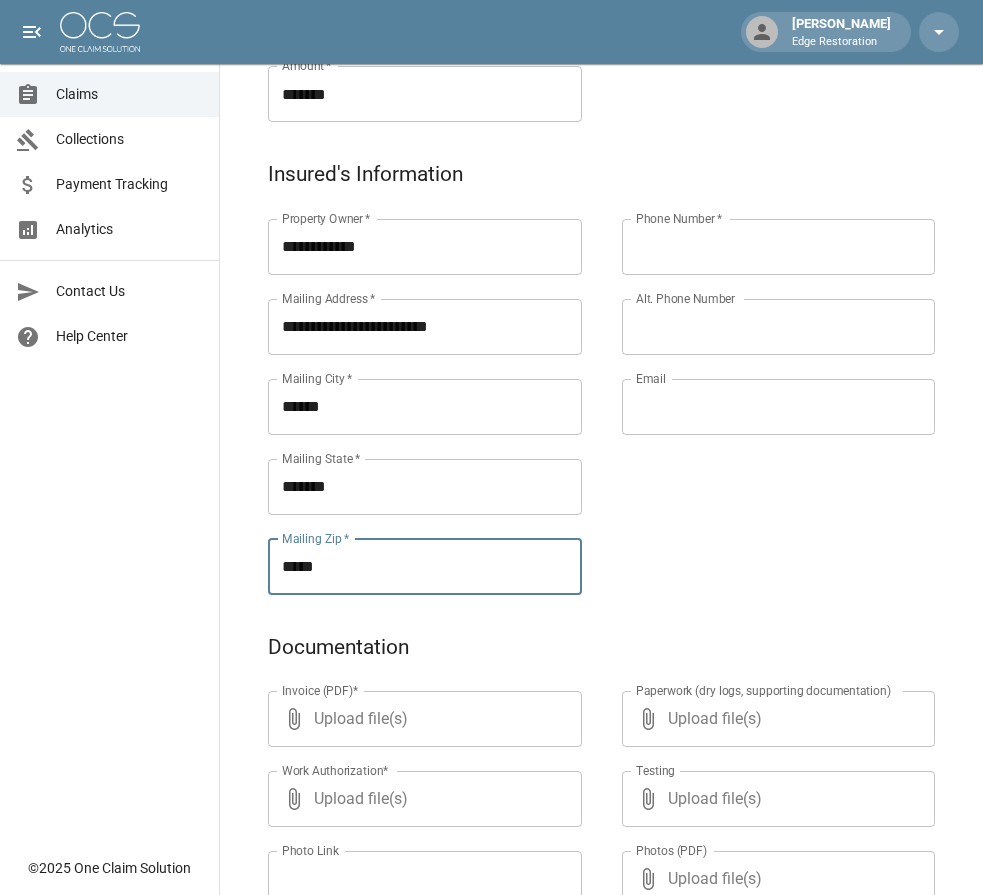 type on "*****" 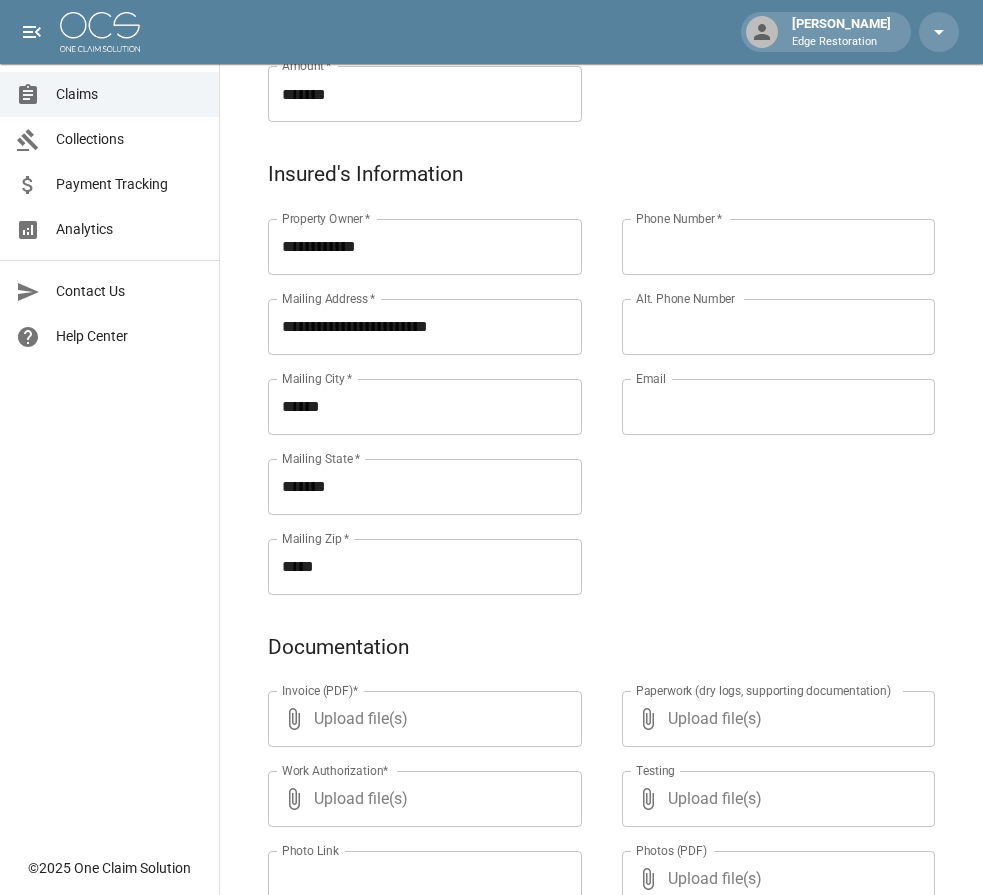 click on "Phone Number   *" at bounding box center [779, 247] 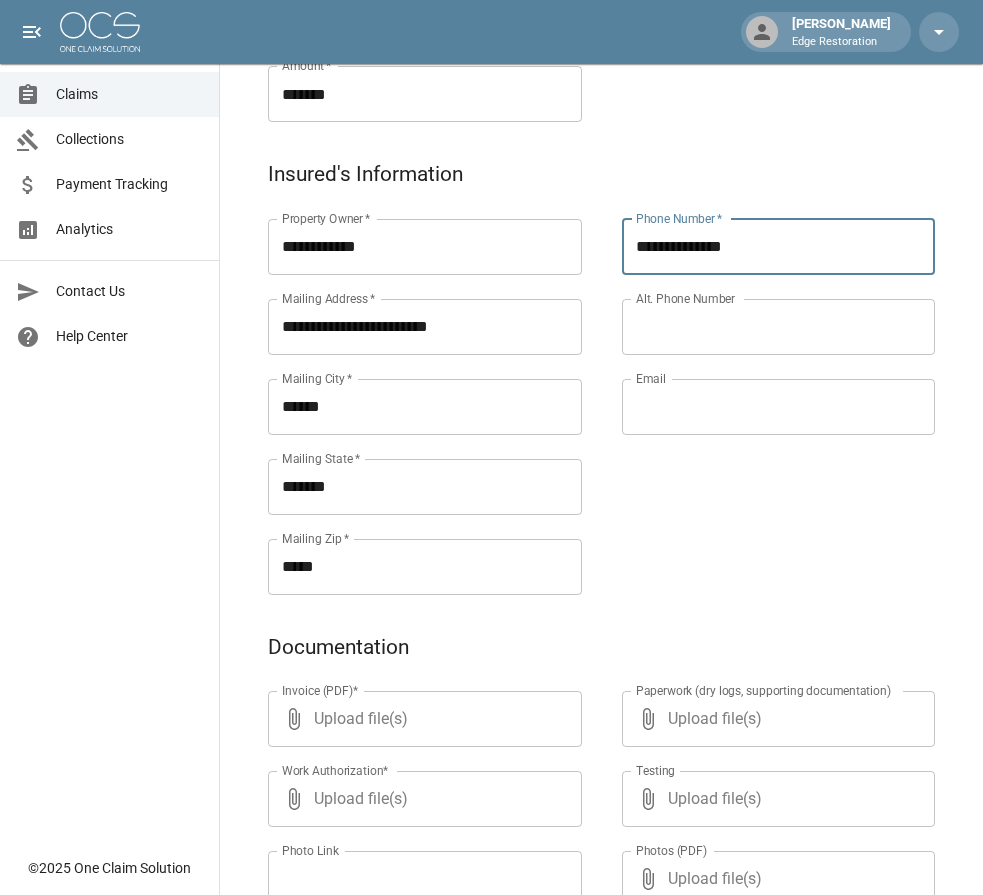 type on "**********" 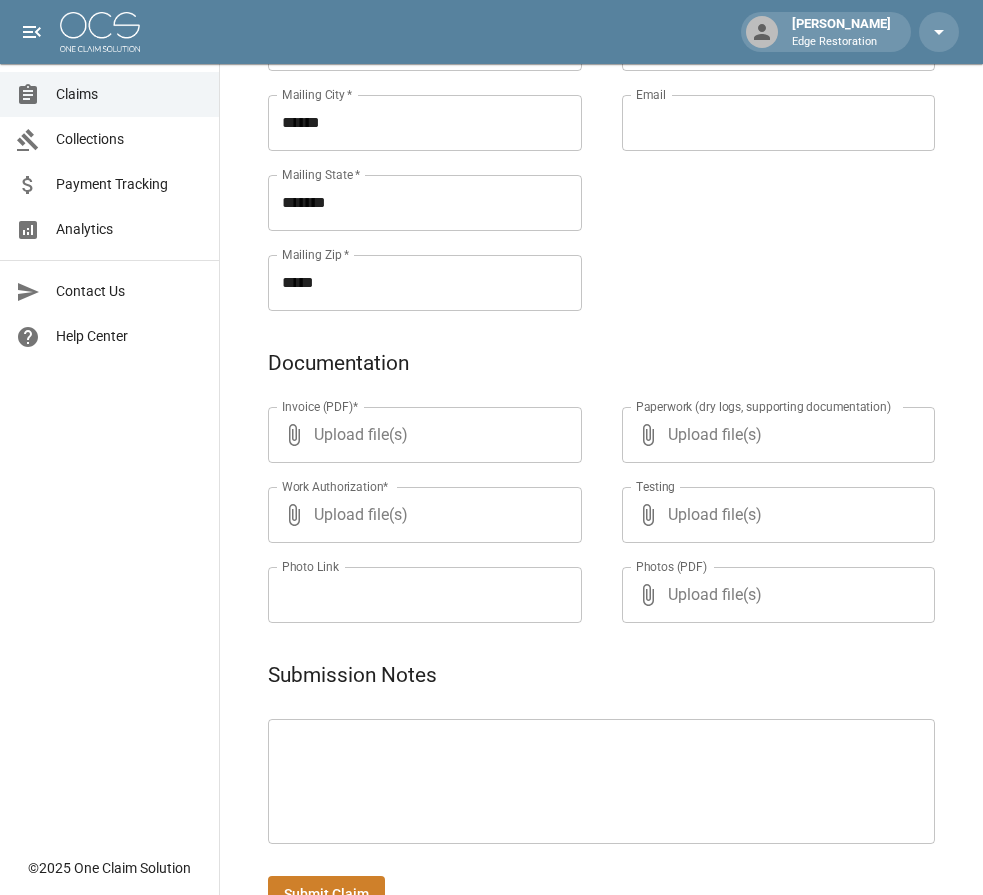 scroll, scrollTop: 947, scrollLeft: 0, axis: vertical 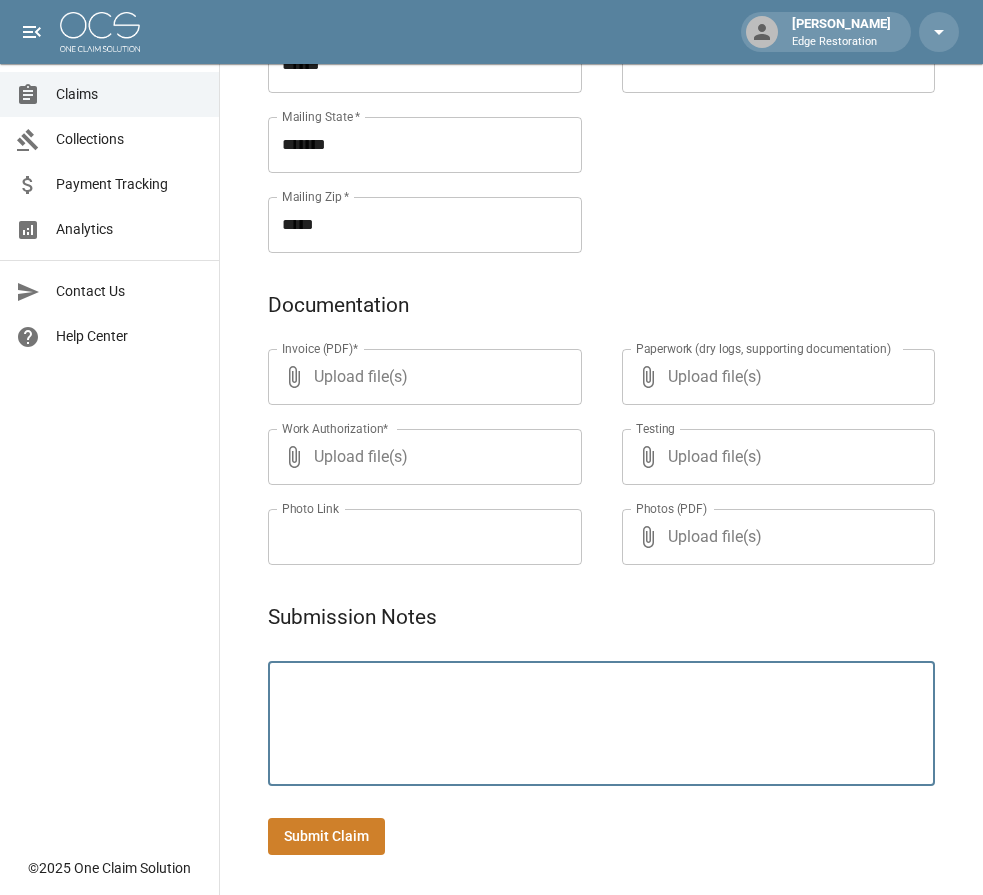 click at bounding box center [601, 724] 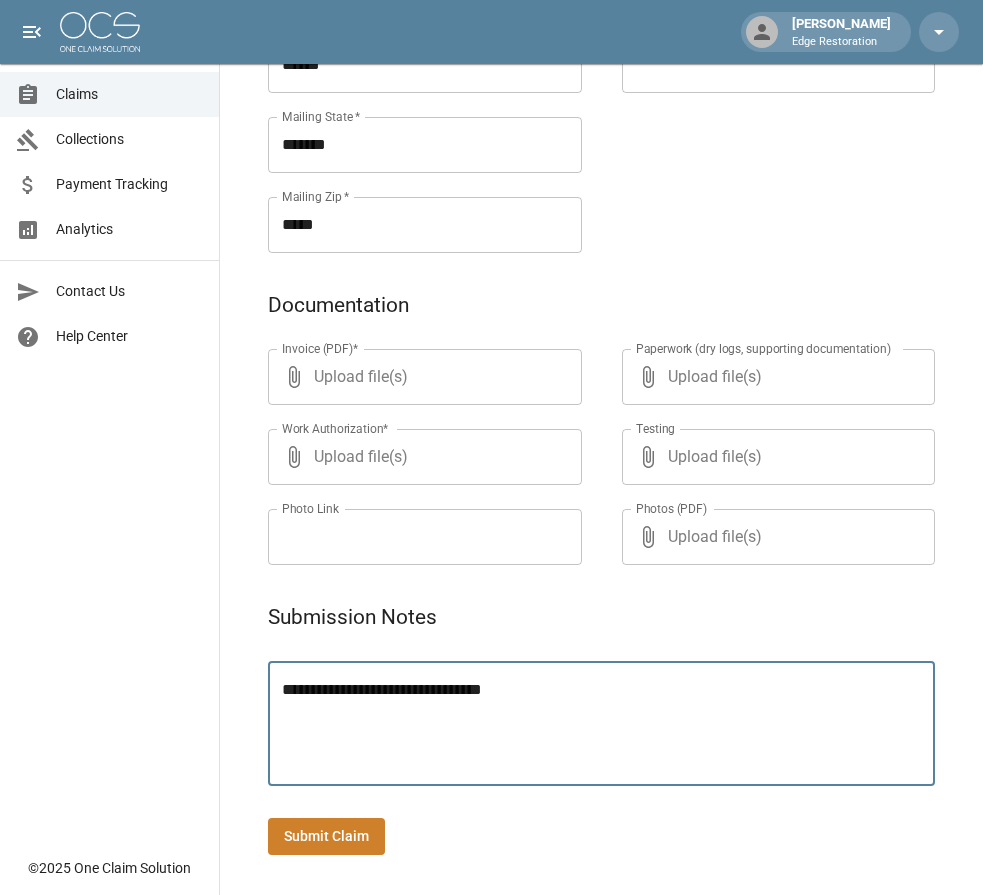 type on "**********" 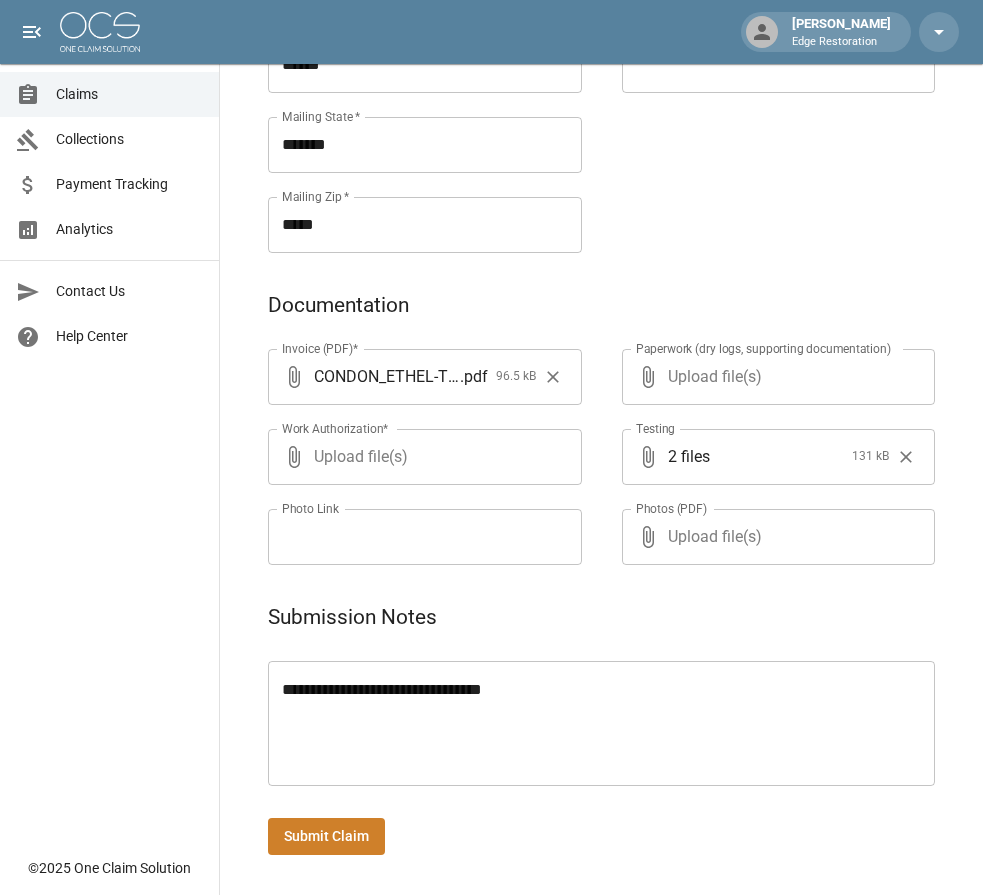 click on "Submit Claim" at bounding box center (326, 836) 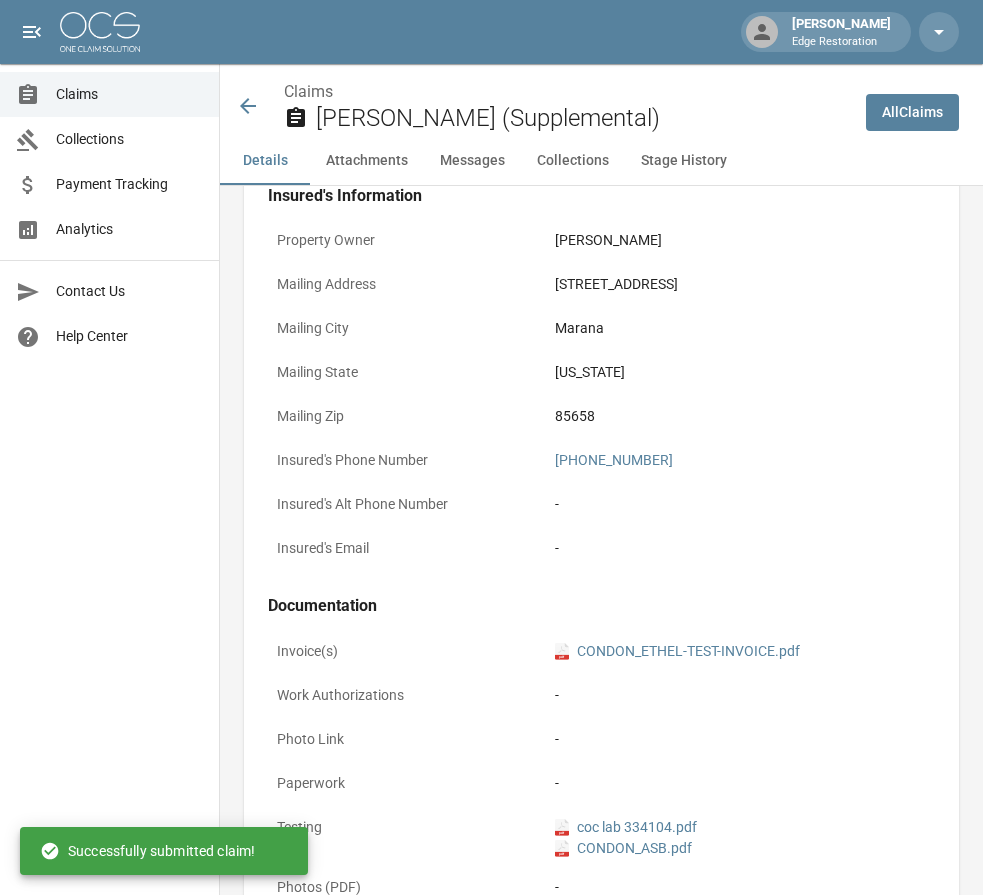 click at bounding box center [100, 32] 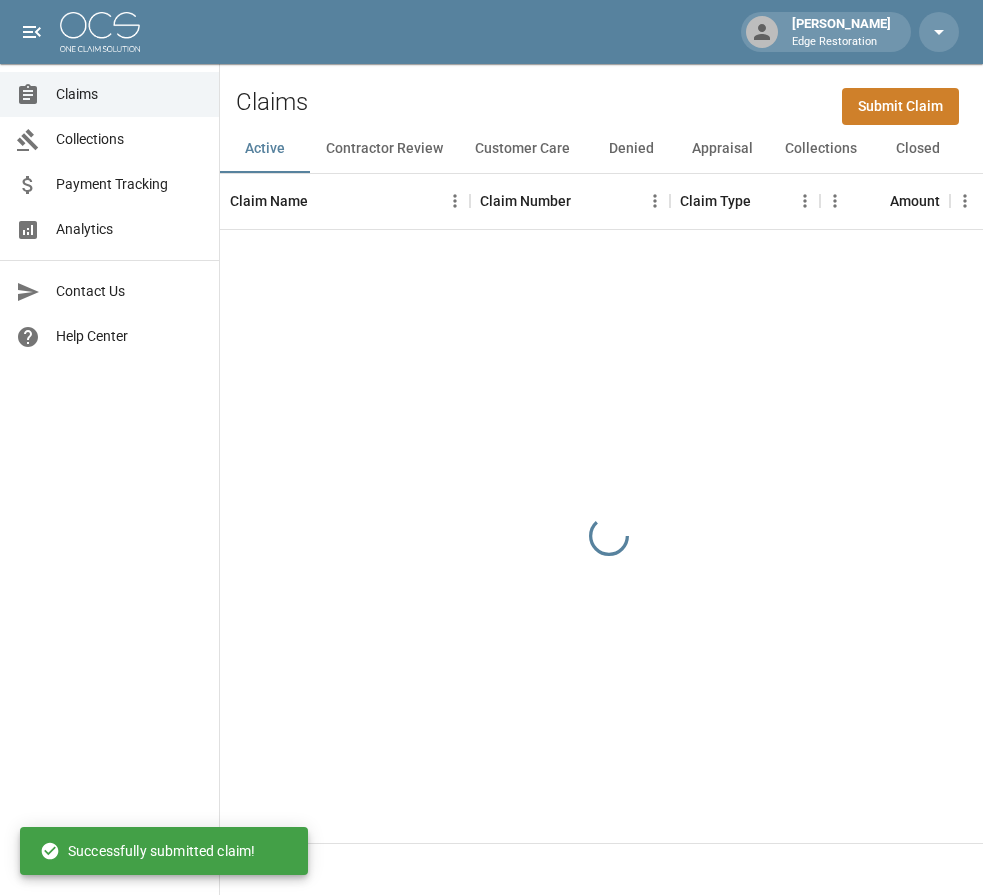 scroll, scrollTop: 0, scrollLeft: 0, axis: both 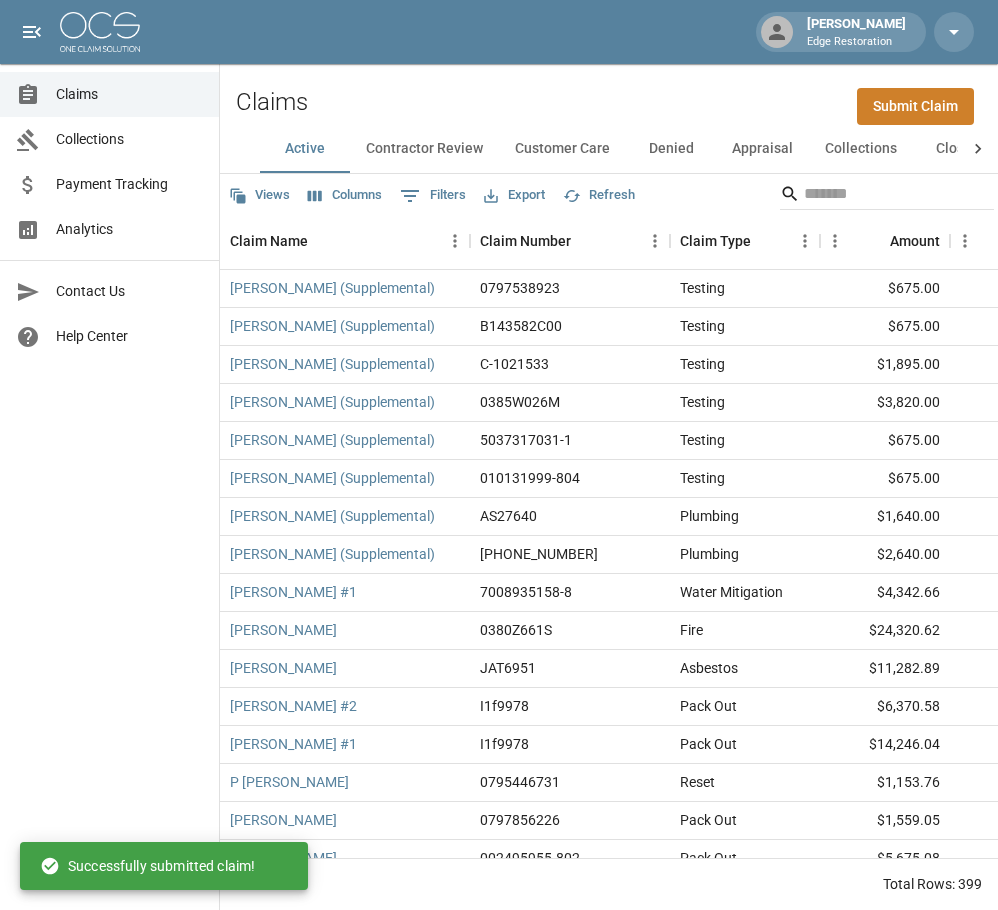 click on "Submit Claim" at bounding box center (915, 106) 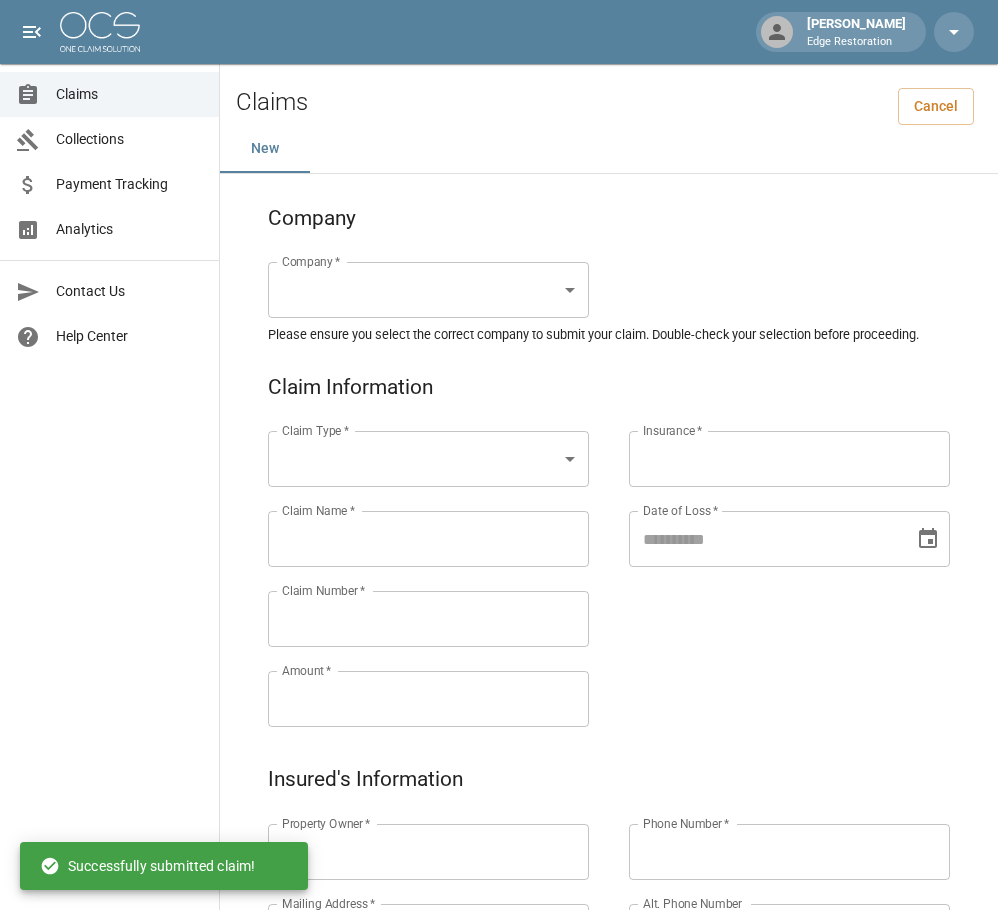 click on "[PERSON_NAME] Edge Restoration Claims Collections Payment Tracking Analytics Contact Us Help Center ©  2025   One Claim Solution Claims Cancel New Company Company   * ​ Company   * Please ensure you select the correct company to submit your claim. Double-check your selection before proceeding. Claim Information Claim Type   * ​ Claim Type   * Claim Name   * Claim Name   * Claim Number   * Claim Number   * Amount   * Amount   * Insurance   * Insurance   * Date of Loss   * Date of Loss   * Insured's Information Property Owner   * Property Owner   * Mailing Address   * Mailing Address   * Mailing City   * Mailing City   * Mailing State   * Mailing State   * Mailing Zip   * Mailing Zip   * Phone Number   * Phone Number   * Alt. Phone Number Alt. Phone Number Email Email Documentation Invoice (PDF)* ​ Upload file(s) Invoice (PDF)* Work Authorization* ​ Upload file(s) Work Authorization* Photo Link Photo Link ​ Upload file(s) Testing ​ ​" at bounding box center [499, 921] 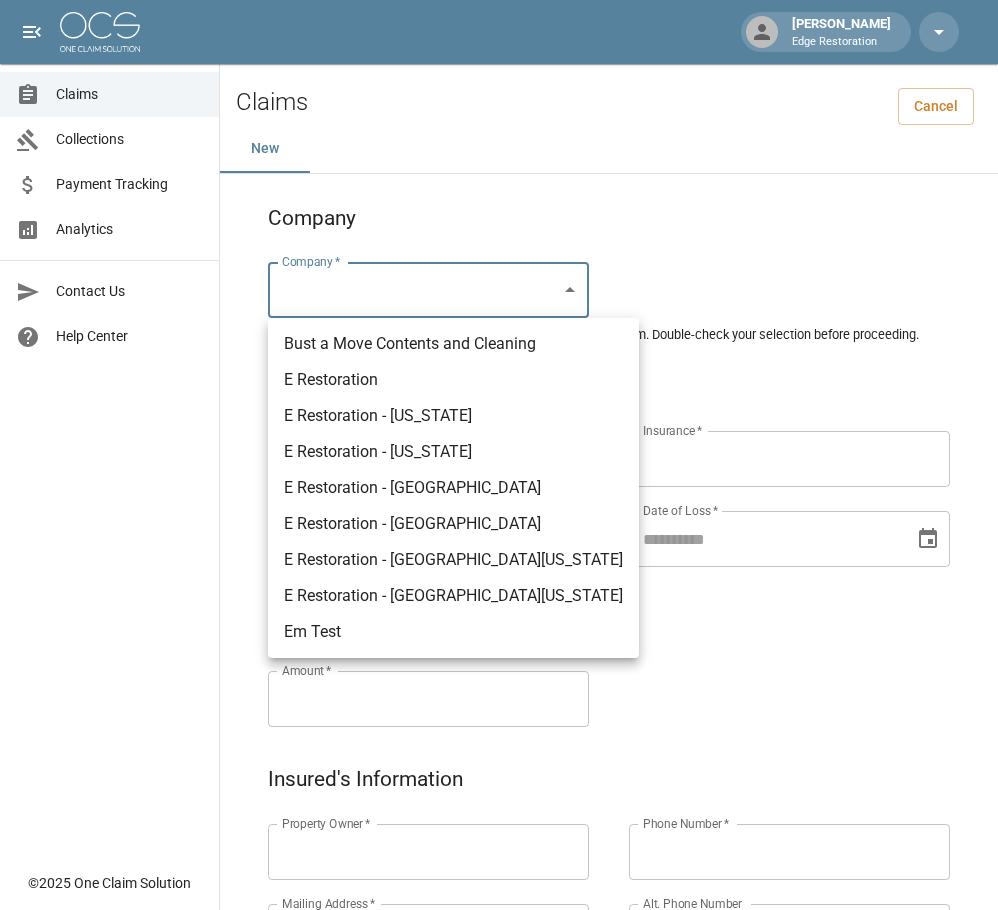 click on "E Restoration" at bounding box center [453, 380] 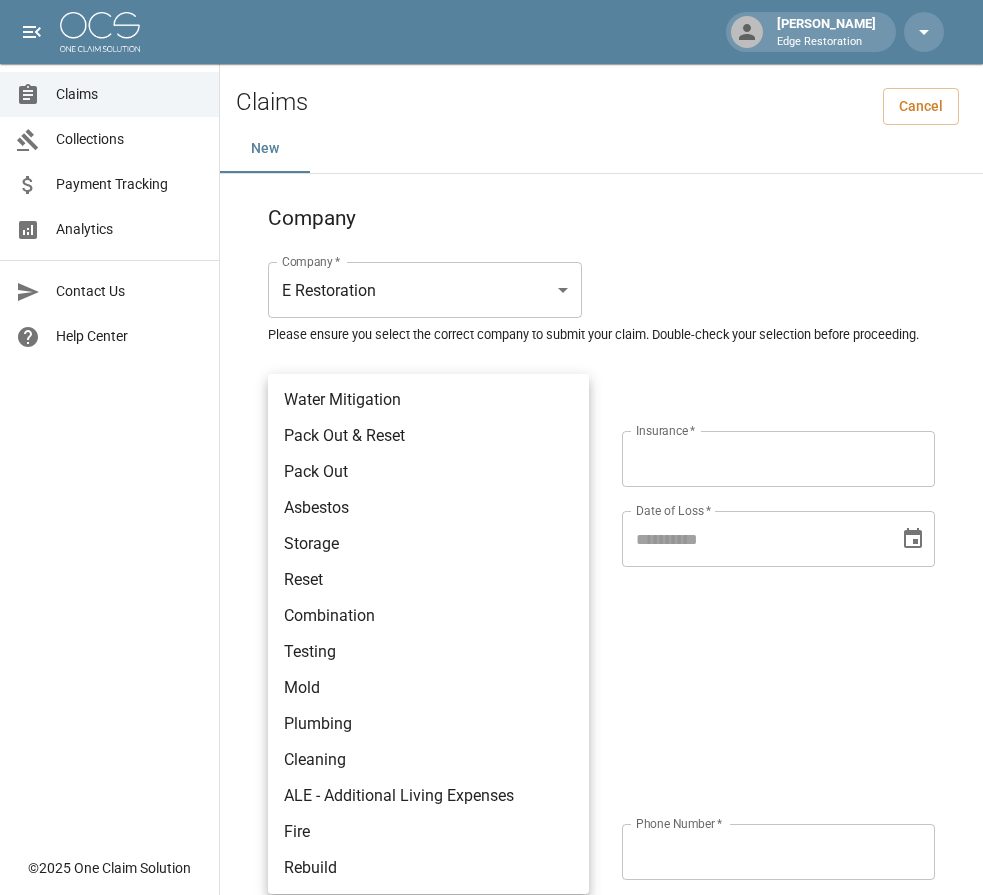 click on "[PERSON_NAME] Edge Restoration Claims Collections Payment Tracking Analytics Contact Us Help Center ©  2025   One Claim Solution Claims Cancel New Company Company   * E Restoration *** Company   * Please ensure you select the correct company to submit your claim. Double-check your selection before proceeding. Claim Information Claim Type   * ​ Claim Type   * Claim Name   * Claim Name   * Claim Number   * Claim Number   * Amount   * Amount   * Insurance   * Insurance   * Date of Loss   * Date of Loss   * Insured's Information Property Owner   * Property Owner   * Mailing Address   * Mailing Address   * Mailing City   * Mailing City   * Mailing State   * Mailing State   * Mailing Zip   * Mailing Zip   * Phone Number   * Phone Number   * Alt. Phone Number Alt. Phone Number Email Email Documentation Invoice (PDF)* ​ Upload file(s) Invoice (PDF)* Work Authorization* ​ Upload file(s) Work Authorization* Photo Link Photo Link ​ Upload file(s) *" at bounding box center [491, 921] 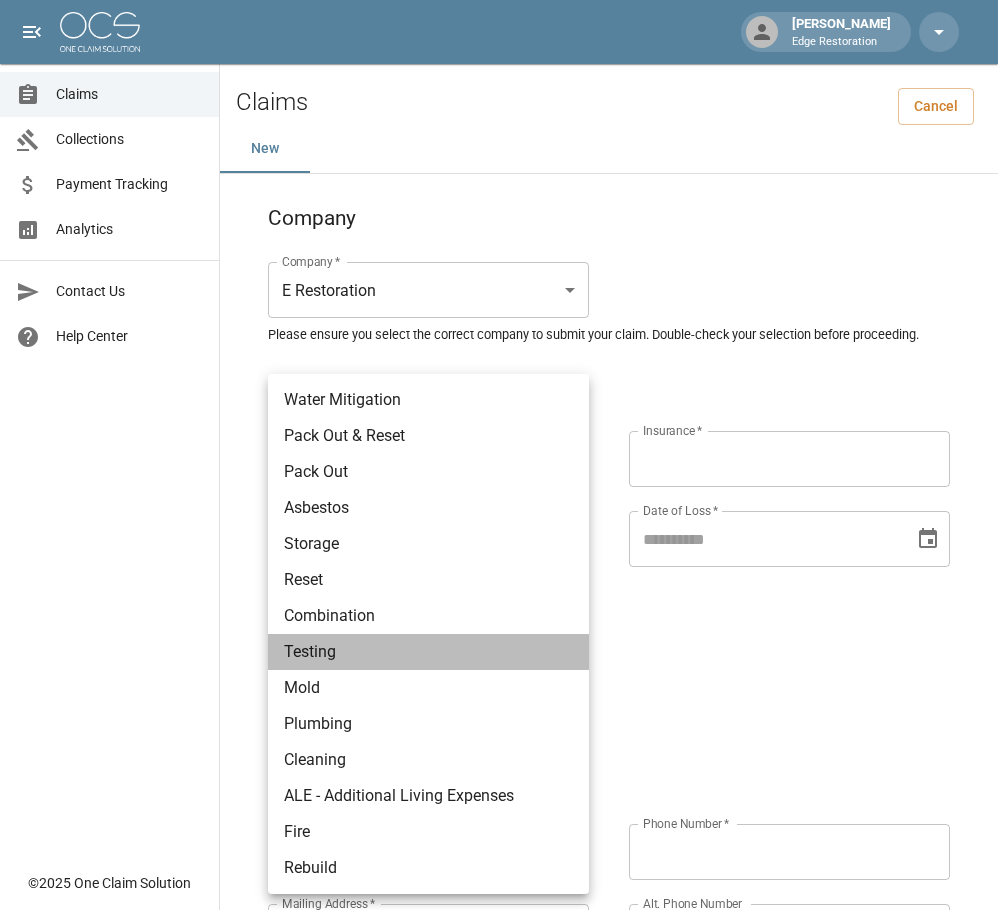 click on "Testing" at bounding box center (428, 652) 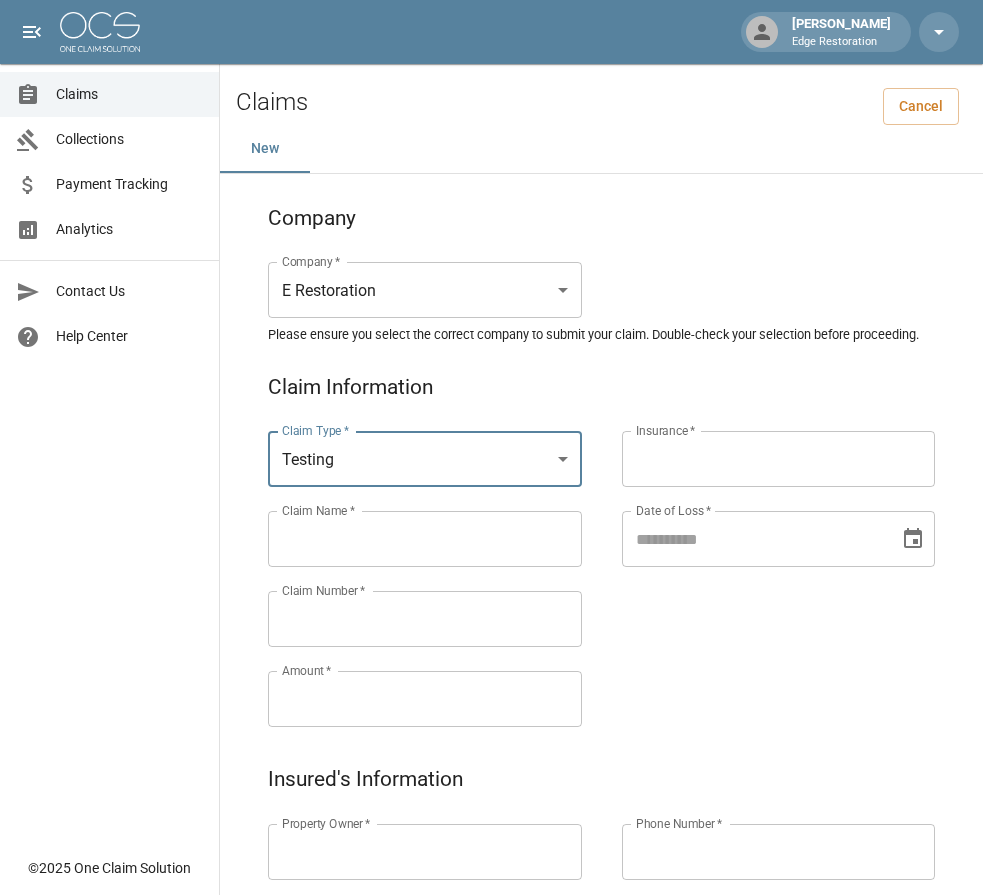 click on "Claims Collections Payment Tracking Analytics Contact Us Help Center" at bounding box center (109, 423) 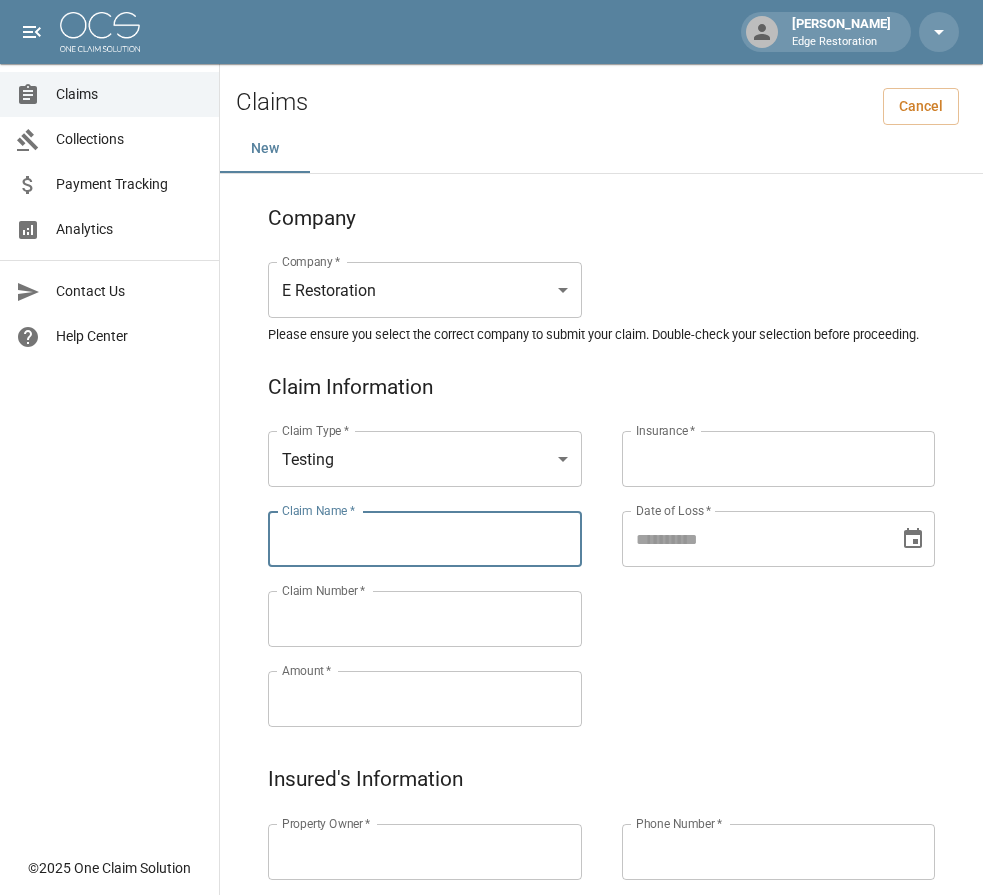 click on "Claim Name   *" at bounding box center (425, 539) 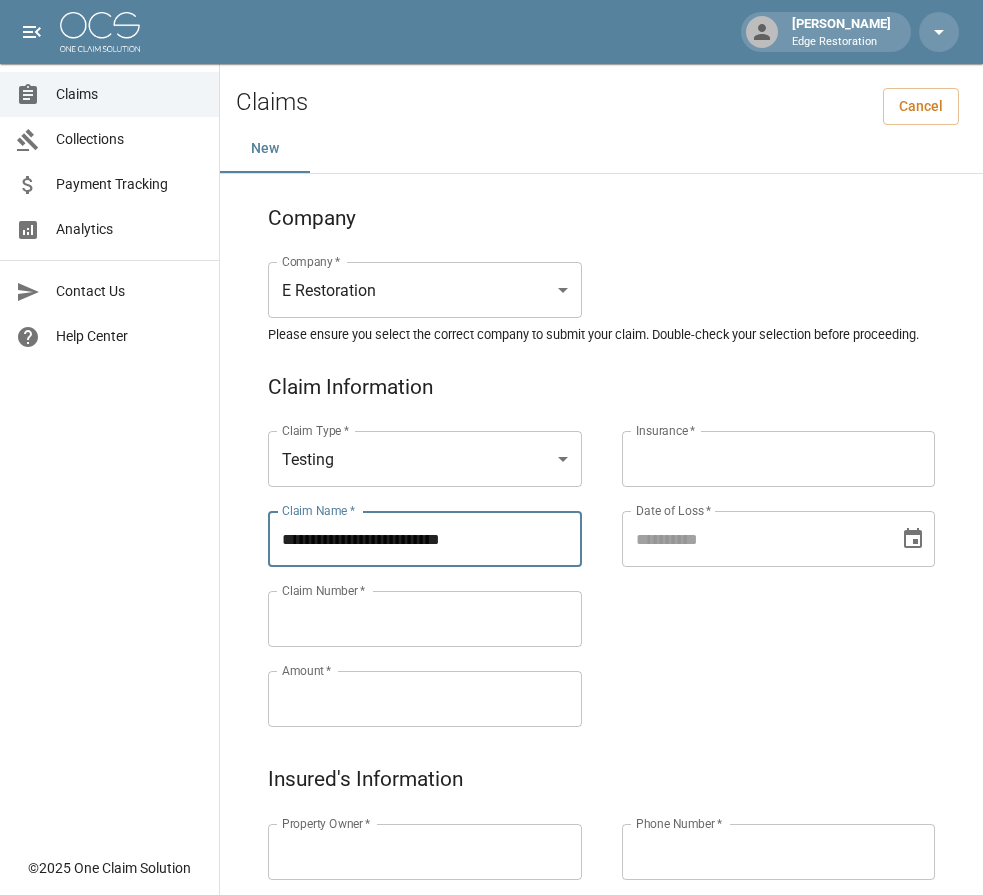 type on "**********" 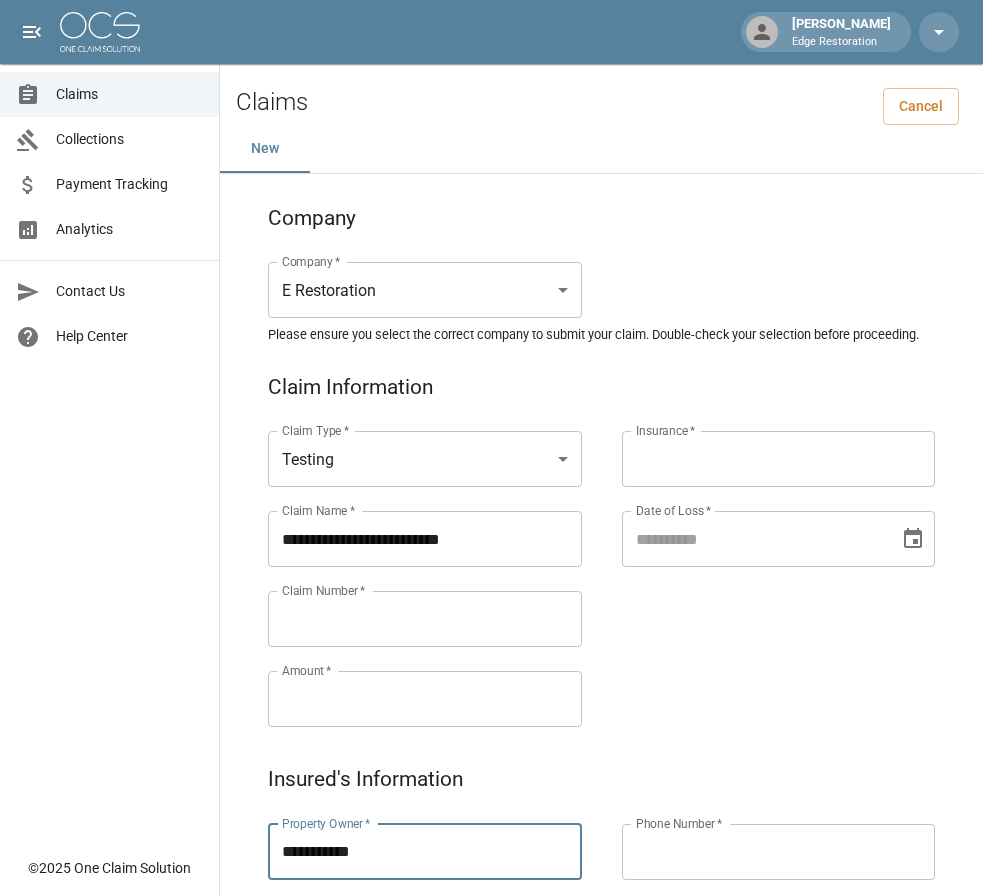 type on "**********" 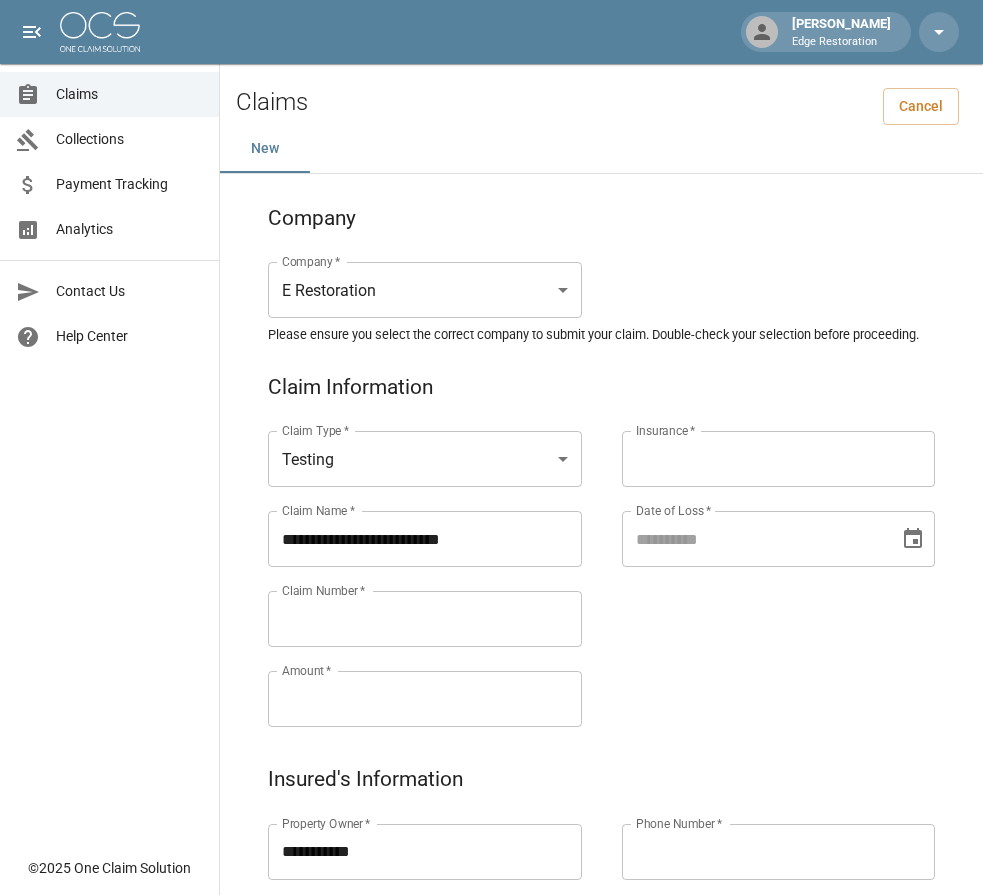 click on "Claims Collections Payment Tracking Analytics Contact Us Help Center" at bounding box center (109, 423) 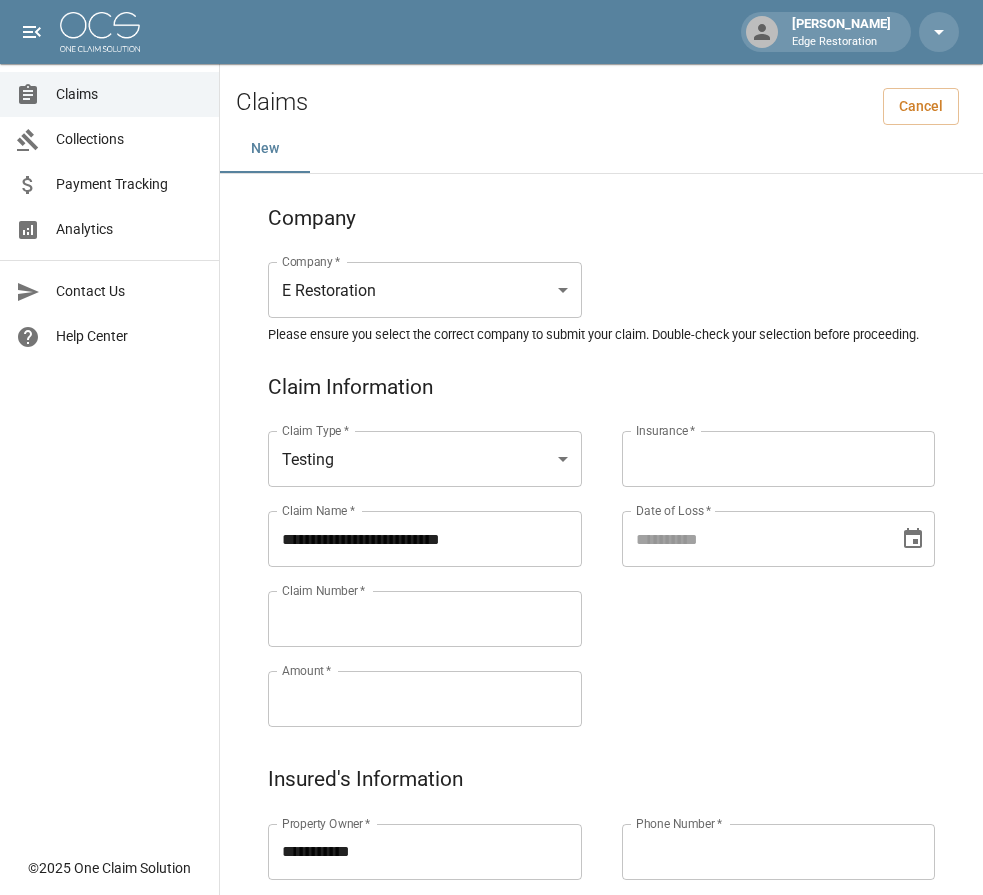 click on "Claim Number   *" at bounding box center (425, 619) 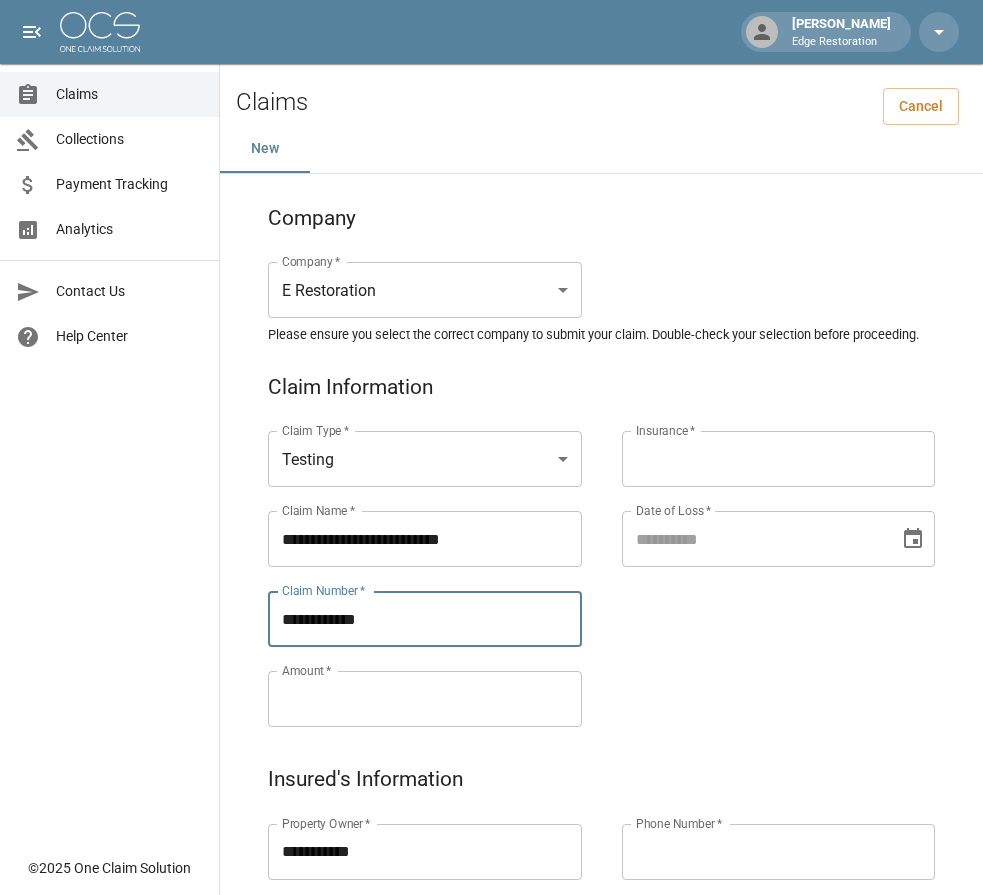 type on "**********" 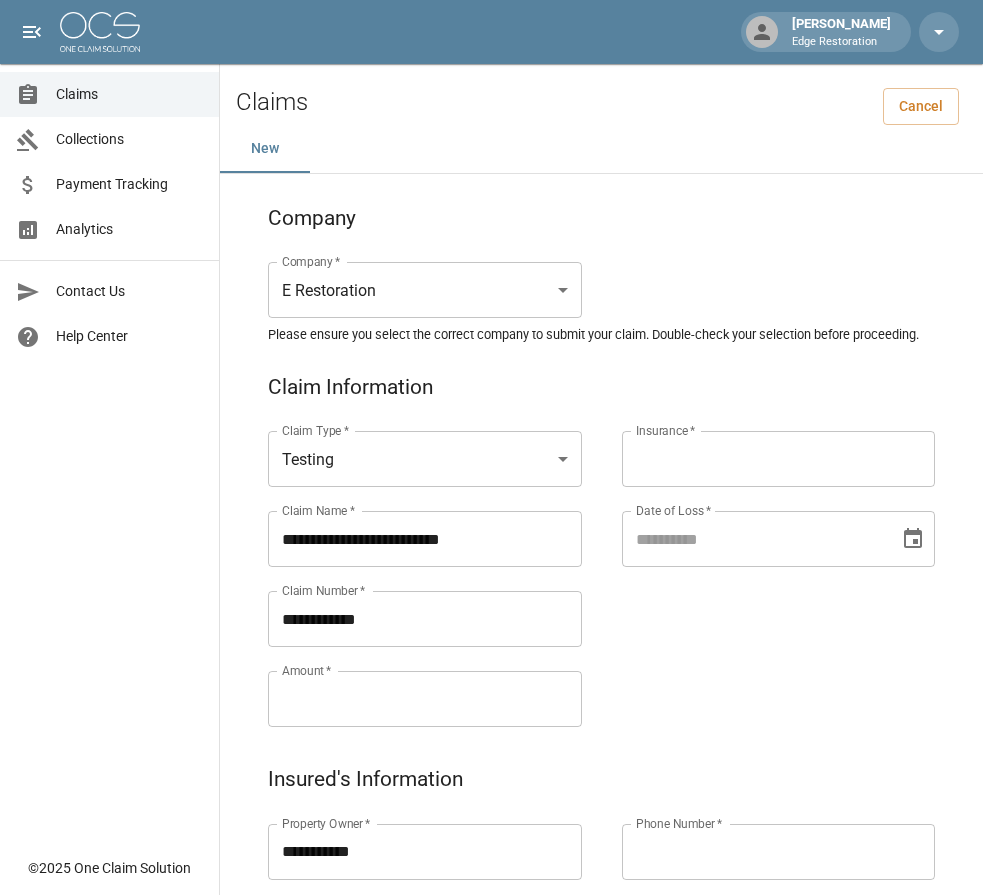 click on "Amount   *" at bounding box center (425, 699) 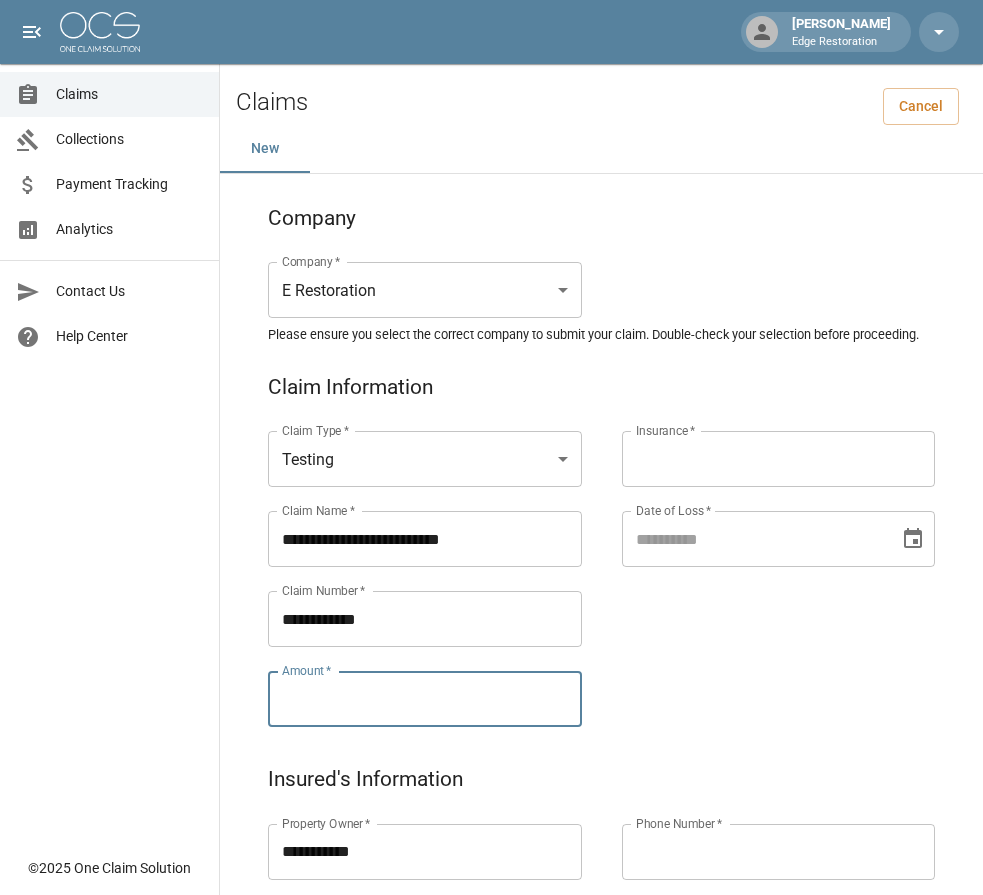 paste on "*******" 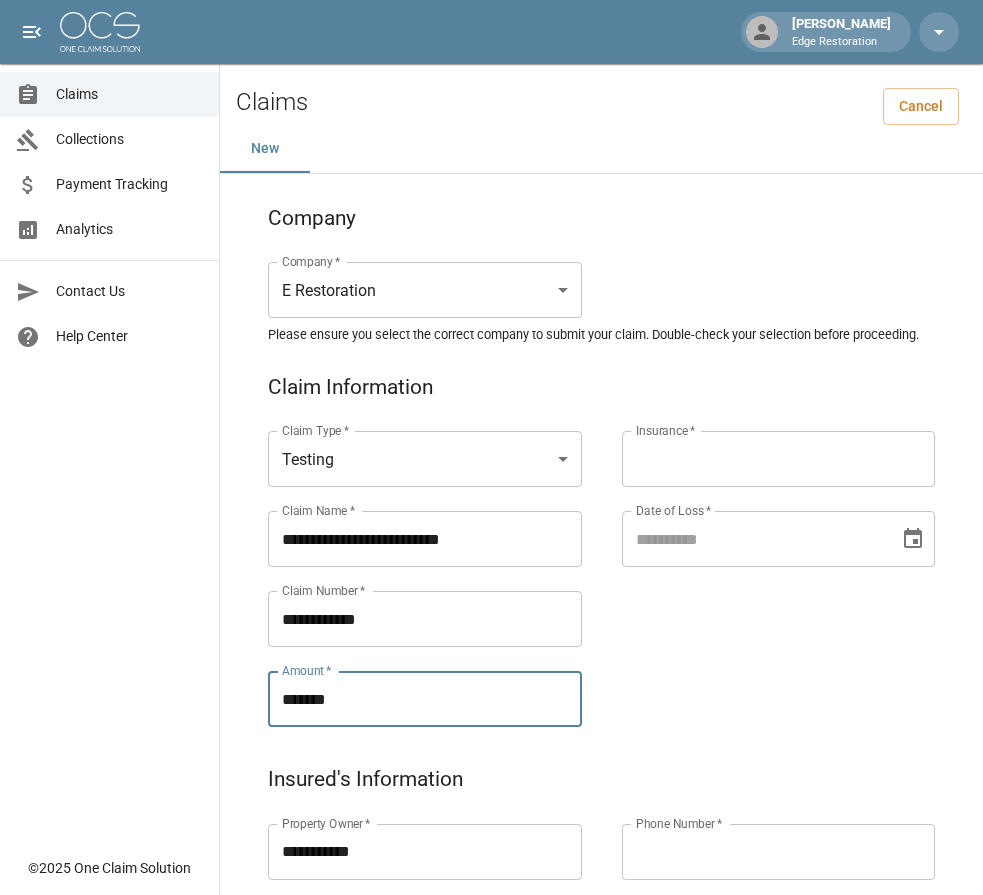type on "*******" 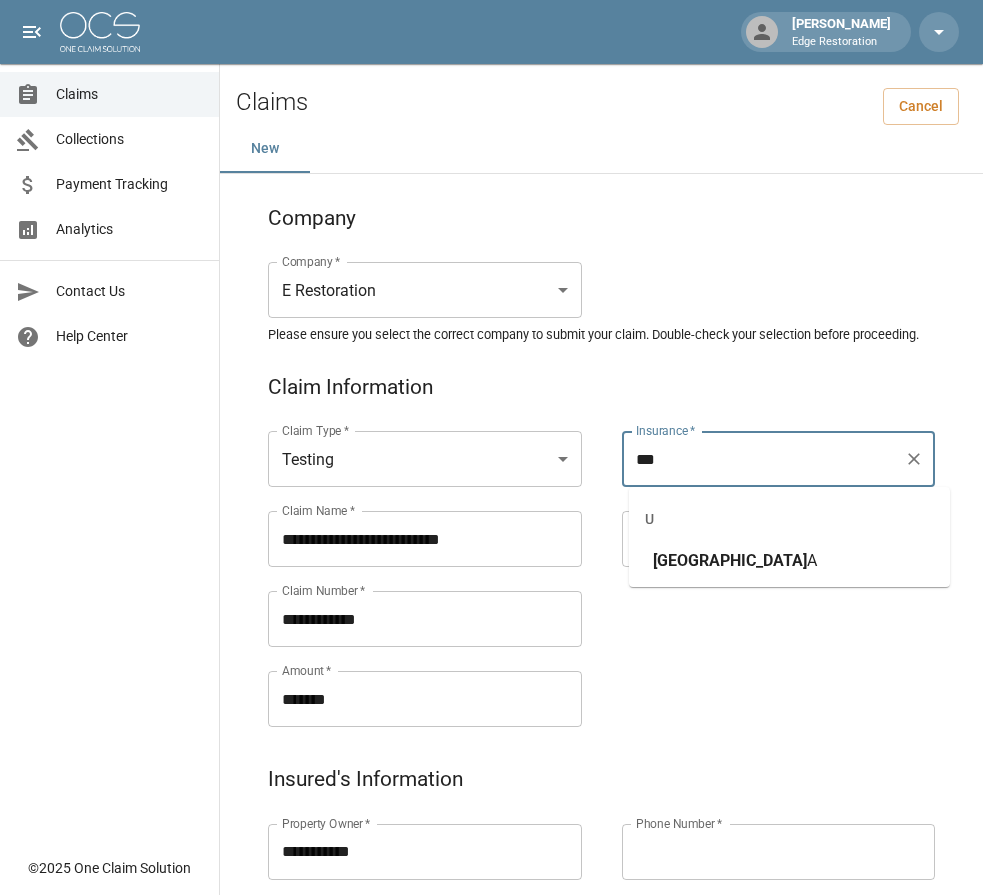 click on "USA A" at bounding box center (735, 561) 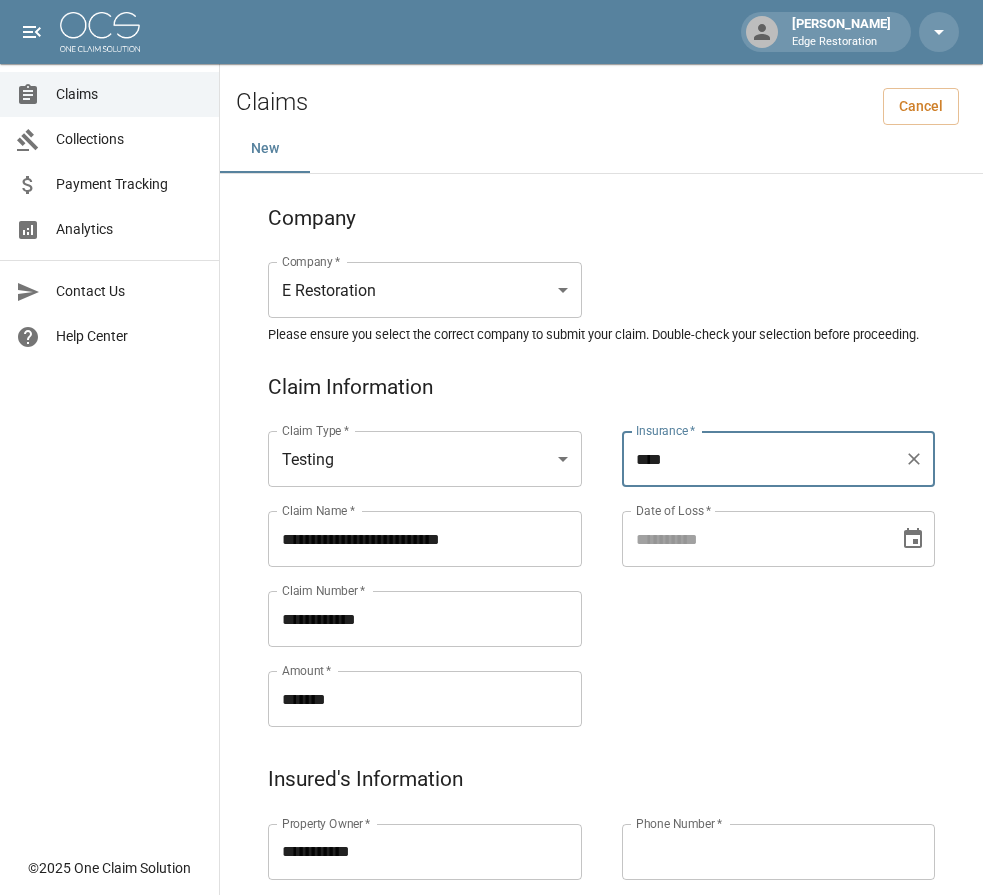 type on "****" 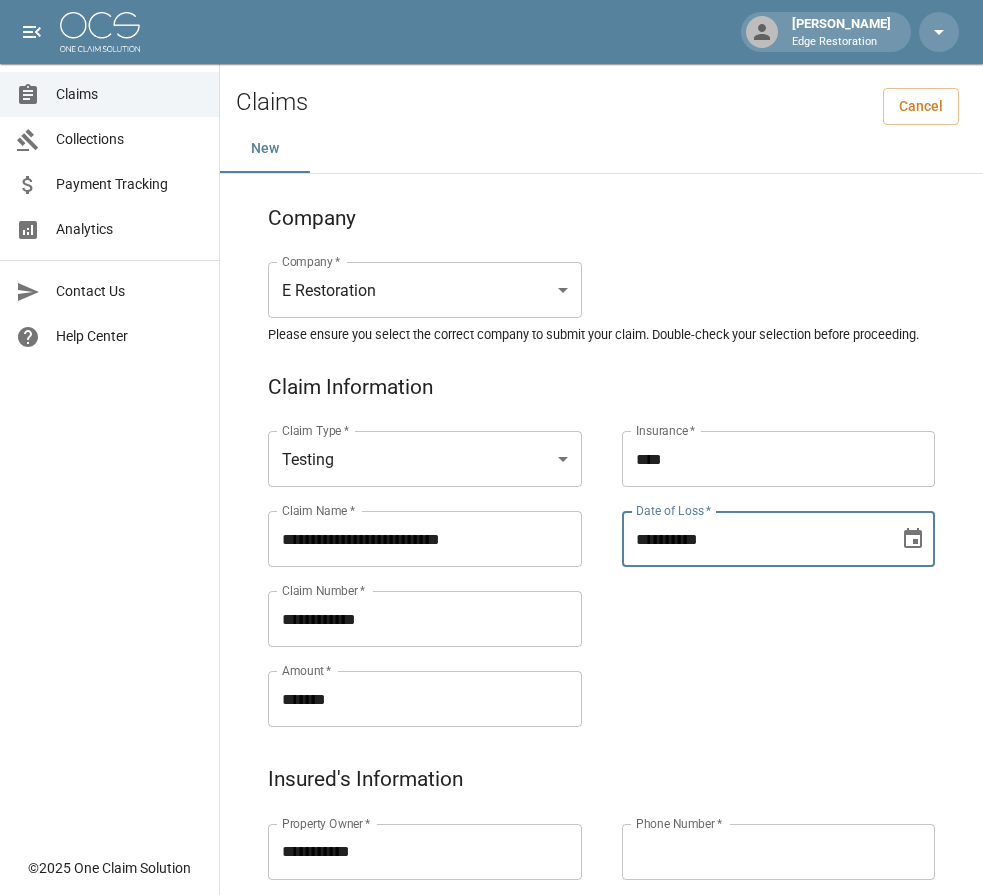 type on "**********" 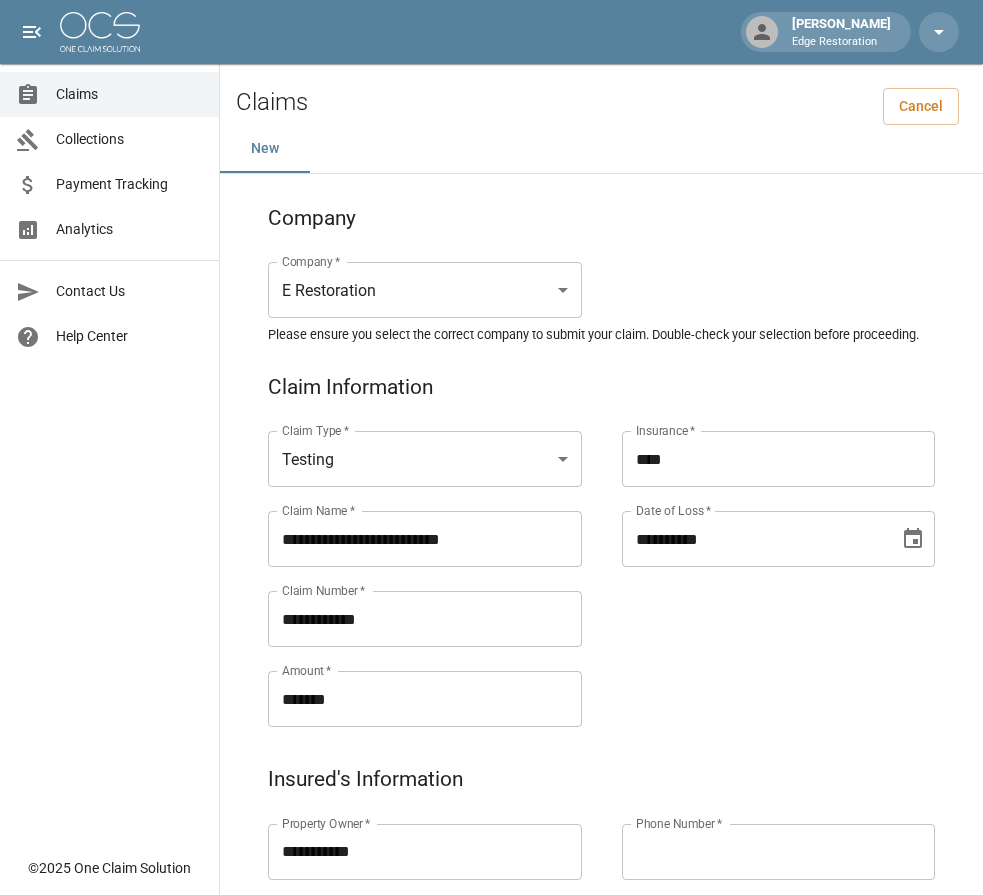 click on "**********" at bounding box center (759, 555) 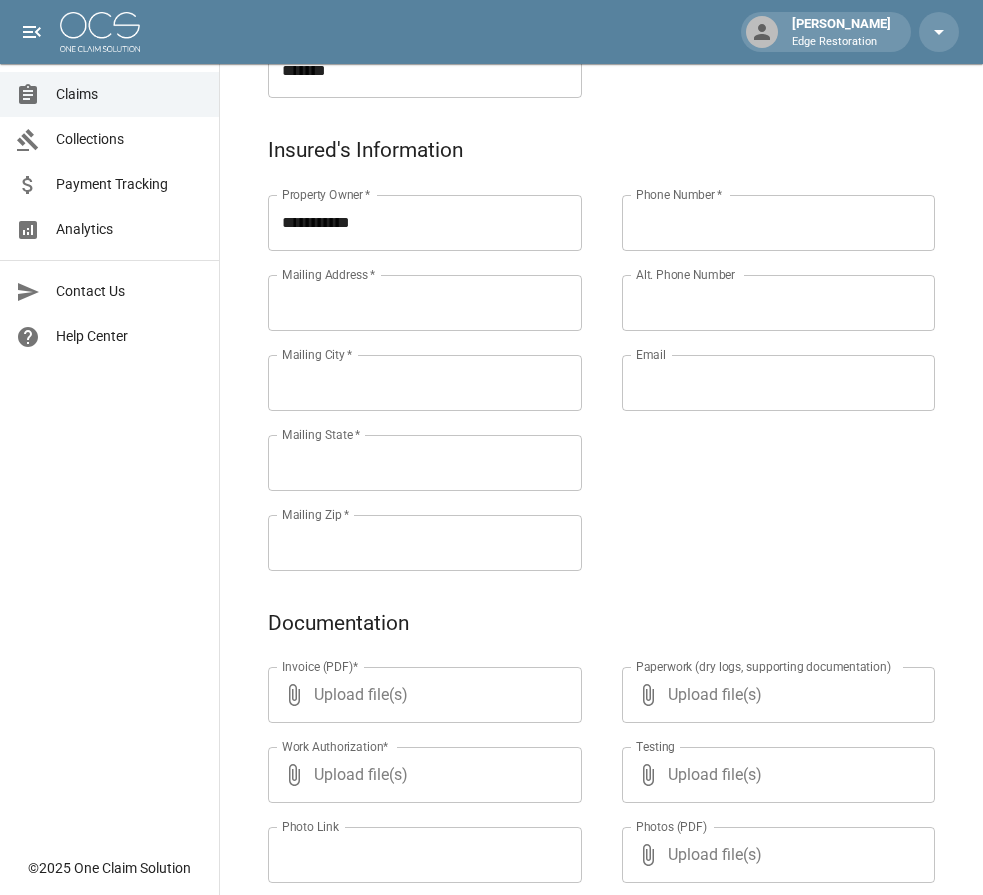 scroll, scrollTop: 631, scrollLeft: 0, axis: vertical 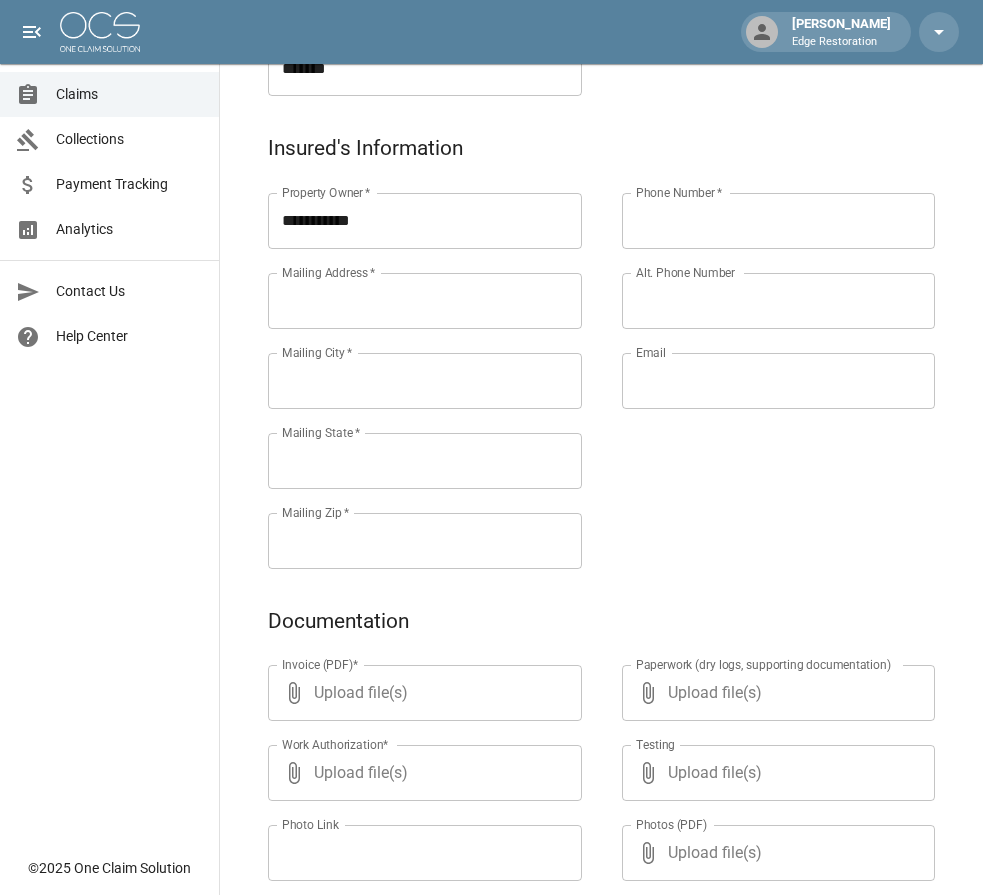 click on "Mailing Address   *" at bounding box center [425, 301] 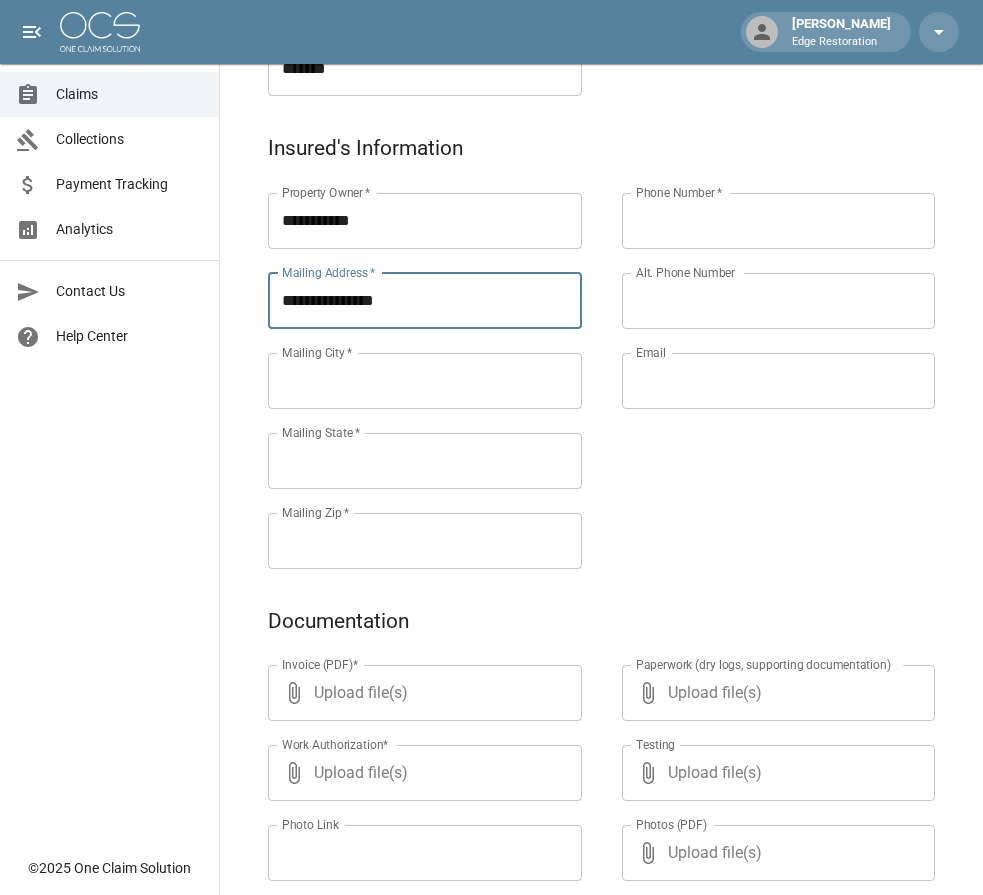 type on "**********" 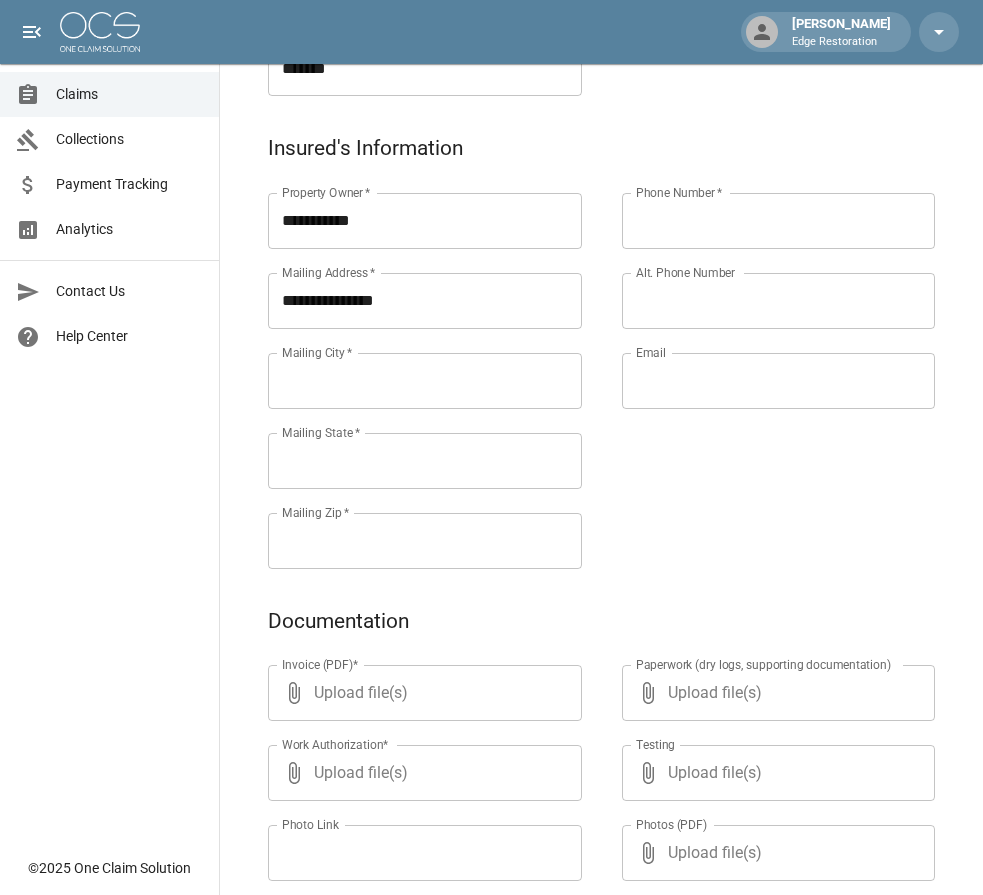 paste on "******" 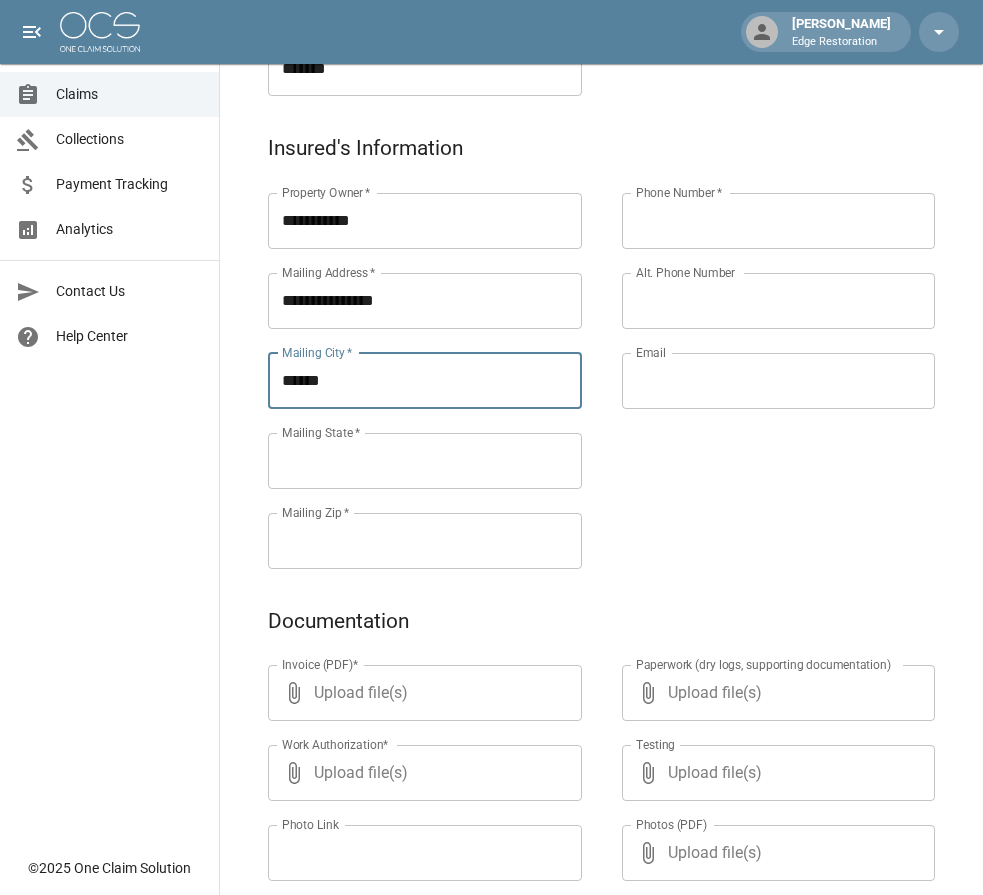 type on "******" 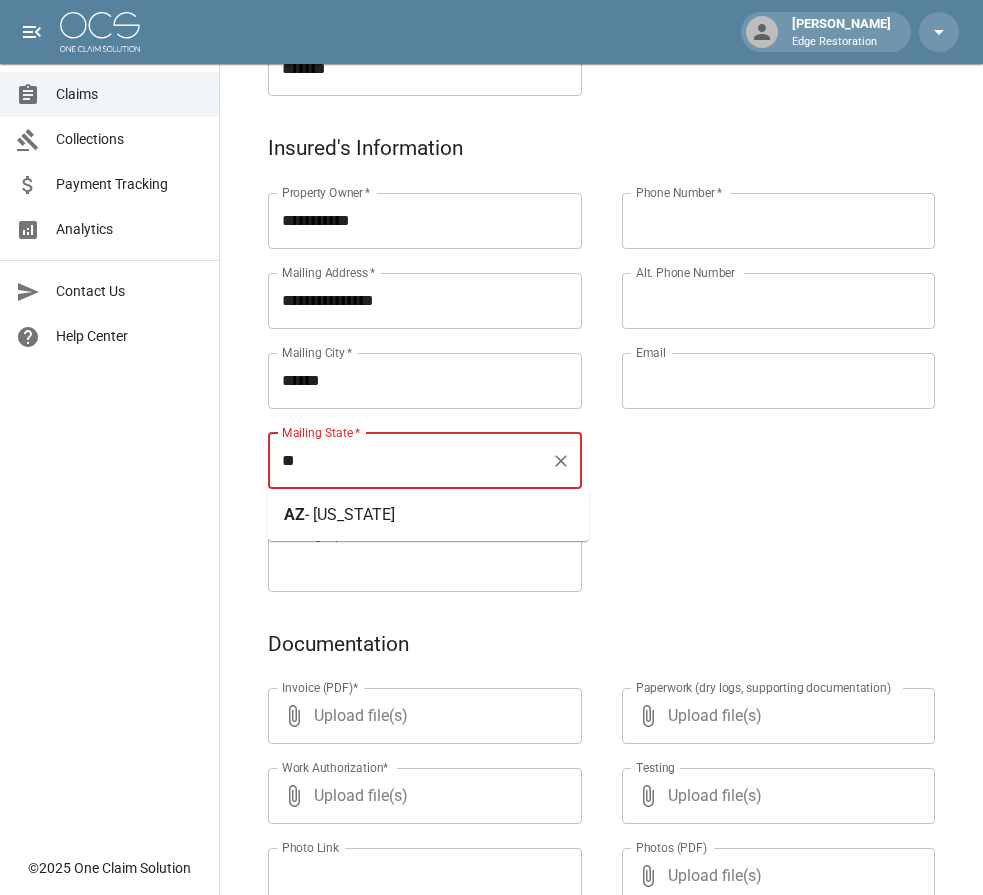 click on "- [US_STATE]" at bounding box center [350, 514] 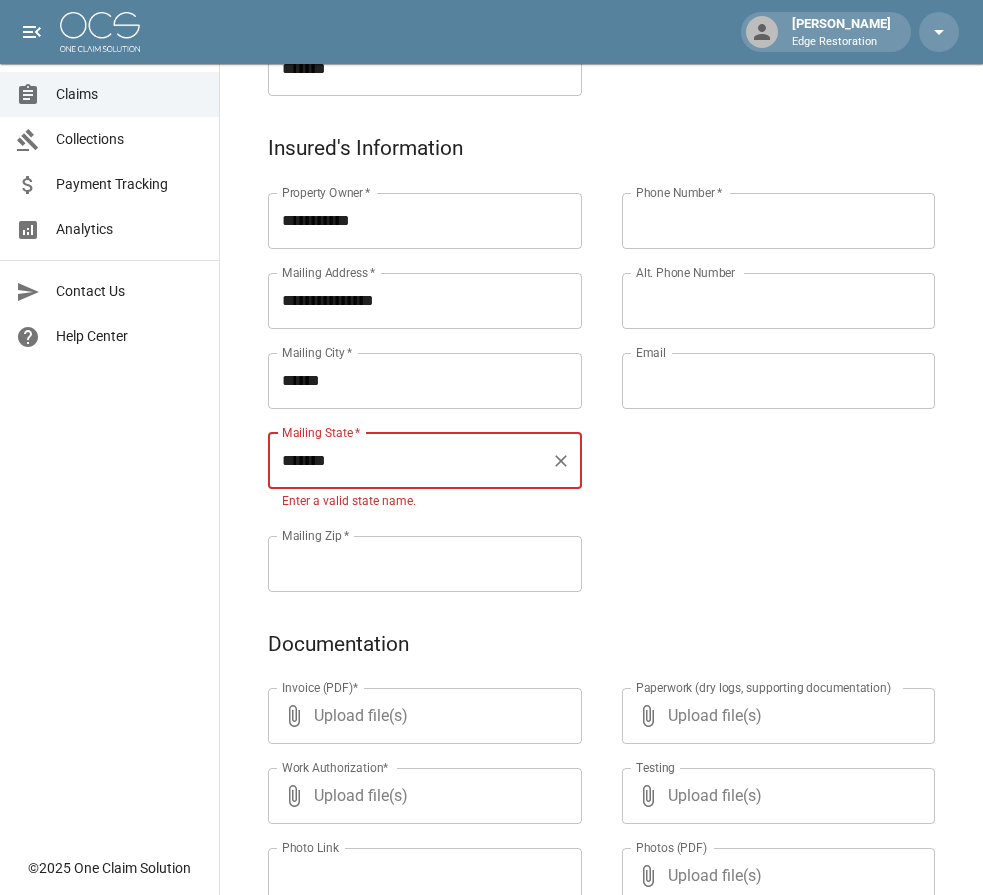 type on "*******" 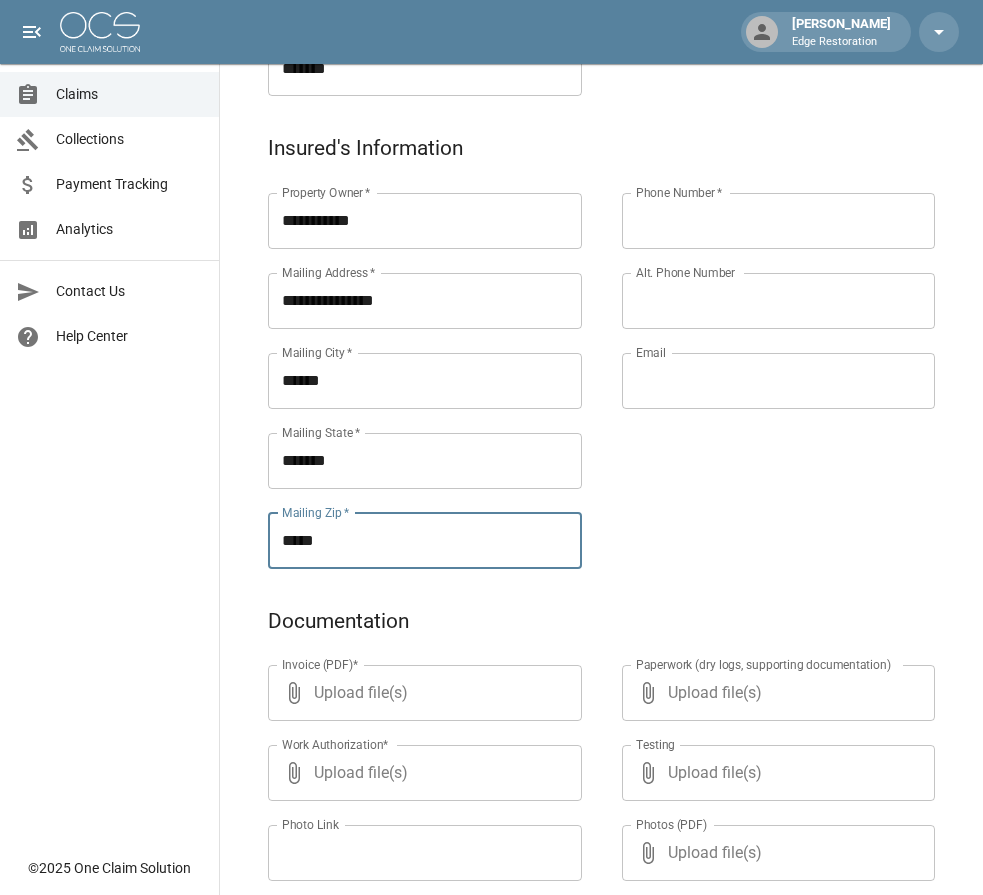 type on "*****" 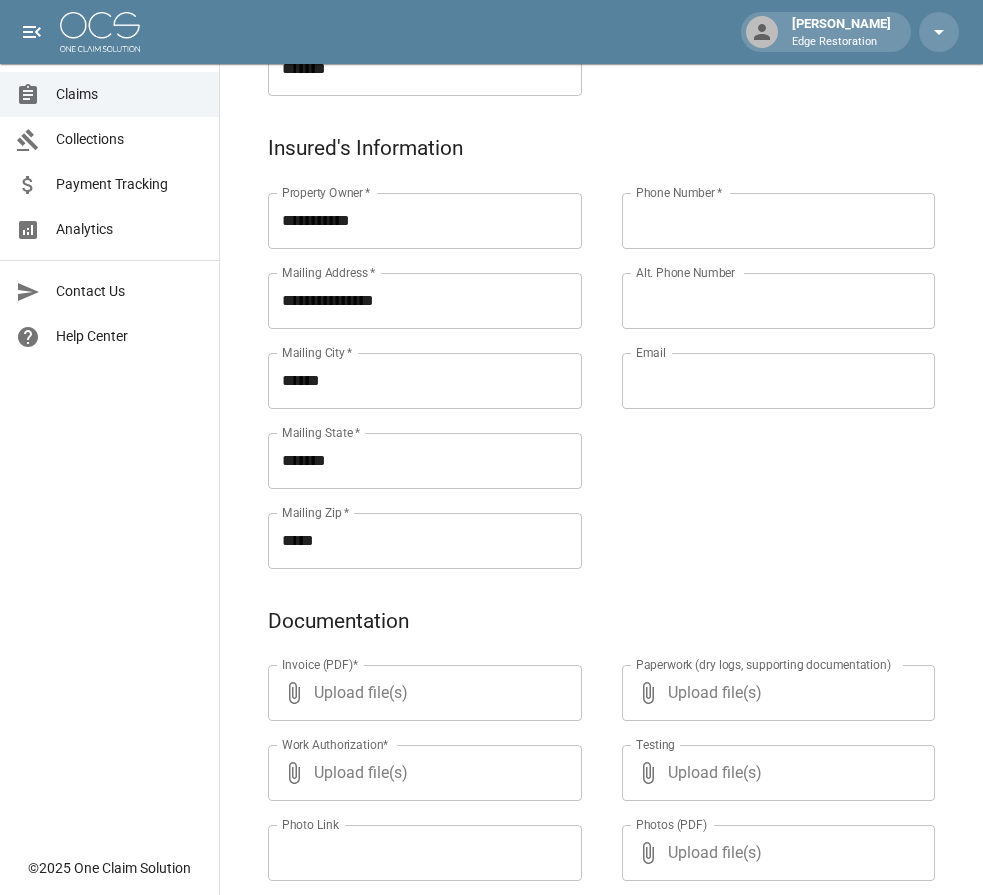 click on "Phone Number   *" at bounding box center [779, 221] 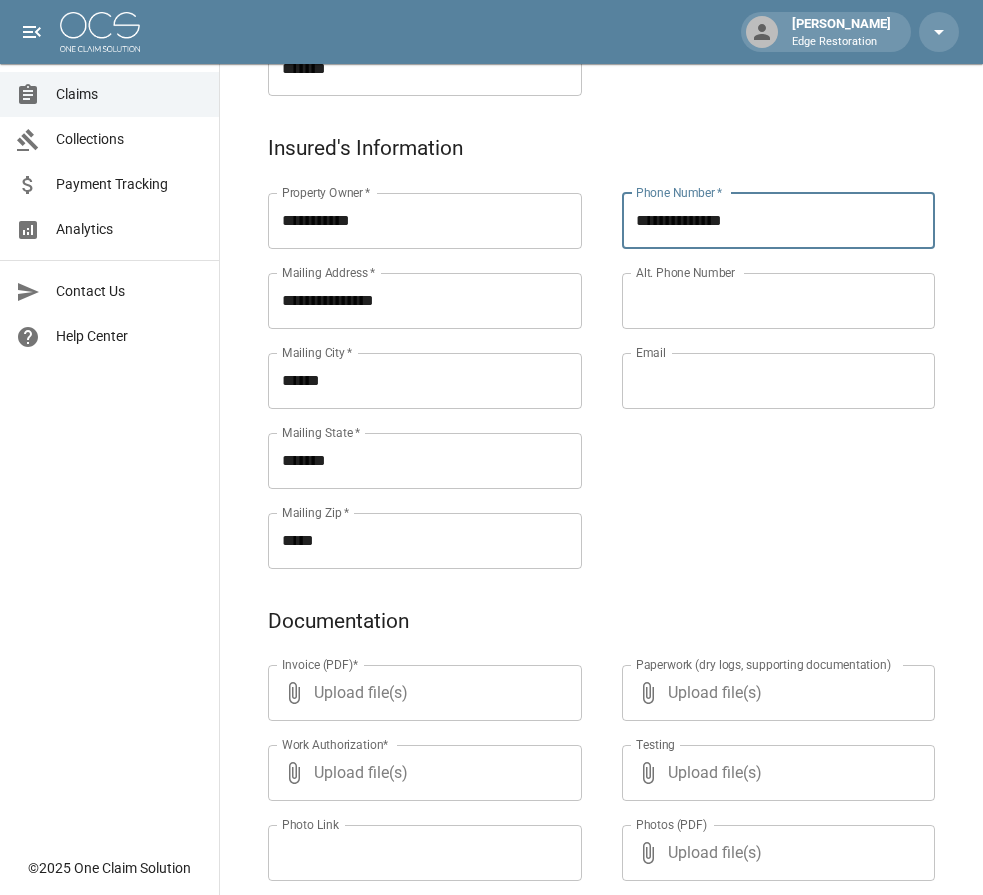 type on "**********" 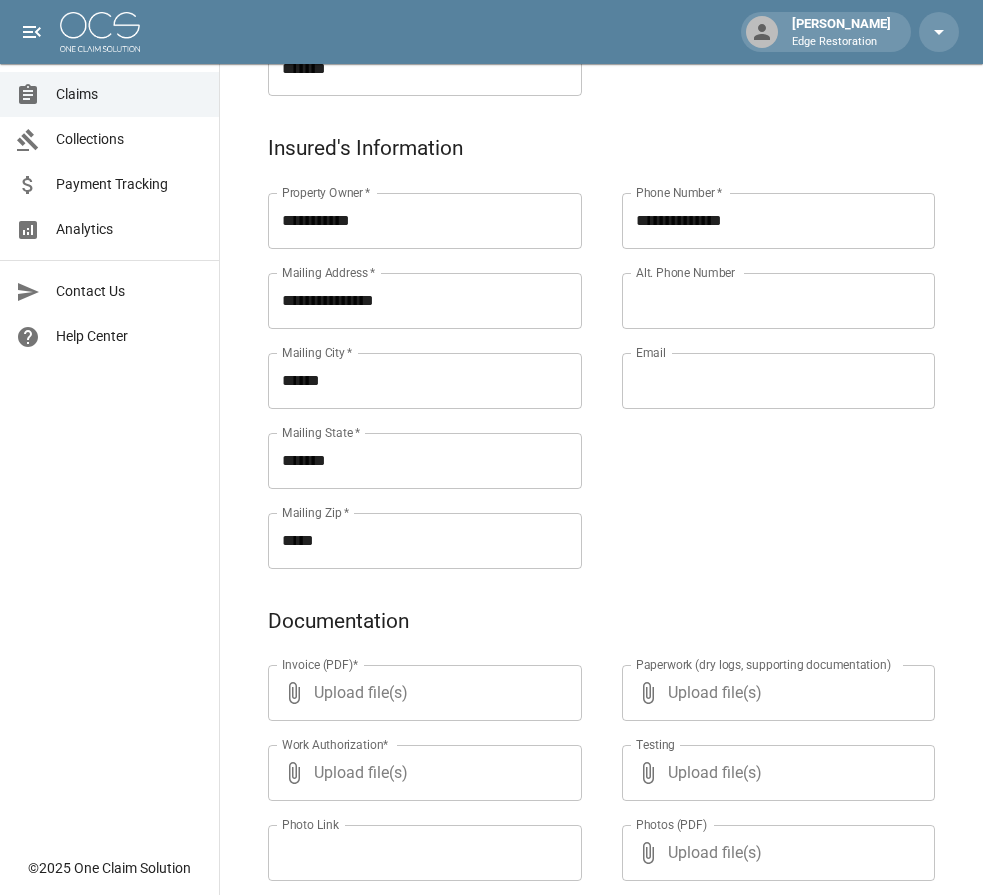 scroll, scrollTop: 947, scrollLeft: 0, axis: vertical 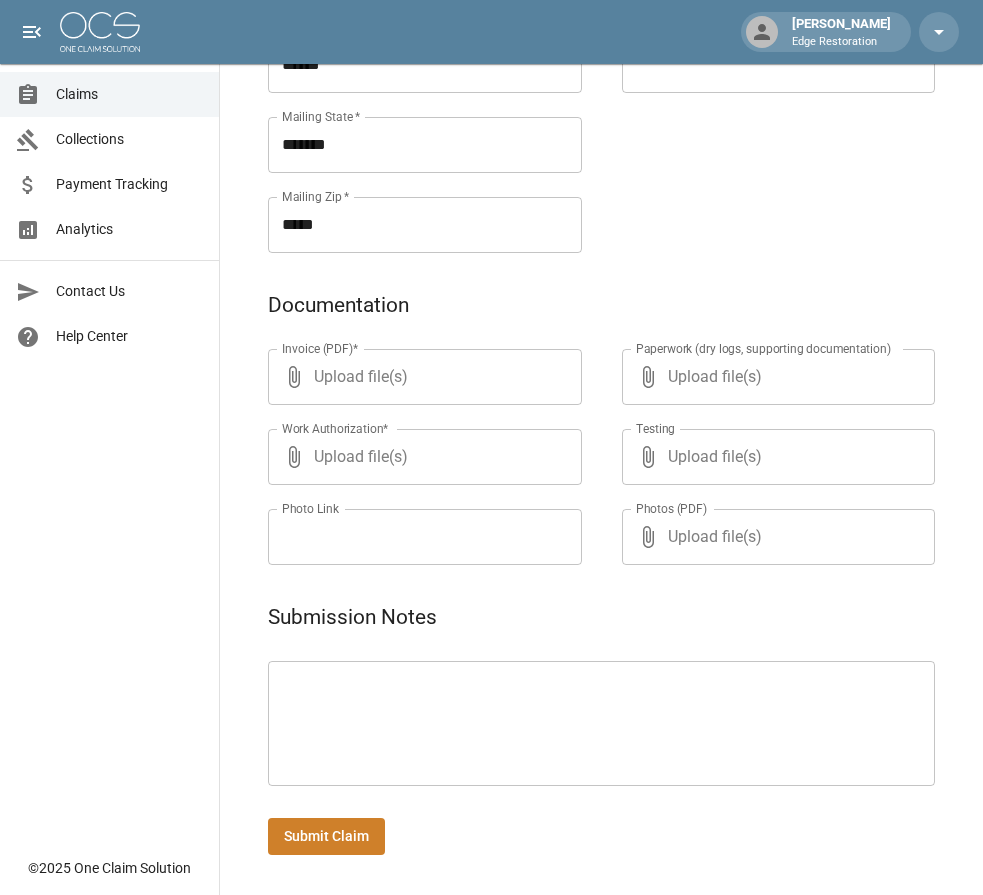 click at bounding box center (601, 724) 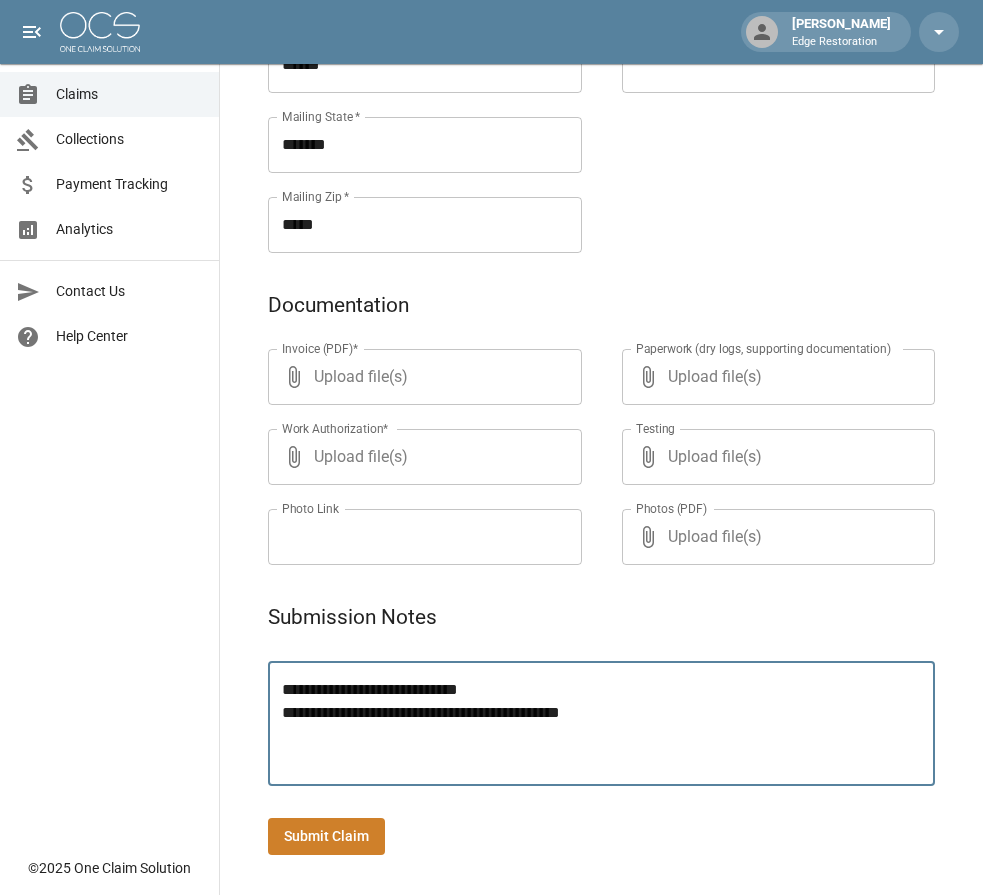 type on "**********" 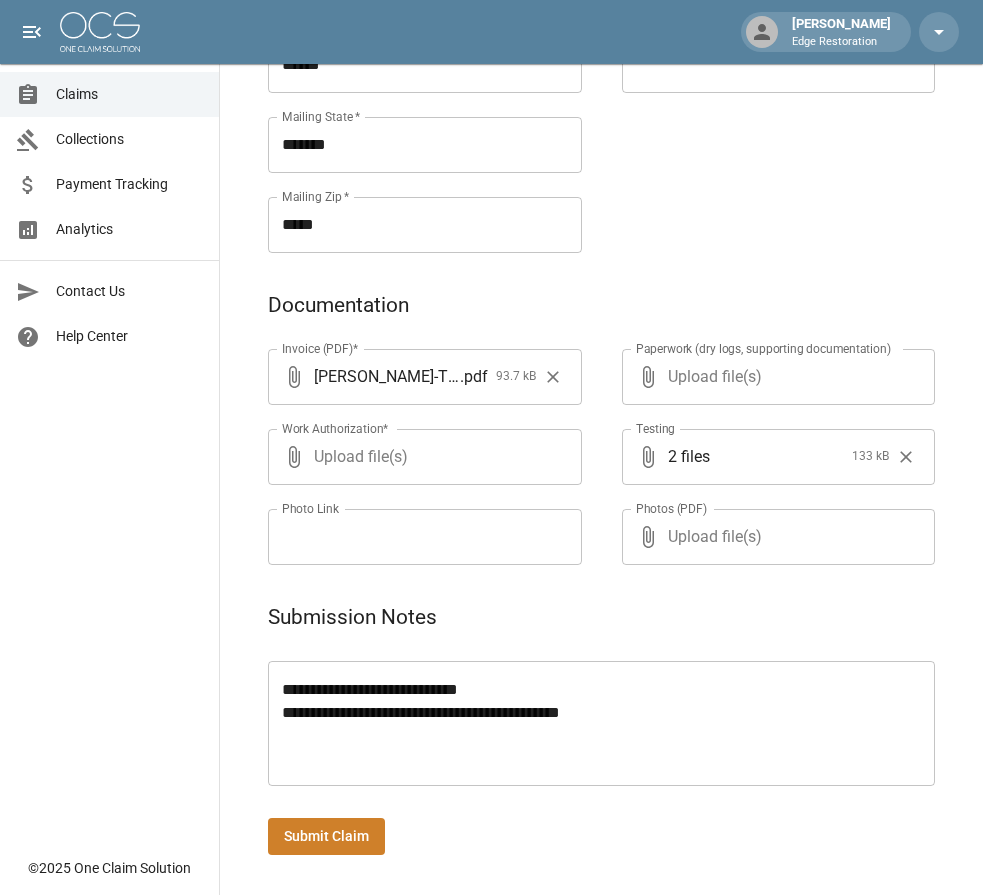 click on "Submit Claim" at bounding box center (326, 836) 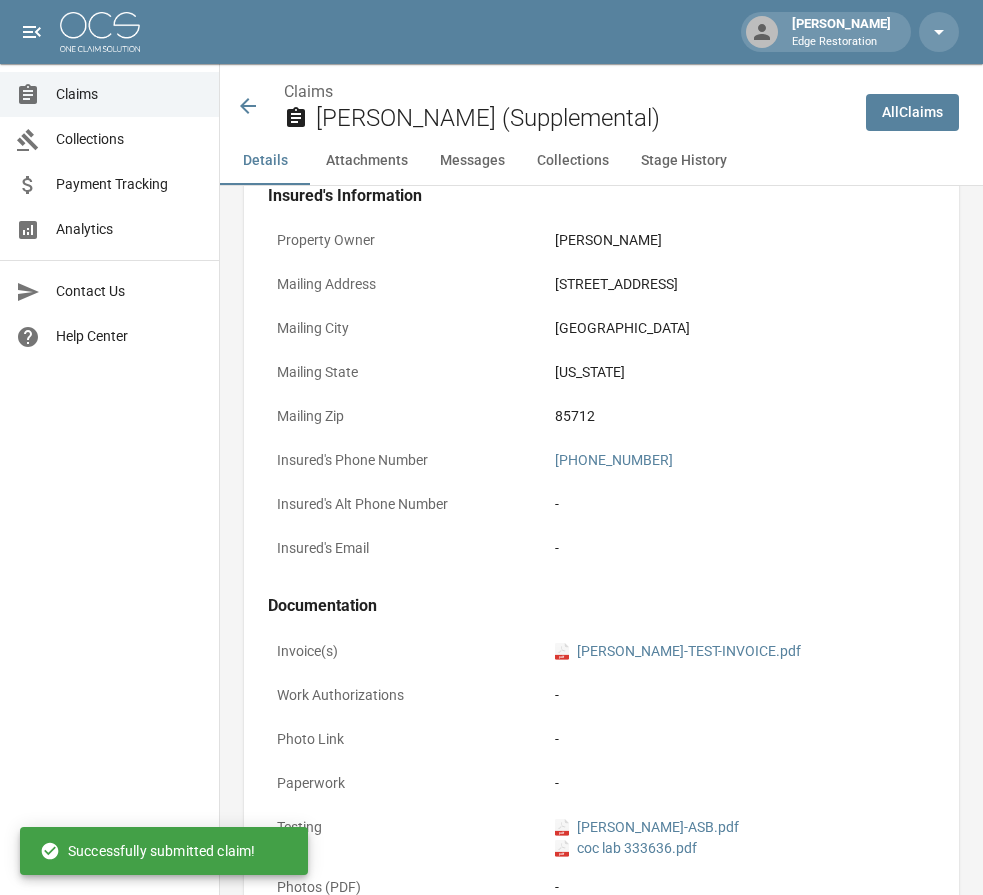 click on "[PERSON_NAME] Edge Restoration" at bounding box center (491, 32) 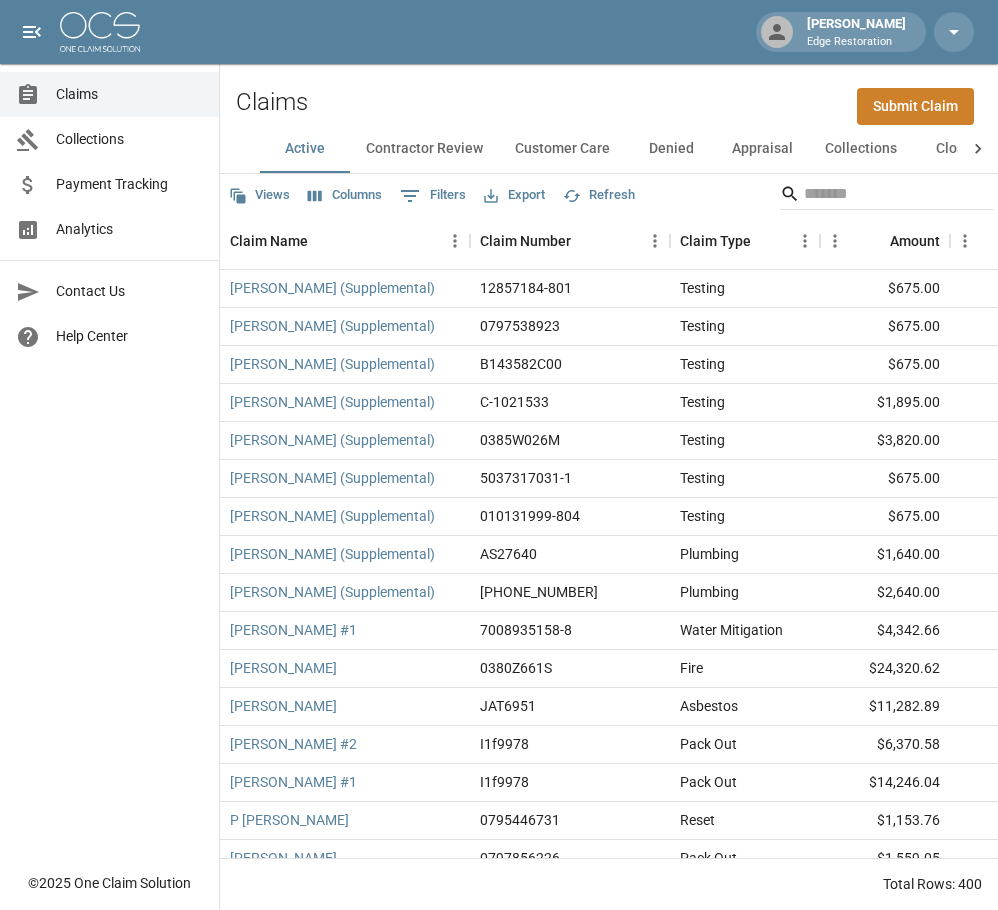 click on "Submit Claim" at bounding box center (915, 106) 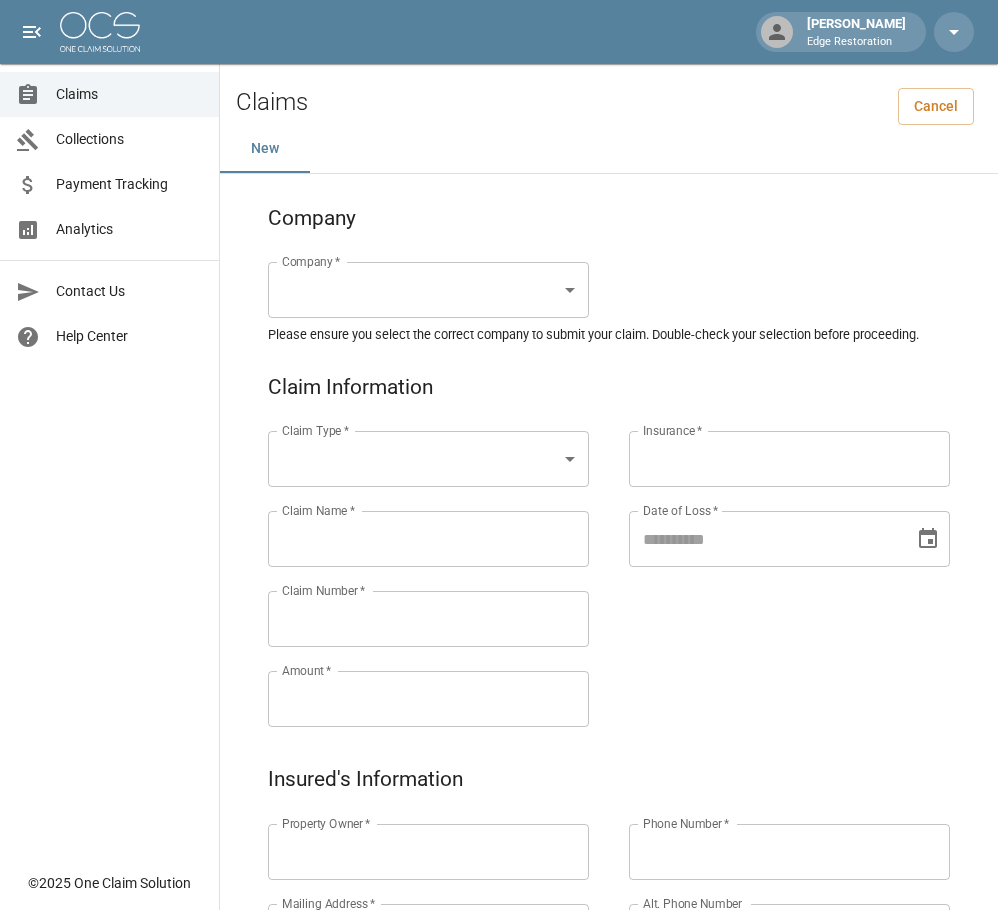 click on "[PERSON_NAME] Edge Restoration Claims Collections Payment Tracking Analytics Contact Us Help Center ©  2025   One Claim Solution Claims Cancel New Company Company   * ​ Company   * Please ensure you select the correct company to submit your claim. Double-check your selection before proceeding. Claim Information Claim Type   * ​ Claim Type   * Claim Name   * Claim Name   * Claim Number   * Claim Number   * Amount   * Amount   * Insurance   * Insurance   * Date of Loss   * Date of Loss   * Insured's Information Property Owner   * Property Owner   * Mailing Address   * Mailing Address   * Mailing City   * Mailing City   * Mailing State   * Mailing State   * Mailing Zip   * Mailing Zip   * Phone Number   * Phone Number   * Alt. Phone Number Alt. Phone Number Email Email Documentation Invoice (PDF)* ​ Upload file(s) Invoice (PDF)* Work Authorization* ​ Upload file(s) Work Authorization* Photo Link Photo Link ​ Upload file(s) Testing ​ ​" at bounding box center [499, 921] 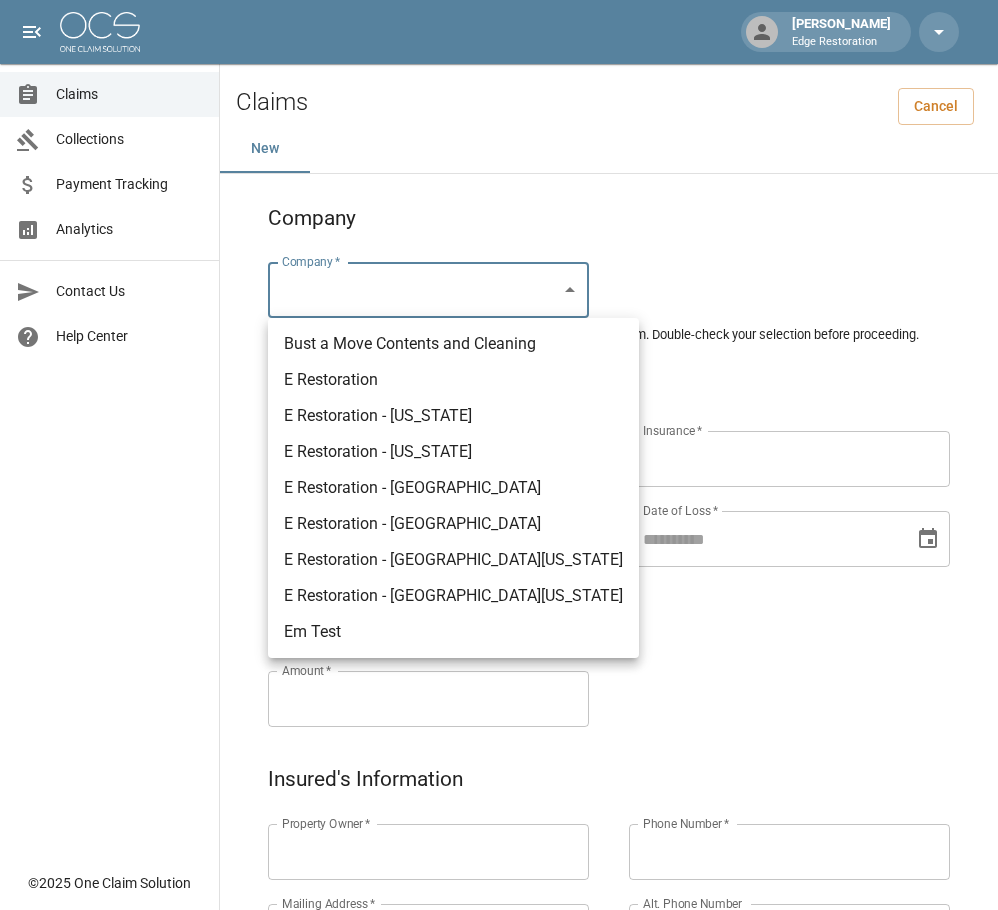 click on "E Restoration" at bounding box center [453, 380] 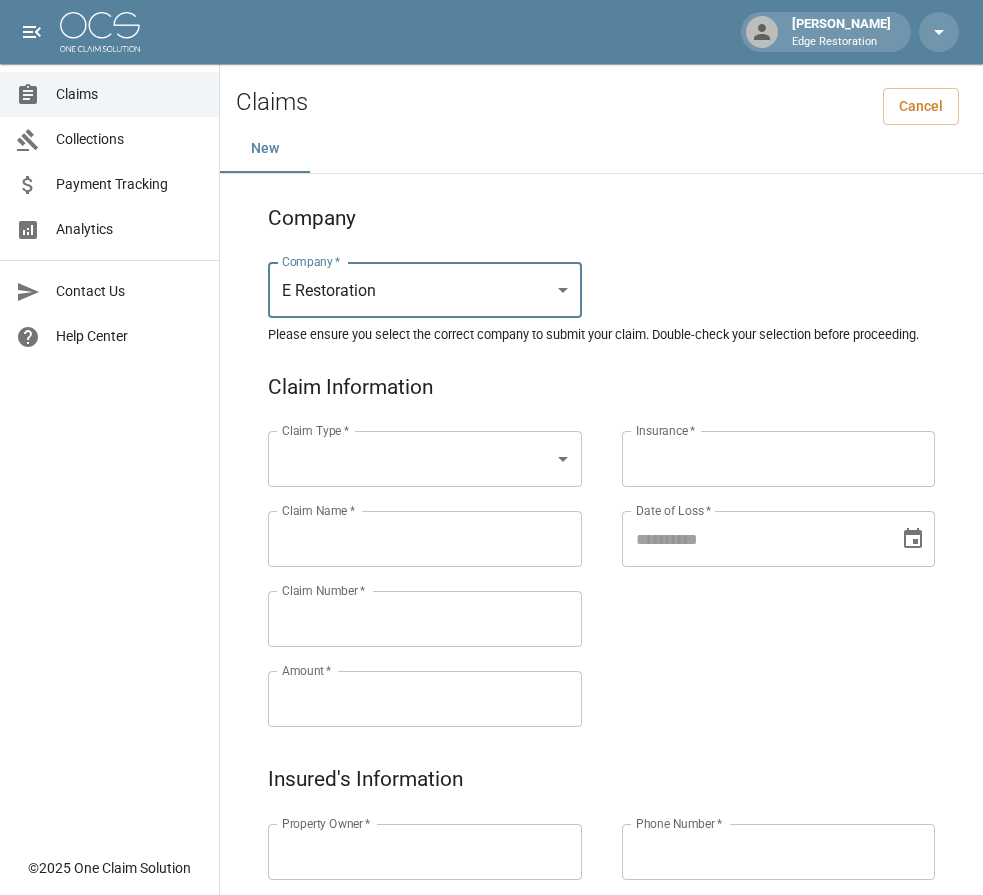 click on "[PERSON_NAME] Edge Restoration Claims Collections Payment Tracking Analytics Contact Us Help Center ©  2025   One Claim Solution Claims Cancel New Company Company   * E Restoration *** Company   * Please ensure you select the correct company to submit your claim. Double-check your selection before proceeding. Claim Information Claim Type   * ​ Claim Type   * Claim Name   * Claim Name   * Claim Number   * Claim Number   * Amount   * Amount   * Insurance   * Insurance   * Date of Loss   * Date of Loss   * Insured's Information Property Owner   * Property Owner   * Mailing Address   * Mailing Address   * Mailing City   * Mailing City   * Mailing State   * Mailing State   * Mailing Zip   * Mailing Zip   * Phone Number   * Phone Number   * Alt. Phone Number Alt. Phone Number Email Email Documentation Invoice (PDF)* ​ Upload file(s) Invoice (PDF)* Work Authorization* ​ Upload file(s) Work Authorization* Photo Link Photo Link ​ Upload file(s) *" at bounding box center [491, 921] 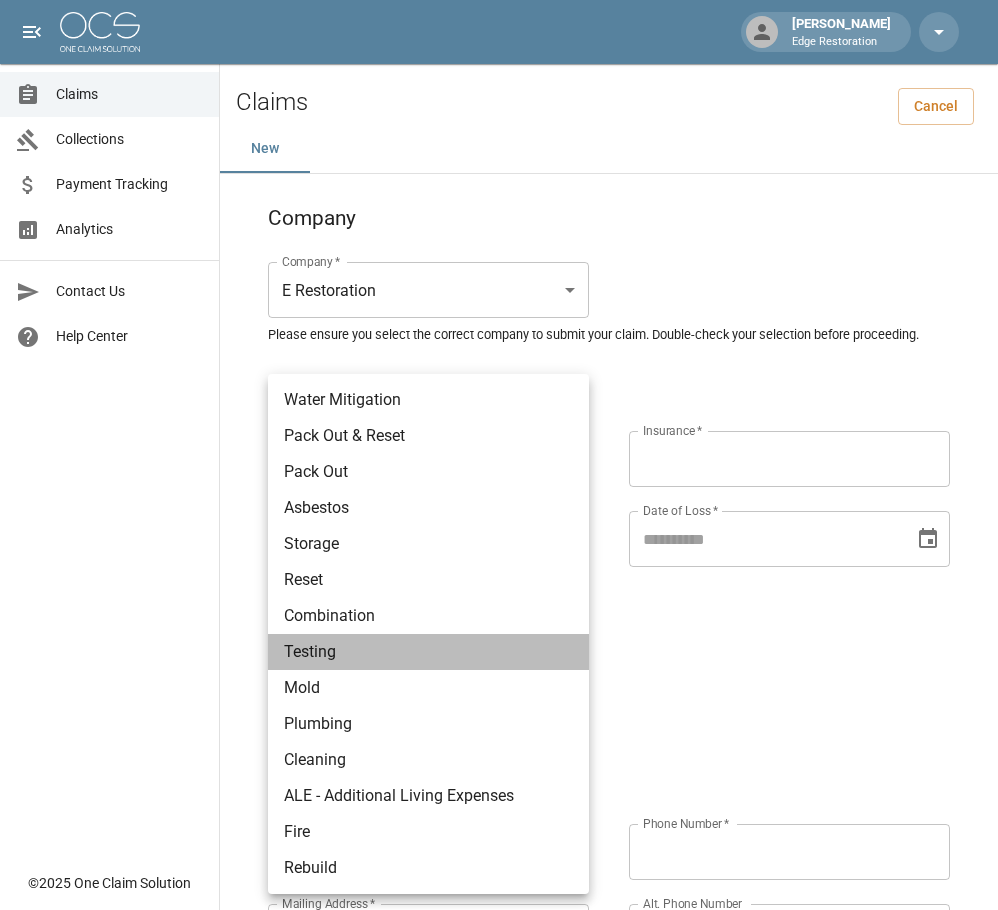 click on "Testing" at bounding box center [428, 652] 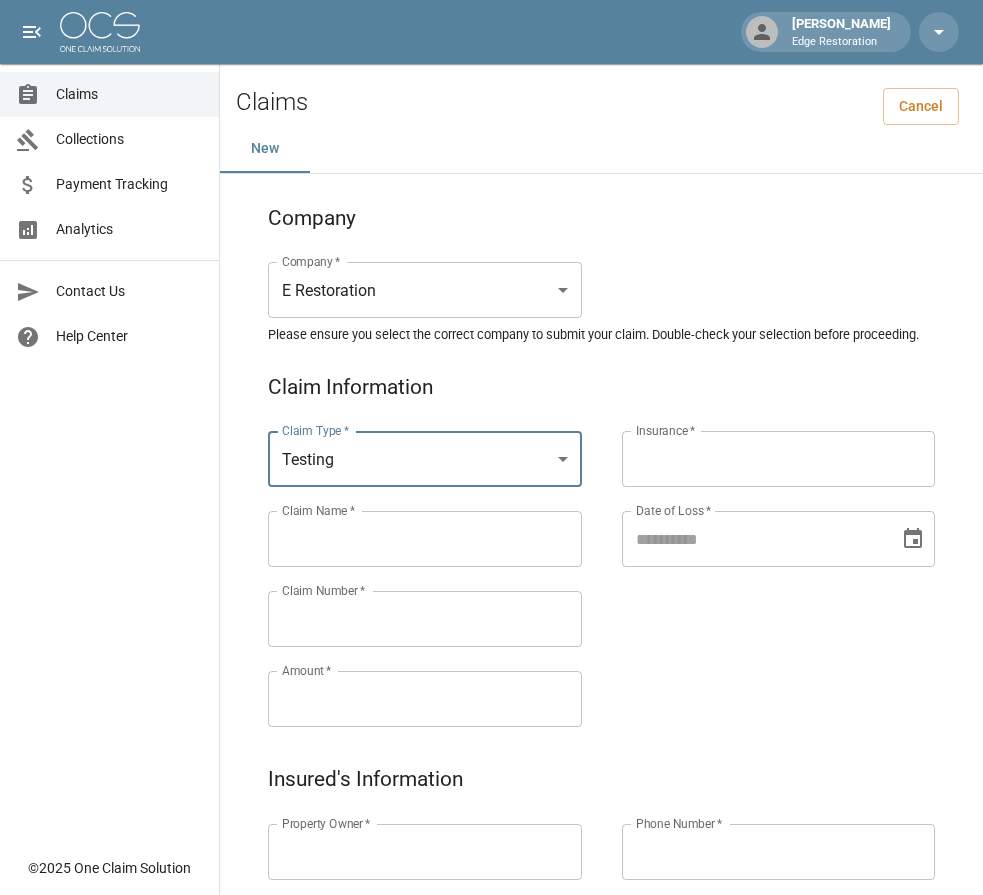 click on "Claims Collections Payment Tracking Analytics Contact Us Help Center" at bounding box center (109, 423) 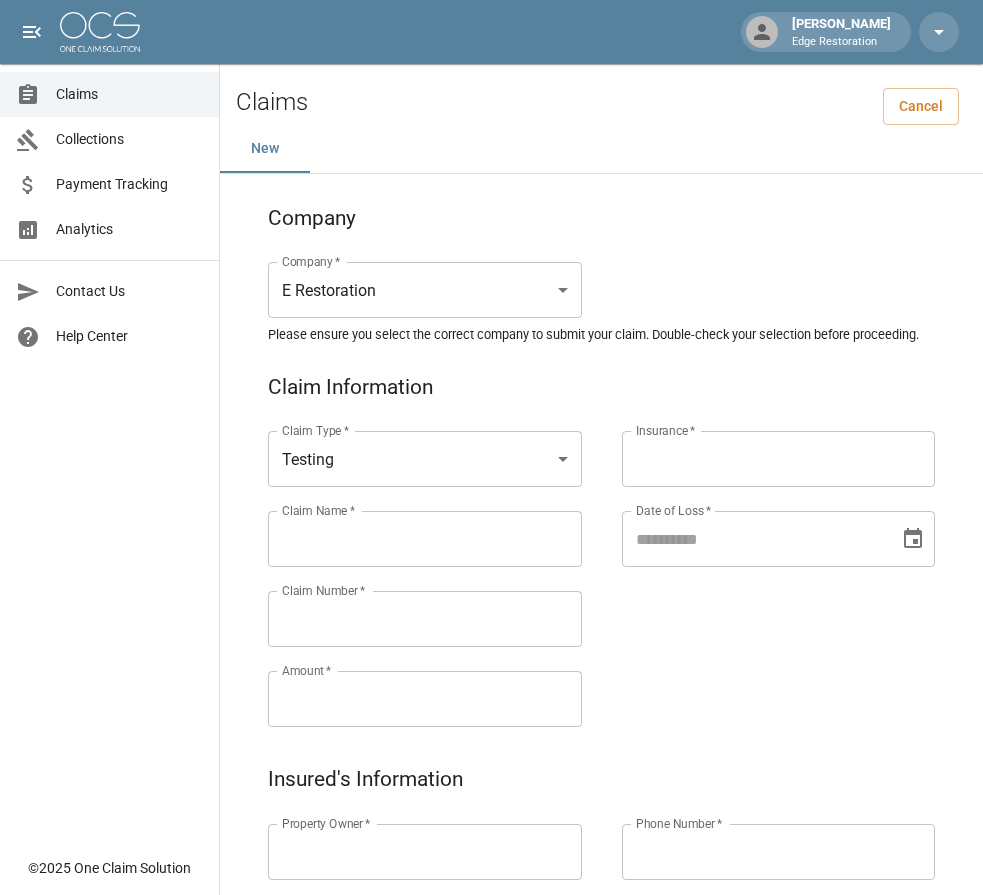 click on "Claim Name   *" at bounding box center [425, 539] 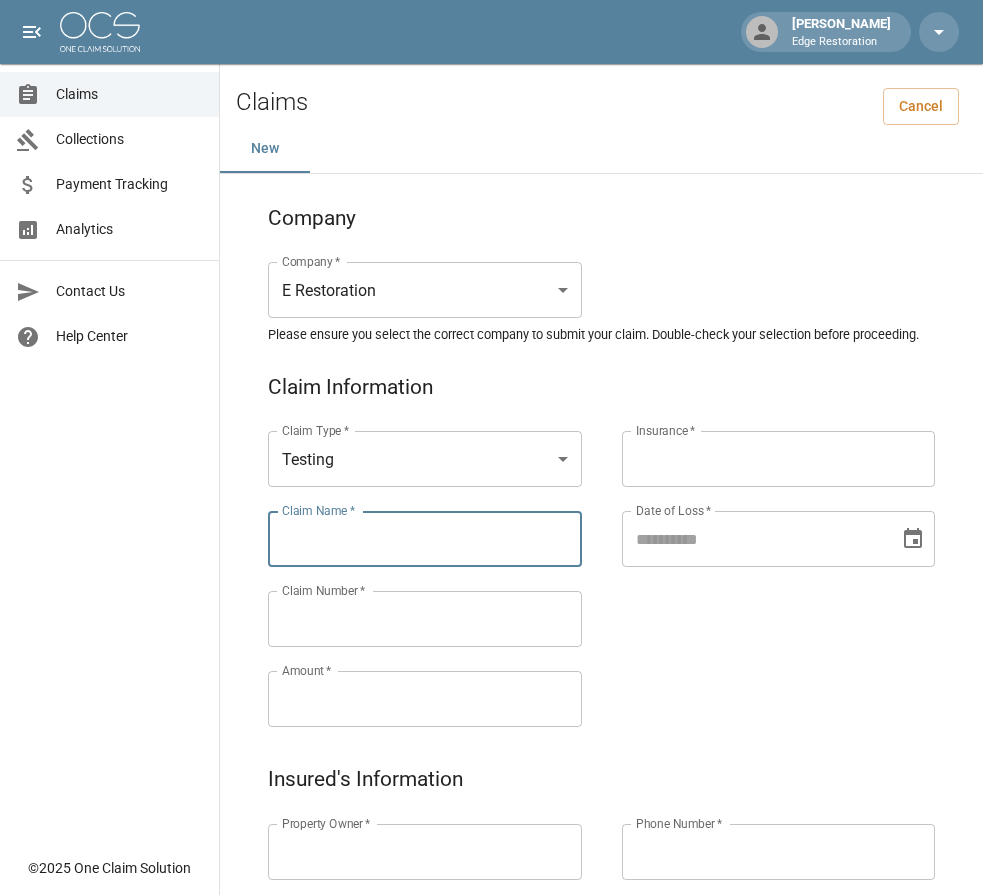 paste on "**********" 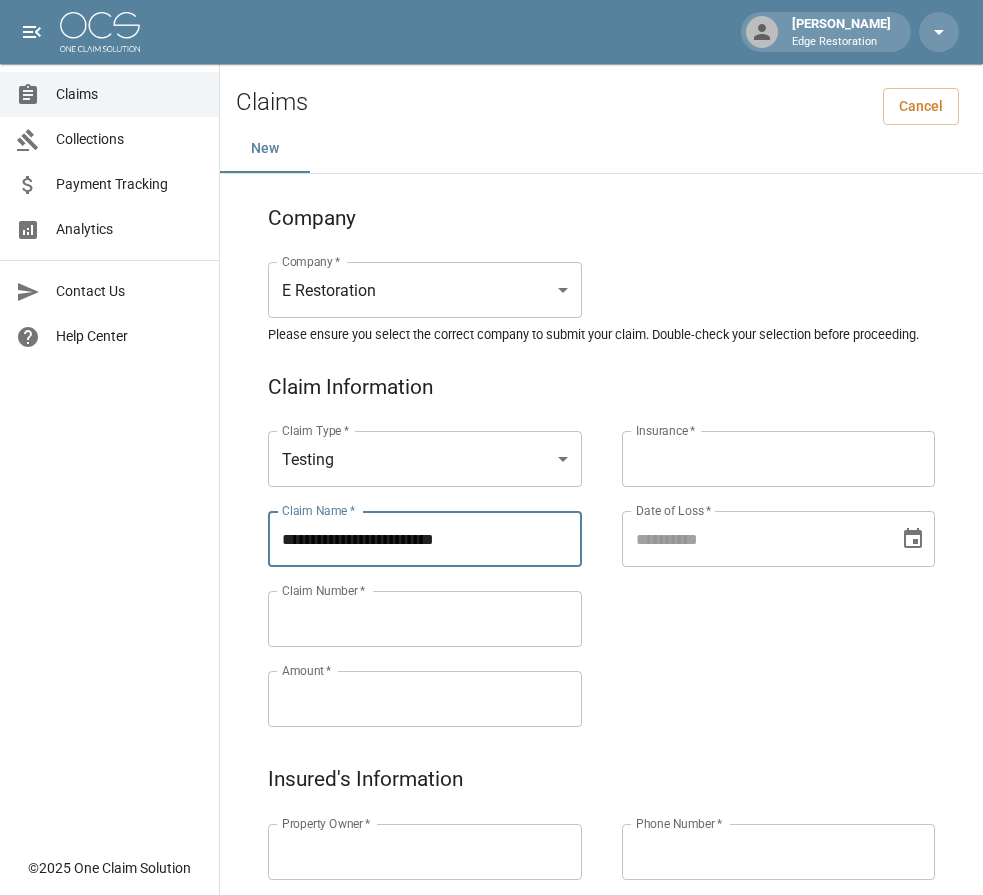 type on "**********" 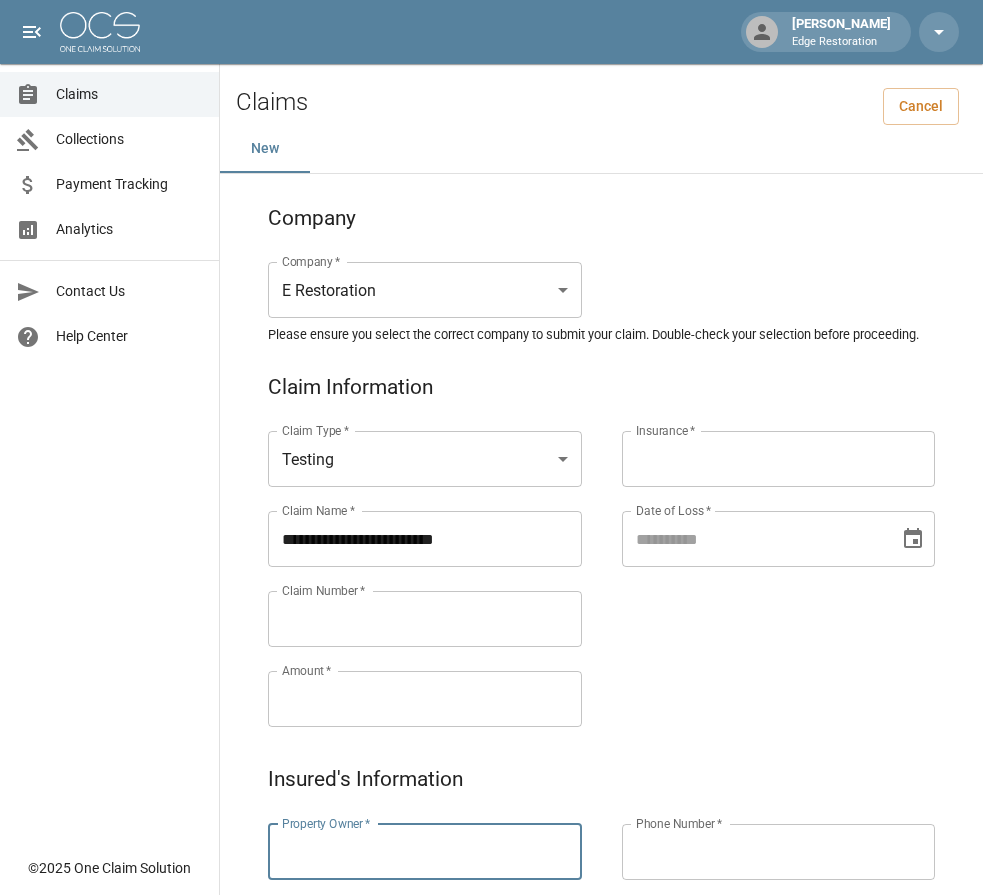 paste on "**********" 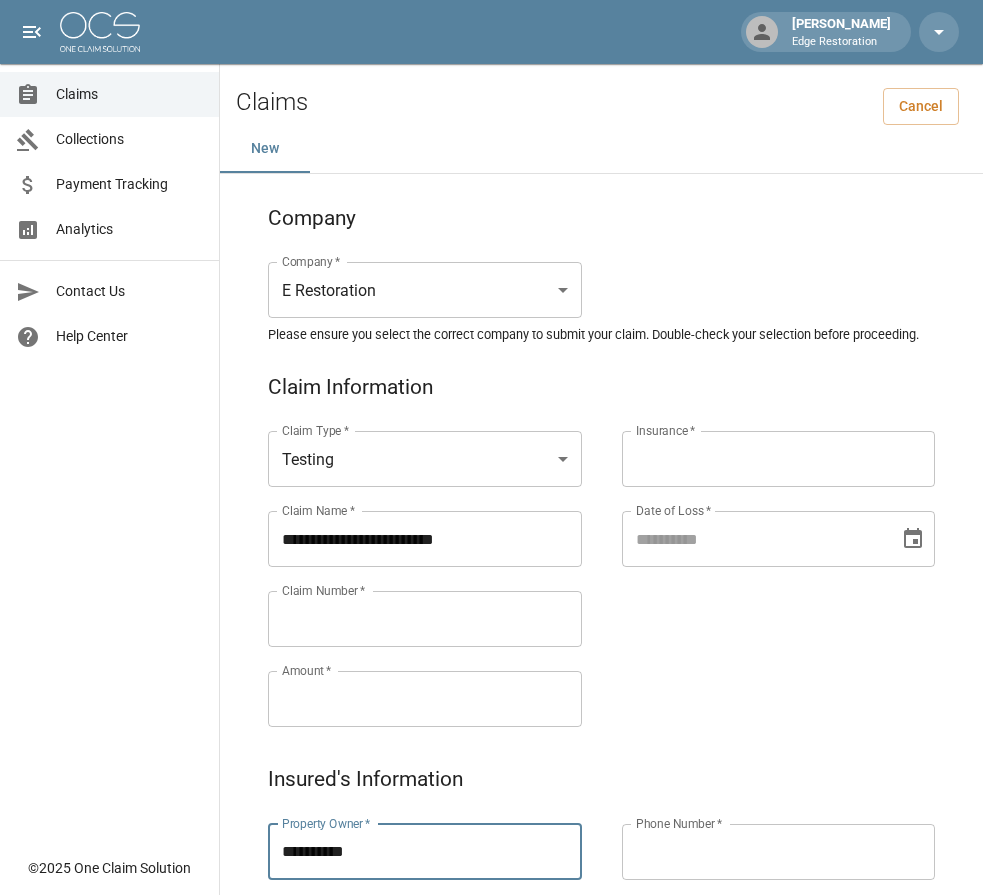 type on "**********" 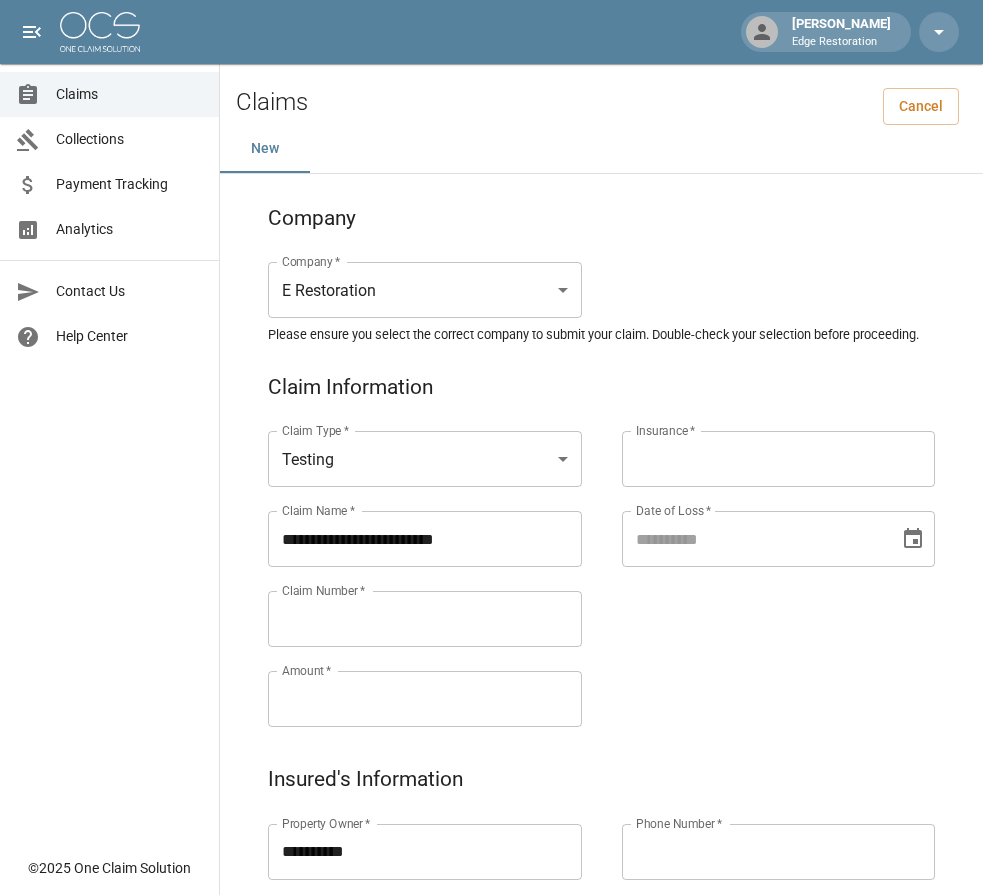 click on "Claim Number   *" at bounding box center [425, 619] 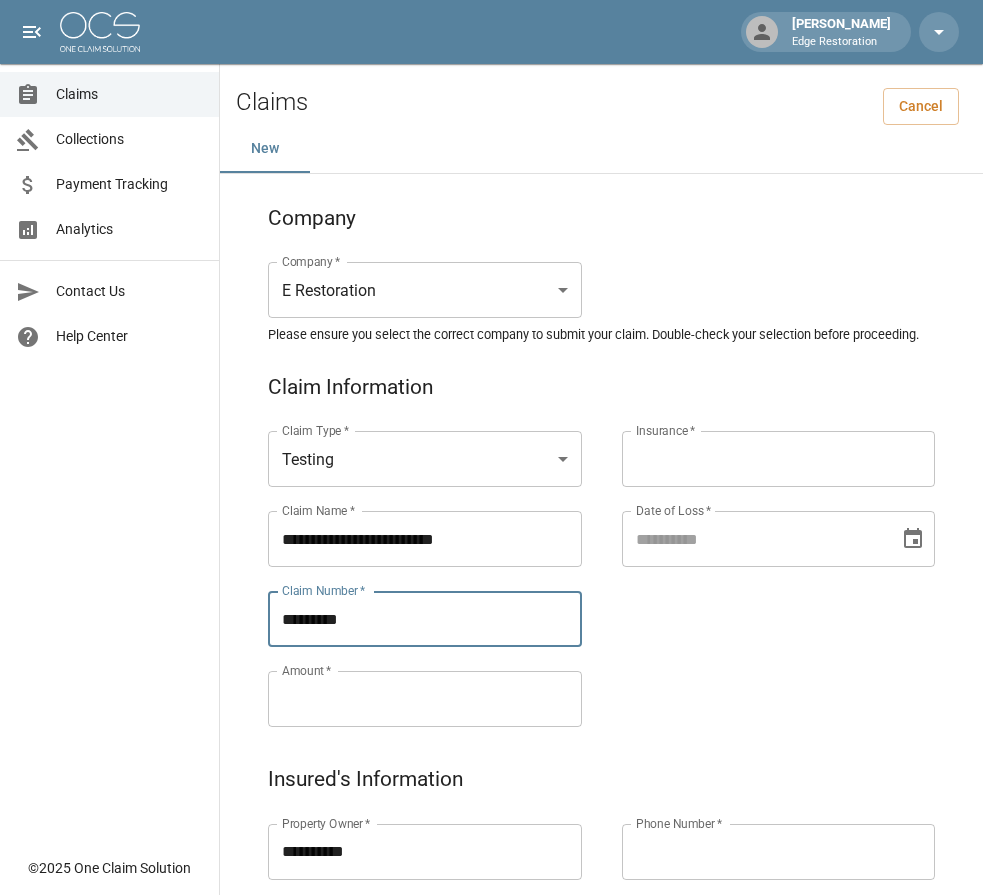 type on "*********" 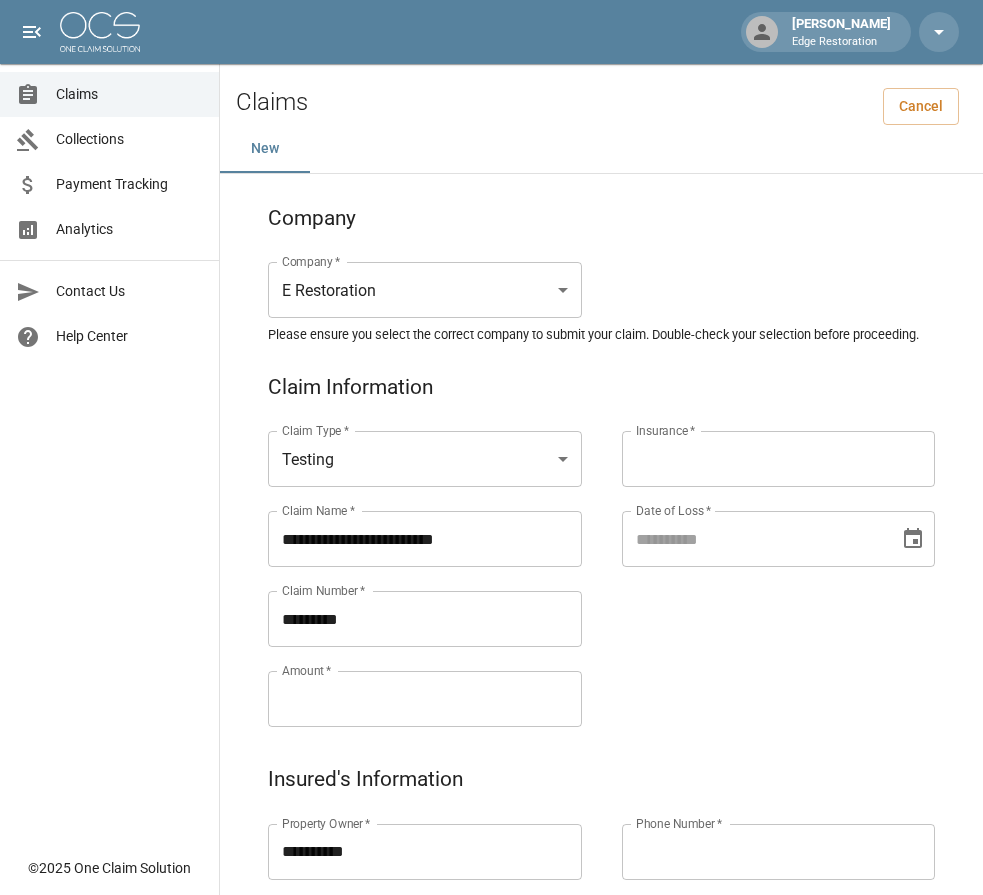 click on "Amount   *" at bounding box center (425, 699) 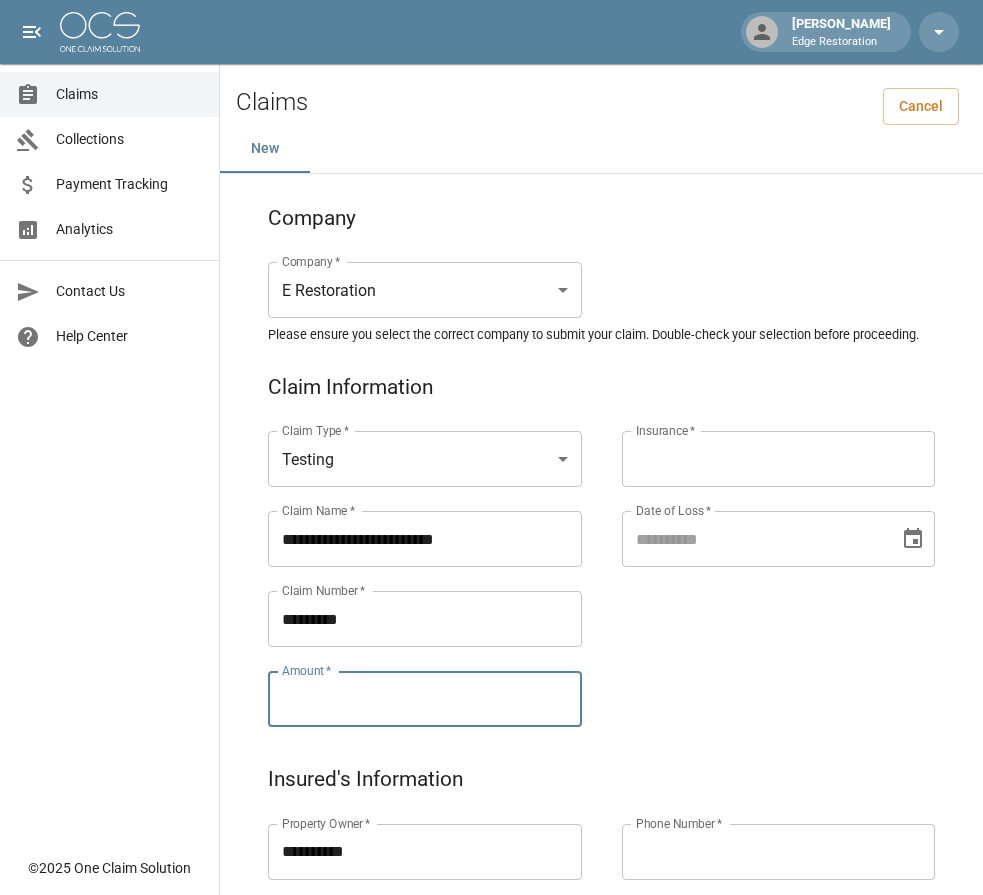 paste on "*********" 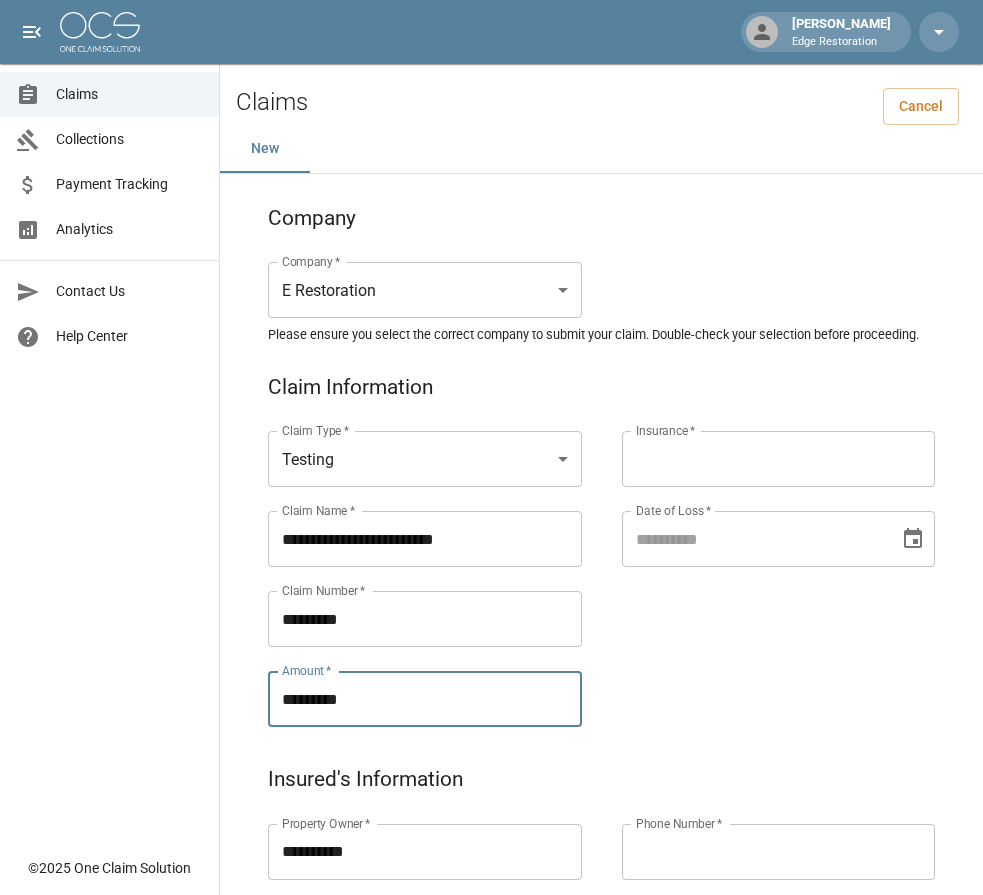 type on "*********" 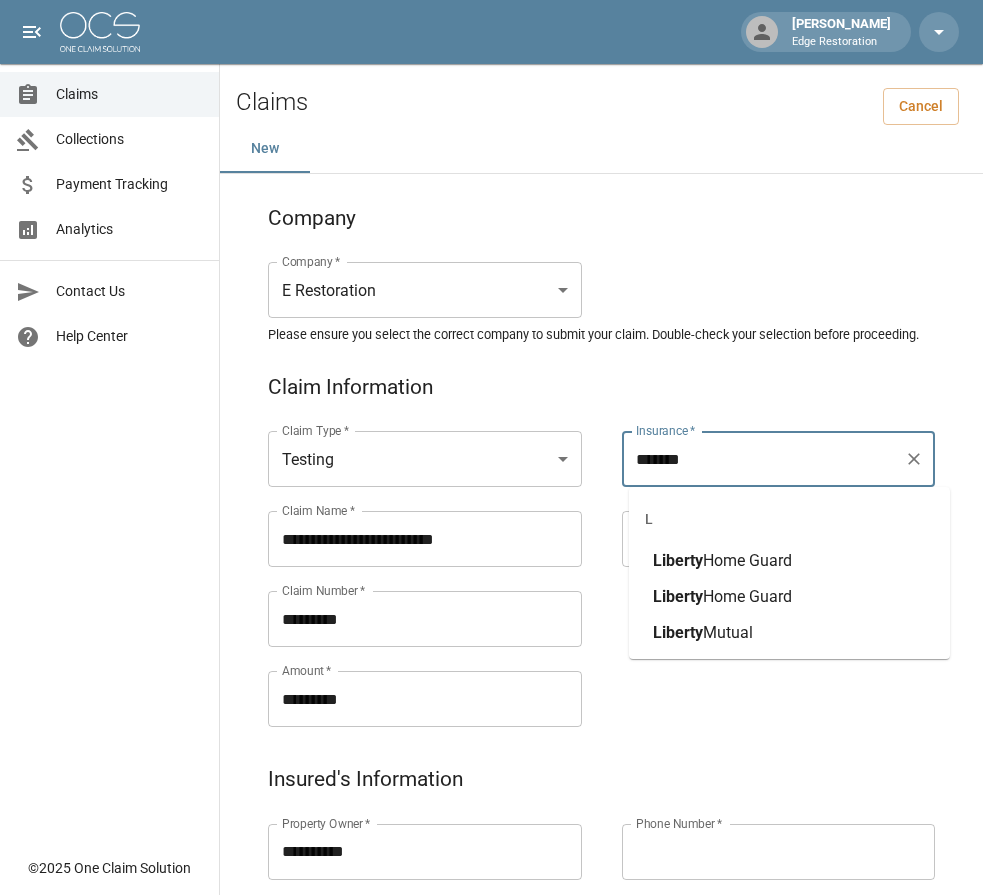 click on "Mutual" at bounding box center (728, 632) 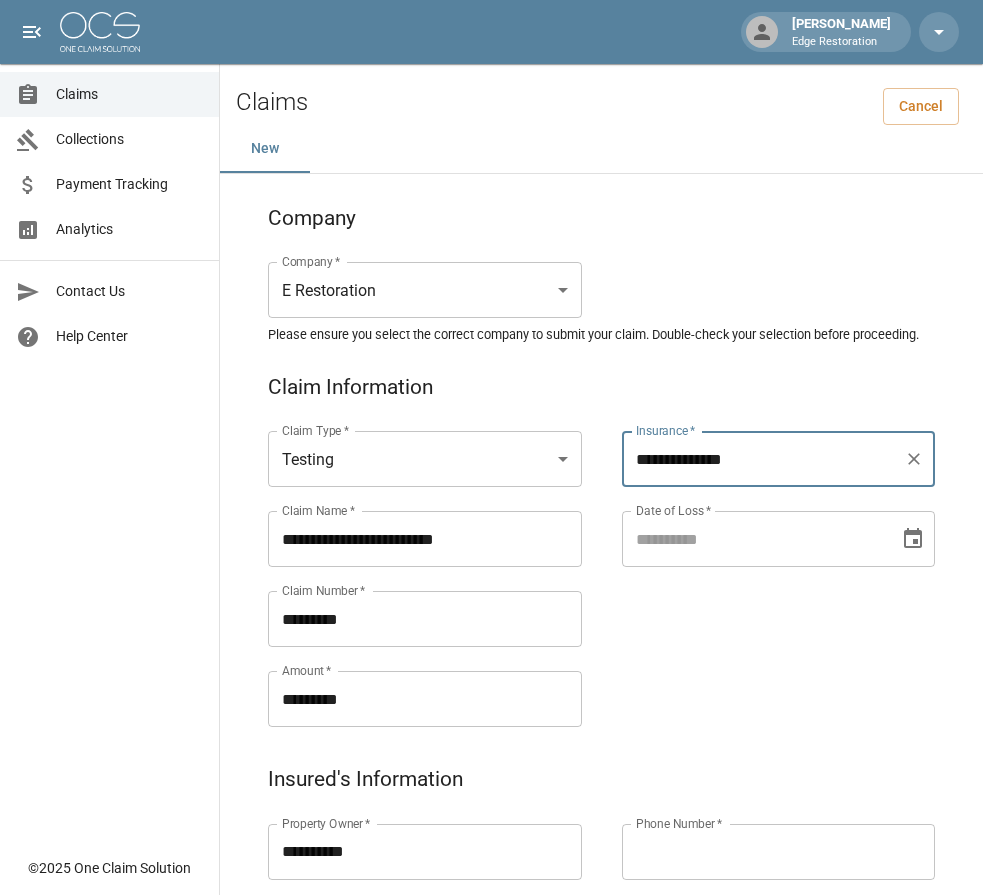 type on "**********" 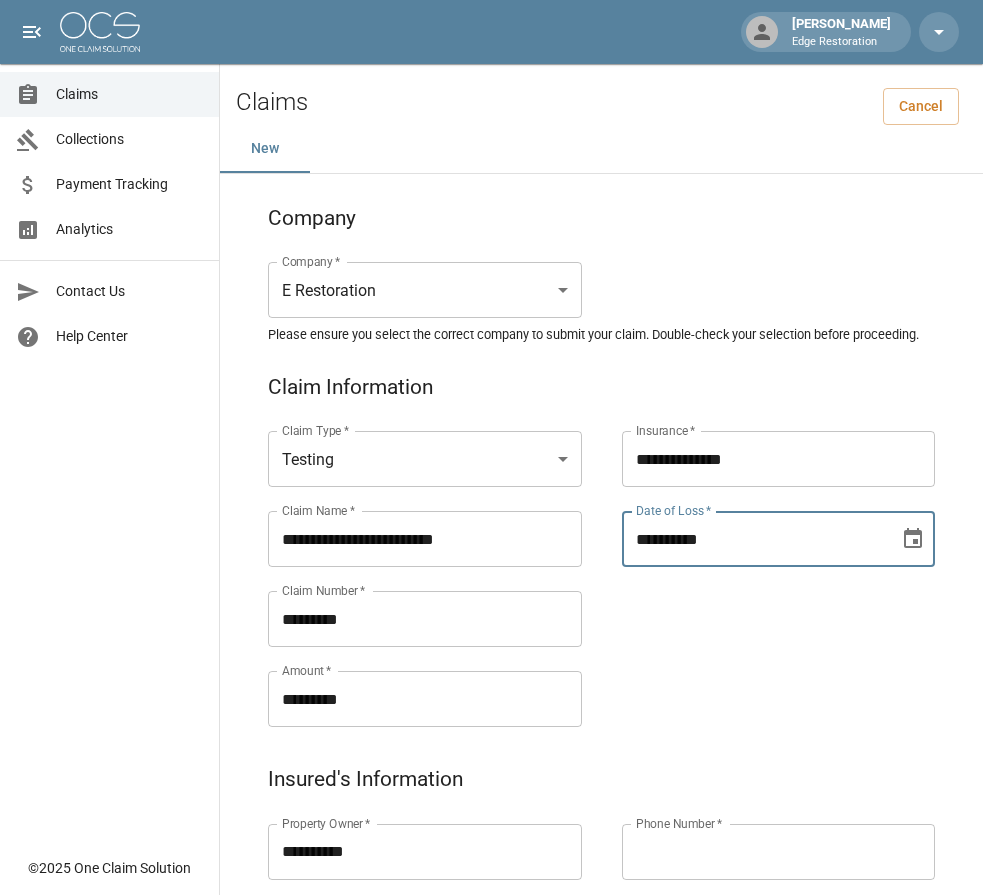type on "**********" 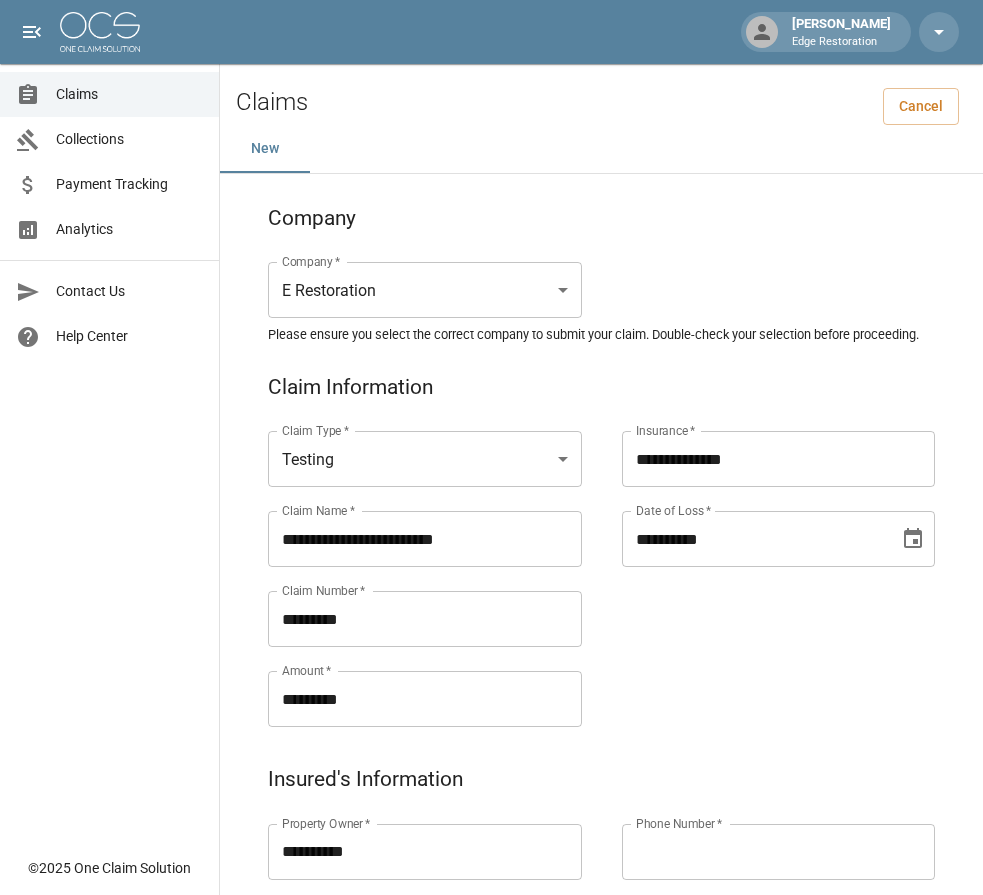 click on "**********" at bounding box center [759, 555] 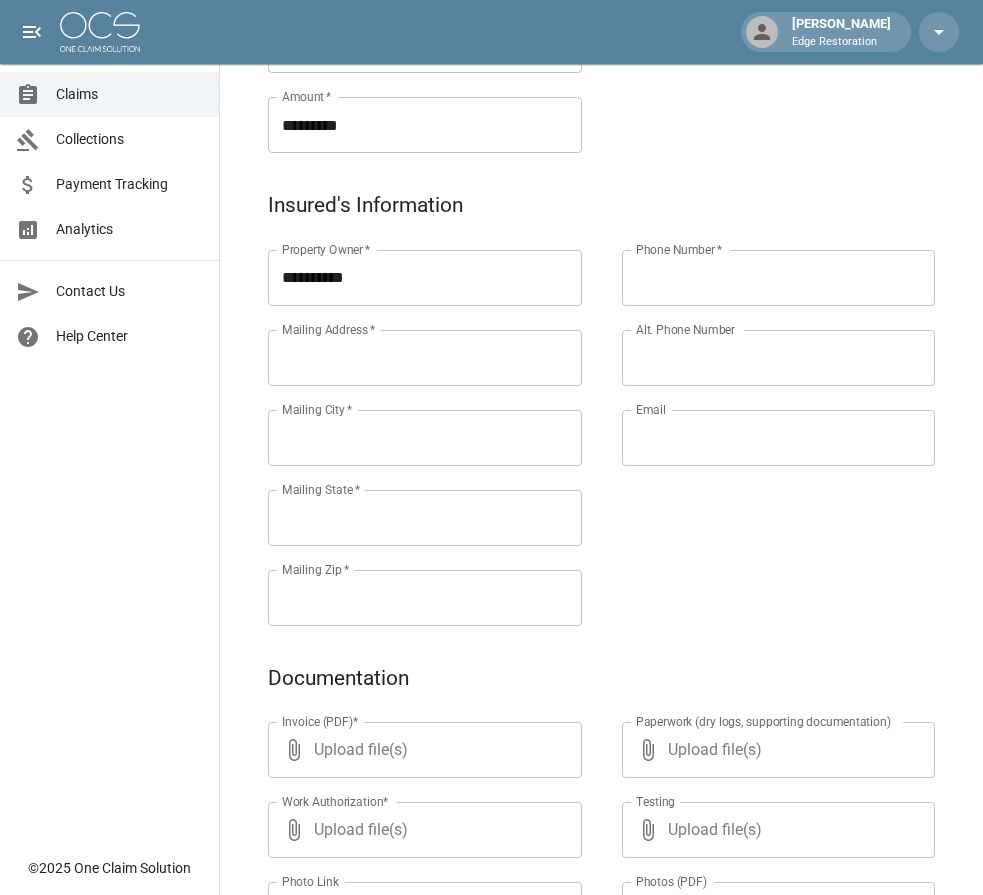 scroll, scrollTop: 598, scrollLeft: 0, axis: vertical 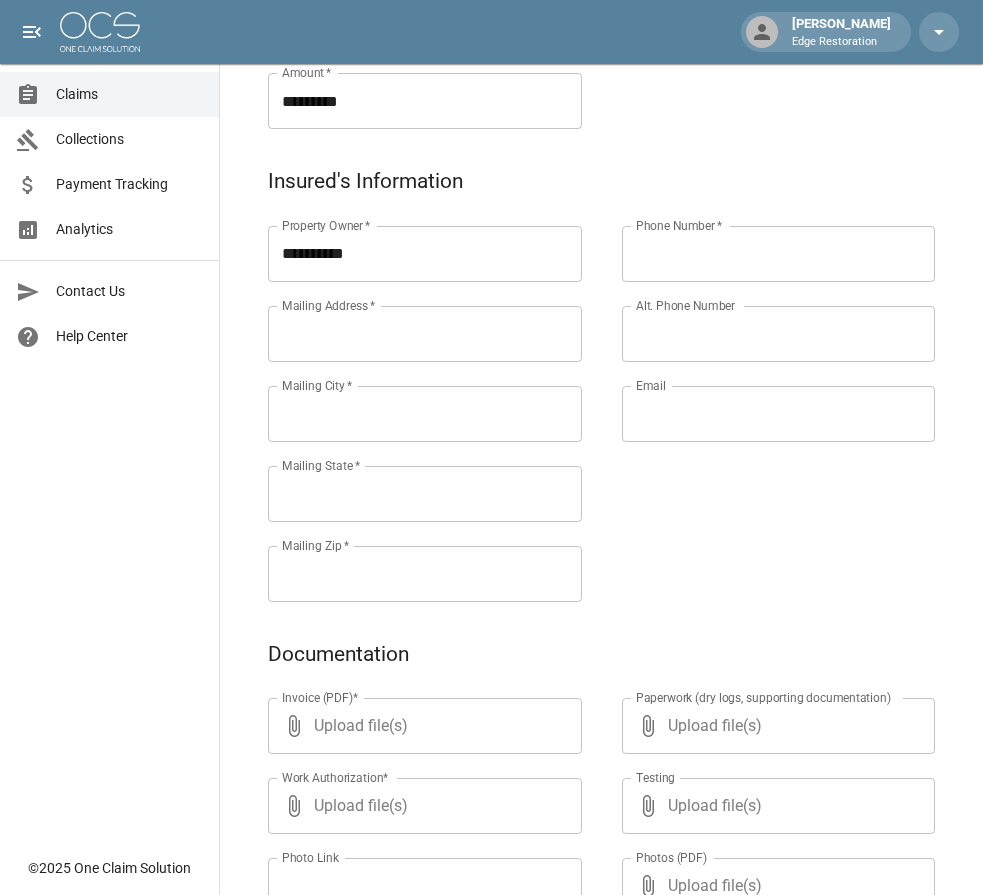 click on "Mailing Address   *" at bounding box center (425, 334) 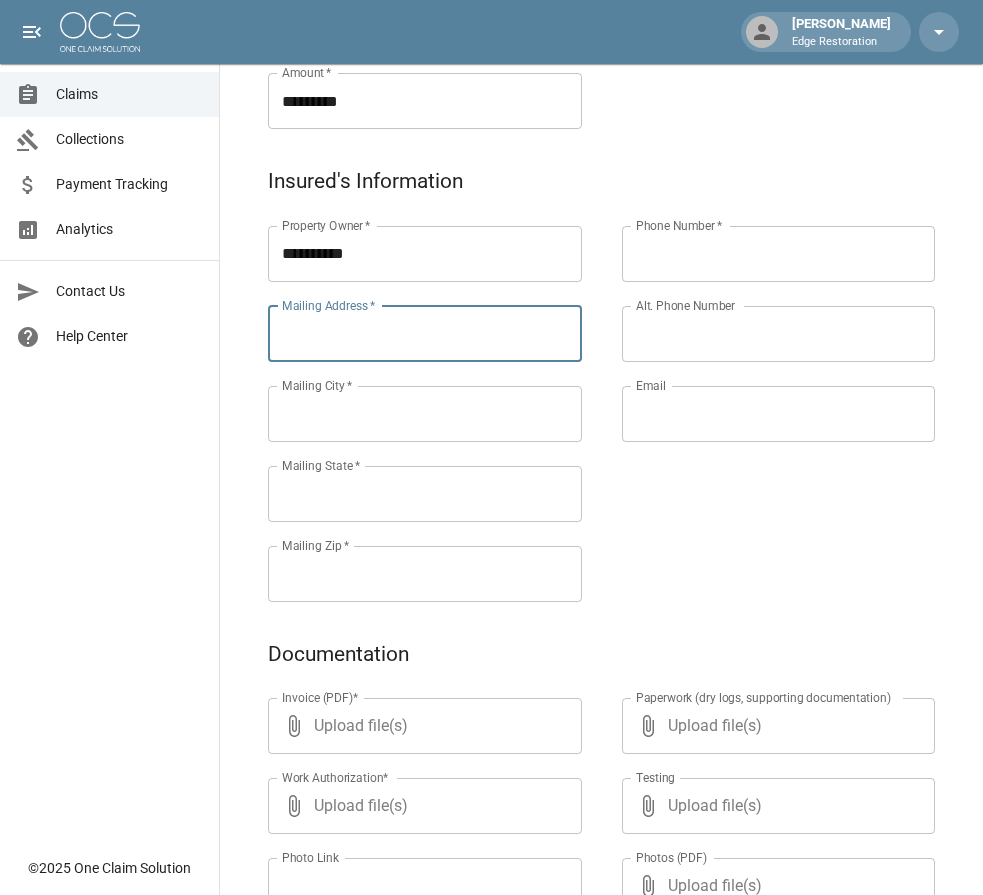 paste on "**********" 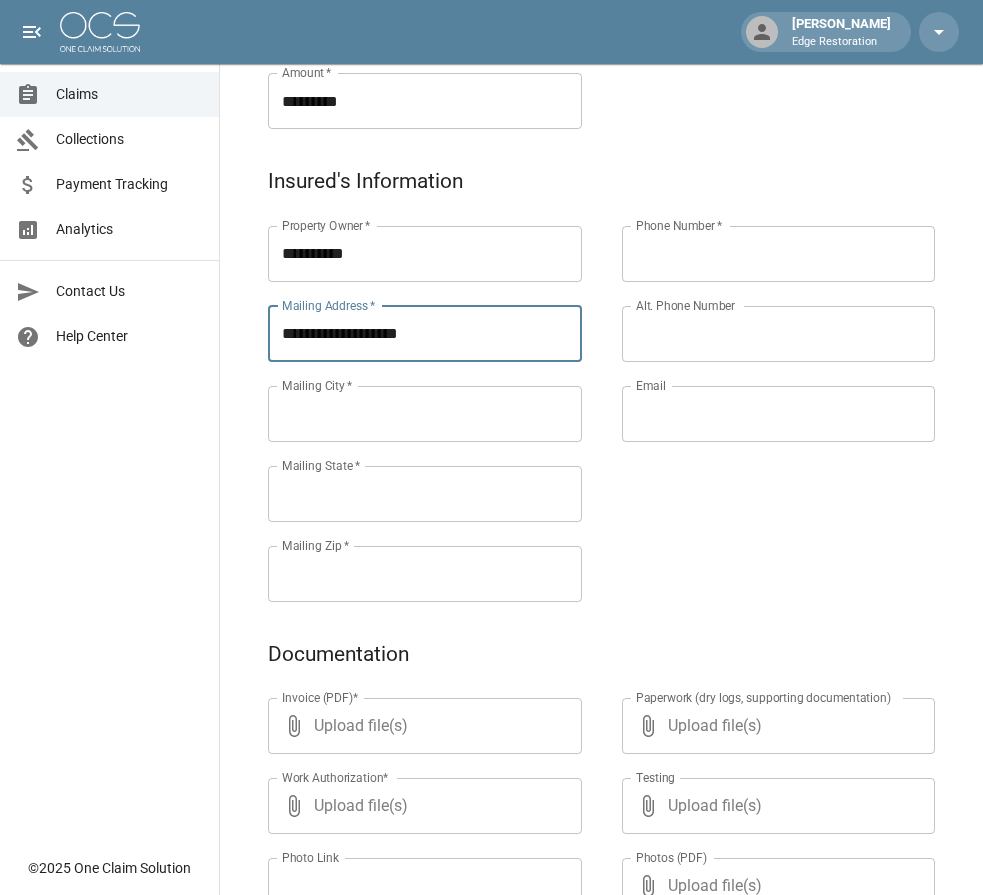 type on "**********" 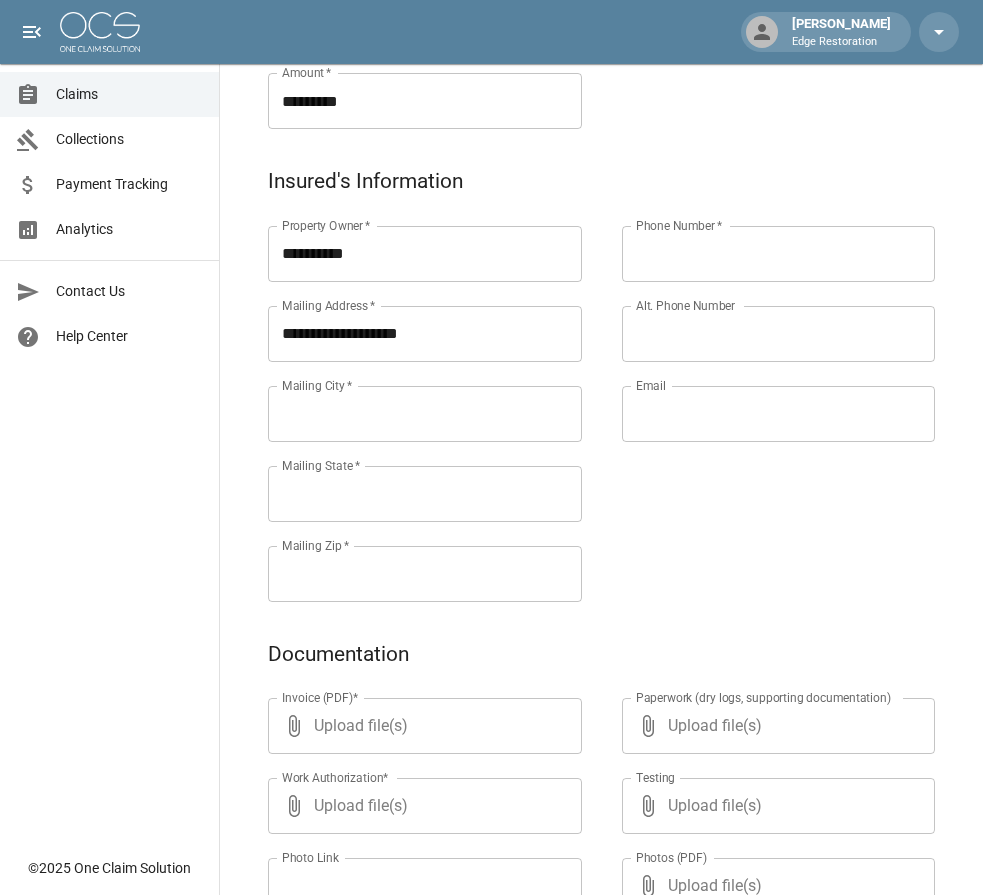 click on "Mailing City   *" at bounding box center [425, 414] 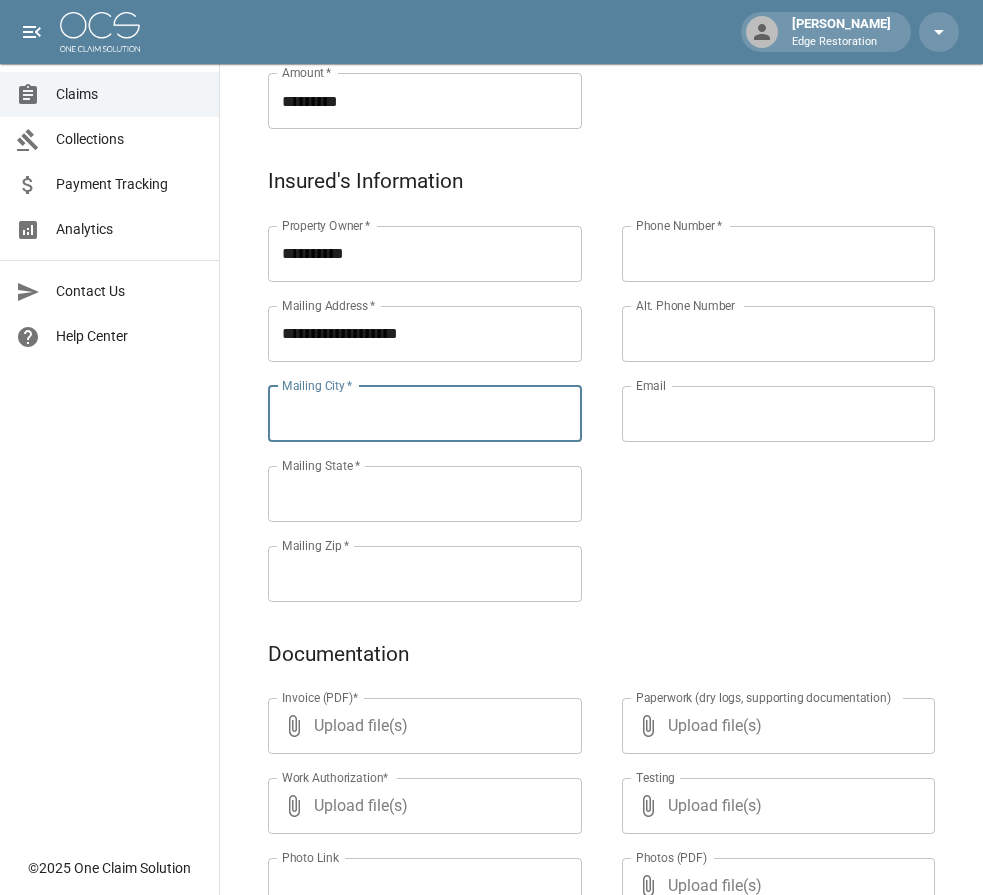 paste on "*******" 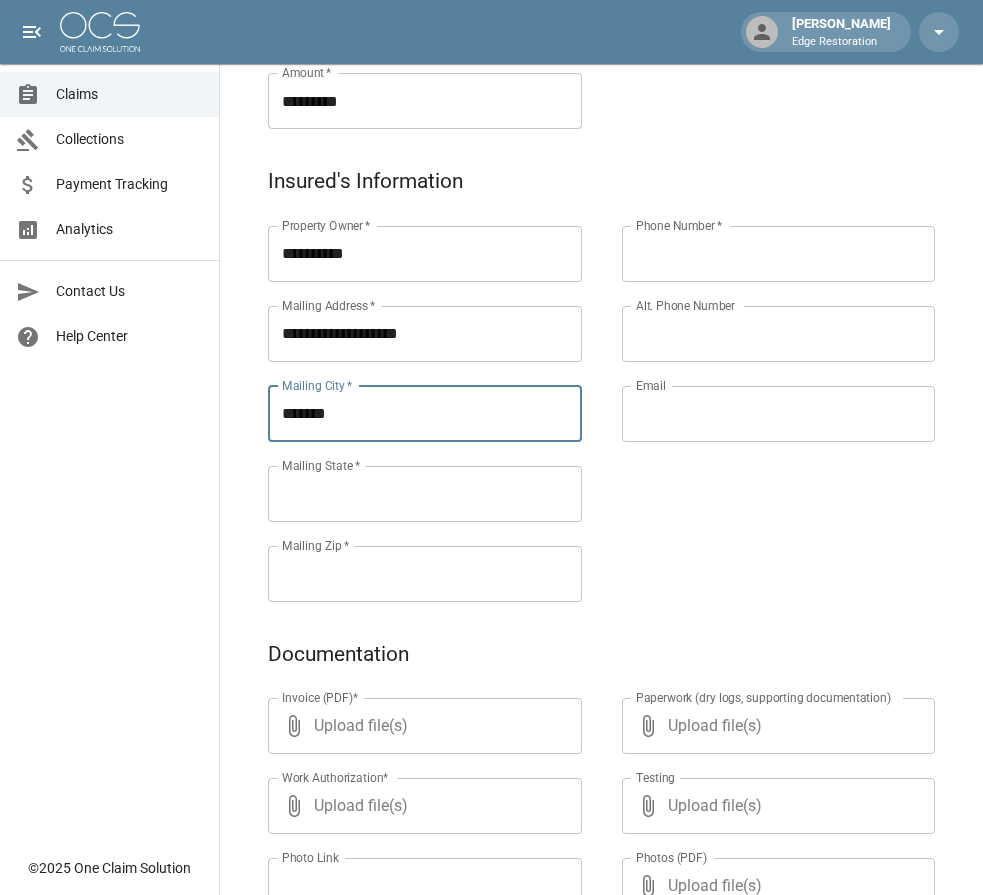 type on "*******" 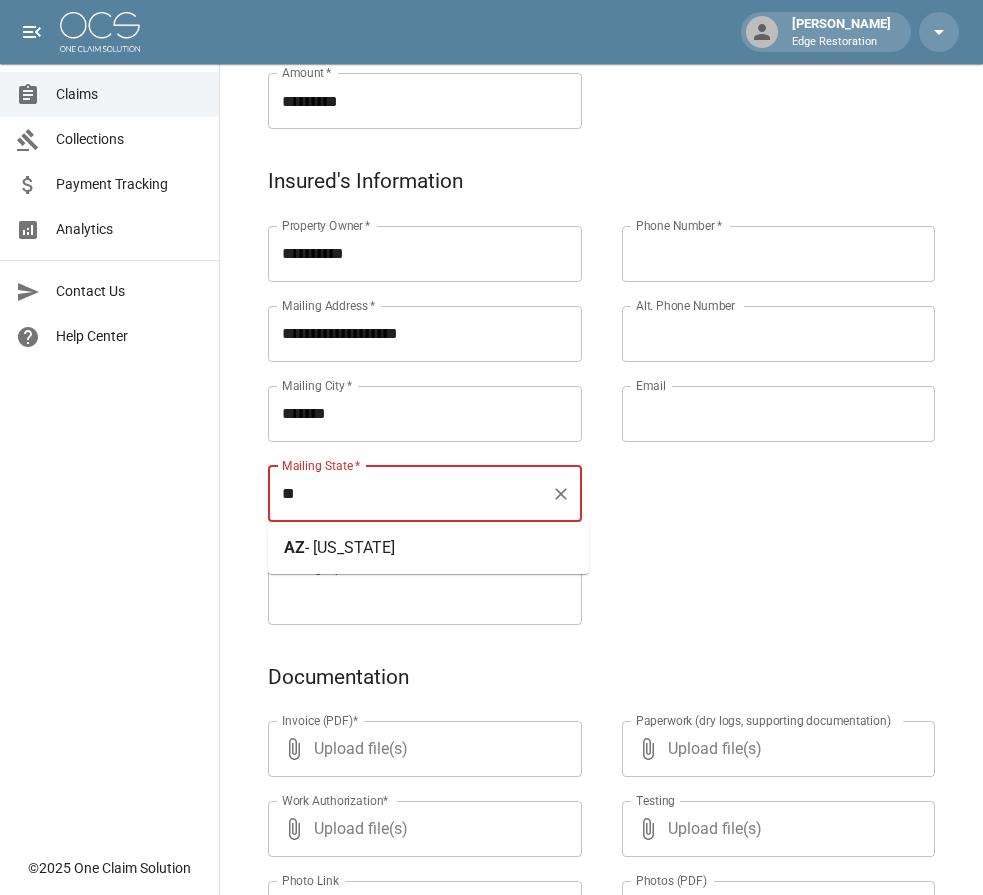 click on "- [US_STATE]" at bounding box center [350, 547] 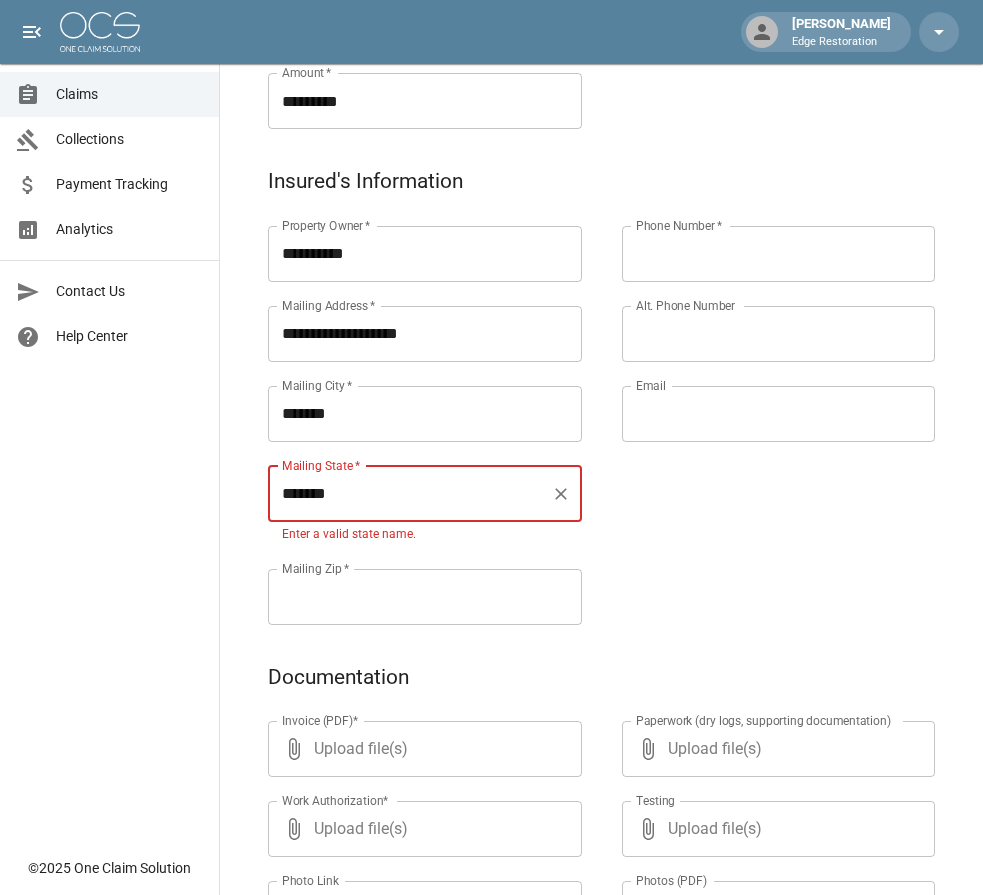 type on "*******" 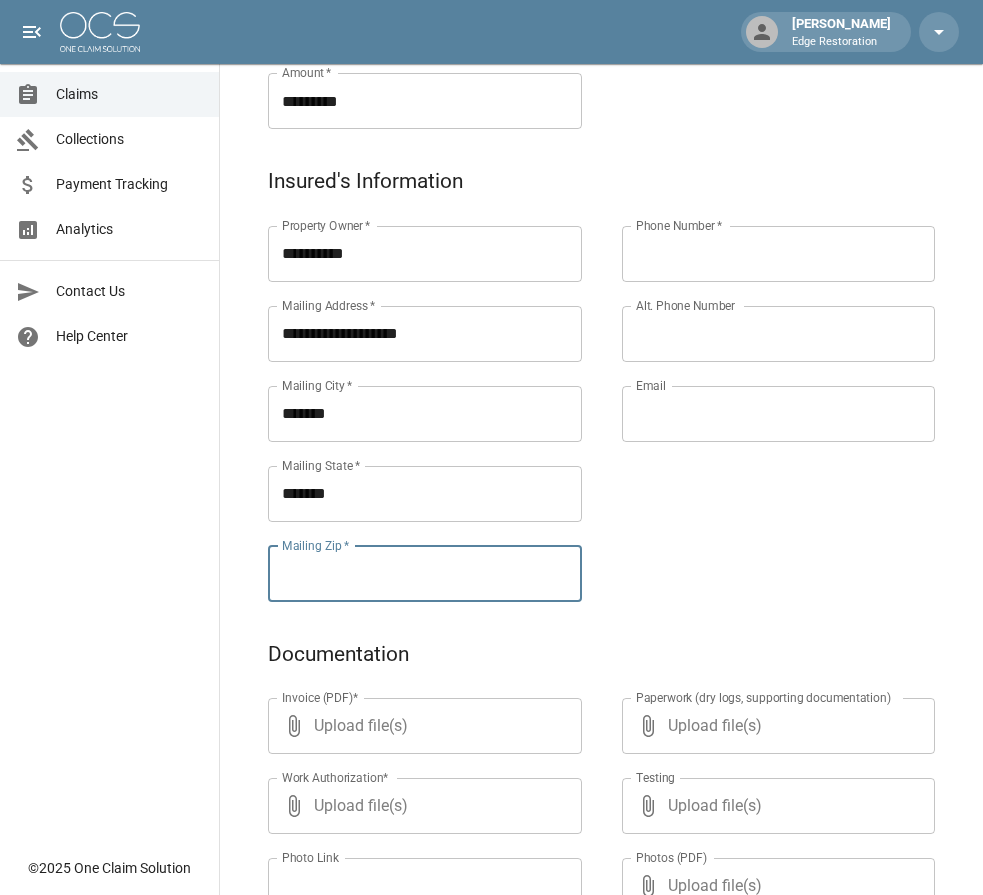 click on "Mailing Zip   *" at bounding box center [425, 574] 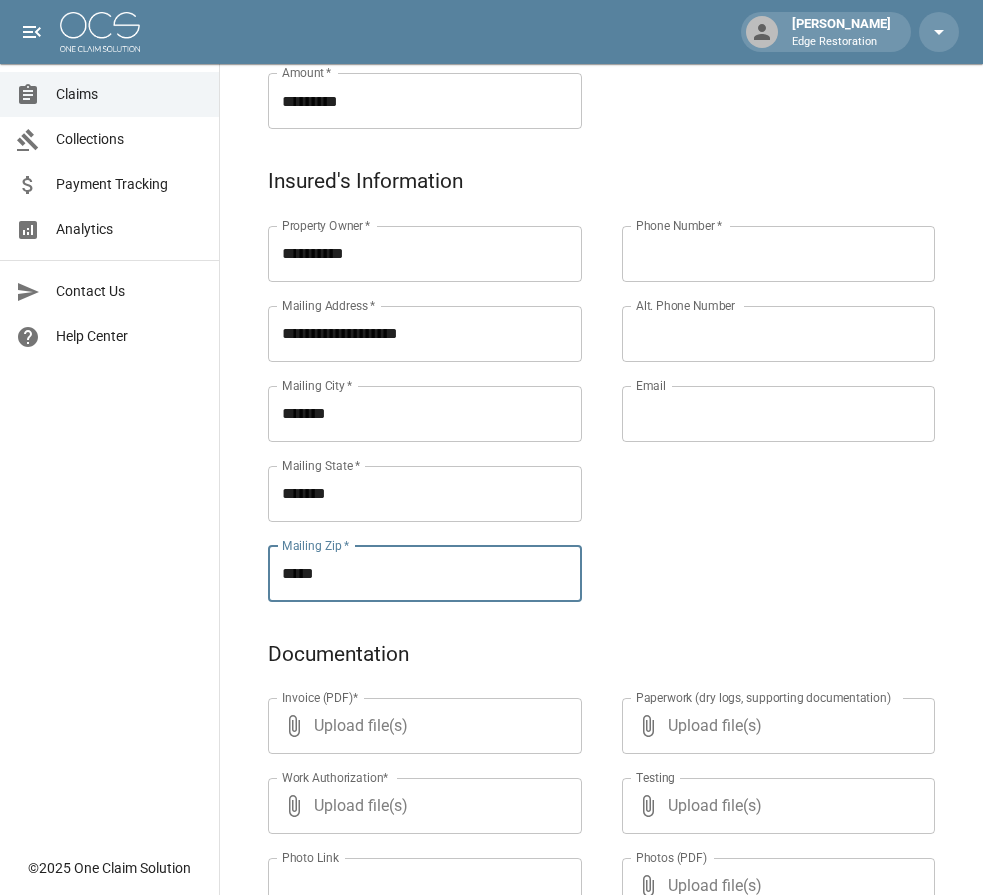 type on "*****" 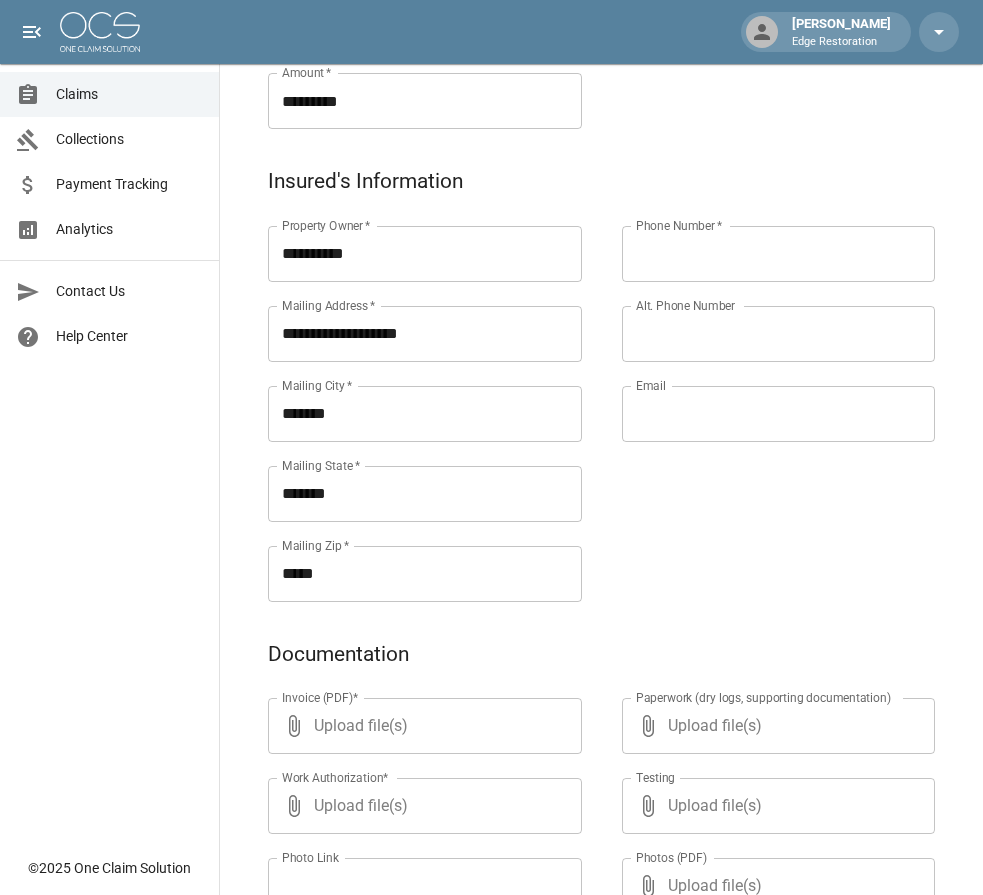 click on "Phone Number   *" at bounding box center (779, 254) 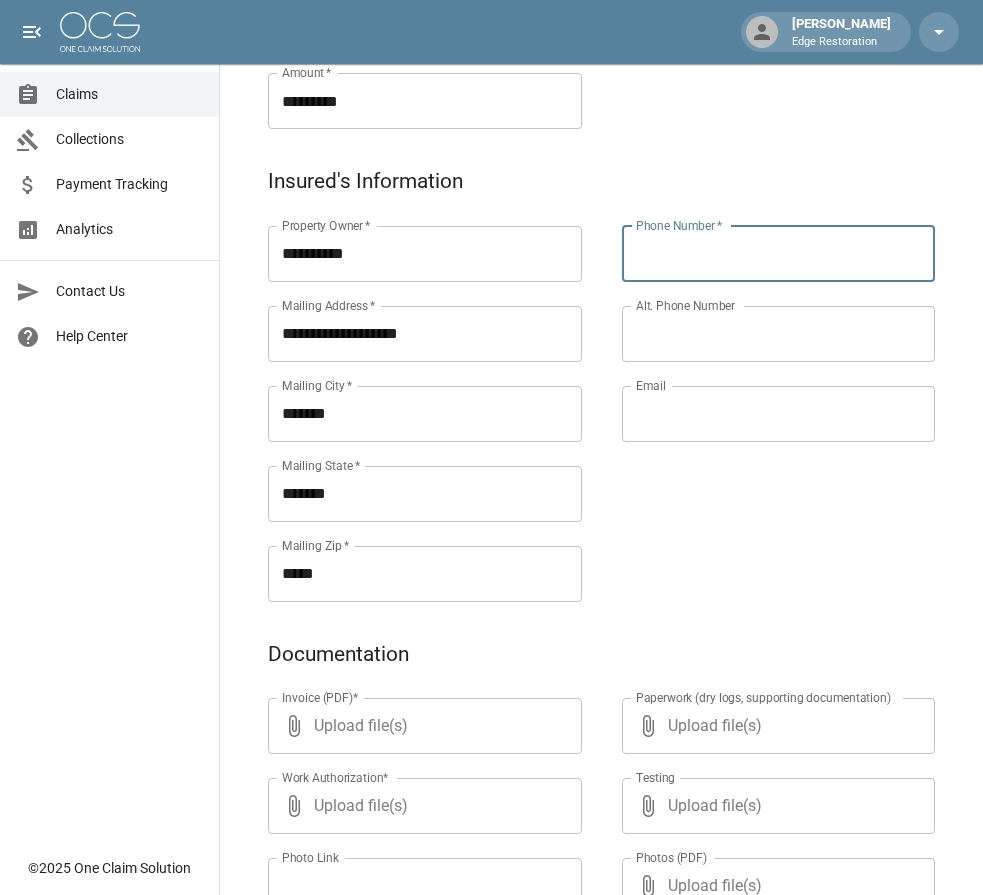 paste on "**********" 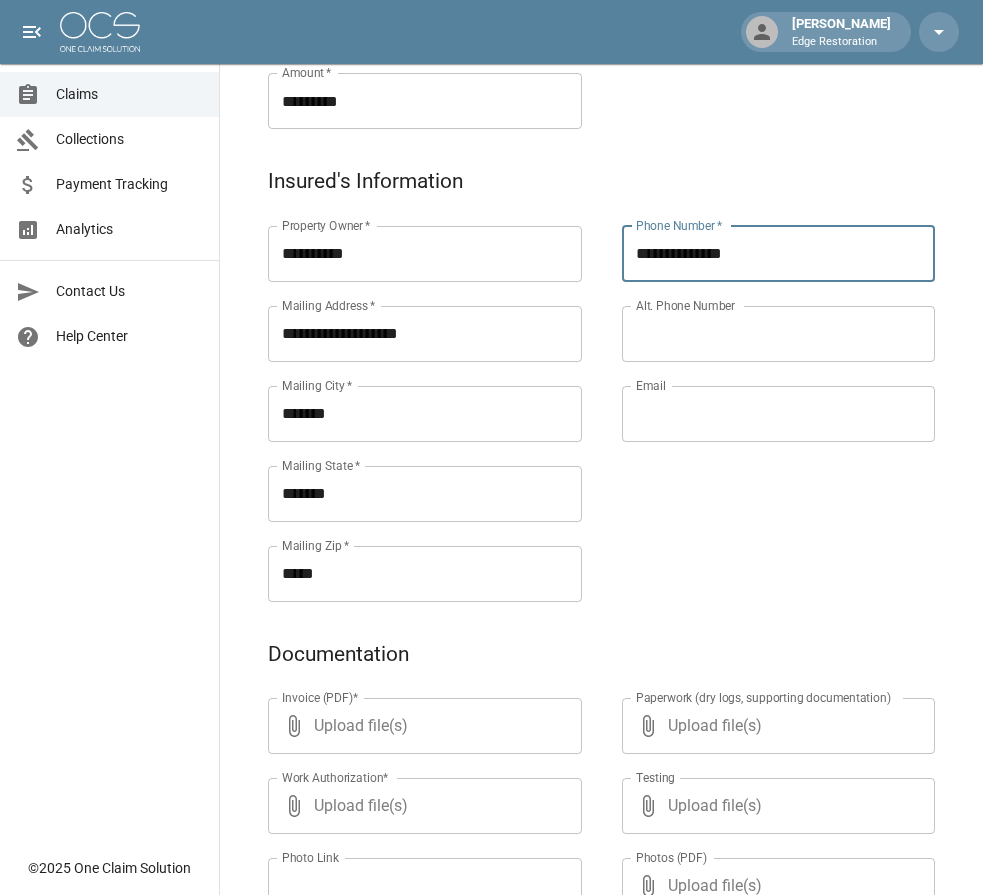 type on "**********" 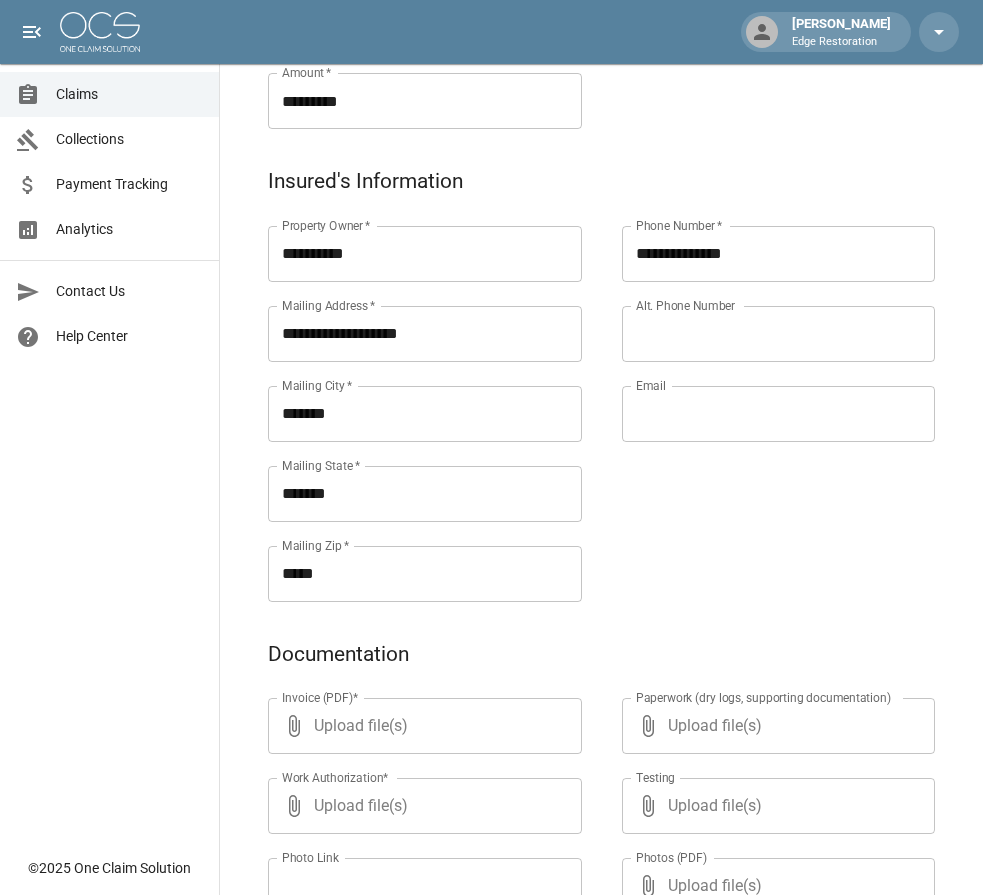 click on "**********" at bounding box center [759, 390] 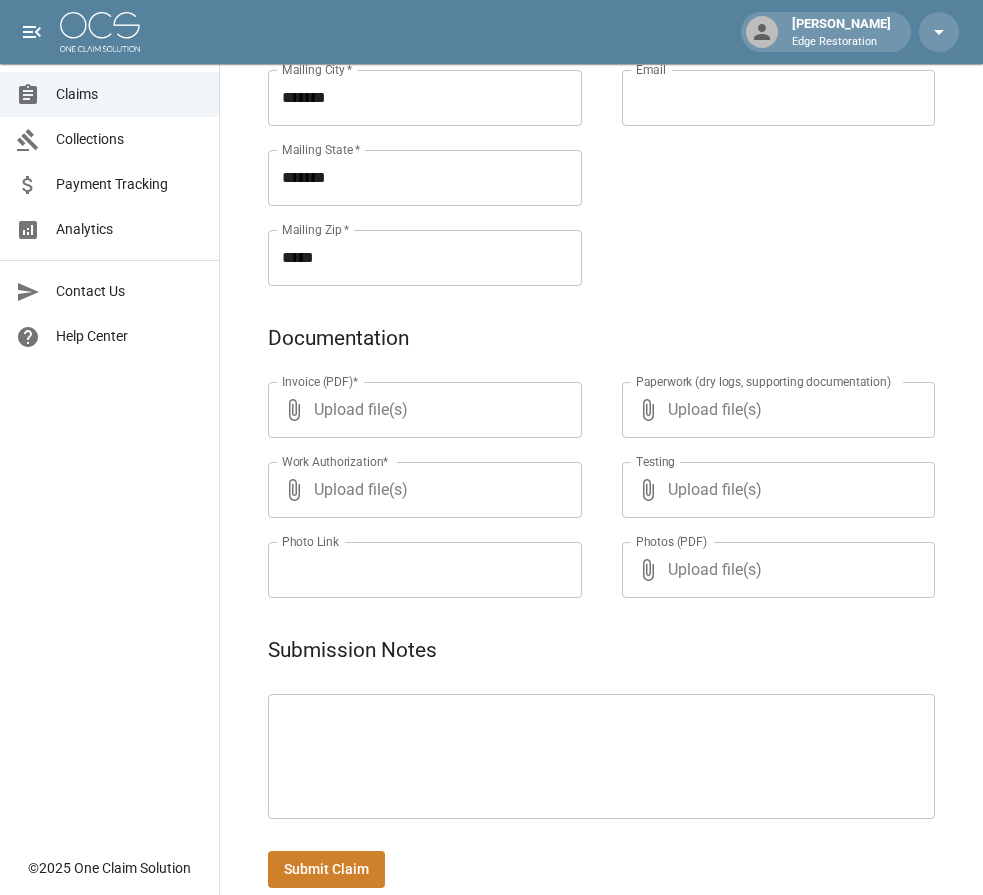 scroll, scrollTop: 947, scrollLeft: 0, axis: vertical 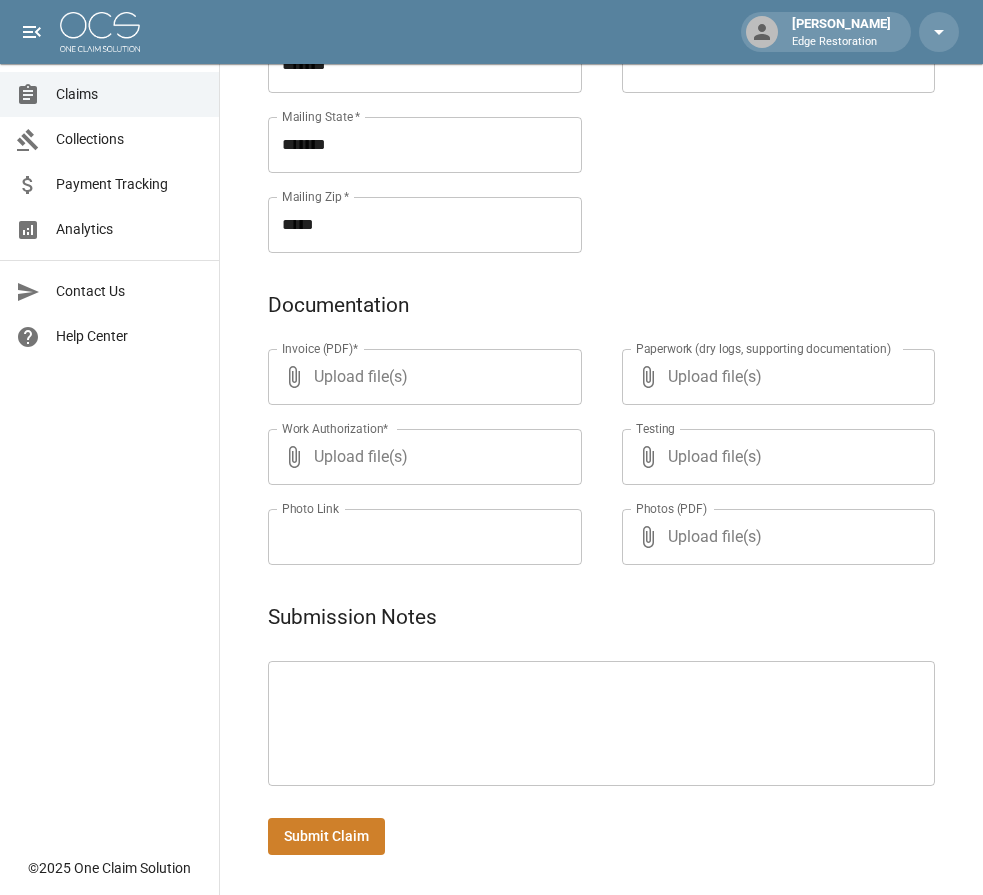 click on "* ​" at bounding box center [601, 723] 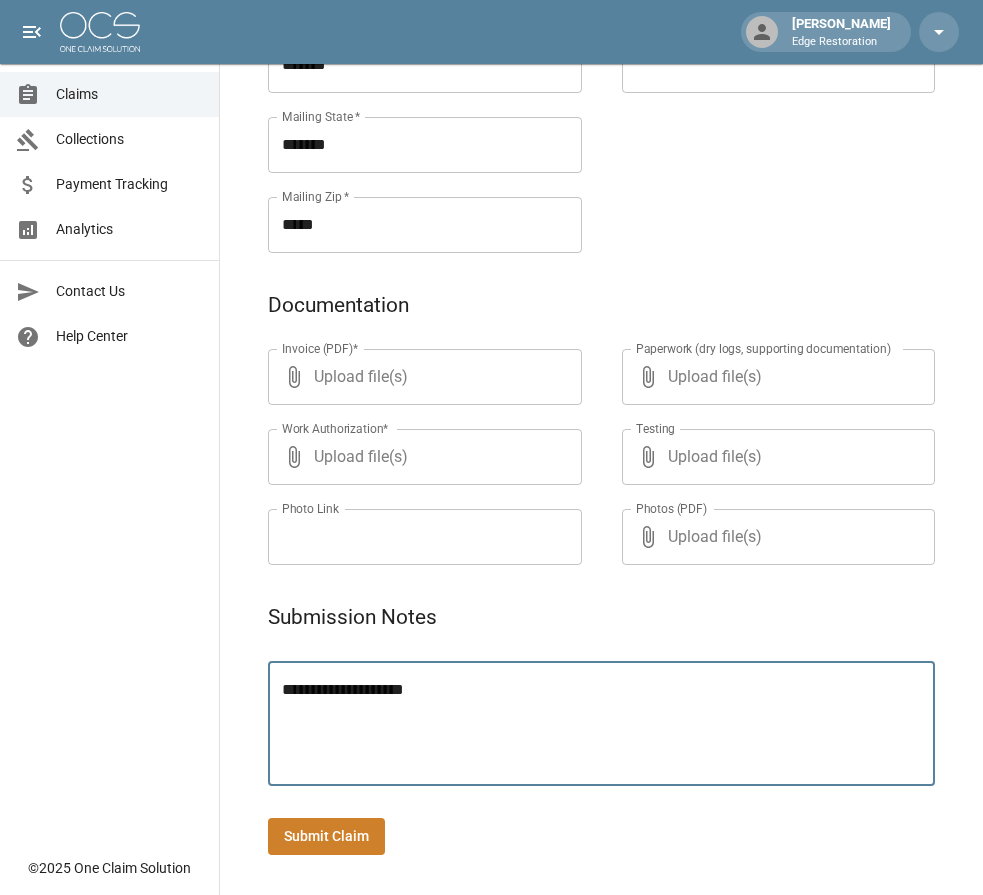 type on "**********" 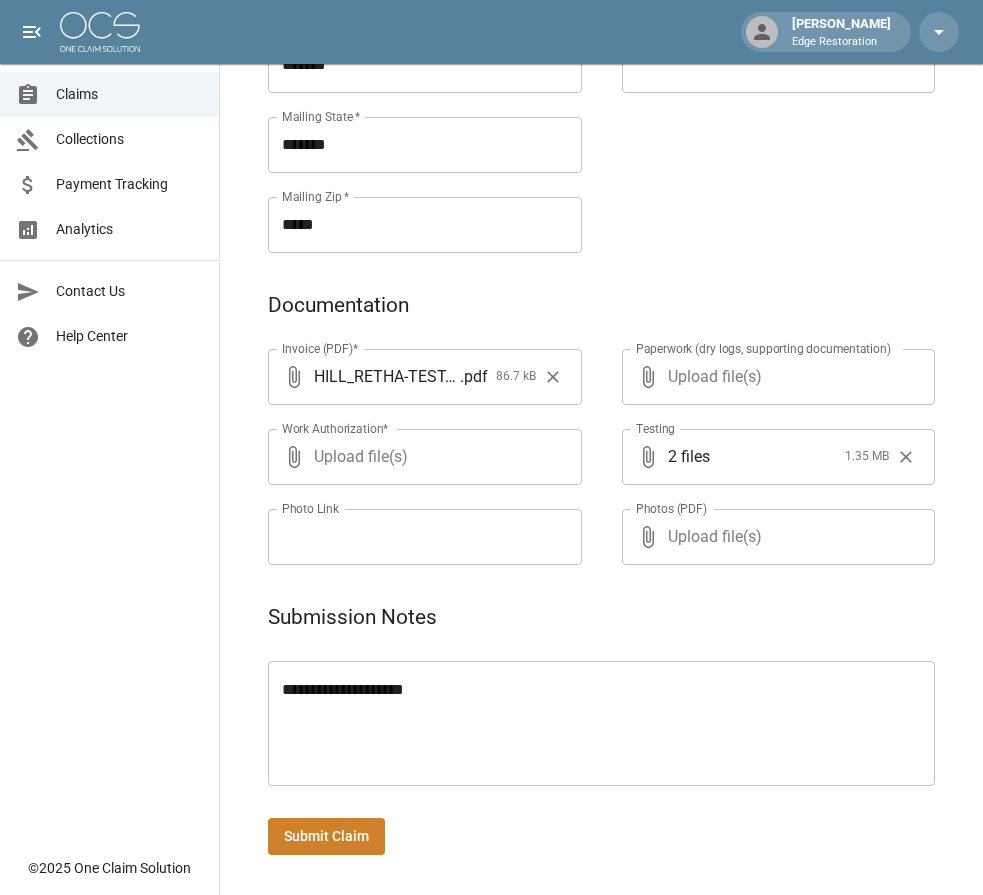 click on "Claims Collections Payment Tracking Analytics Contact Us Help Center" at bounding box center [109, 423] 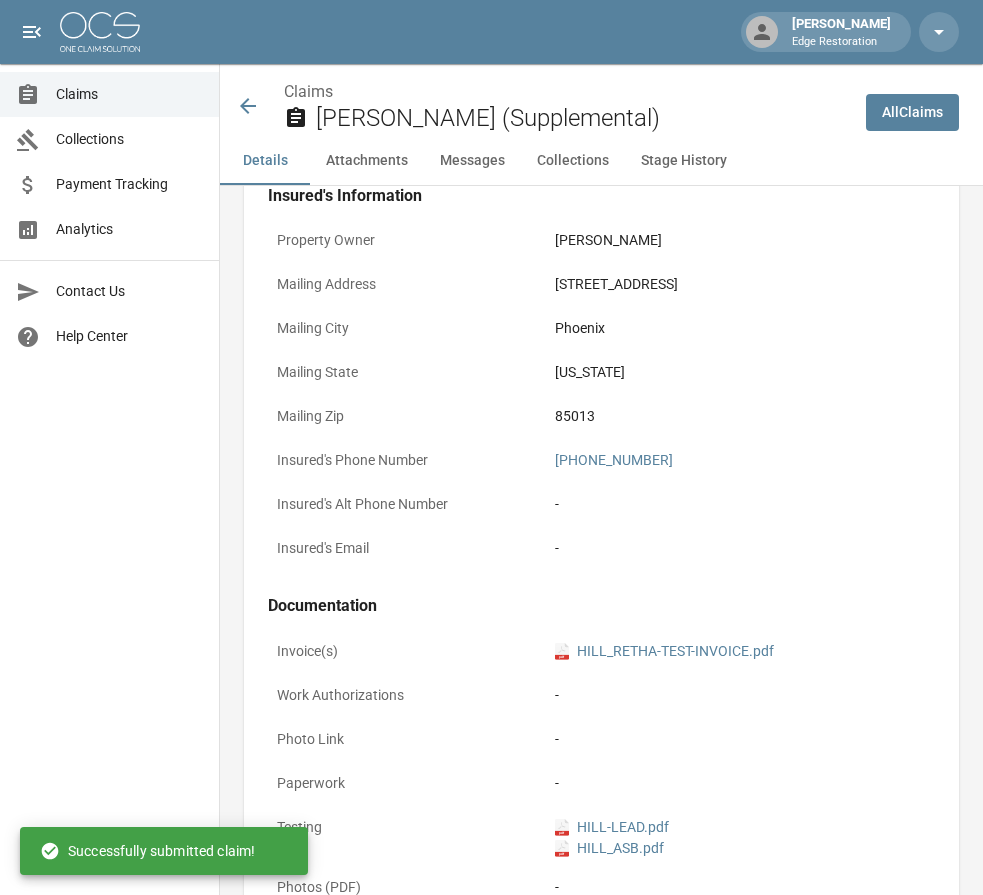 click at bounding box center [100, 32] 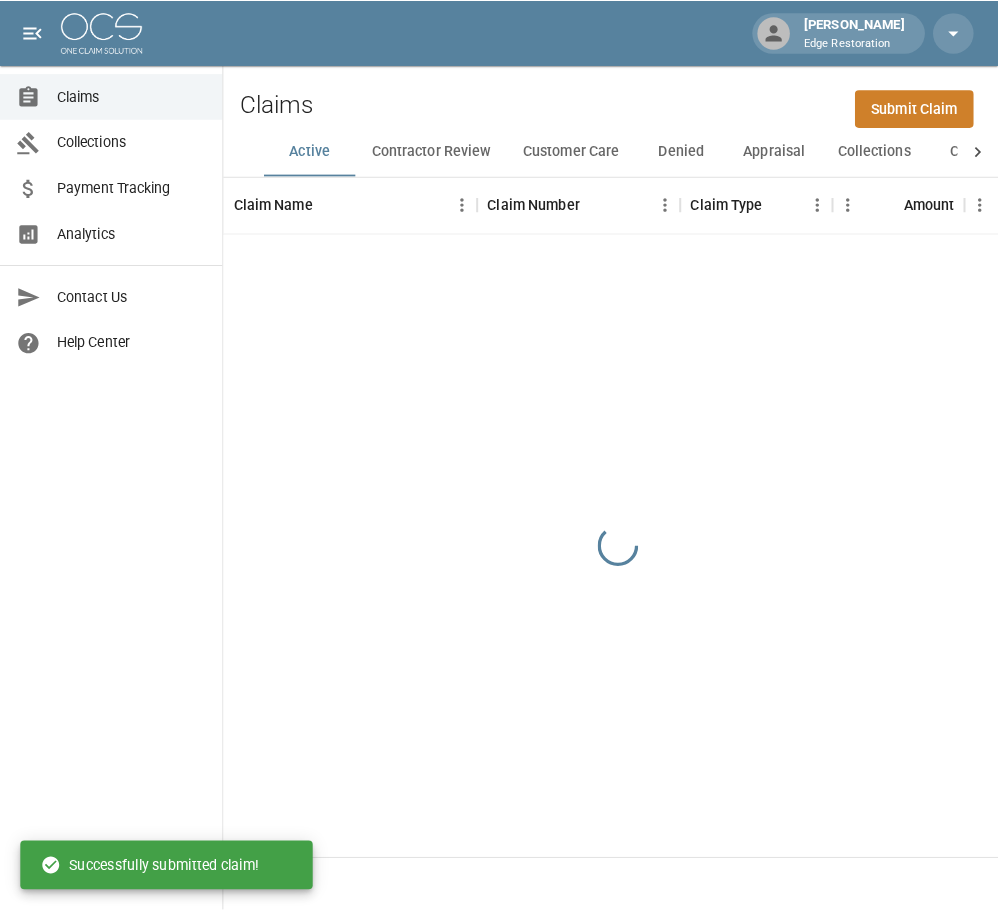 scroll, scrollTop: 0, scrollLeft: 0, axis: both 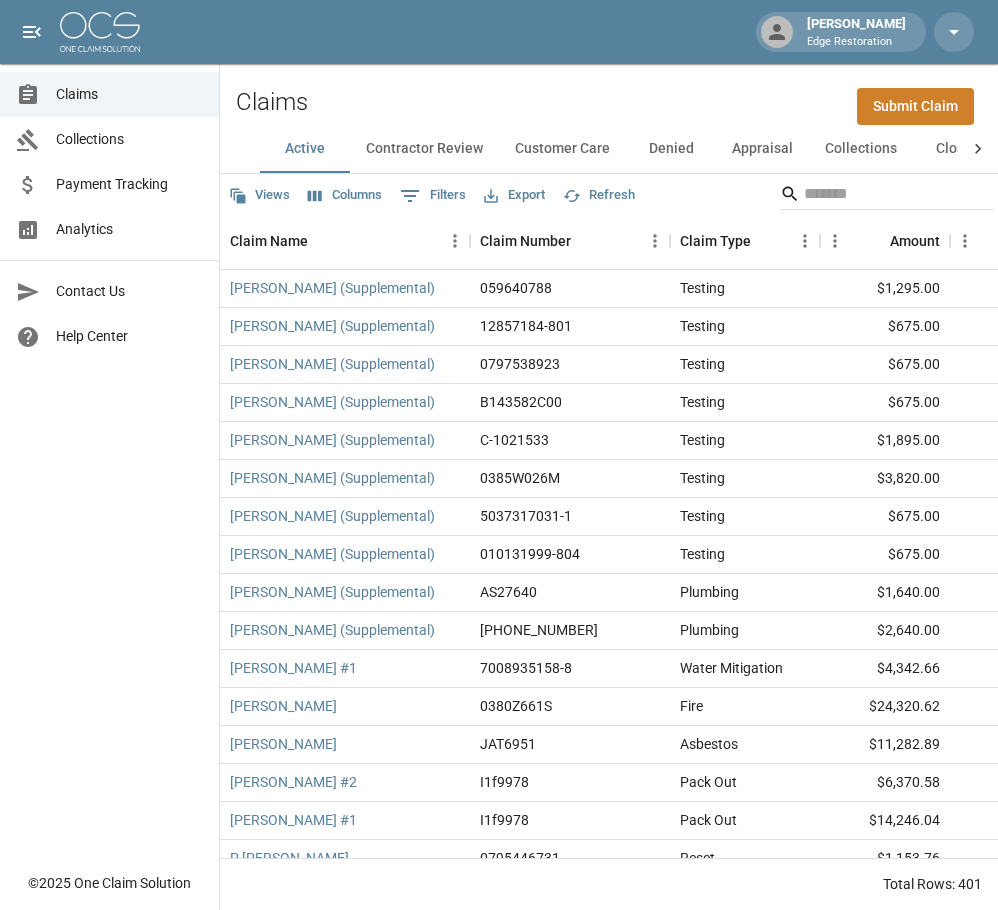 click on "Claims Collections Payment Tracking Analytics Contact Us Help Center" at bounding box center (109, 430) 